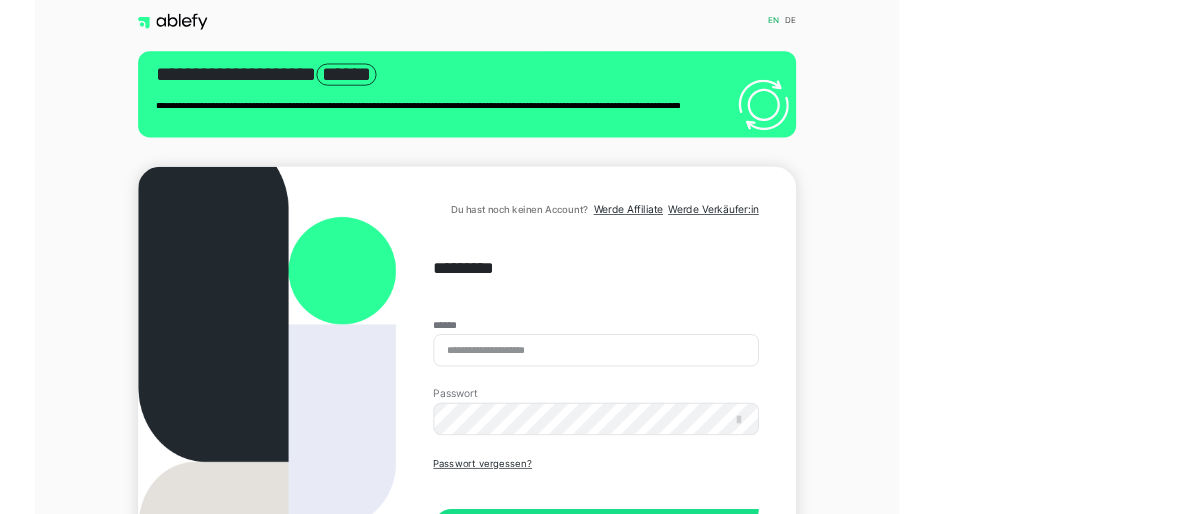 scroll, scrollTop: 0, scrollLeft: 0, axis: both 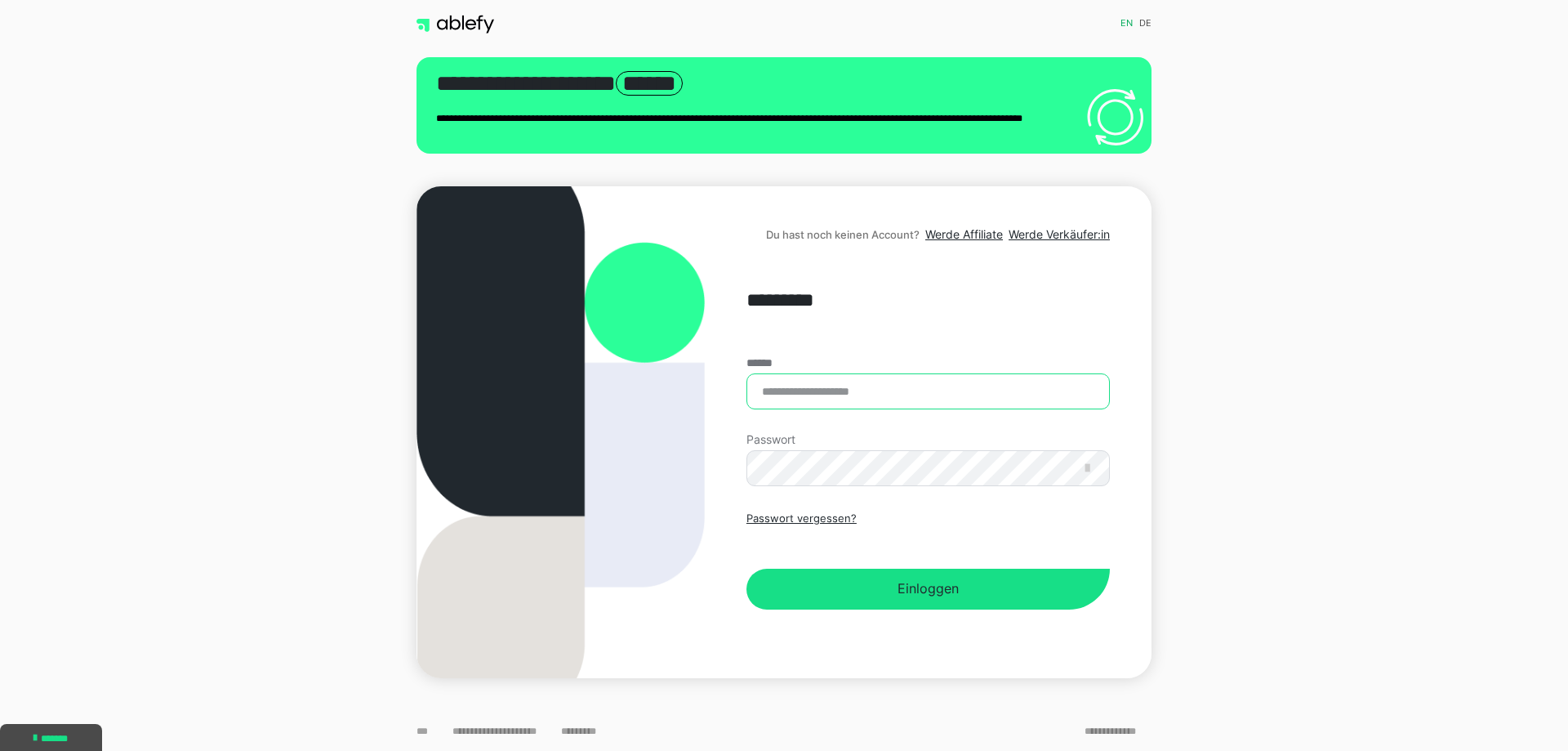 click on "******" at bounding box center [928, 391] 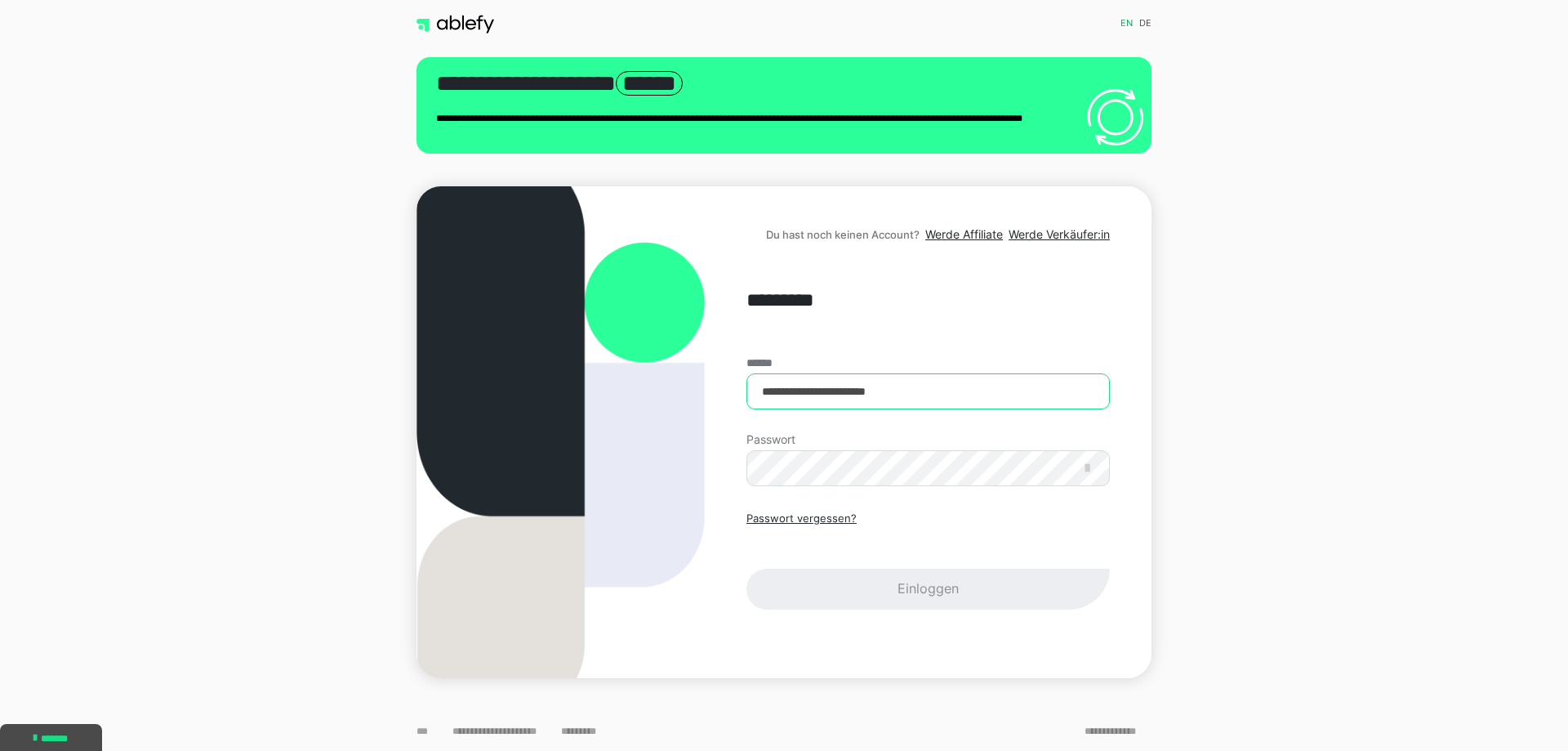 type on "**********" 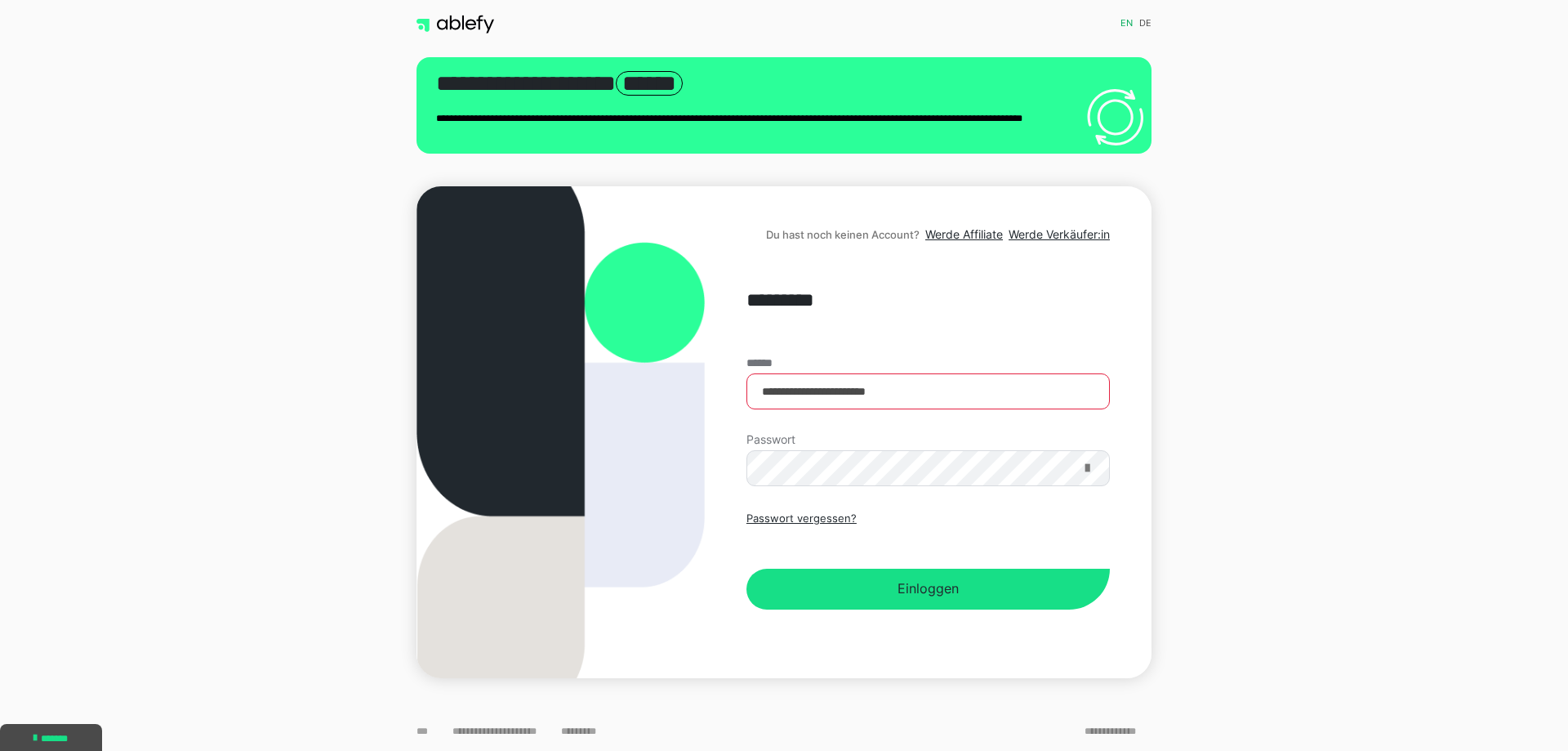 click at bounding box center (1087, 468) 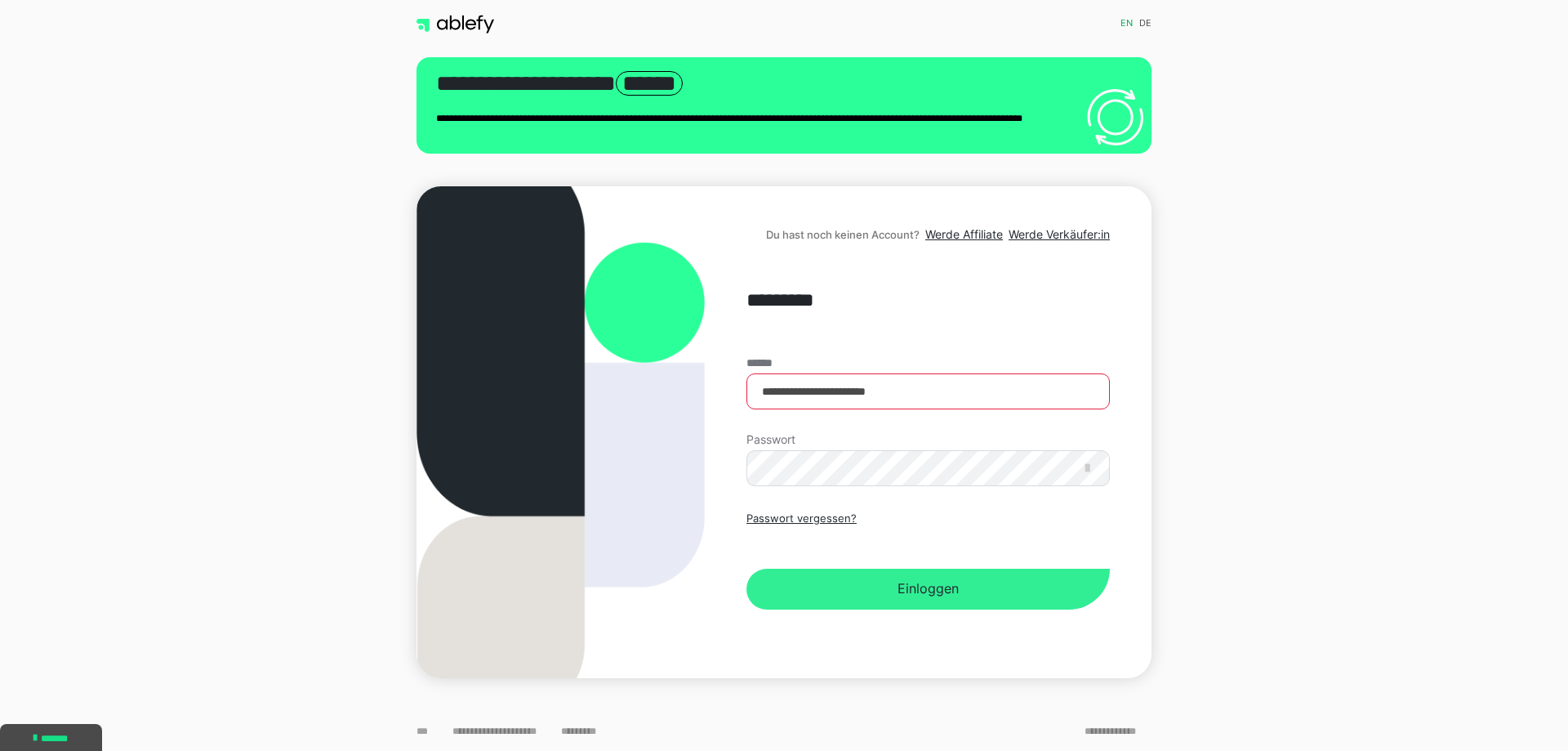 click on "Einloggen" at bounding box center (928, 589) 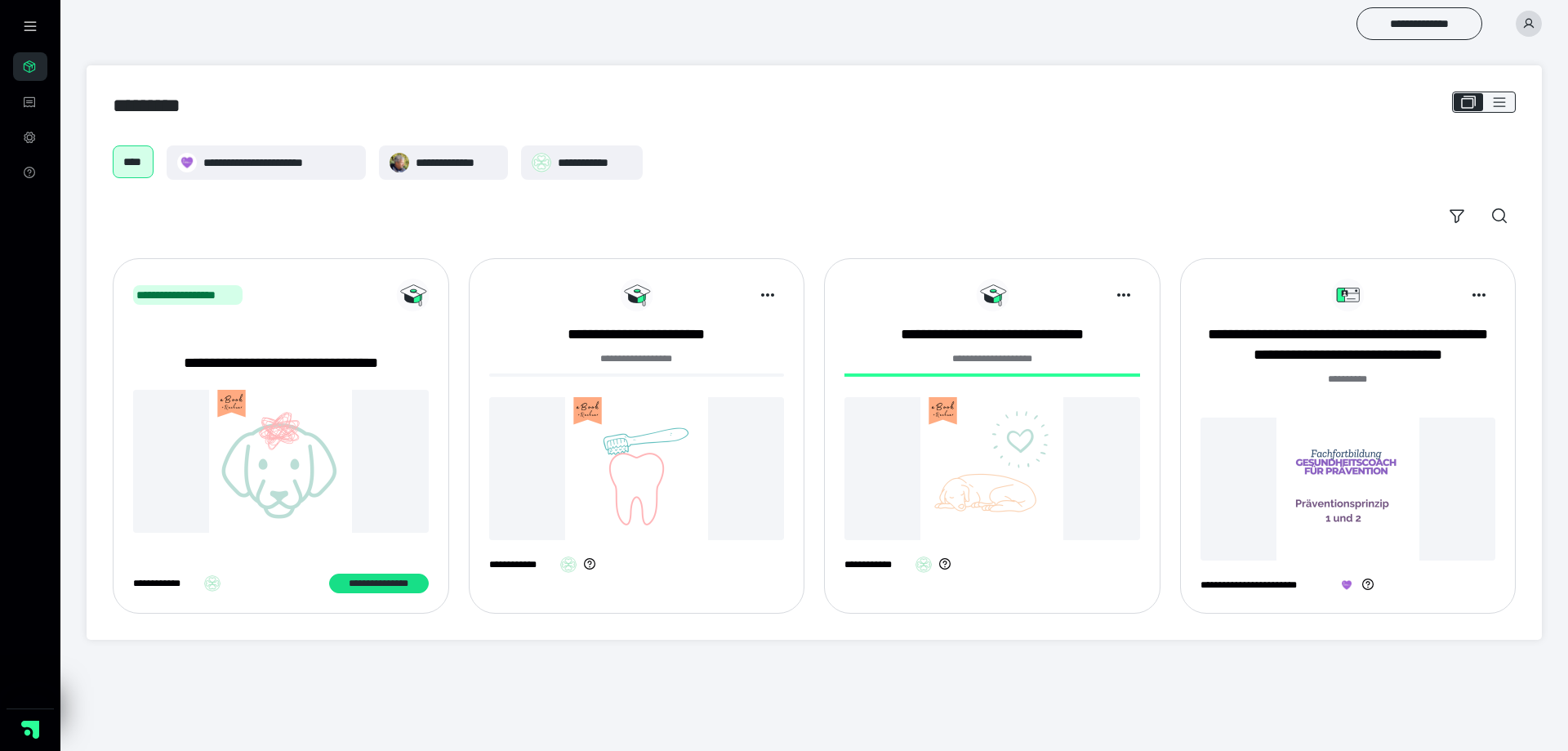 scroll, scrollTop: 0, scrollLeft: 0, axis: both 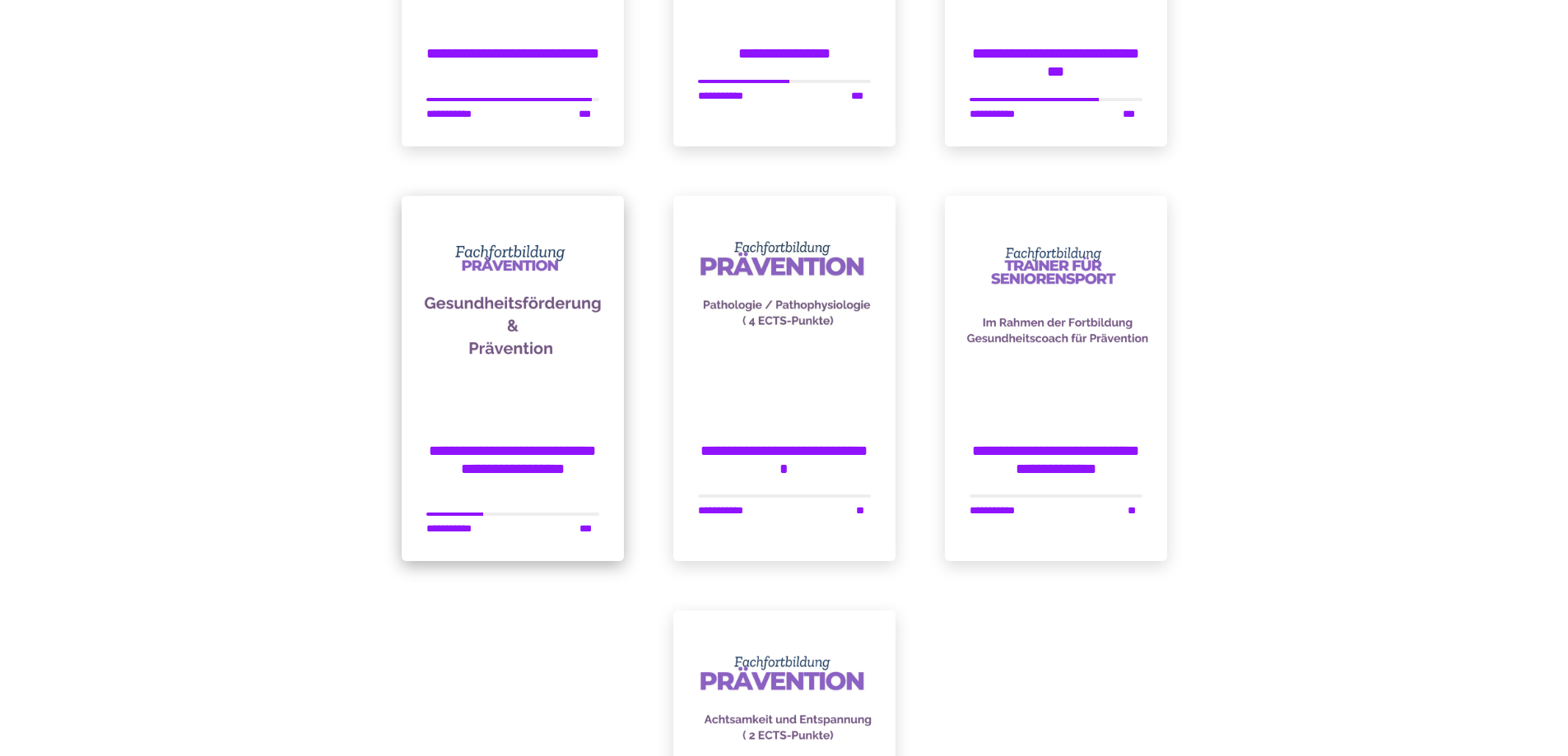 click on "**********" at bounding box center [513, 469] 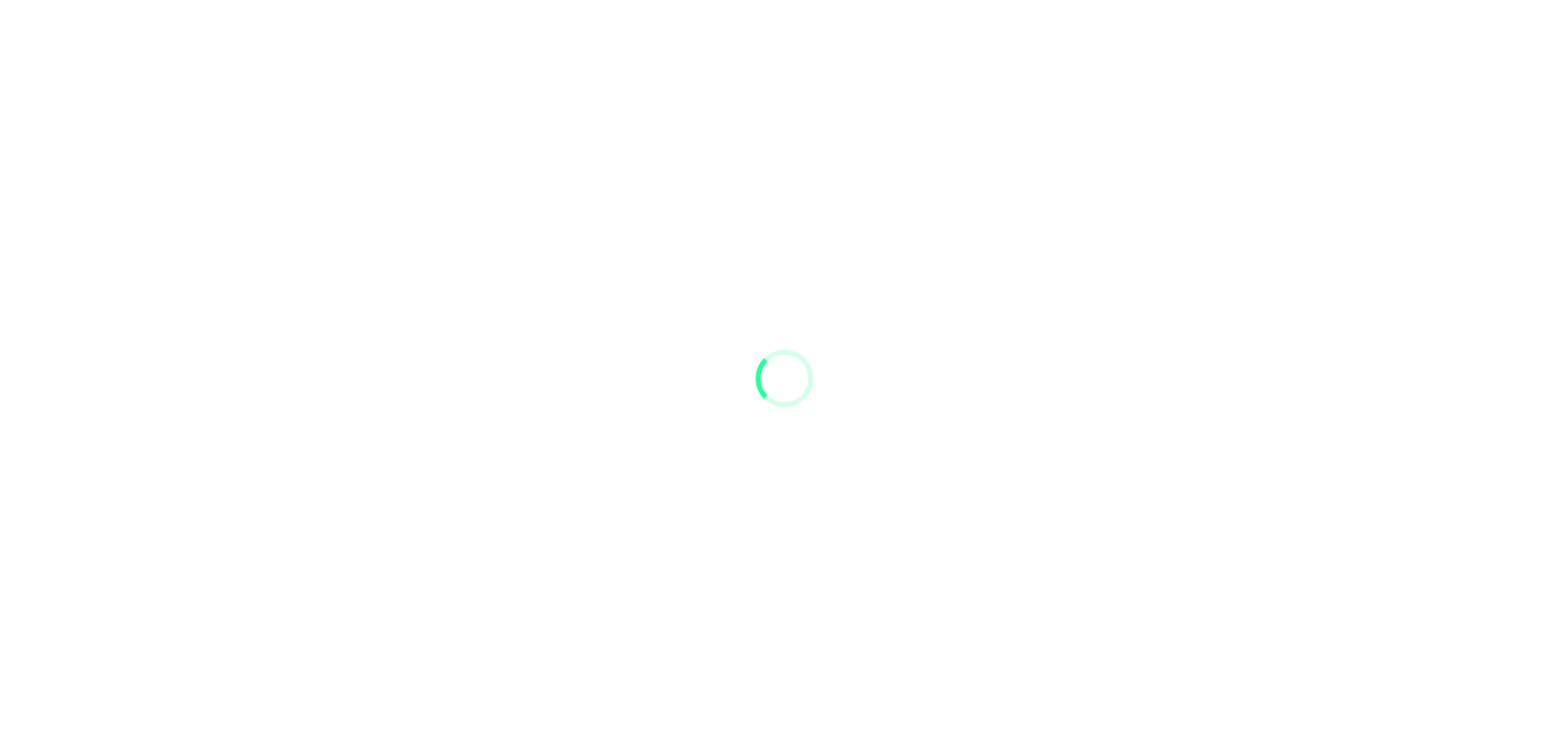 scroll, scrollTop: 0, scrollLeft: 0, axis: both 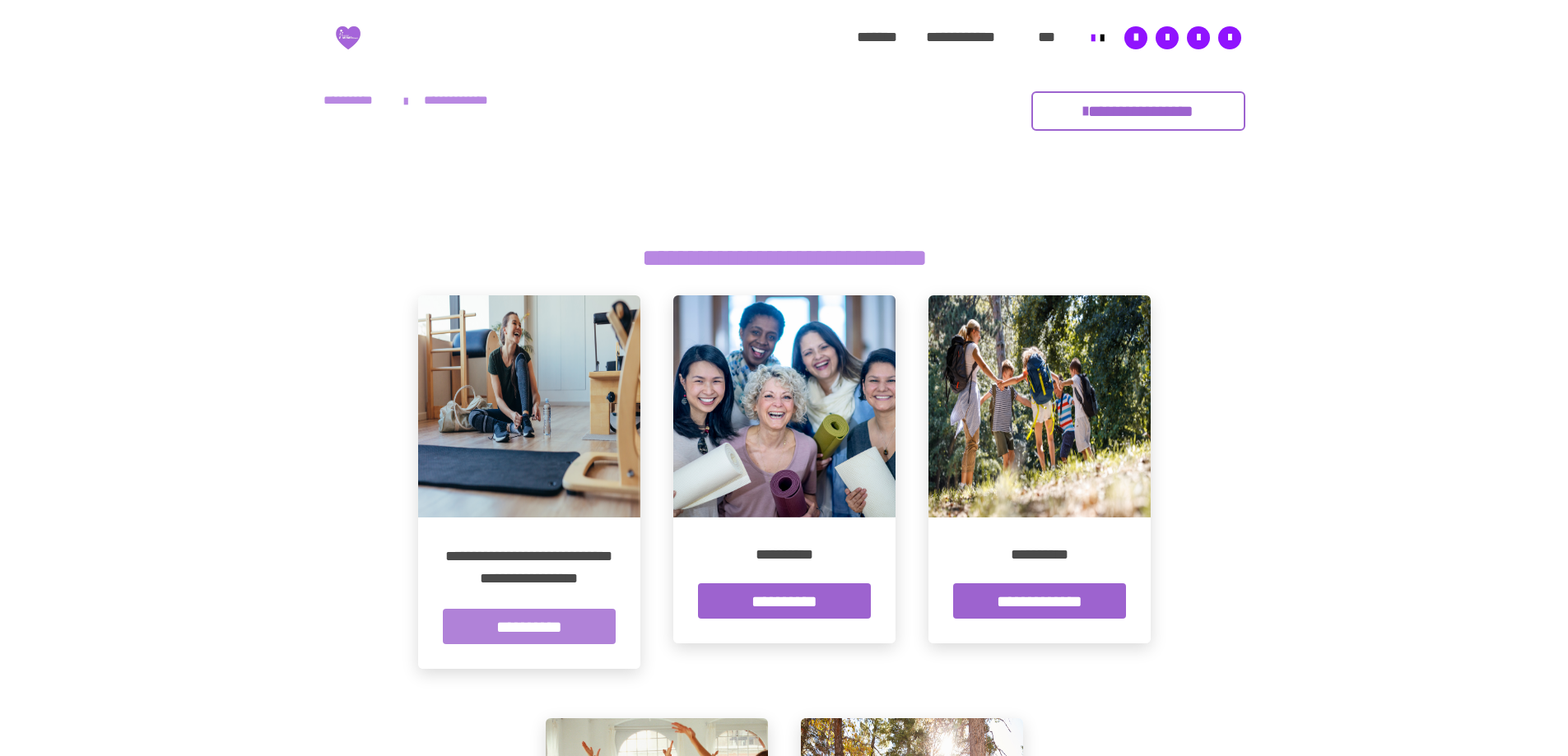 click on "**********" at bounding box center (529, 626) 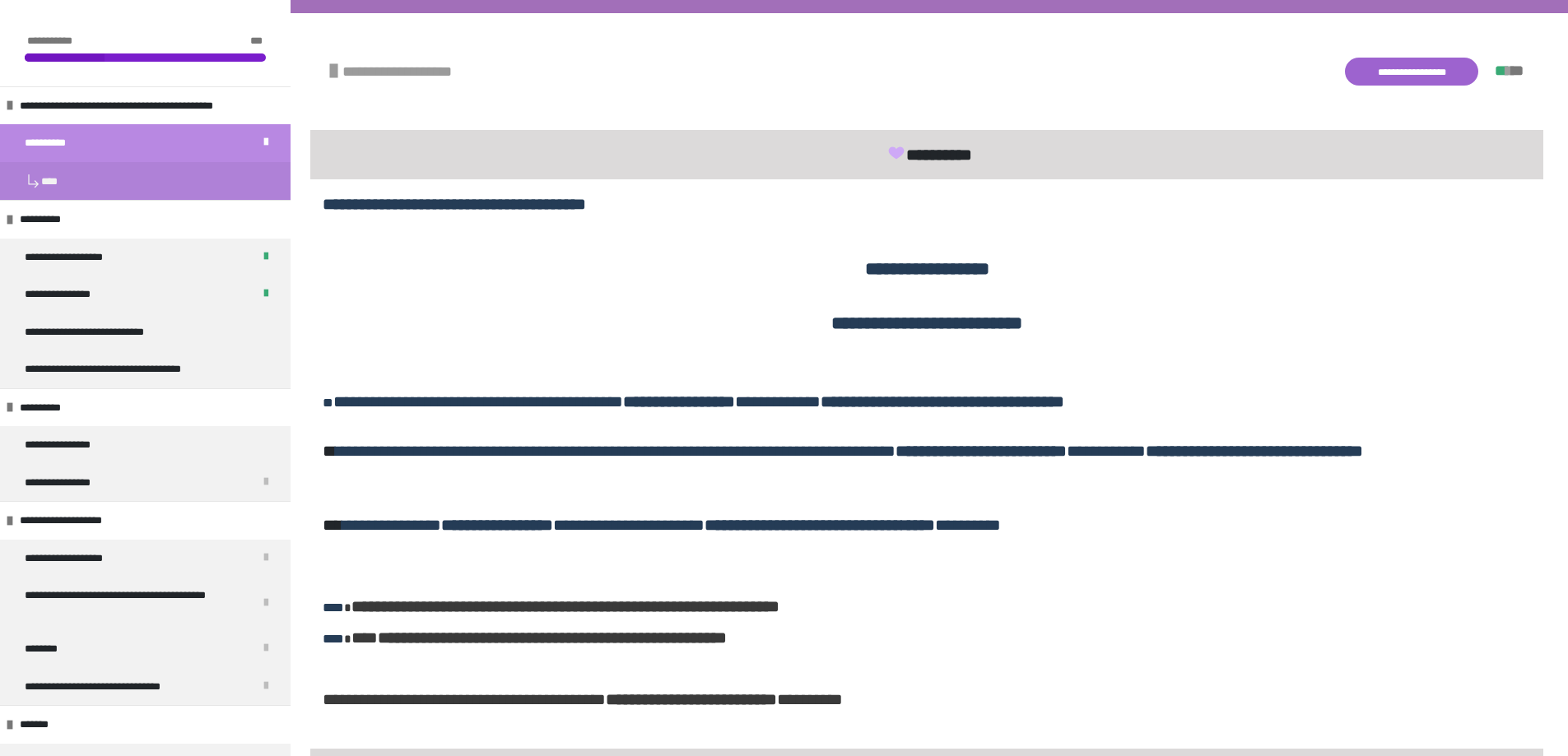 scroll, scrollTop: 329, scrollLeft: 0, axis: vertical 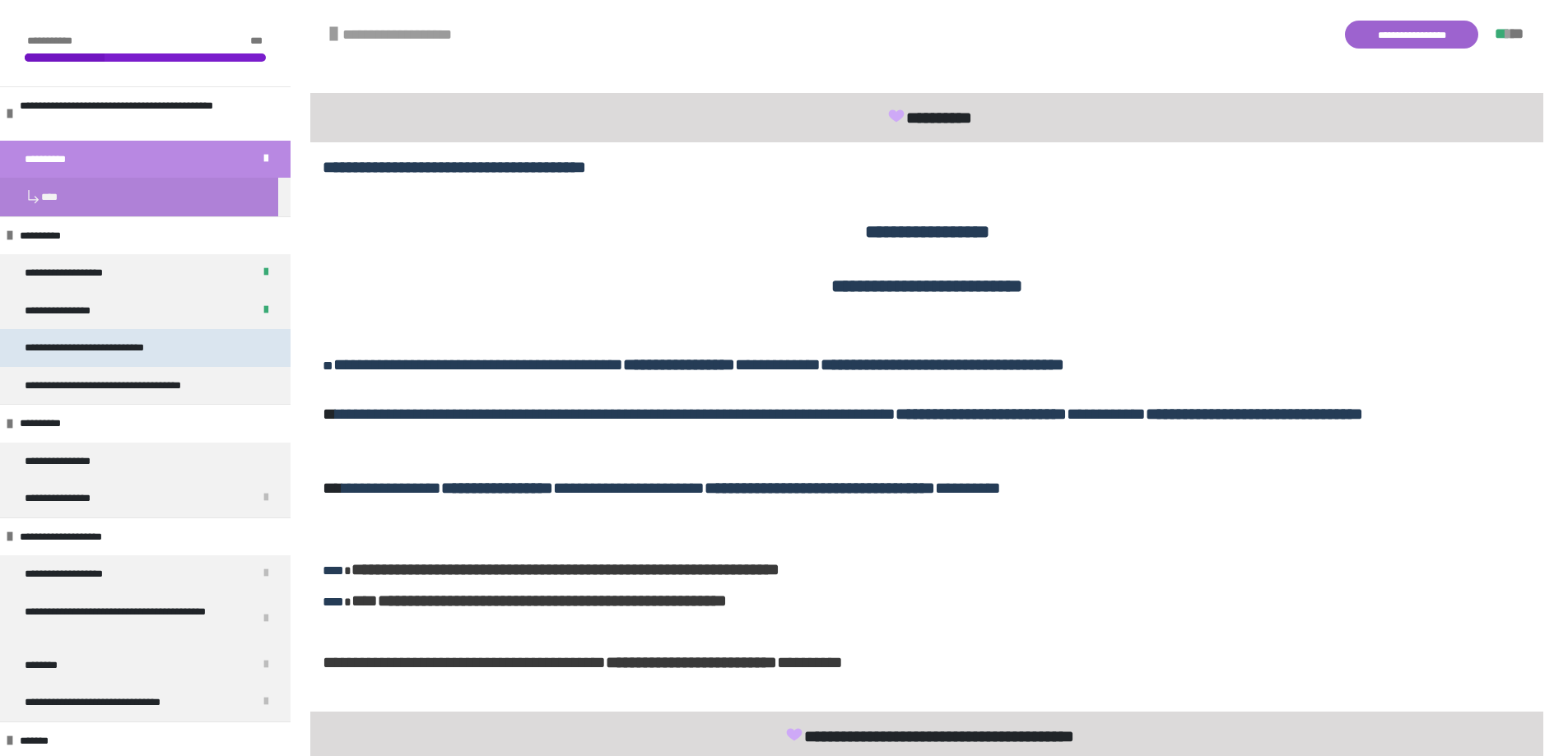 click on "**********" at bounding box center [95, 348] 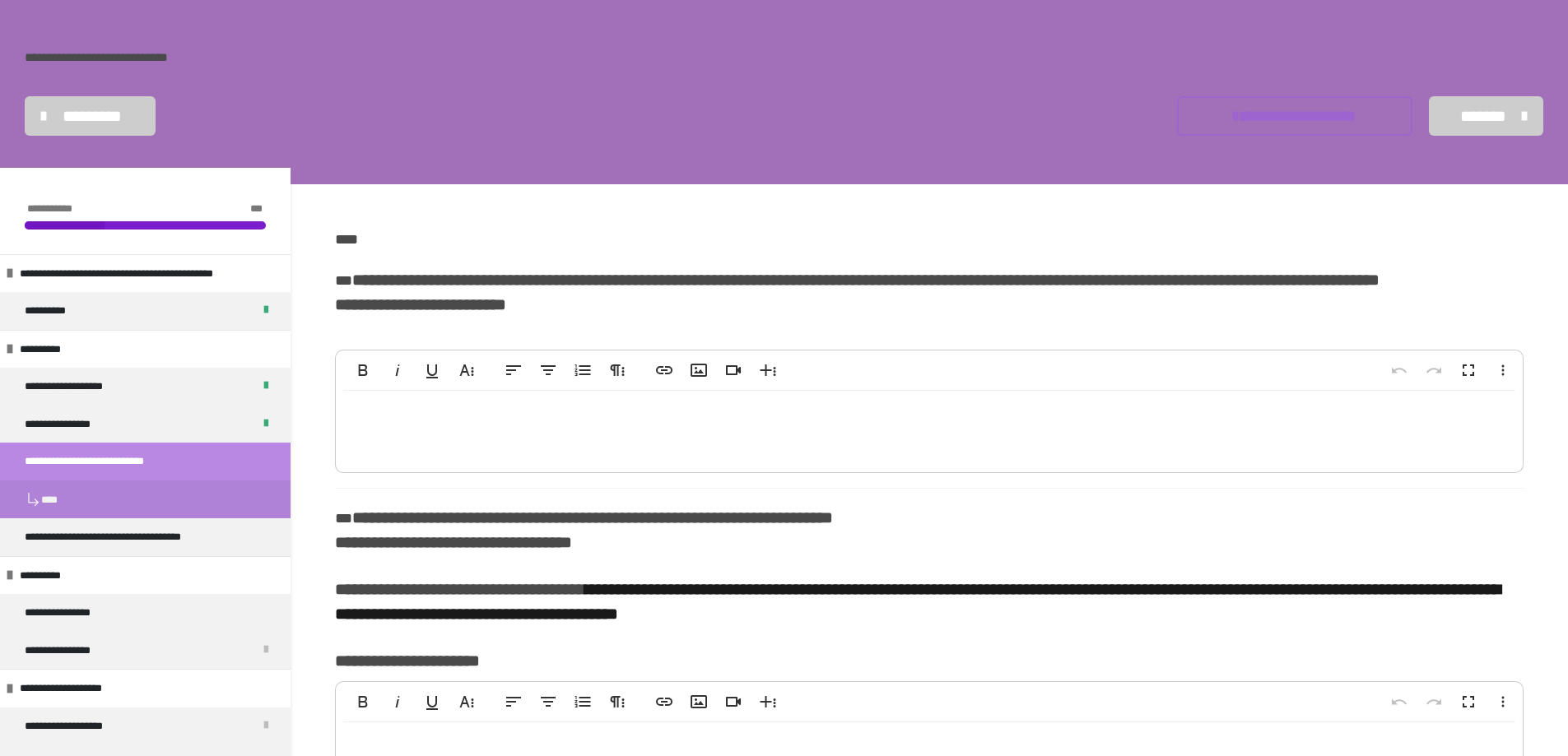 scroll, scrollTop: 215, scrollLeft: 0, axis: vertical 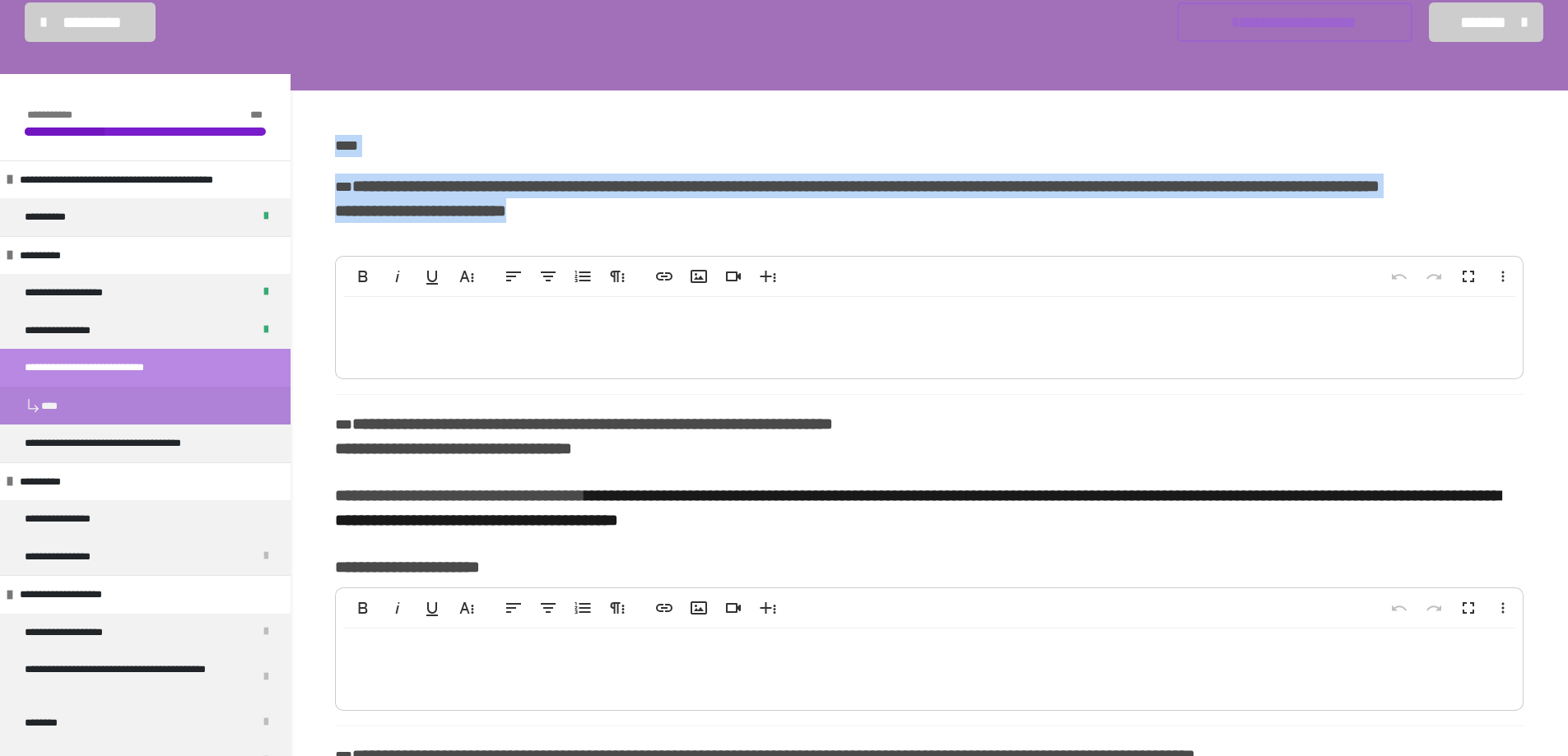 drag, startPoint x: 335, startPoint y: 144, endPoint x: 558, endPoint y: 240, distance: 242.78591 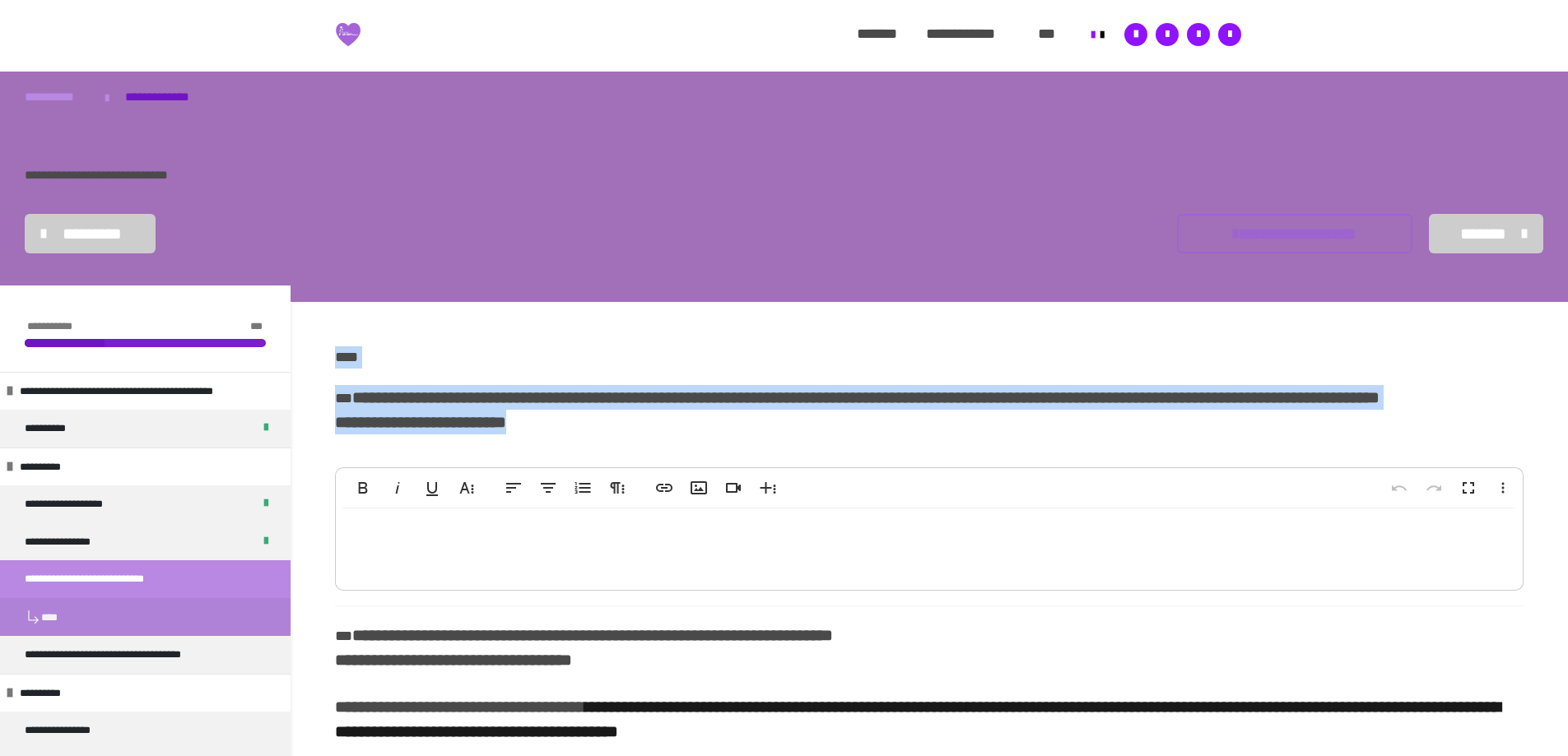 scroll, scrollTop: 0, scrollLeft: 0, axis: both 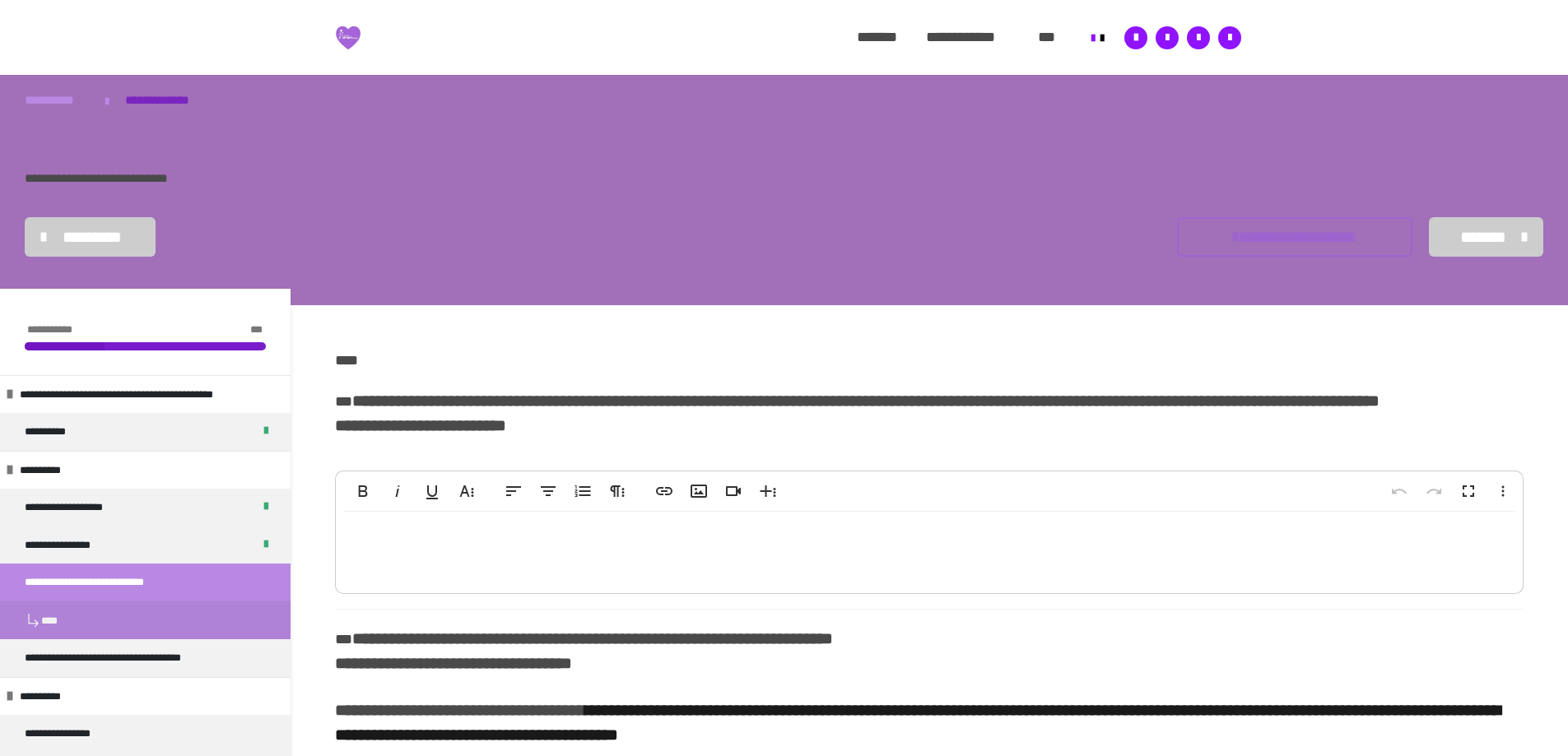 click on "**********" at bounding box center [164, 100] 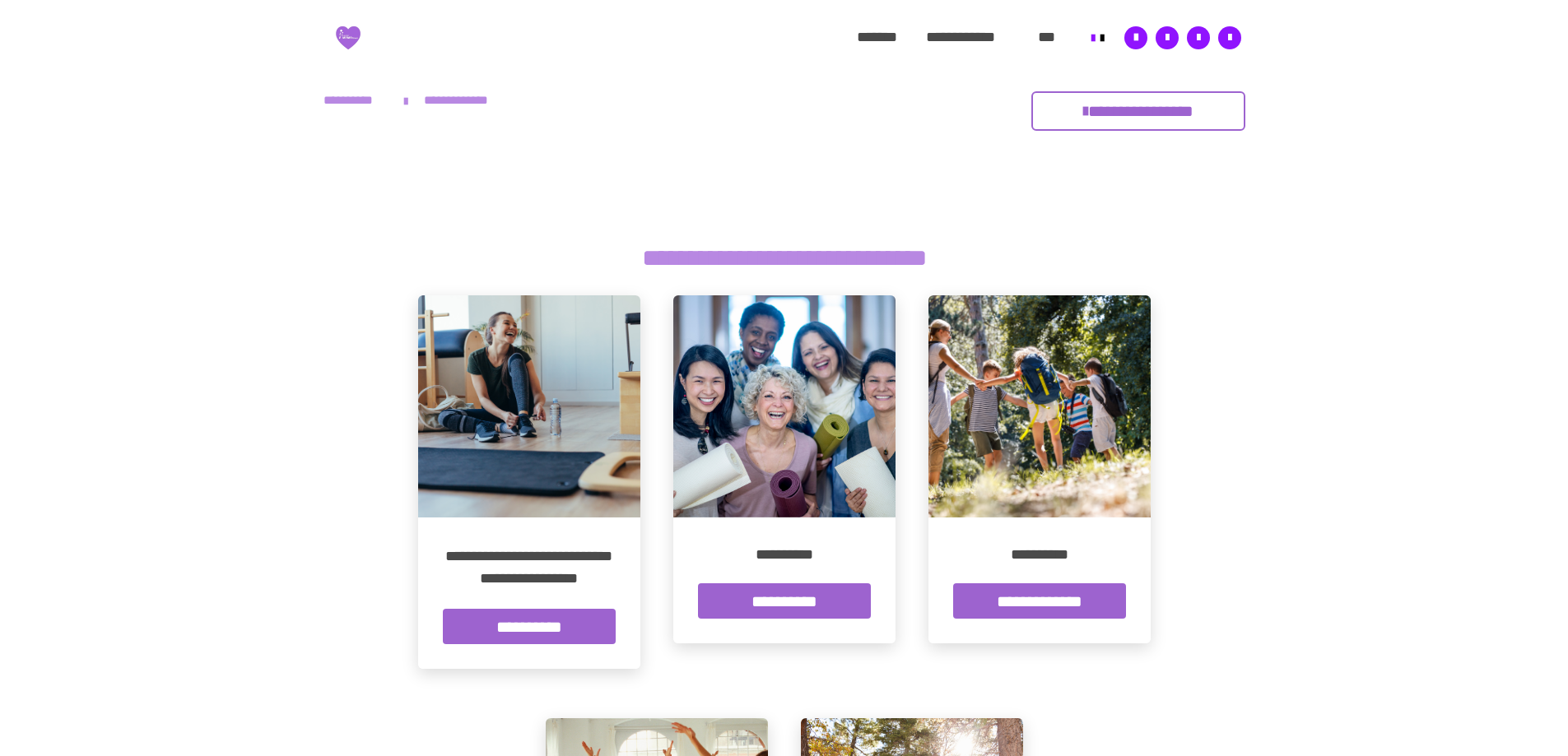 click on "**********" at bounding box center (463, 100) 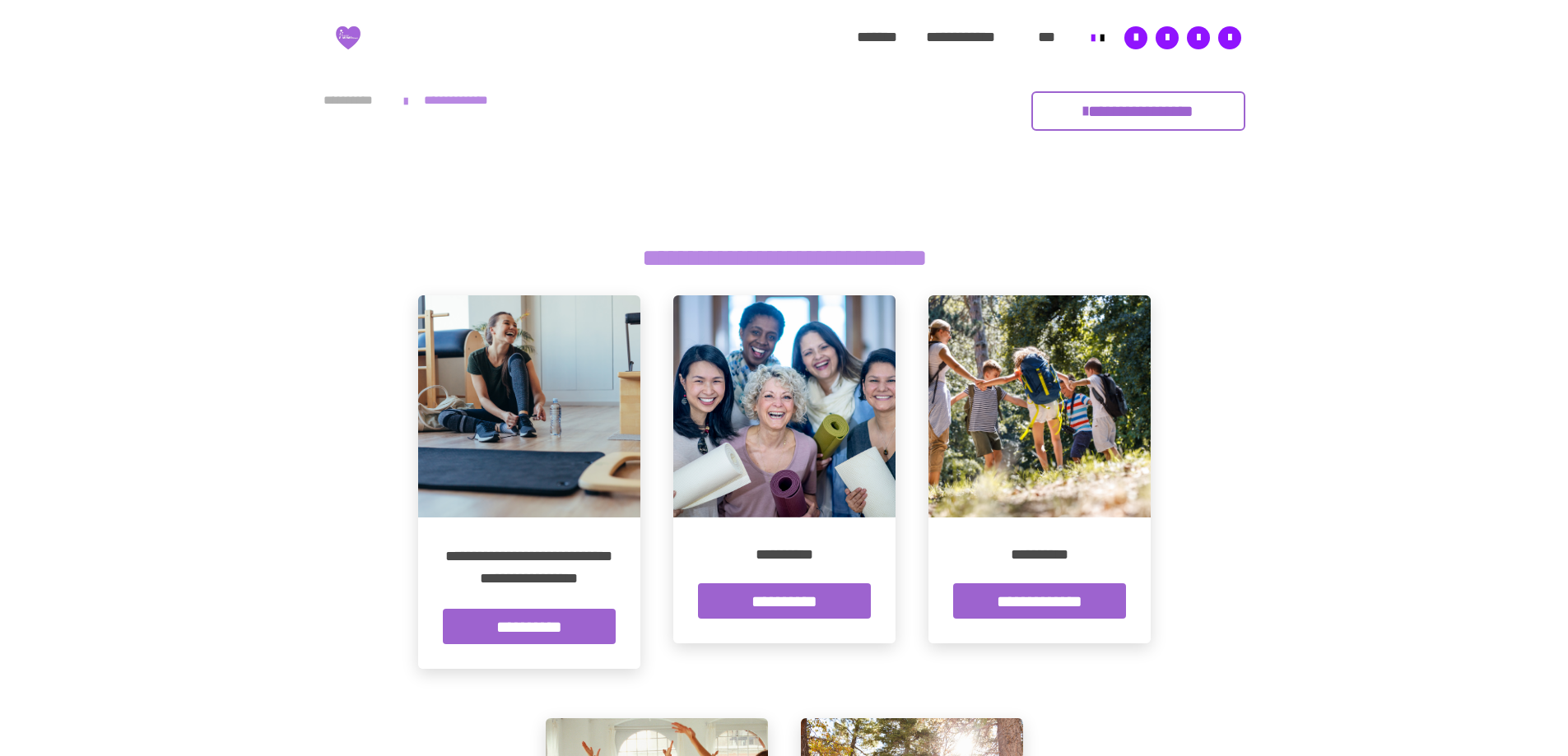 click on "**********" at bounding box center (356, 100) 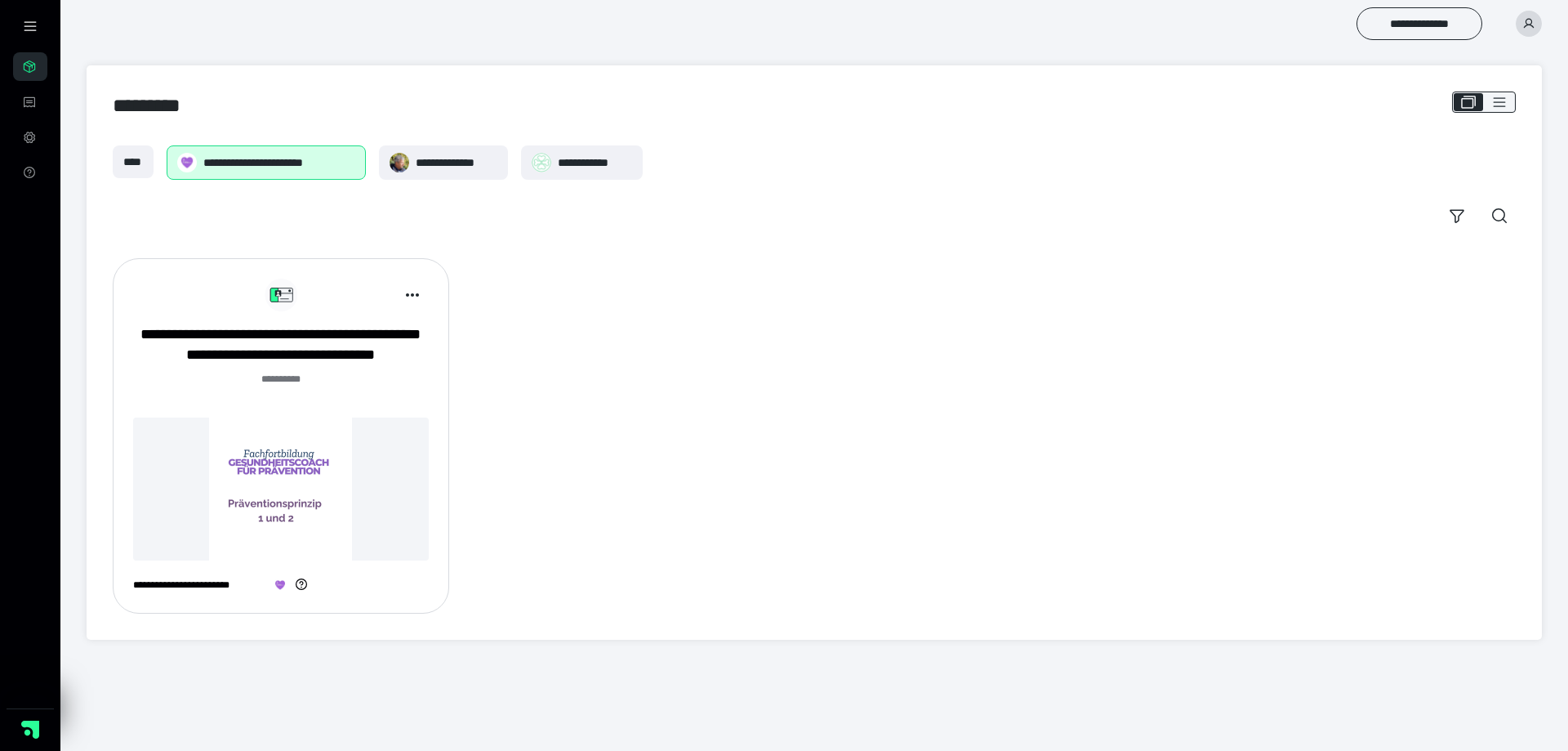 scroll, scrollTop: 0, scrollLeft: 0, axis: both 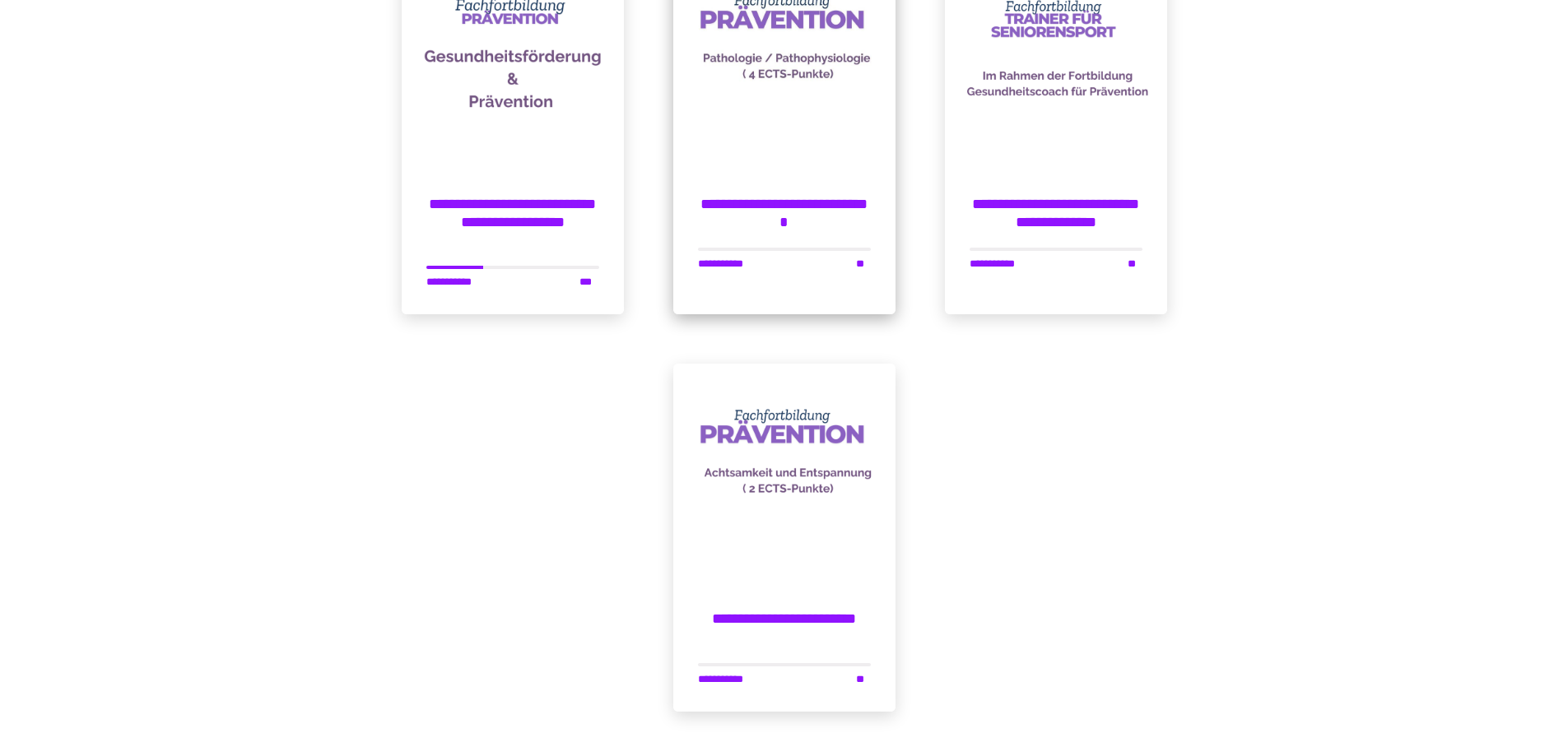 click on "**********" at bounding box center [784, 213] 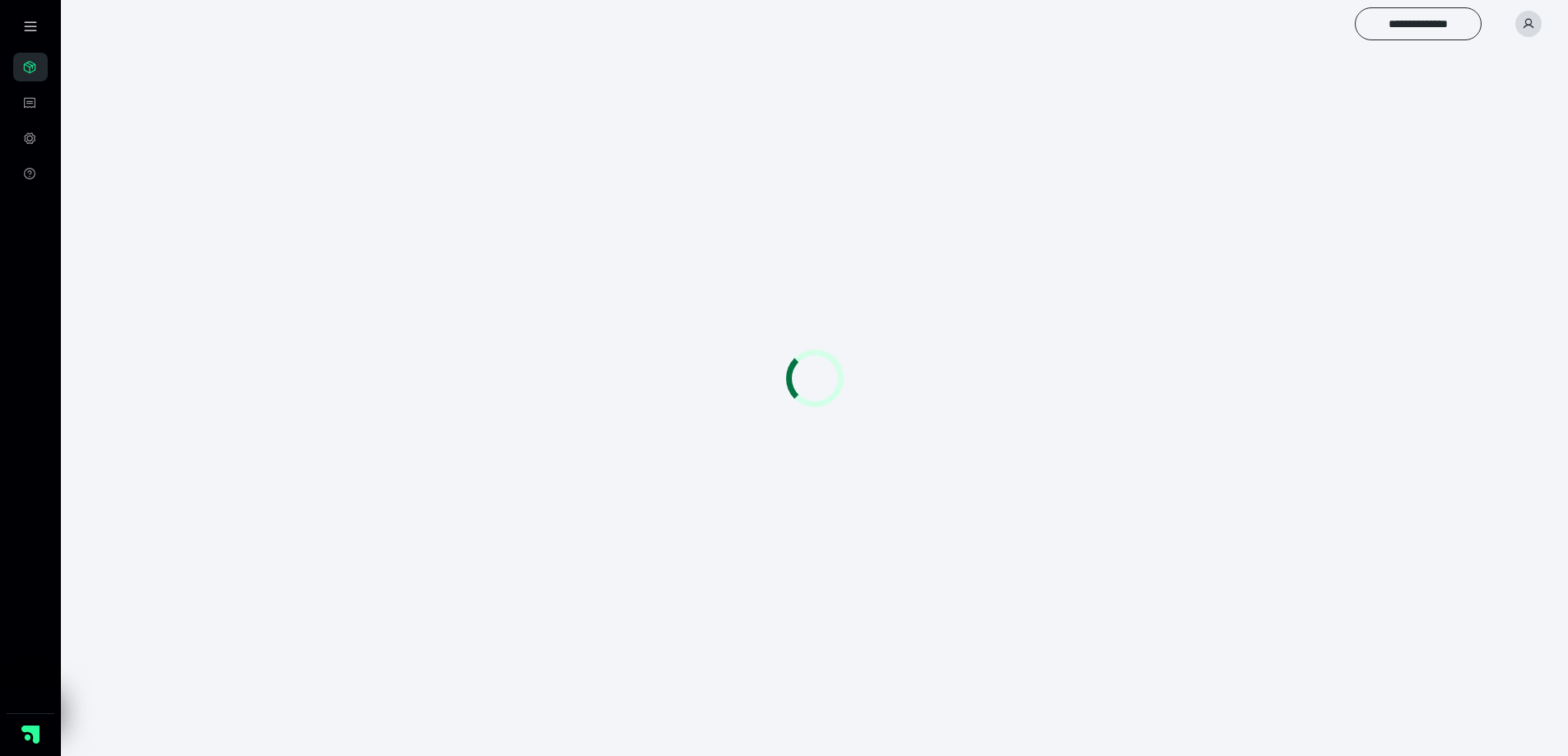 scroll, scrollTop: 0, scrollLeft: 0, axis: both 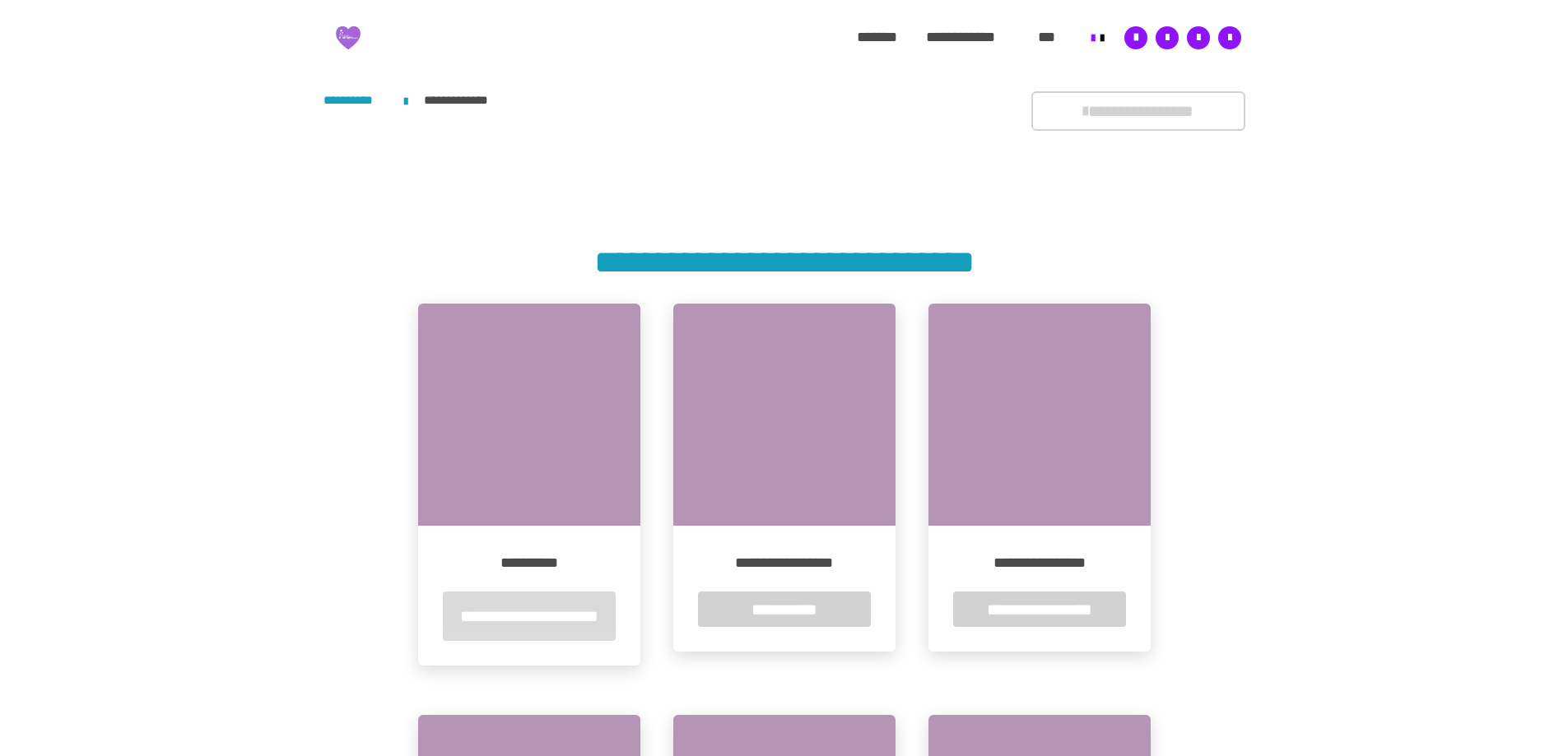 click on "**********" at bounding box center [529, 616] 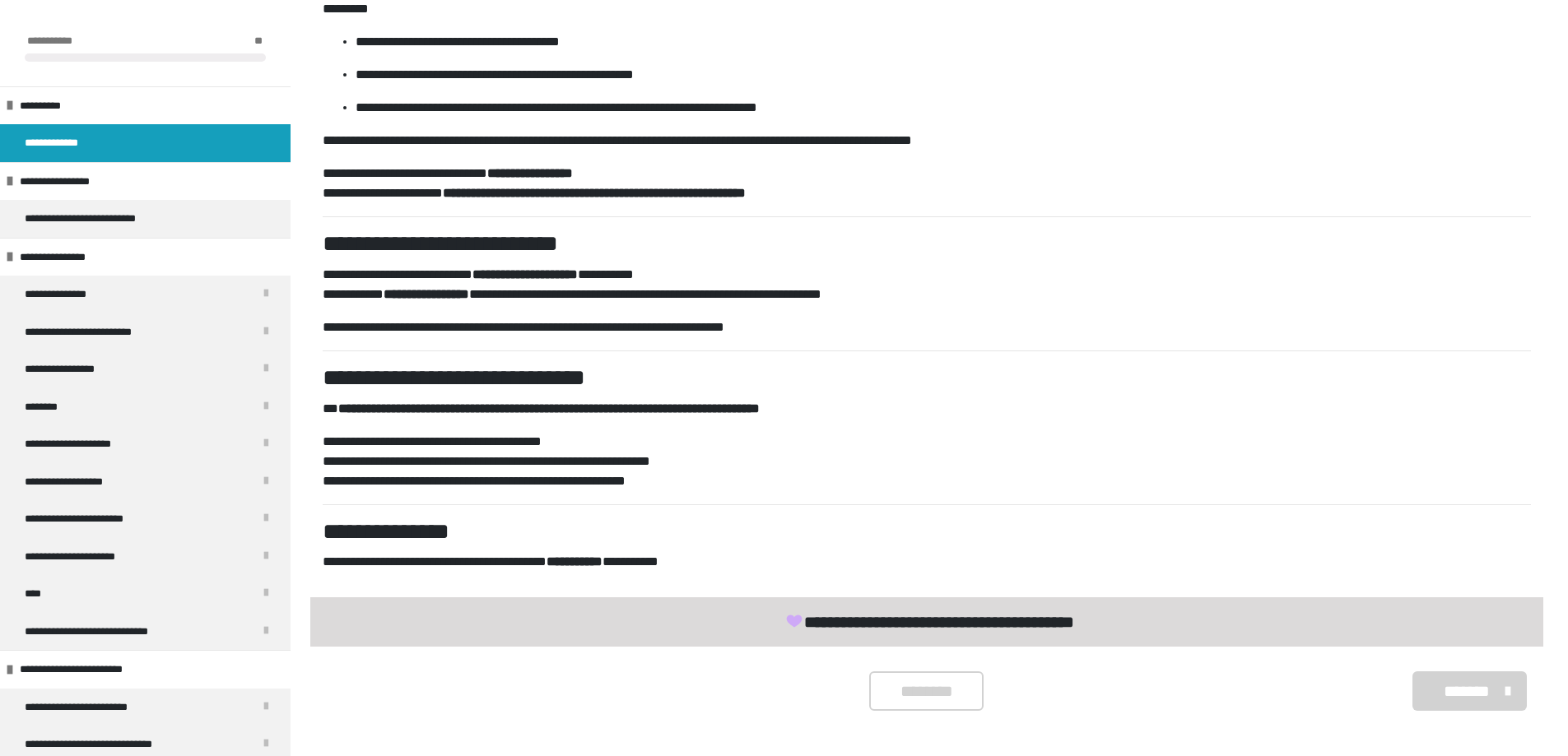scroll, scrollTop: 636, scrollLeft: 0, axis: vertical 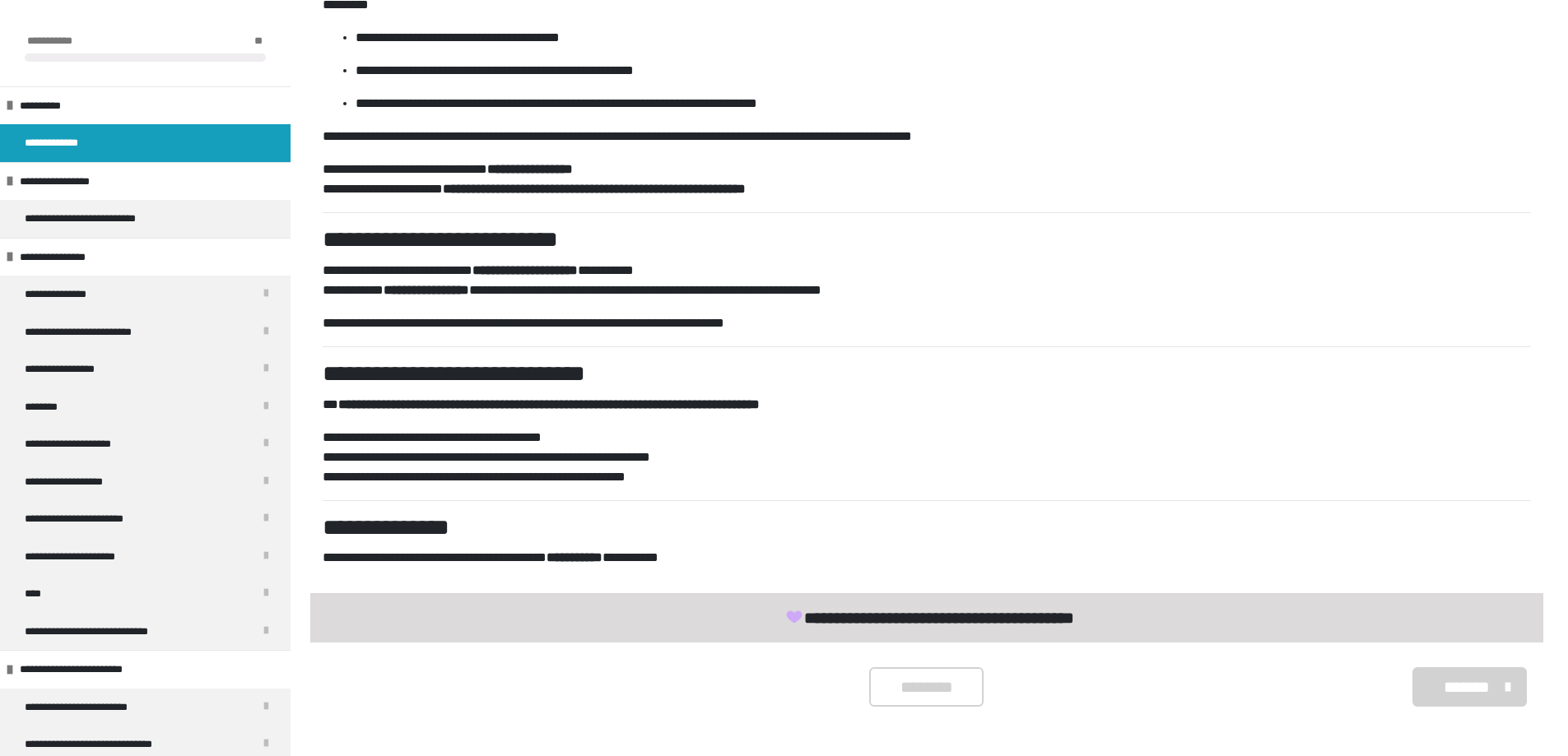 click on "*******" at bounding box center [1467, 687] 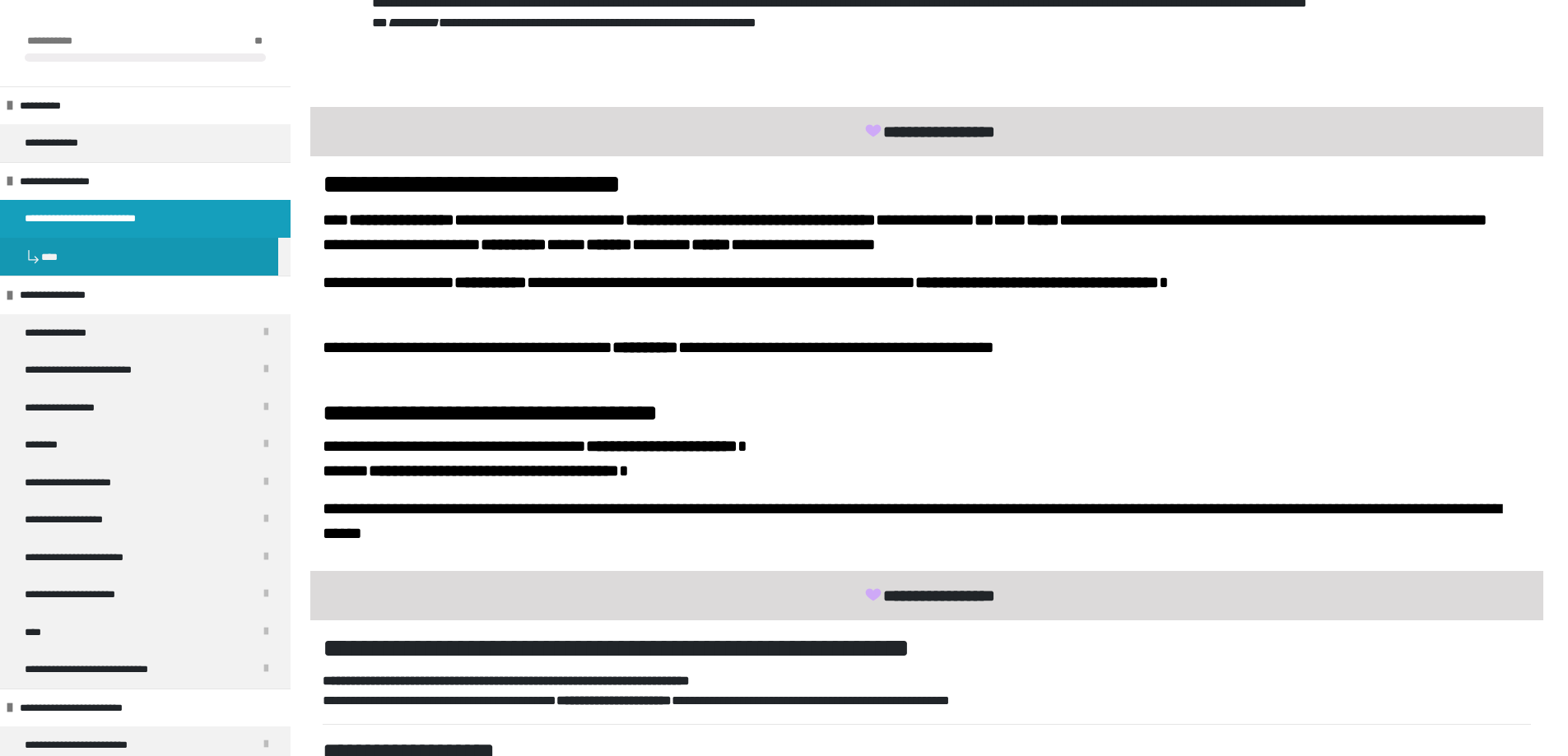 scroll, scrollTop: 800, scrollLeft: 0, axis: vertical 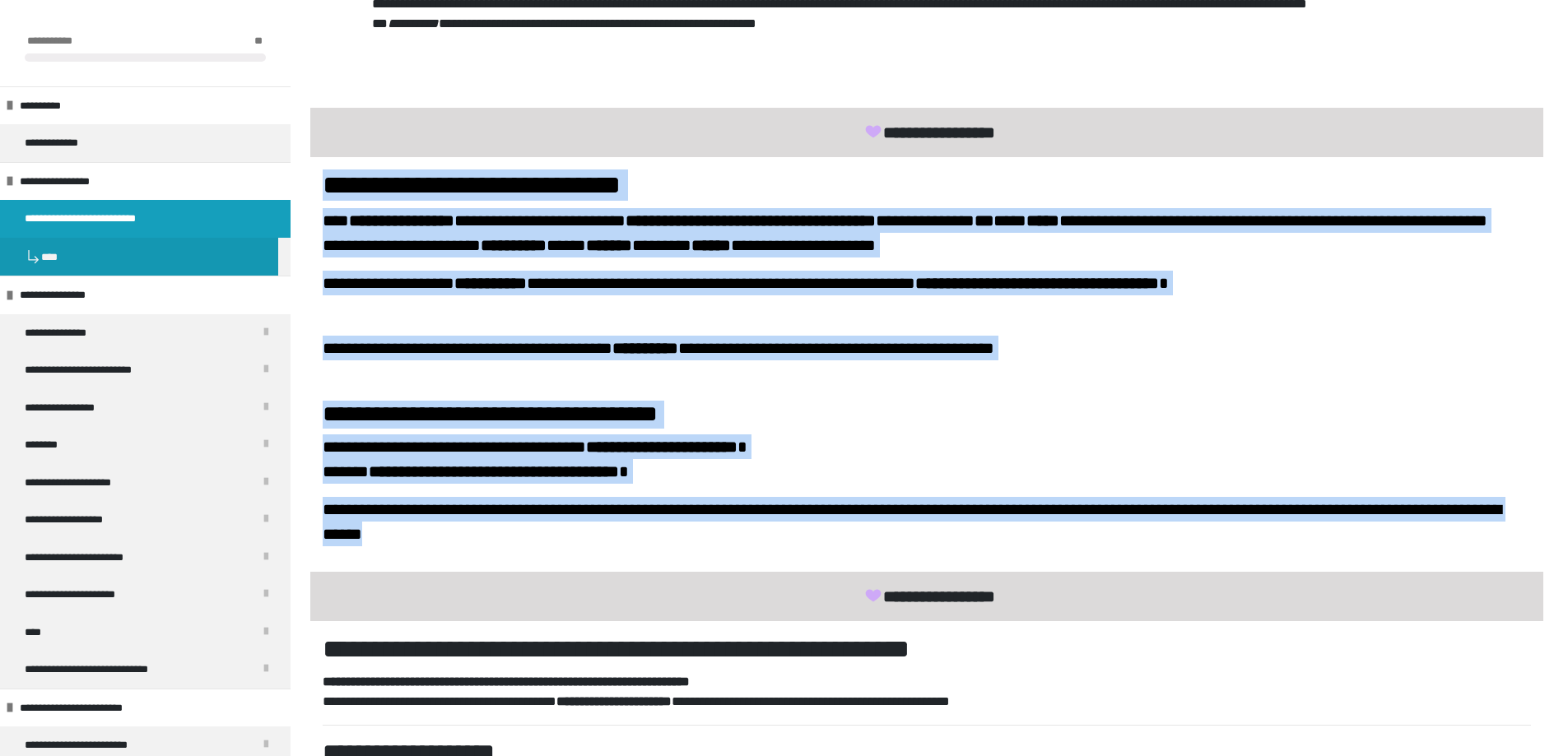 drag, startPoint x: 328, startPoint y: 206, endPoint x: 743, endPoint y: 607, distance: 577.08405 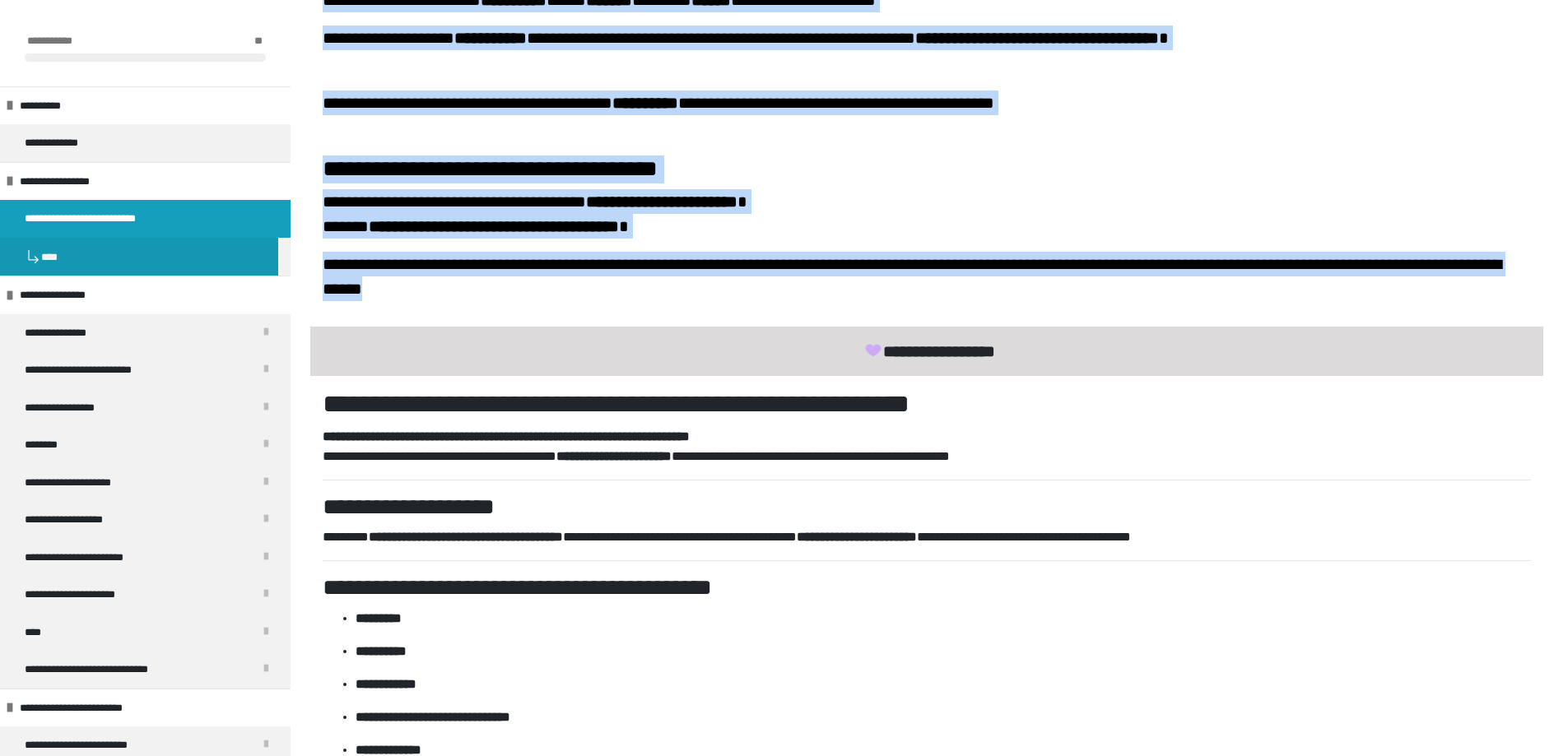 scroll, scrollTop: 1047, scrollLeft: 0, axis: vertical 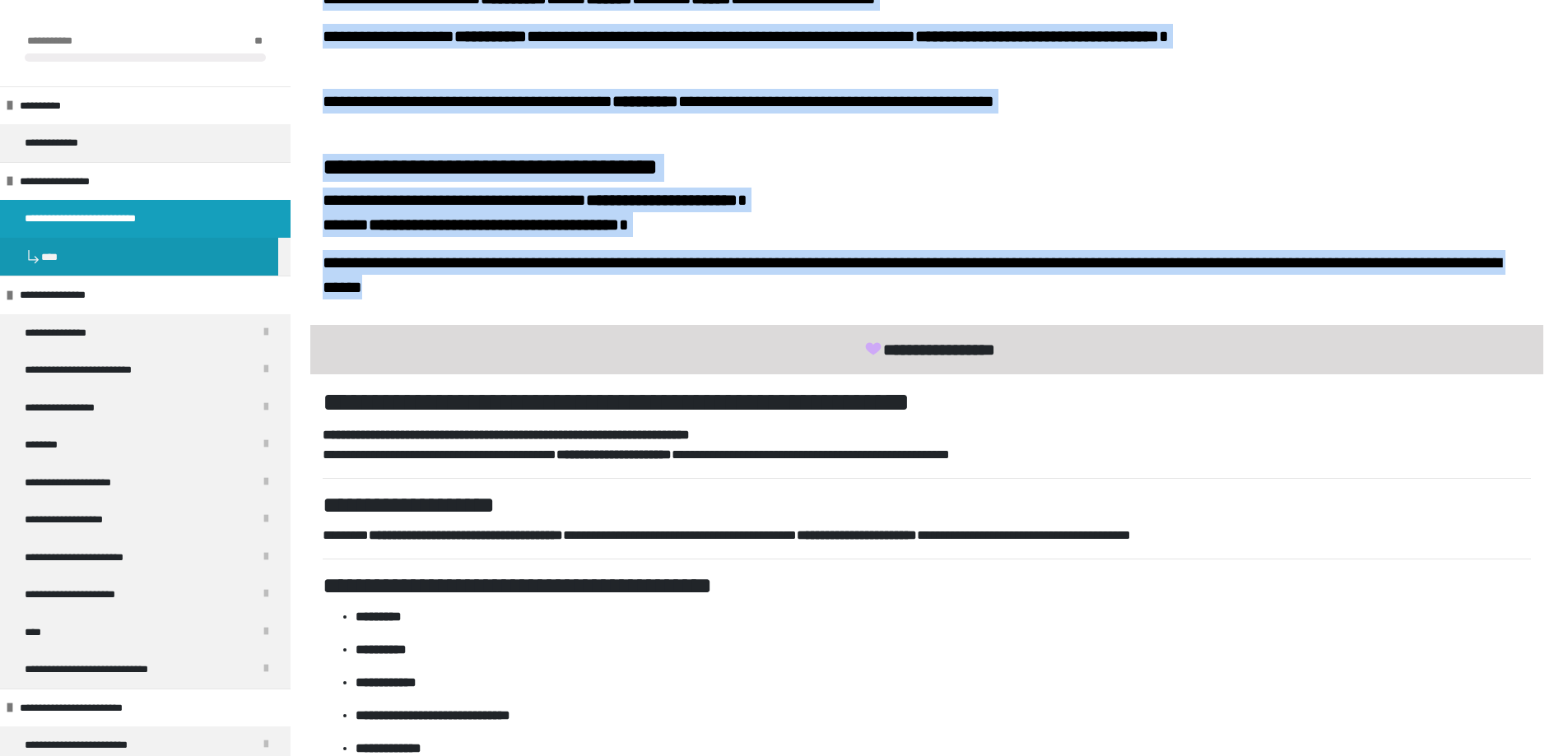 drag, startPoint x: 487, startPoint y: 261, endPoint x: 1076, endPoint y: 195, distance: 592.6863 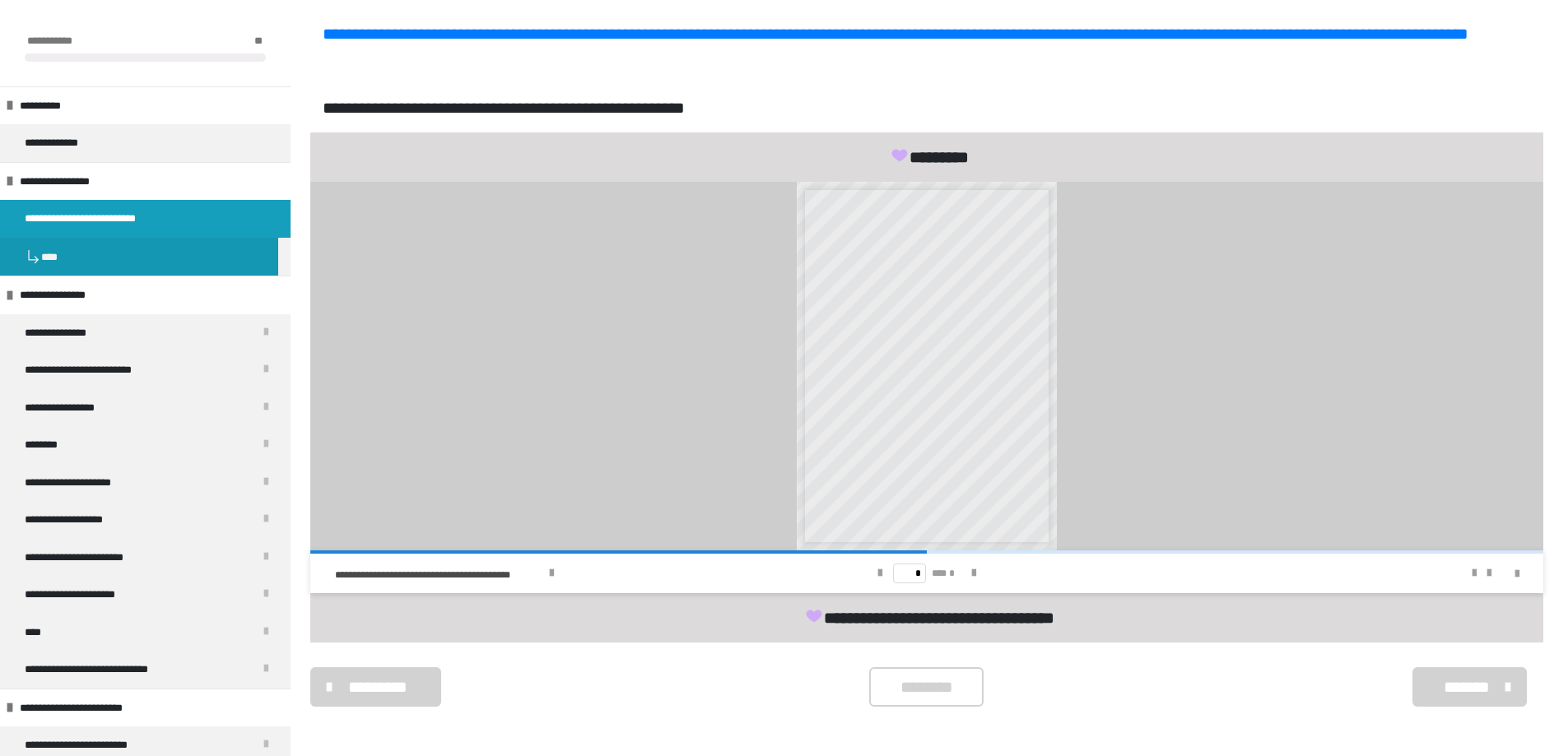scroll, scrollTop: 5346, scrollLeft: 0, axis: vertical 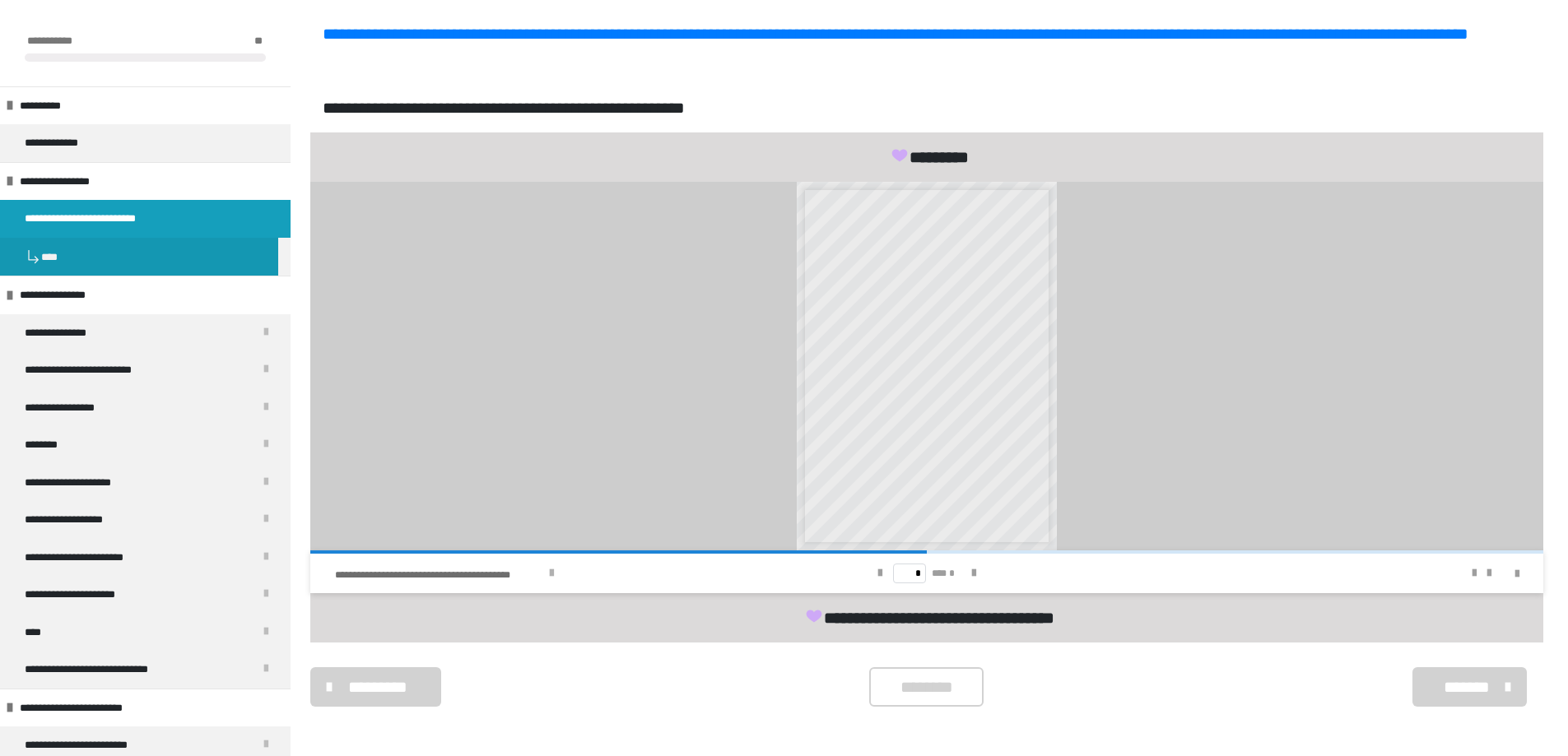 click at bounding box center (551, 573) 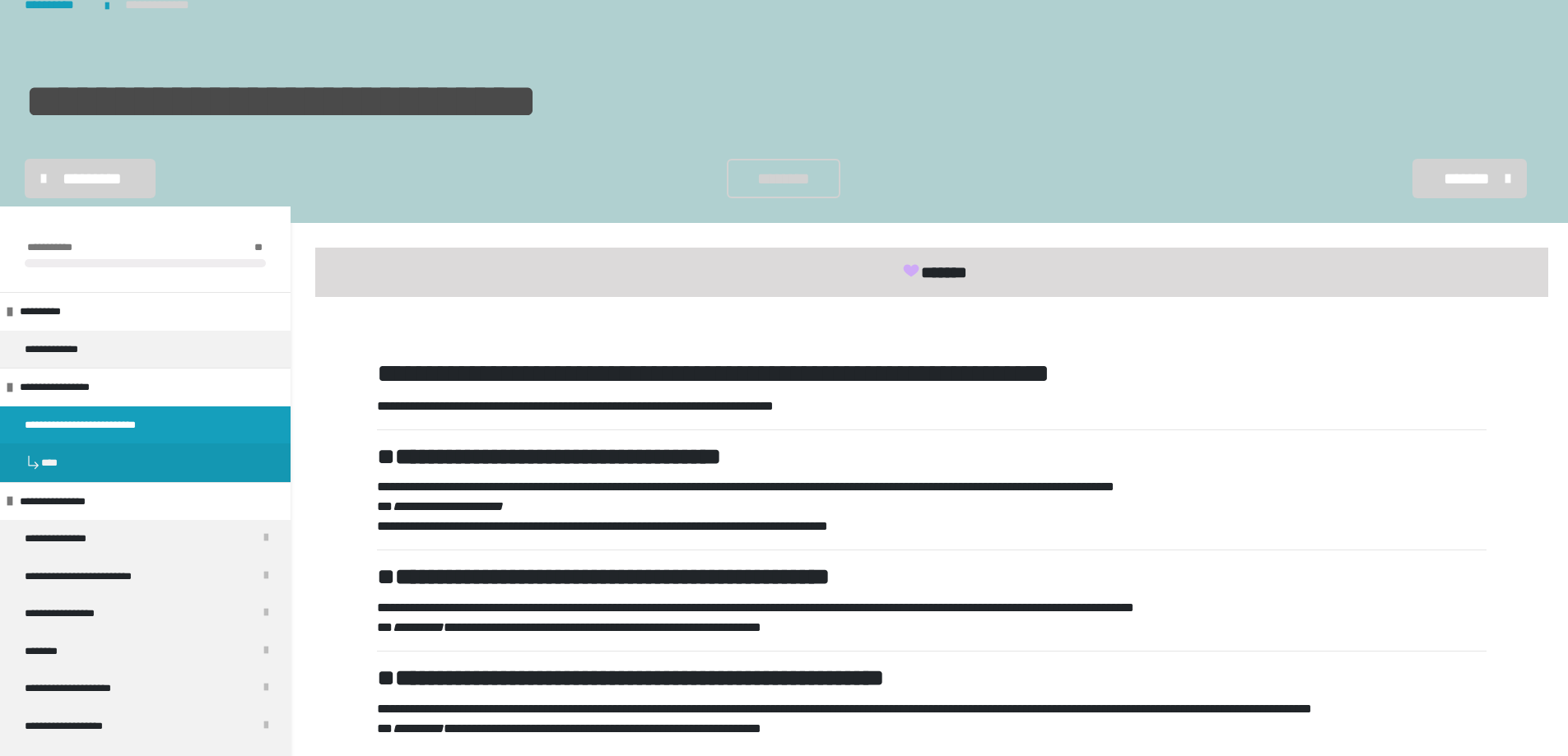 scroll, scrollTop: 81, scrollLeft: 0, axis: vertical 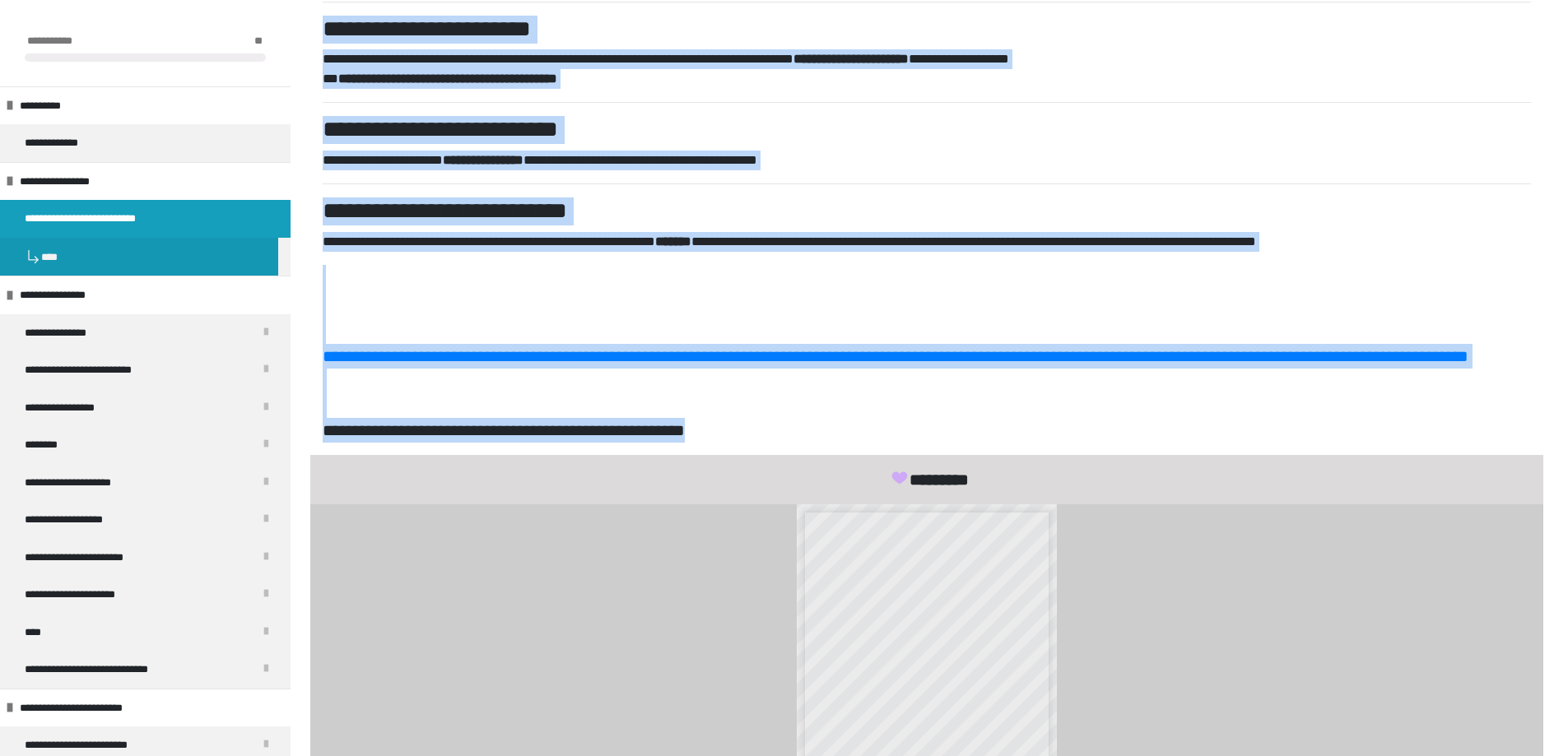drag, startPoint x: 373, startPoint y: 390, endPoint x: 767, endPoint y: 523, distance: 415.84252 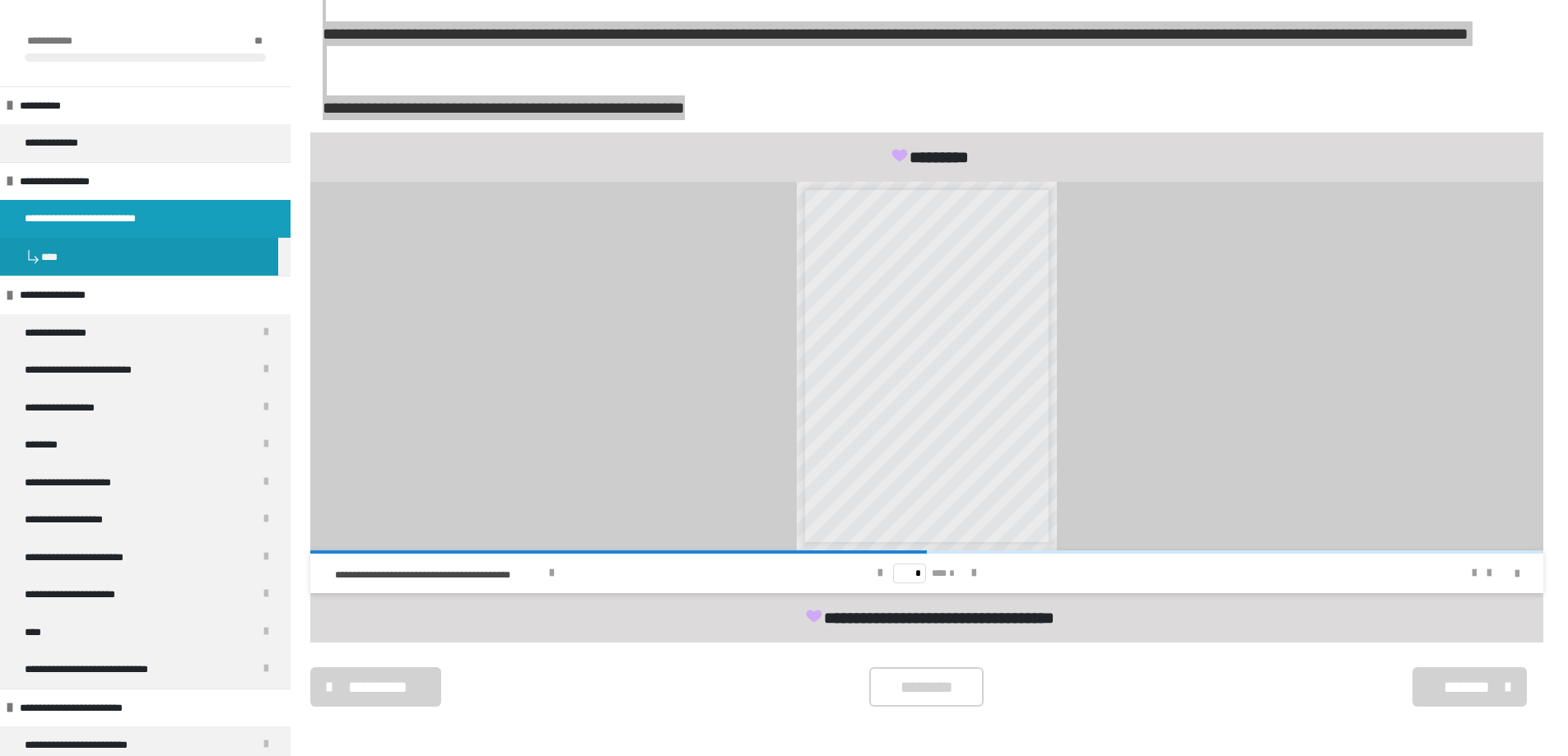 scroll, scrollTop: 5017, scrollLeft: 0, axis: vertical 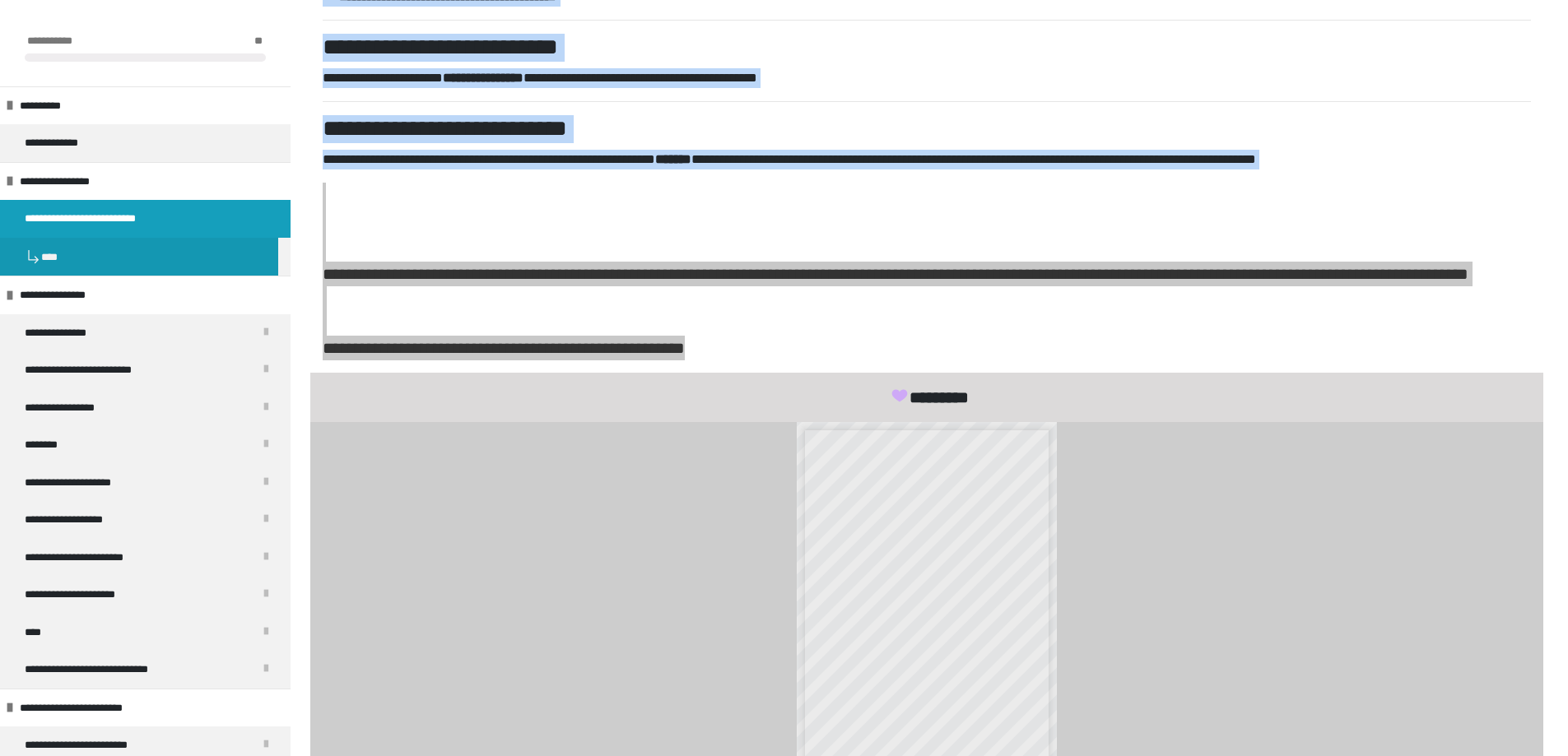 click on "**********" at bounding box center (927, 44) 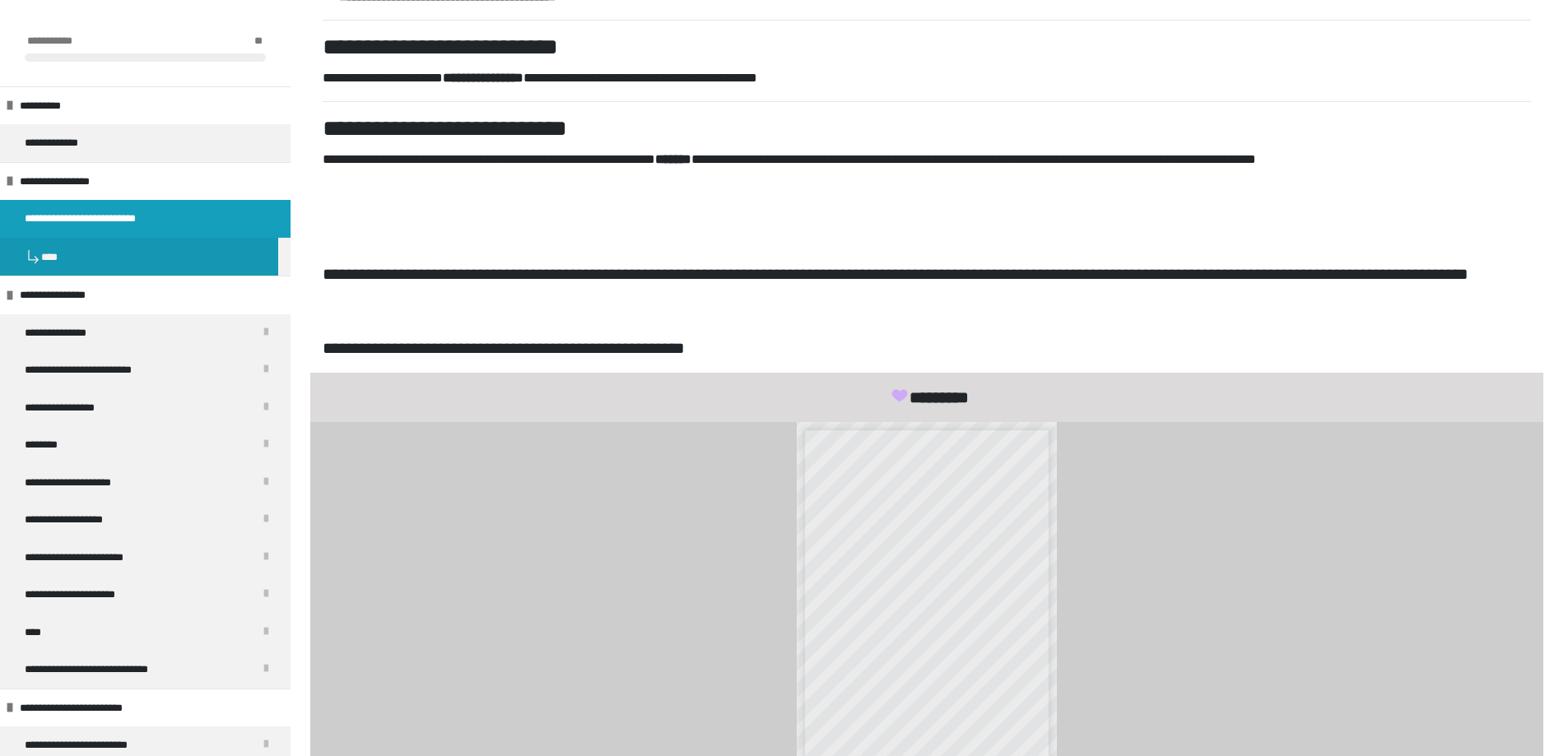 click on "**********" at bounding box center (896, 274) 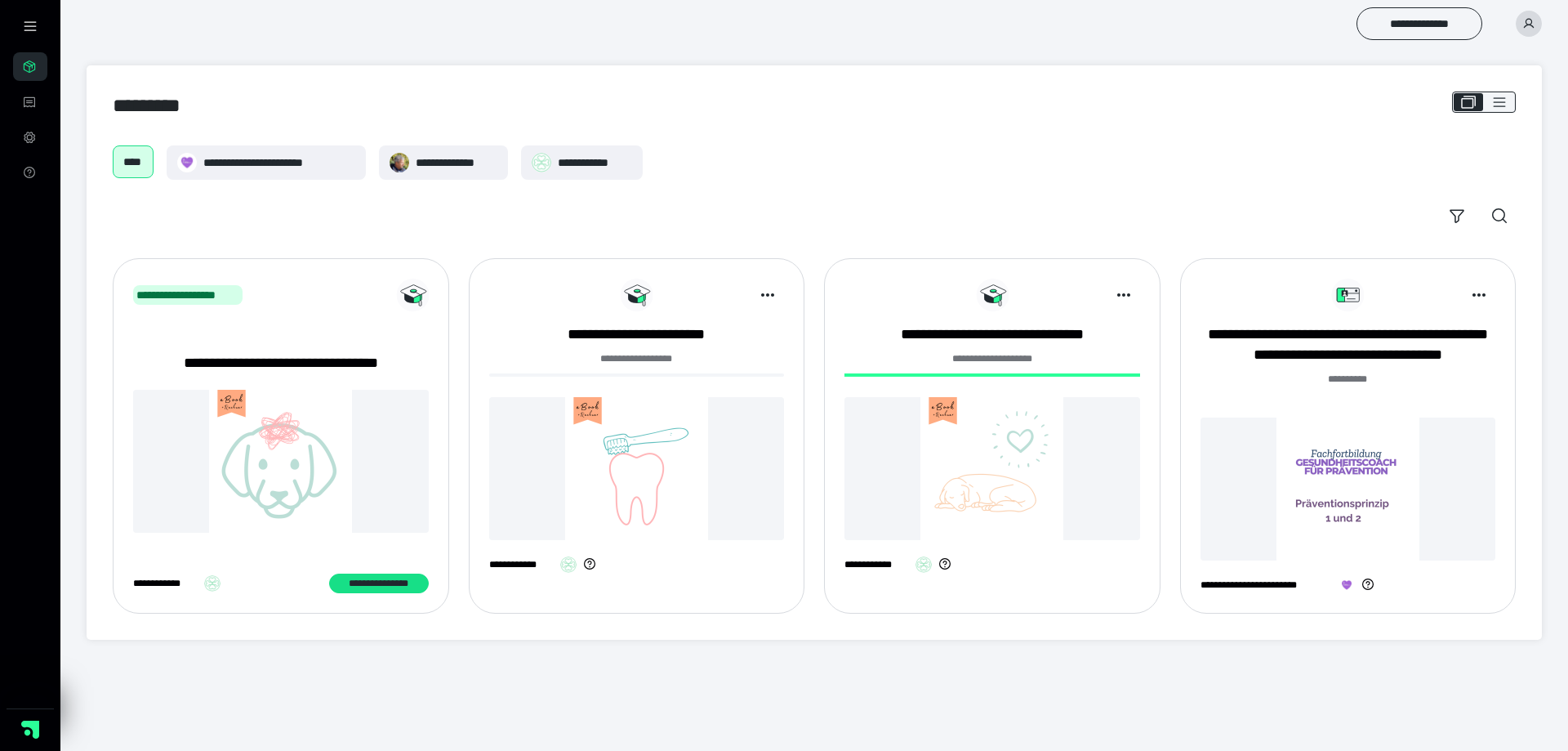 scroll, scrollTop: 0, scrollLeft: 0, axis: both 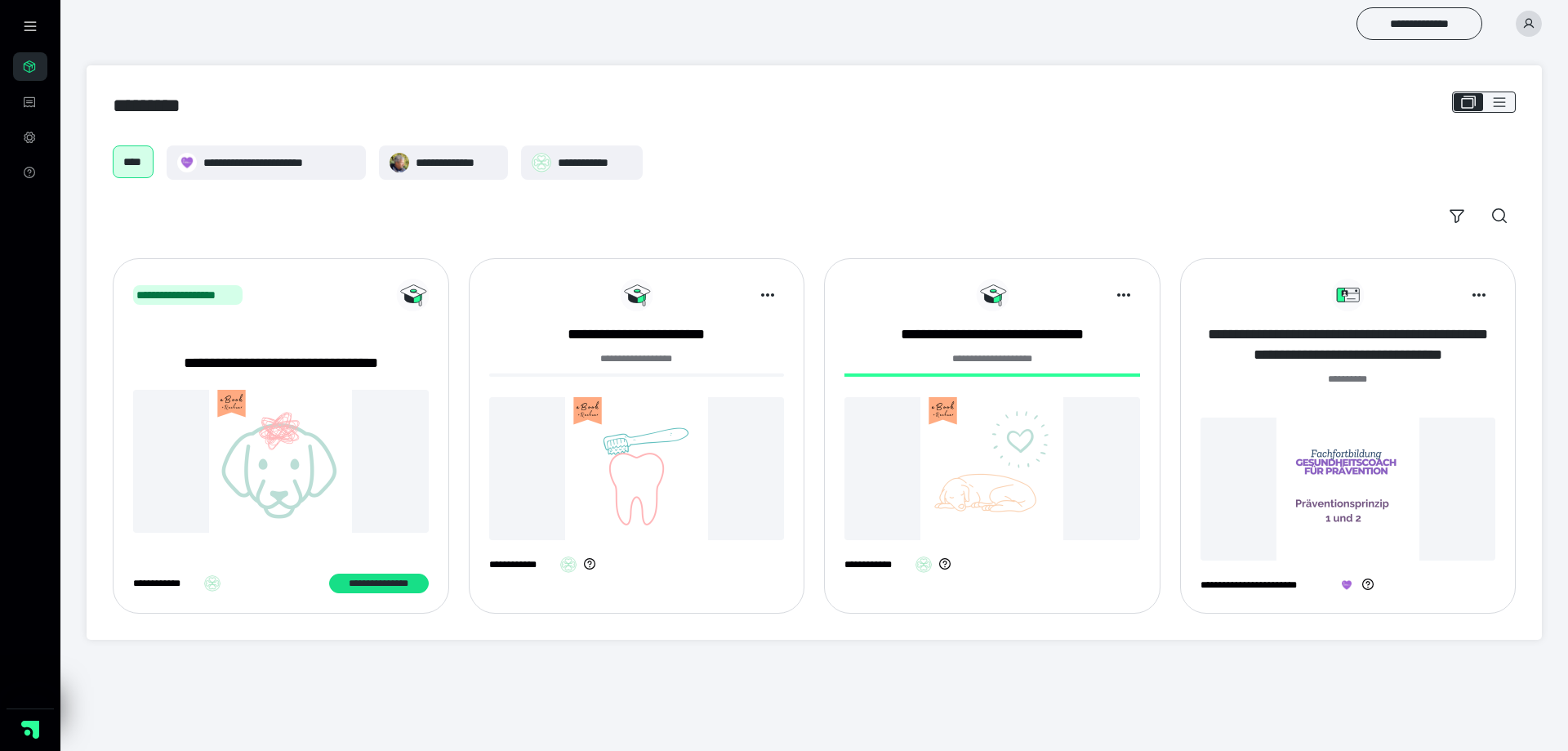 click on "**********" at bounding box center (1348, 345) 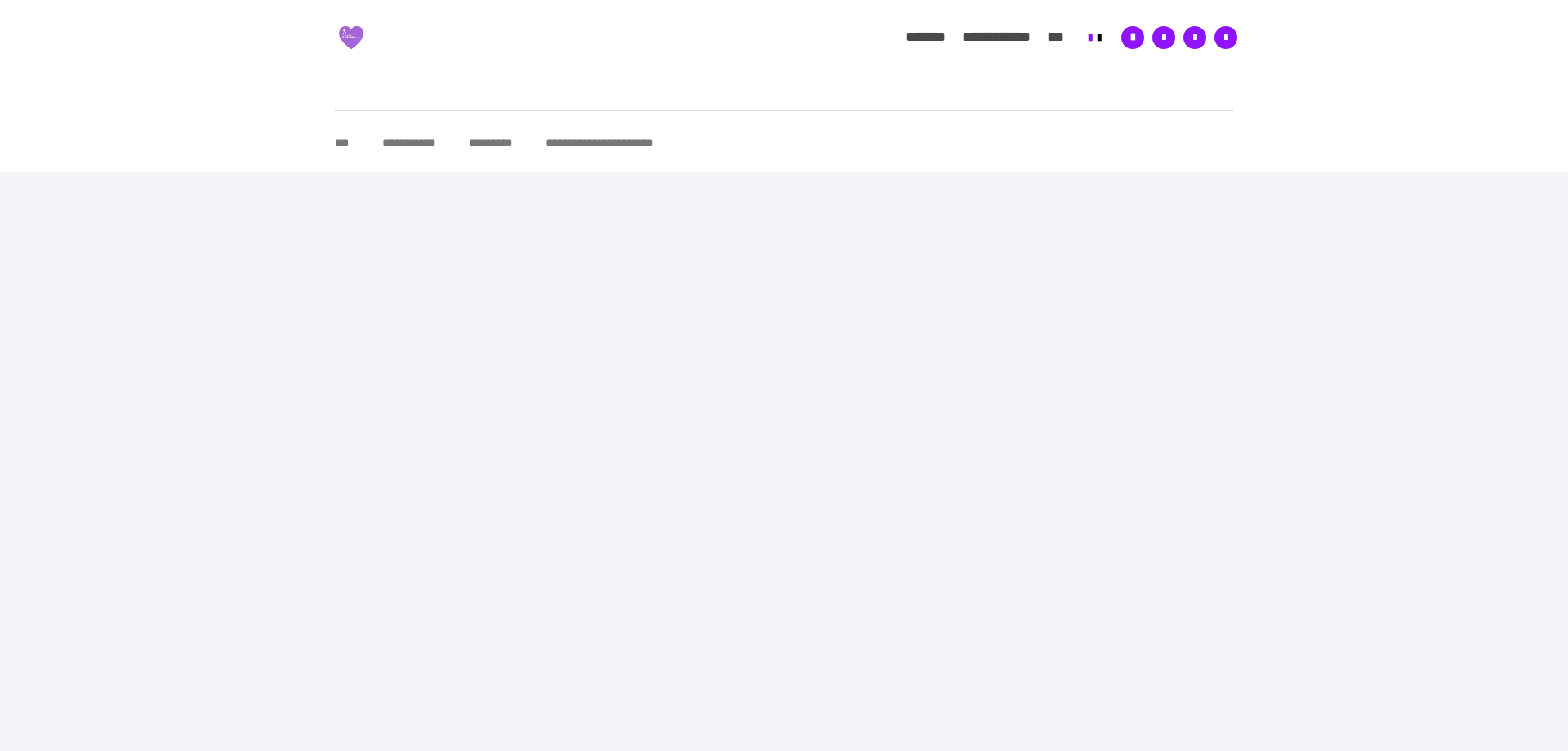 scroll, scrollTop: 0, scrollLeft: 0, axis: both 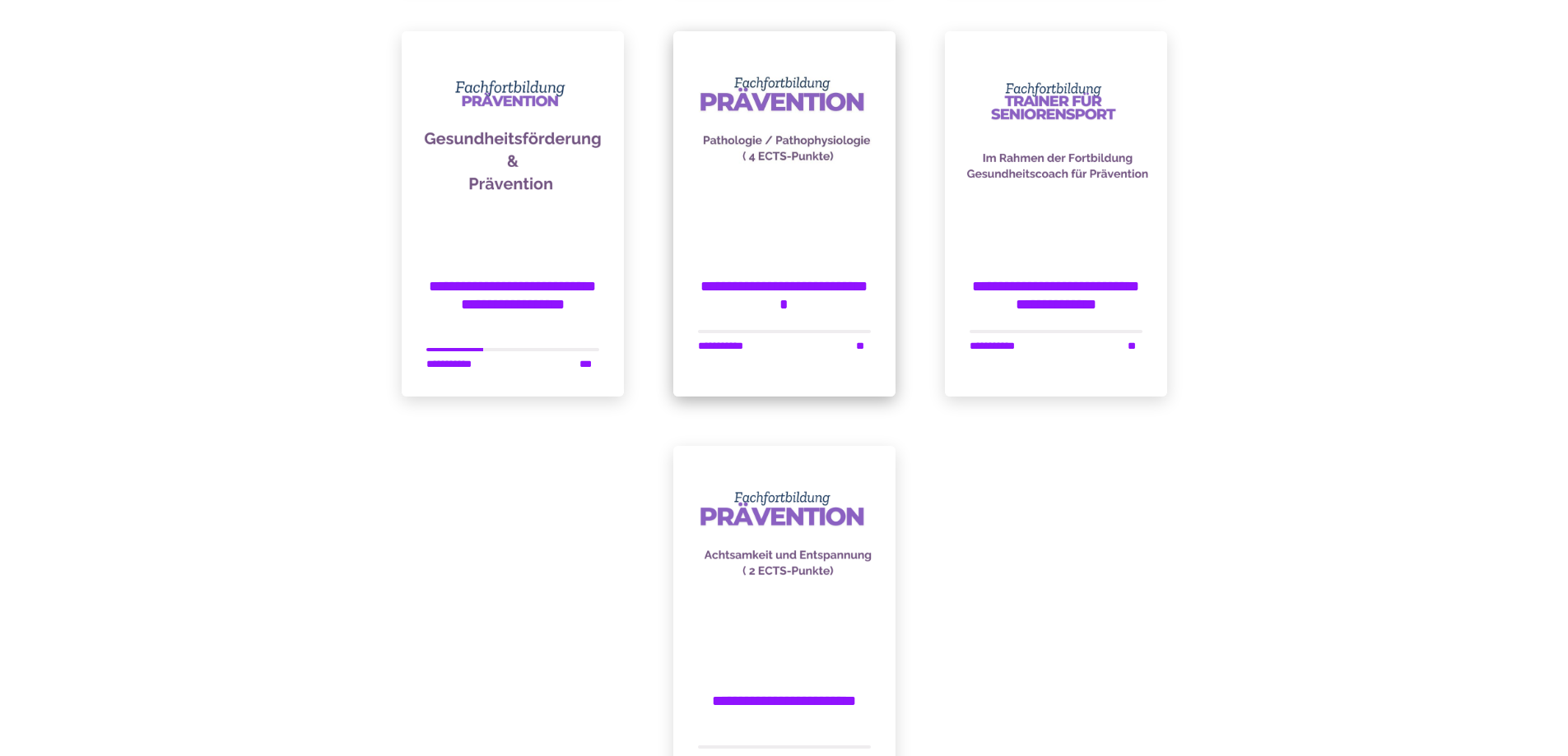 click at bounding box center [784, 142] 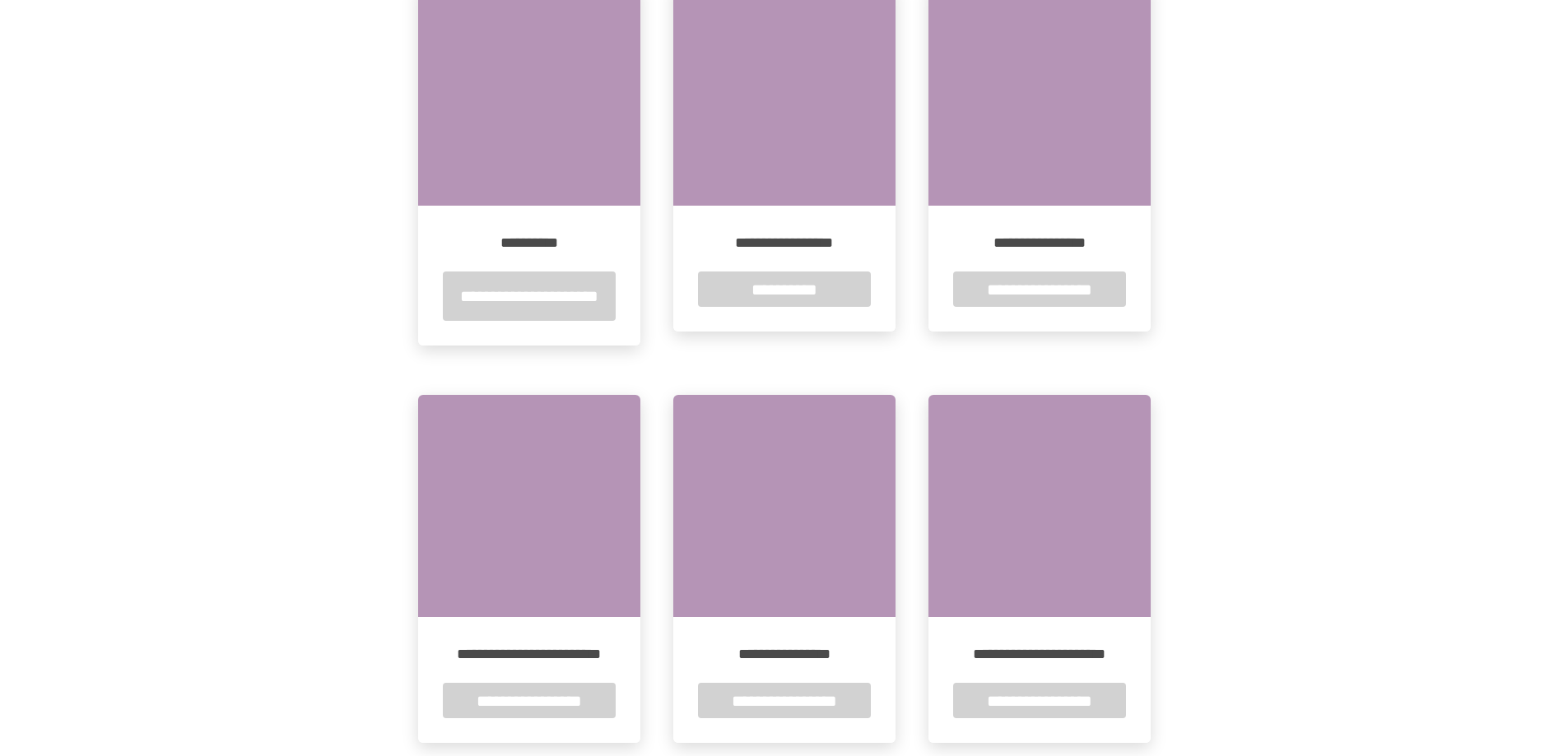 scroll, scrollTop: 329, scrollLeft: 0, axis: vertical 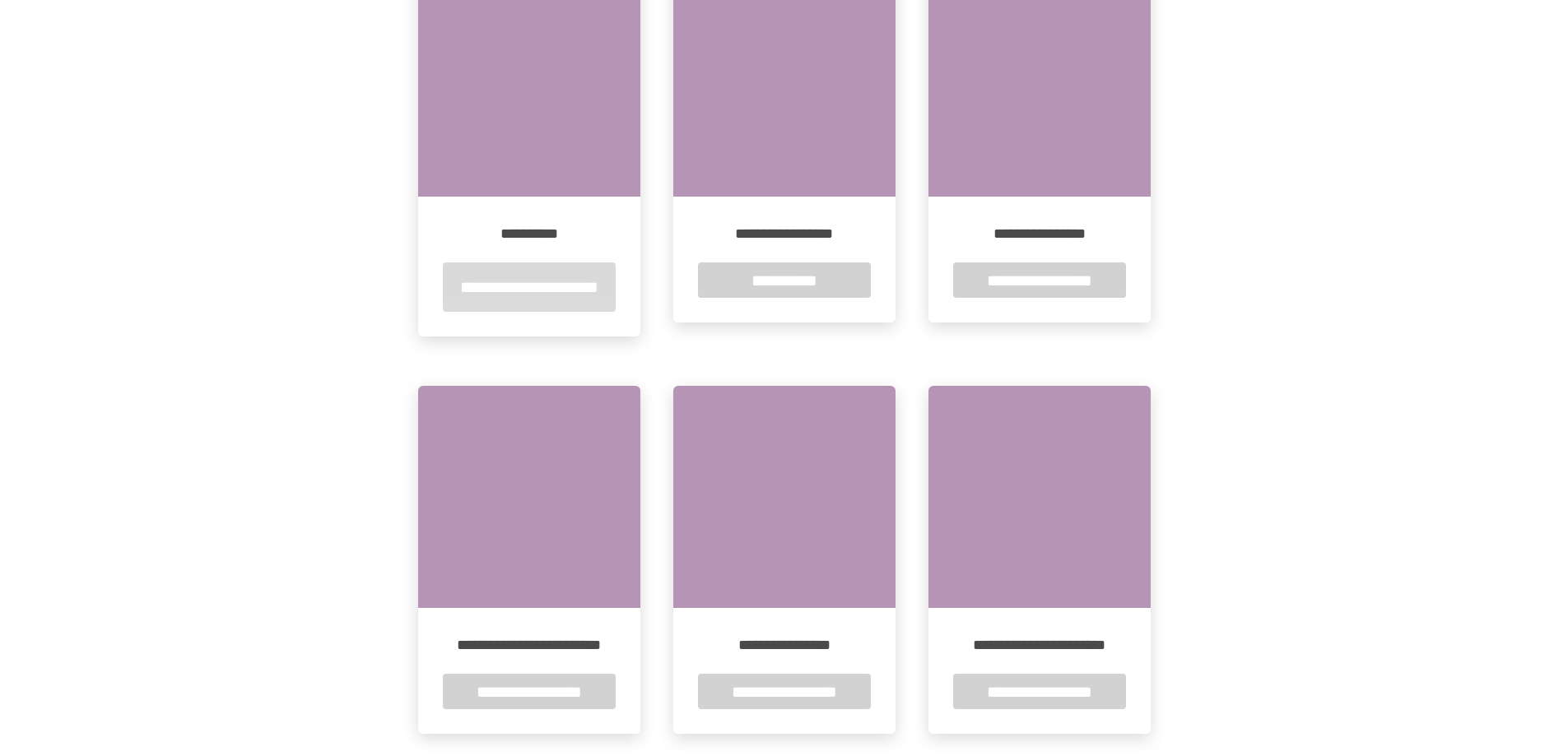 click on "**********" at bounding box center [529, 287] 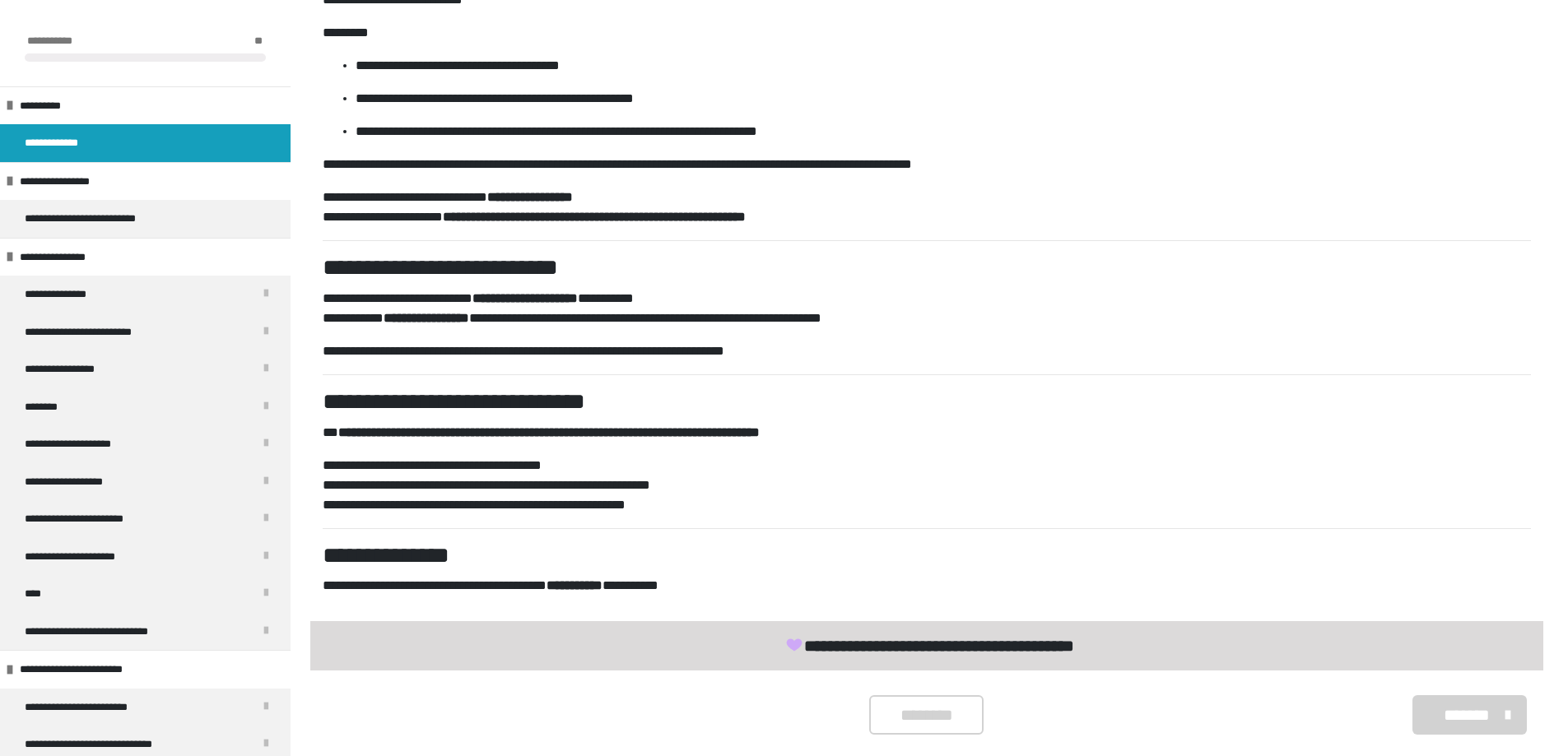 scroll, scrollTop: 636, scrollLeft: 0, axis: vertical 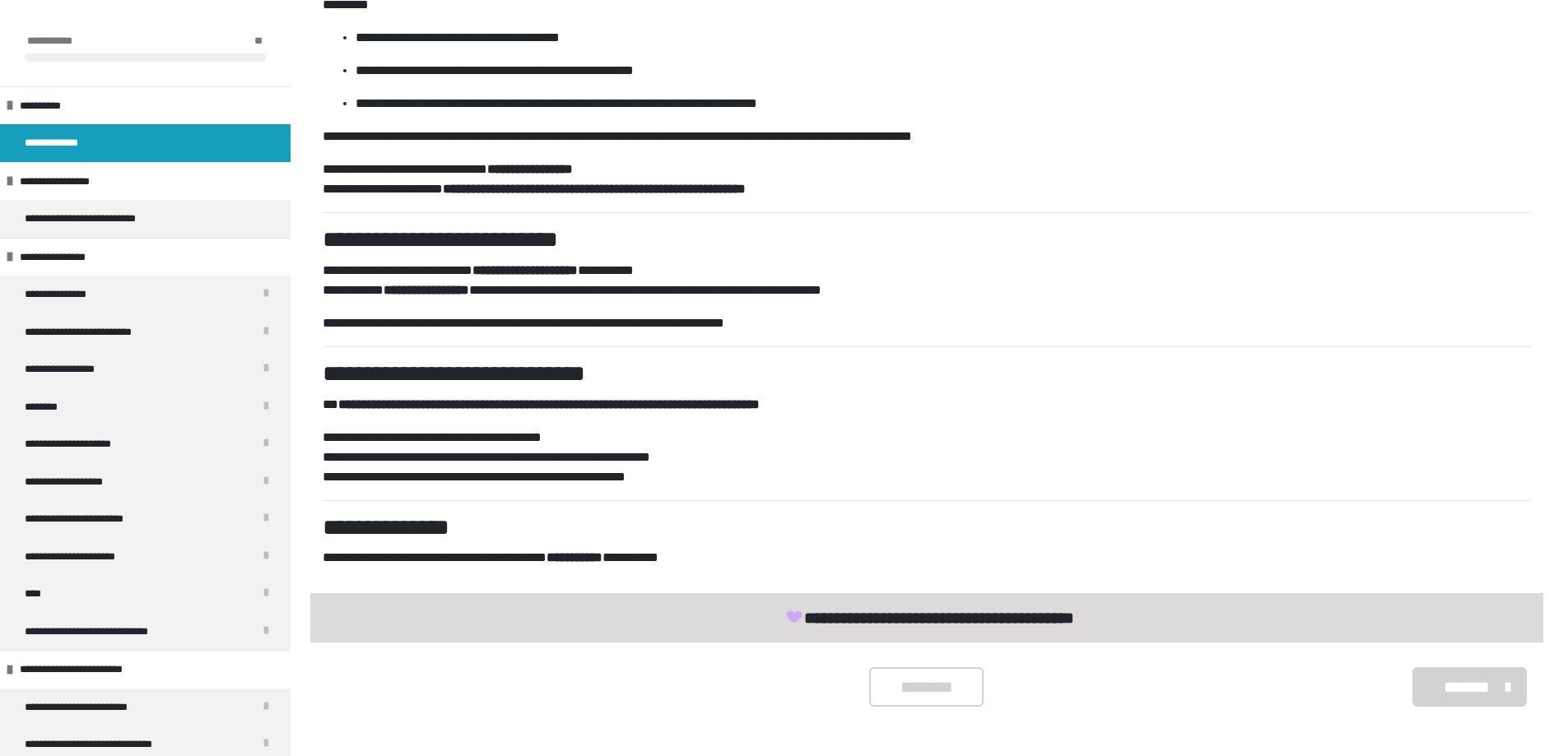 click on "*******" at bounding box center [1467, 687] 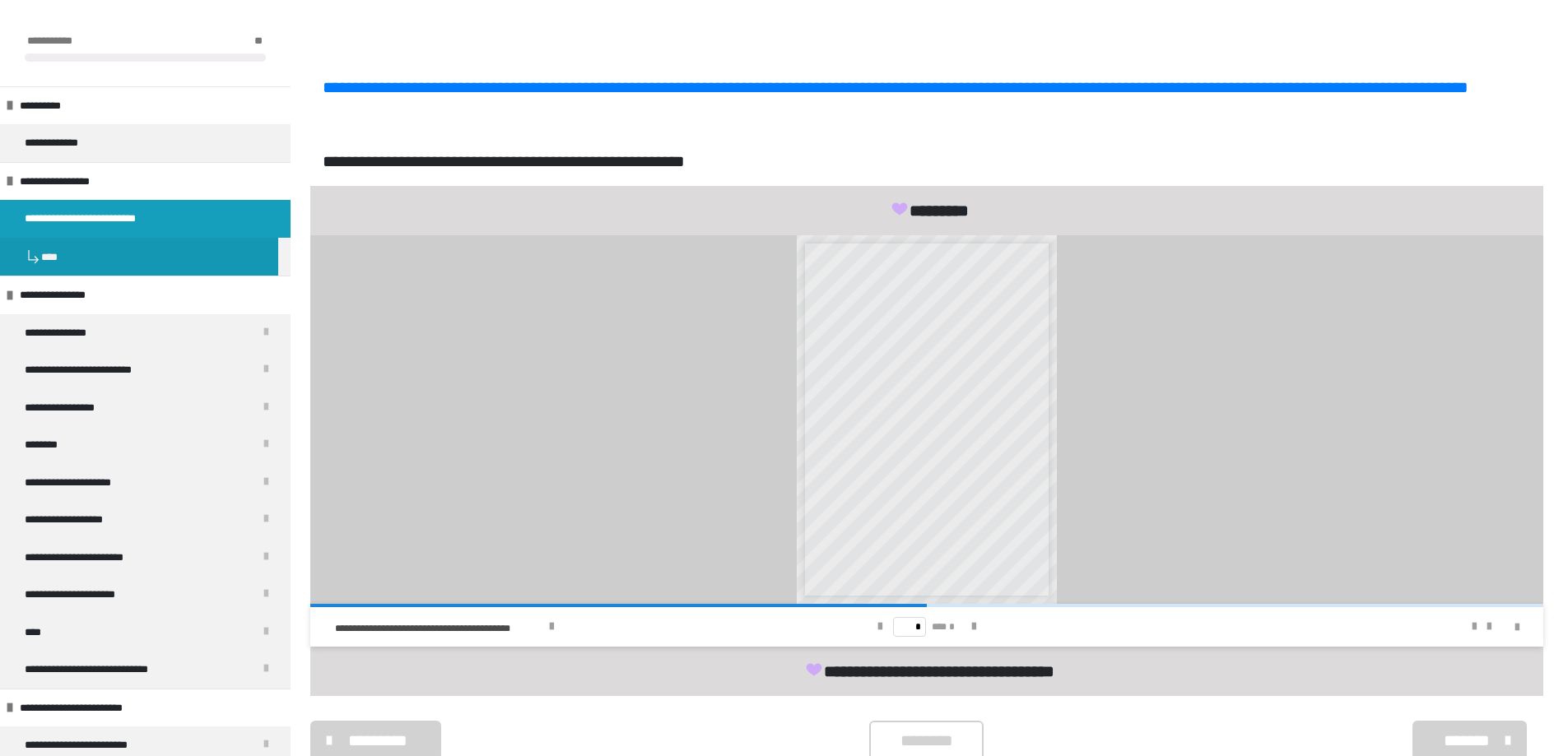 scroll, scrollTop: 5243, scrollLeft: 0, axis: vertical 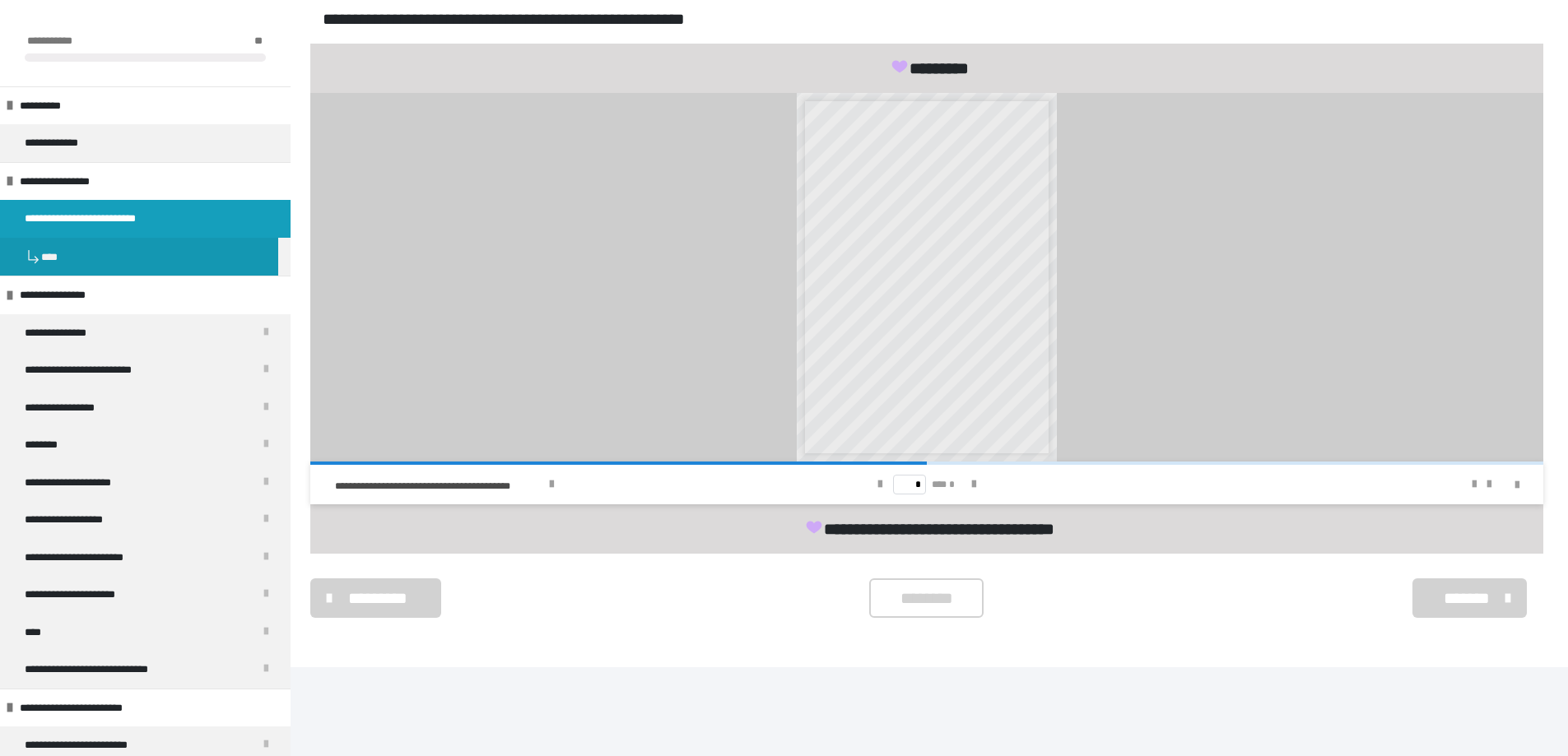 click on "*******" at bounding box center (1467, 598) 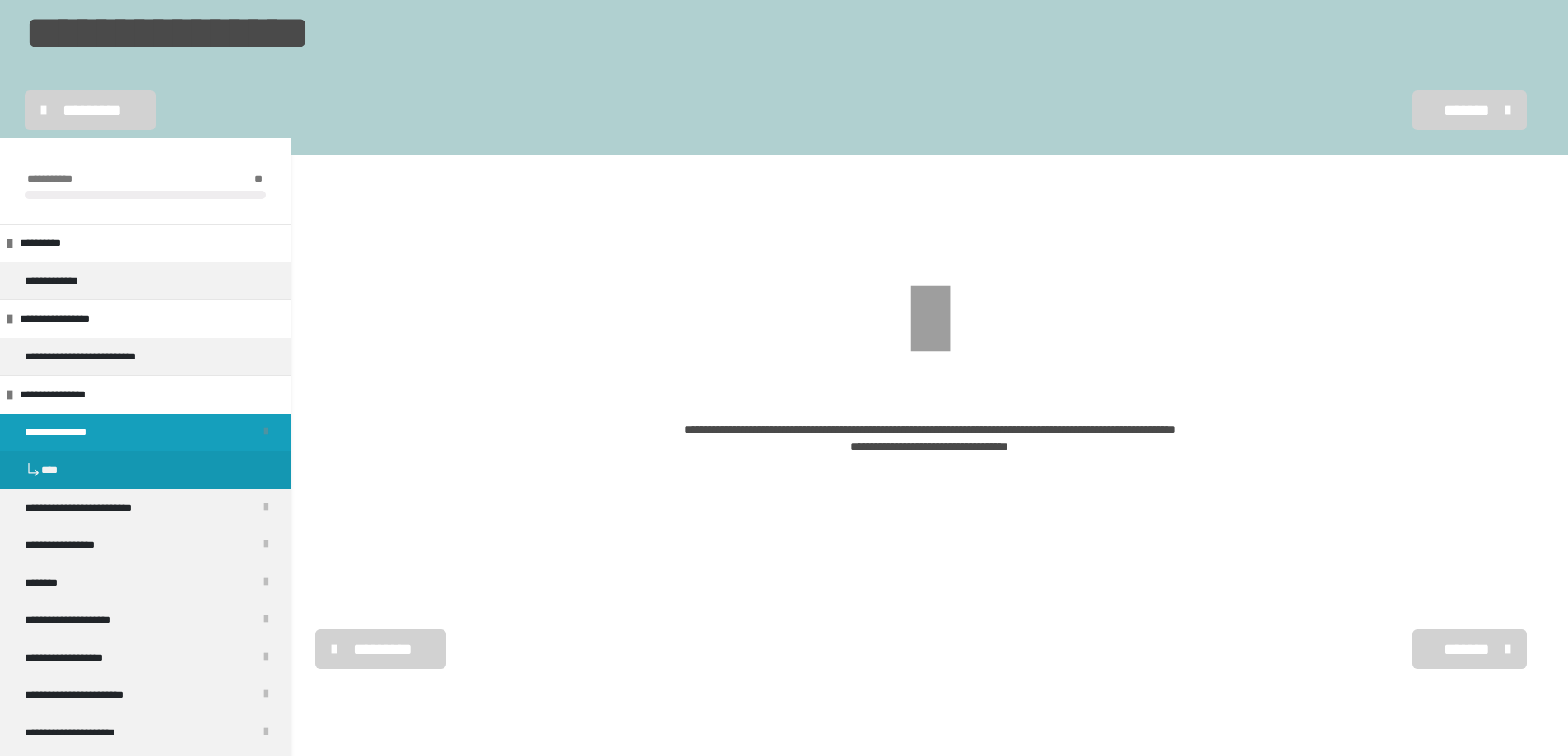 scroll, scrollTop: 203, scrollLeft: 0, axis: vertical 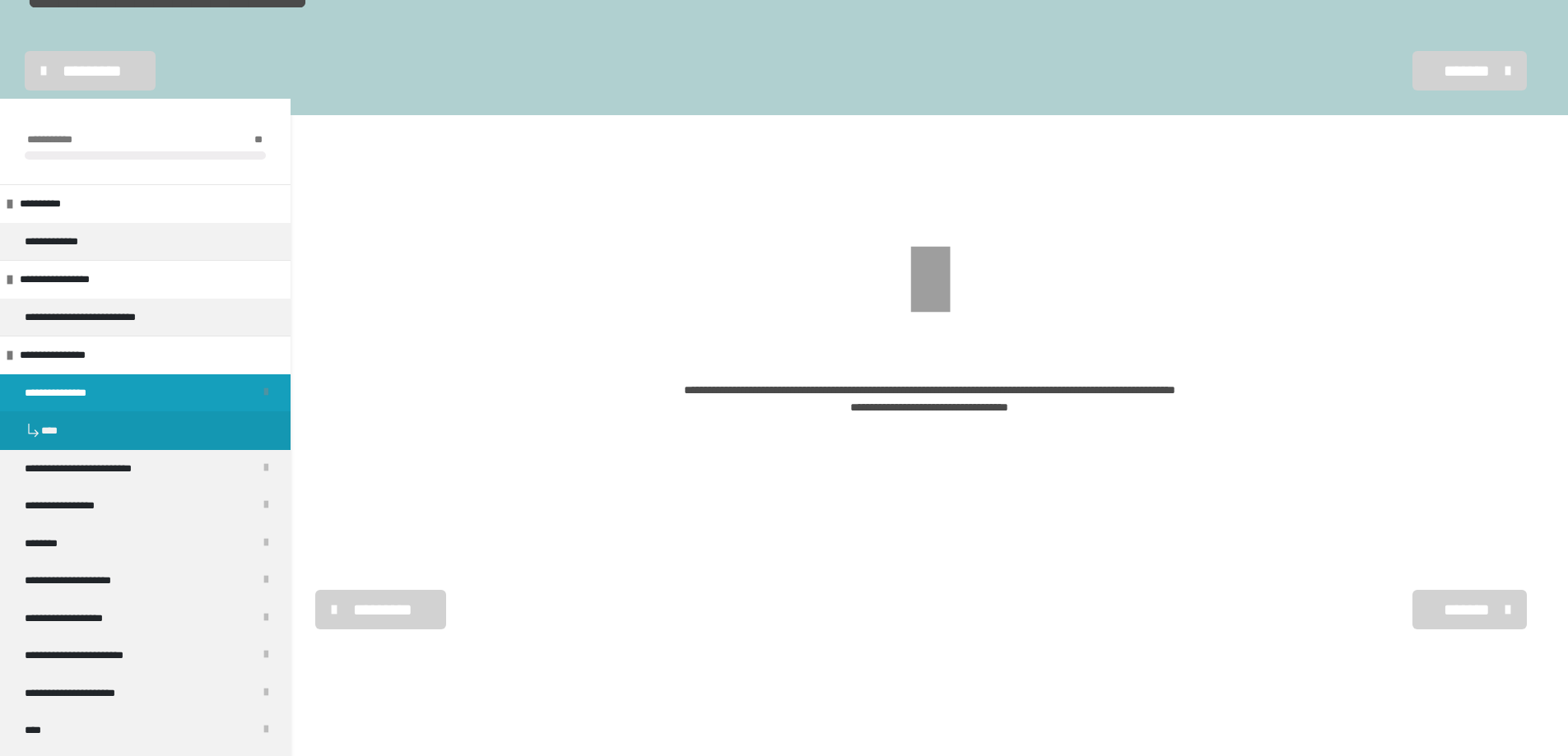 click at bounding box center (145, 581) 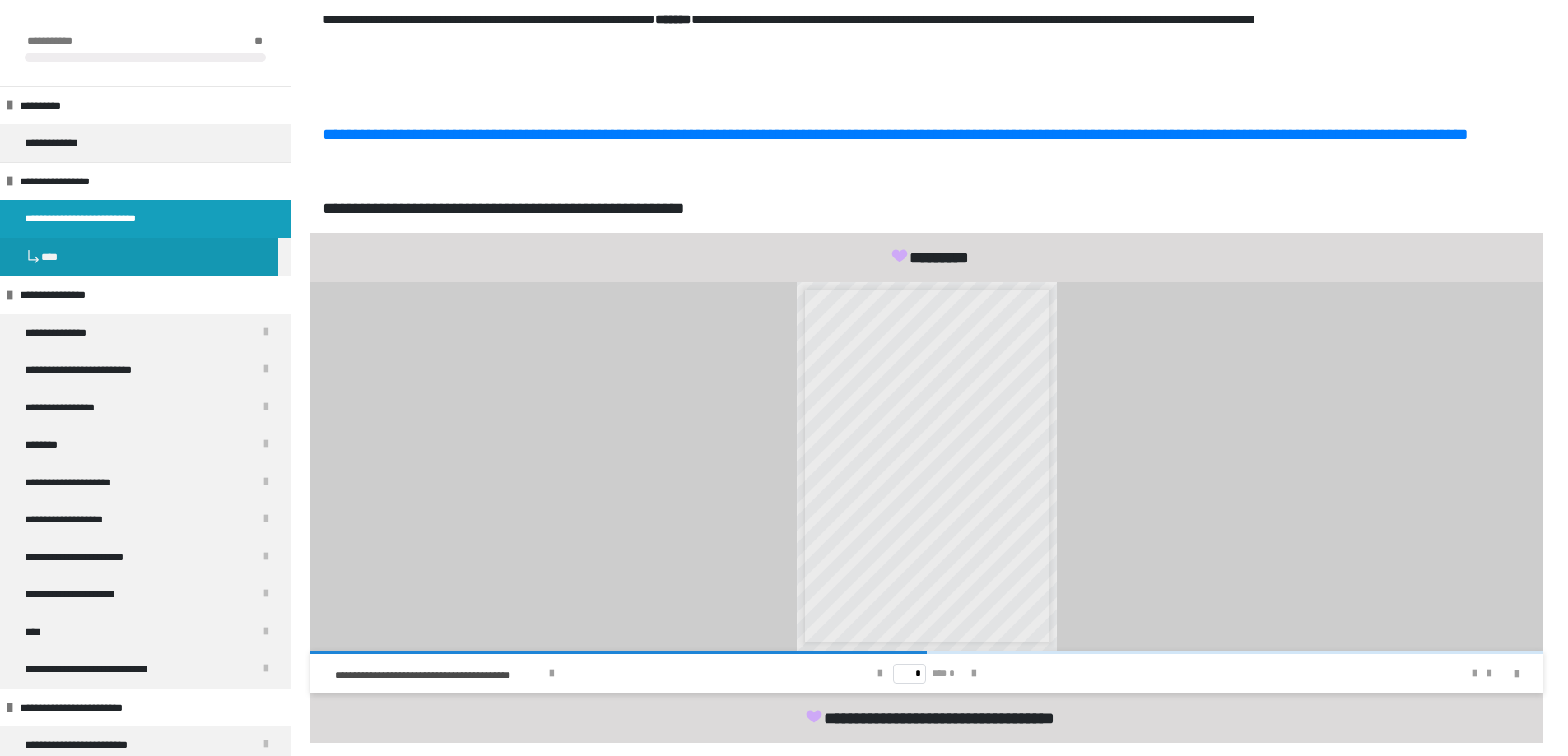 scroll, scrollTop: 5346, scrollLeft: 0, axis: vertical 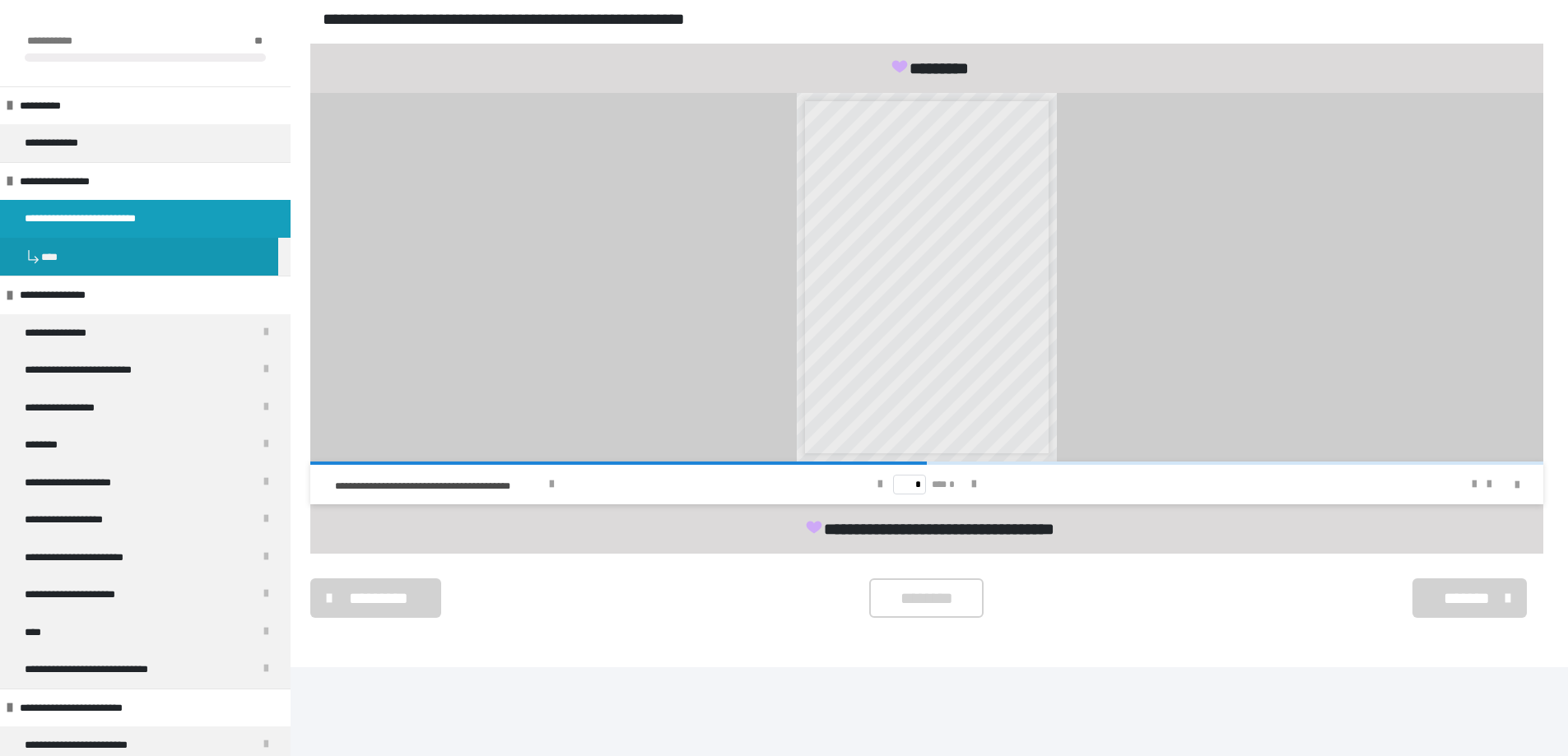 click on "********" at bounding box center [926, 598] 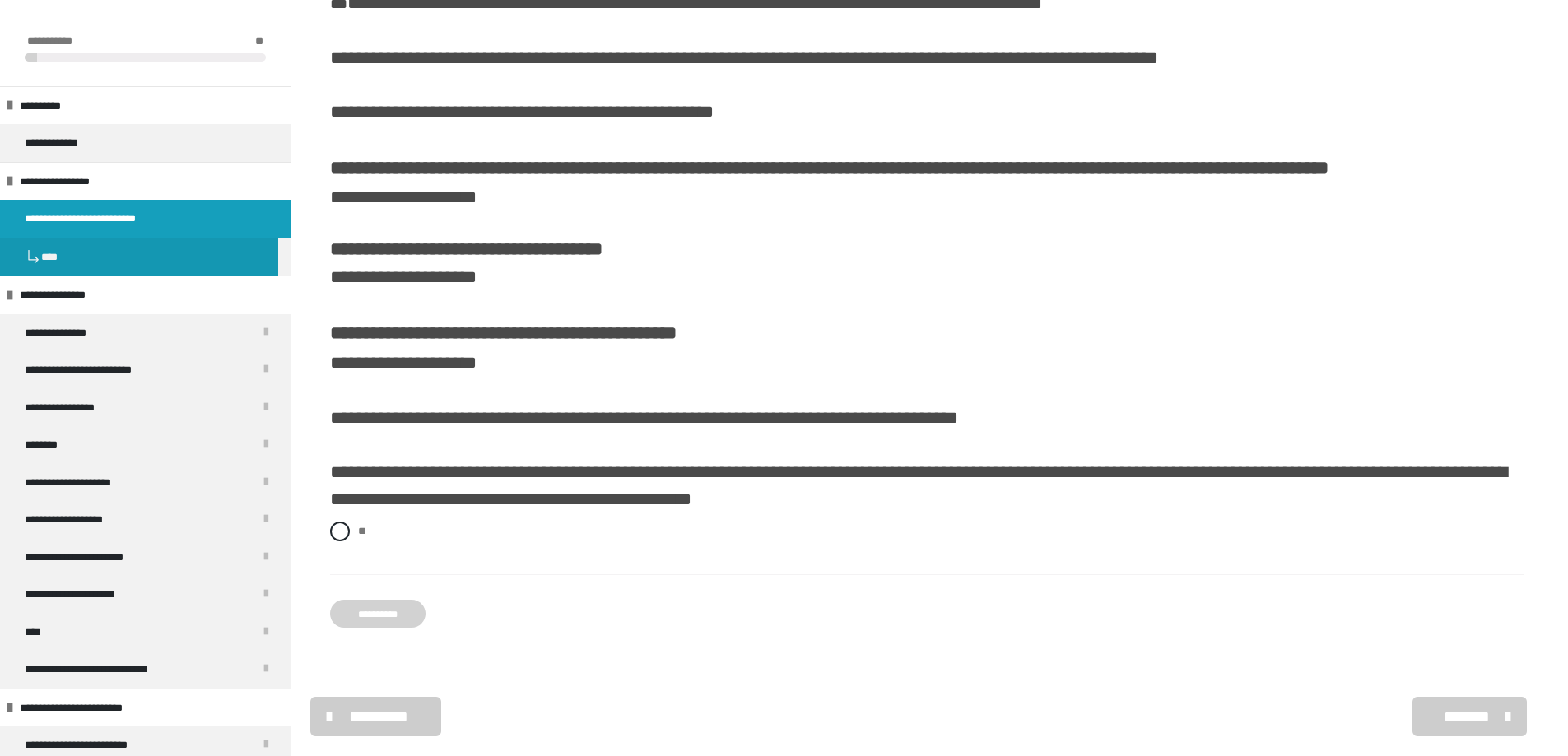 scroll, scrollTop: 329, scrollLeft: 0, axis: vertical 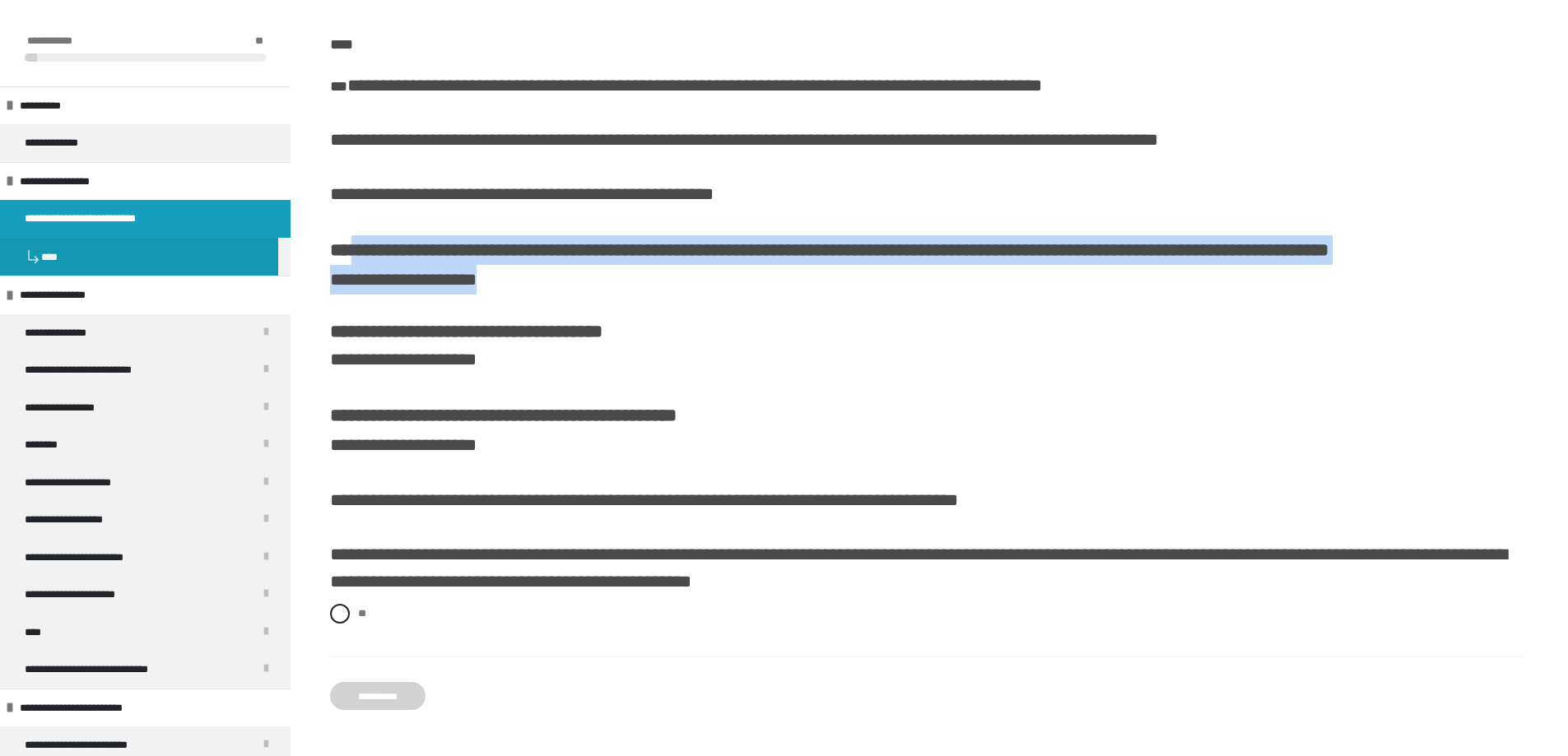 drag, startPoint x: 349, startPoint y: 250, endPoint x: 516, endPoint y: 294, distance: 172.69916 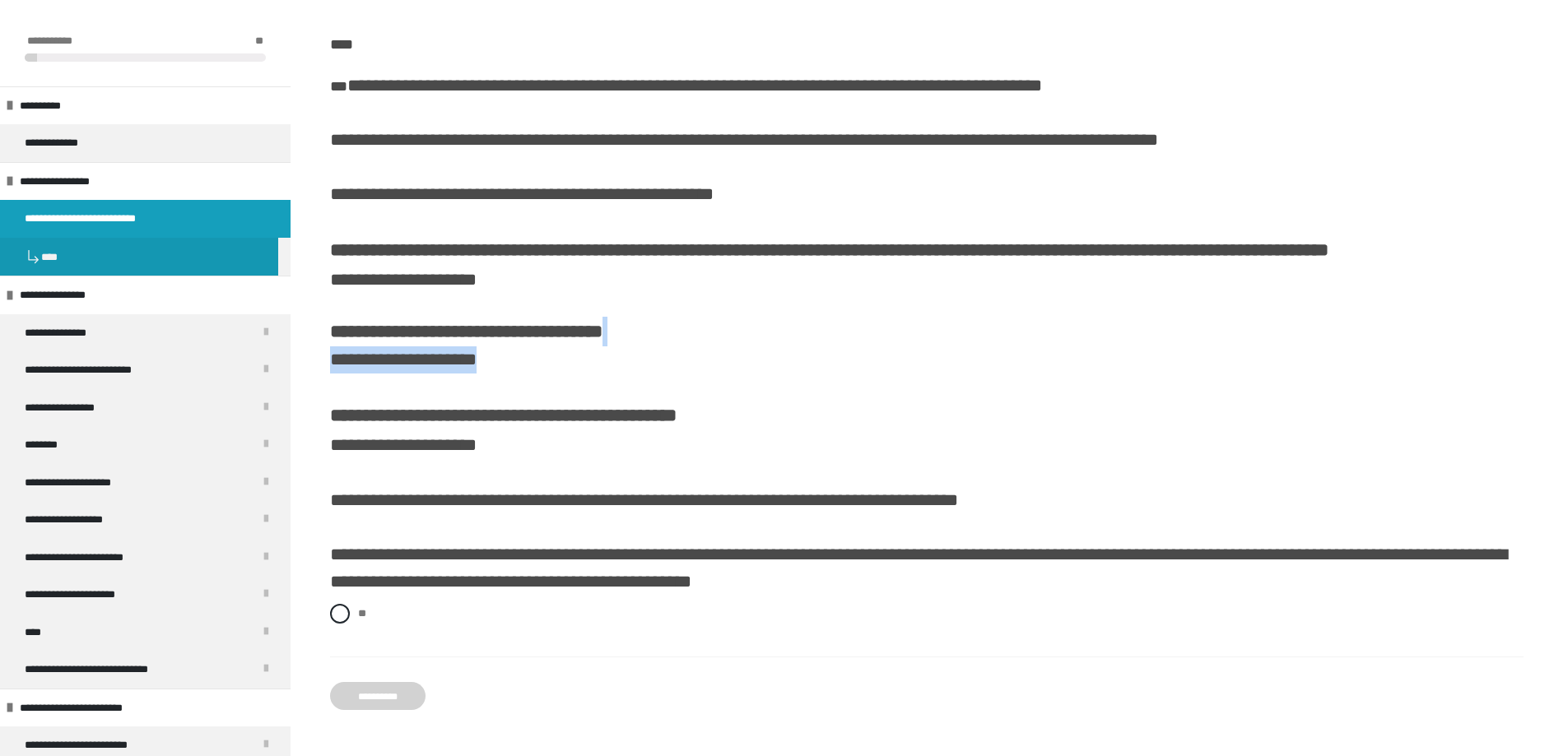 drag, startPoint x: 673, startPoint y: 335, endPoint x: 561, endPoint y: 357, distance: 114.14026 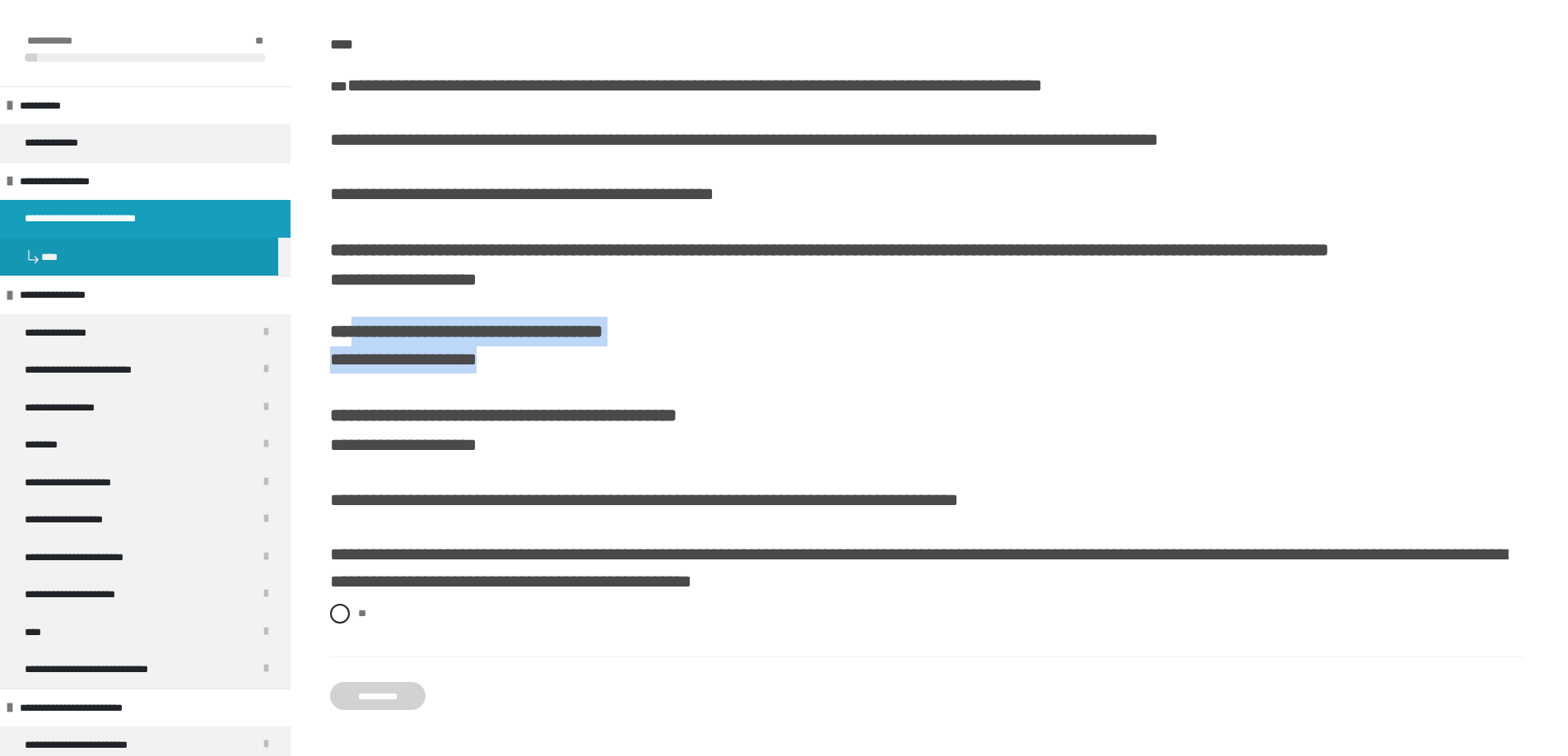 drag, startPoint x: 352, startPoint y: 330, endPoint x: 527, endPoint y: 353, distance: 176.50496 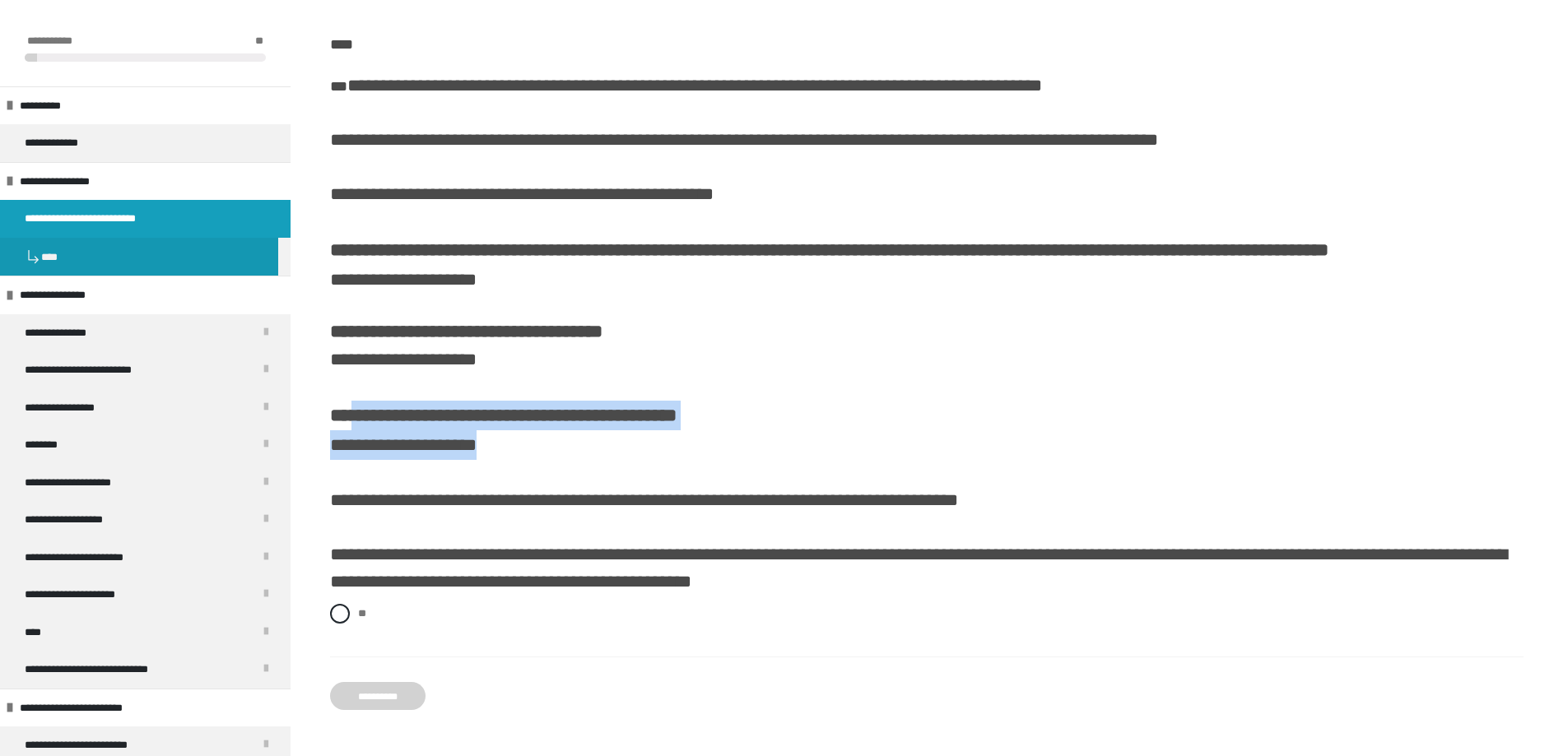 drag, startPoint x: 350, startPoint y: 407, endPoint x: 533, endPoint y: 456, distance: 189.44656 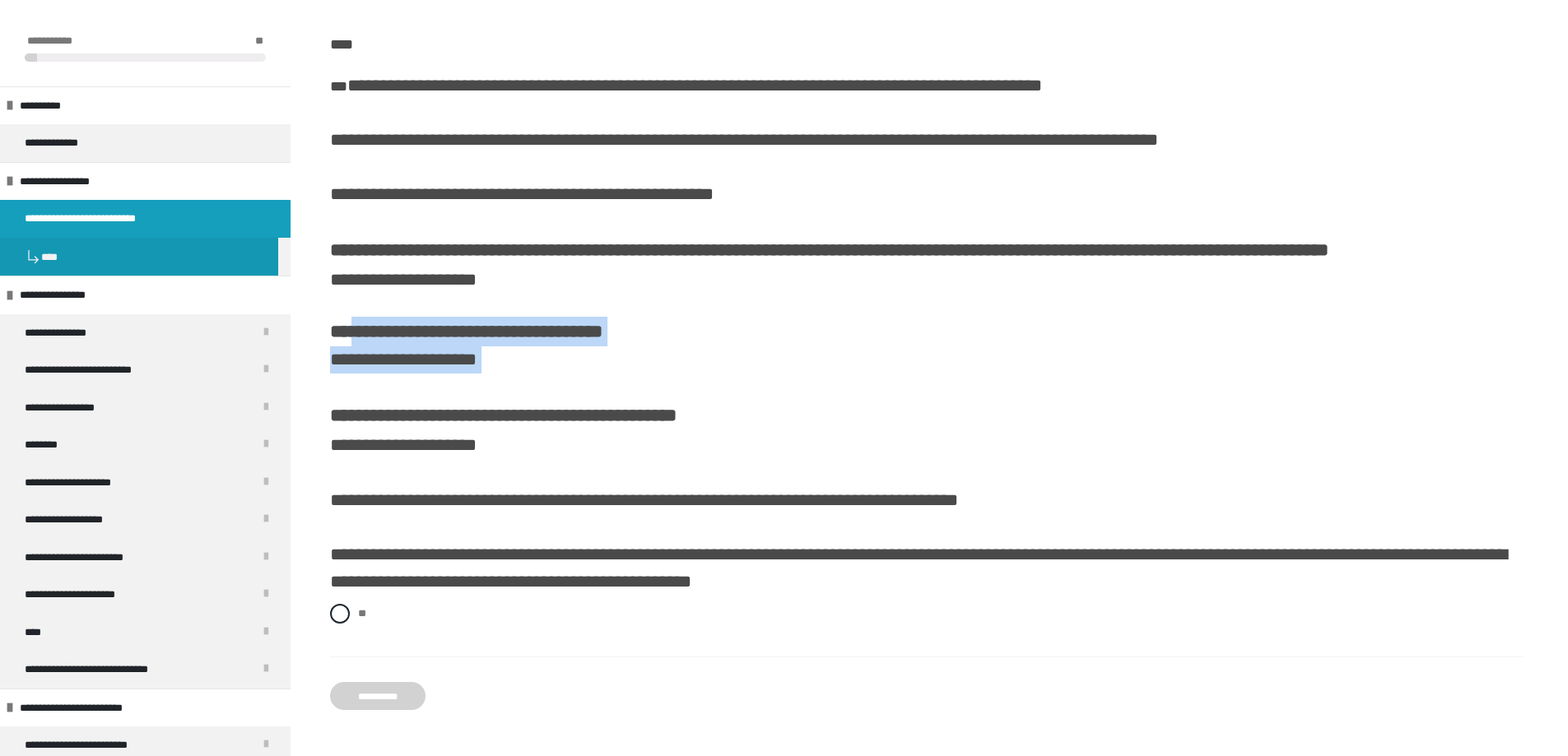 drag, startPoint x: 353, startPoint y: 331, endPoint x: 528, endPoint y: 374, distance: 180.2054 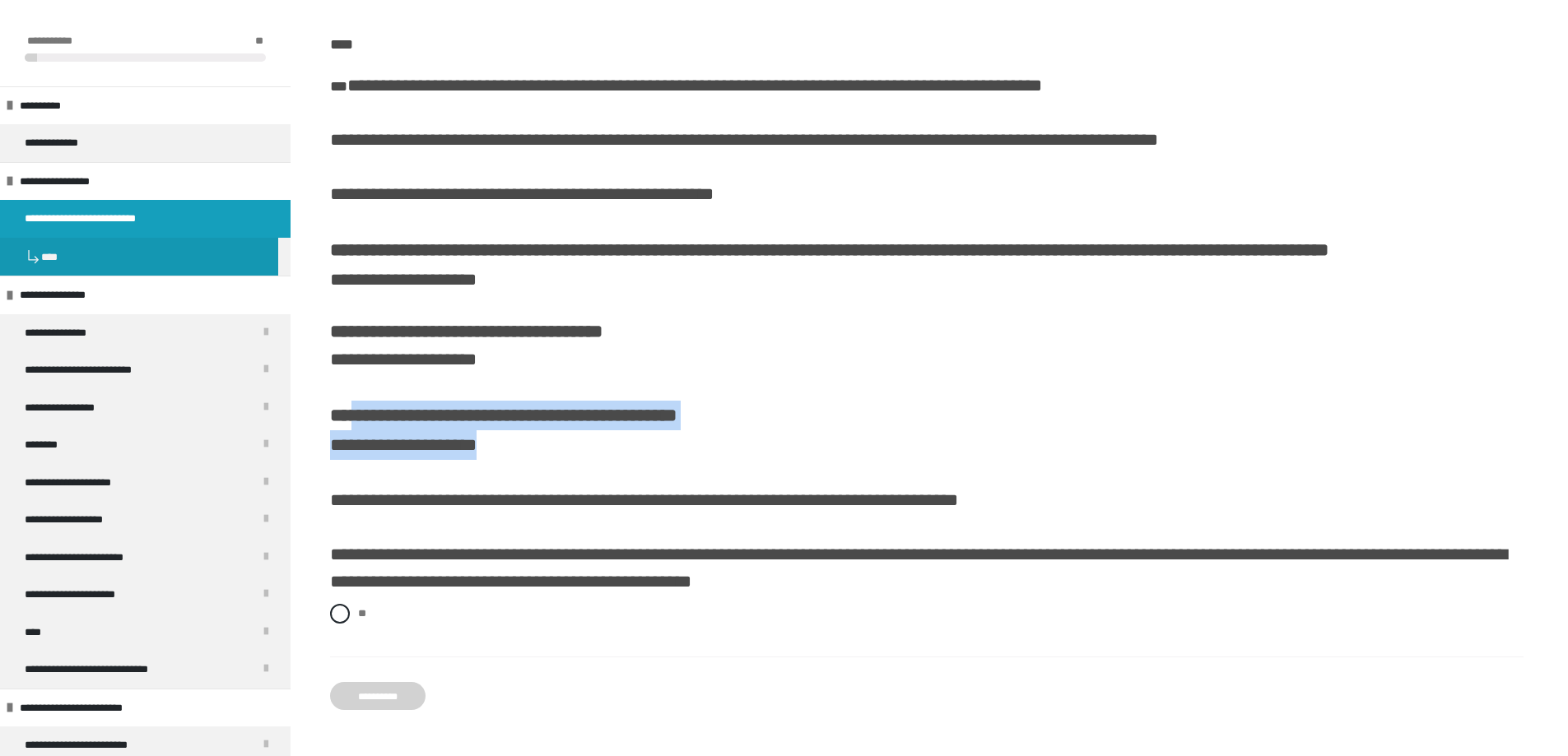 drag, startPoint x: 352, startPoint y: 415, endPoint x: 532, endPoint y: 439, distance: 181.59295 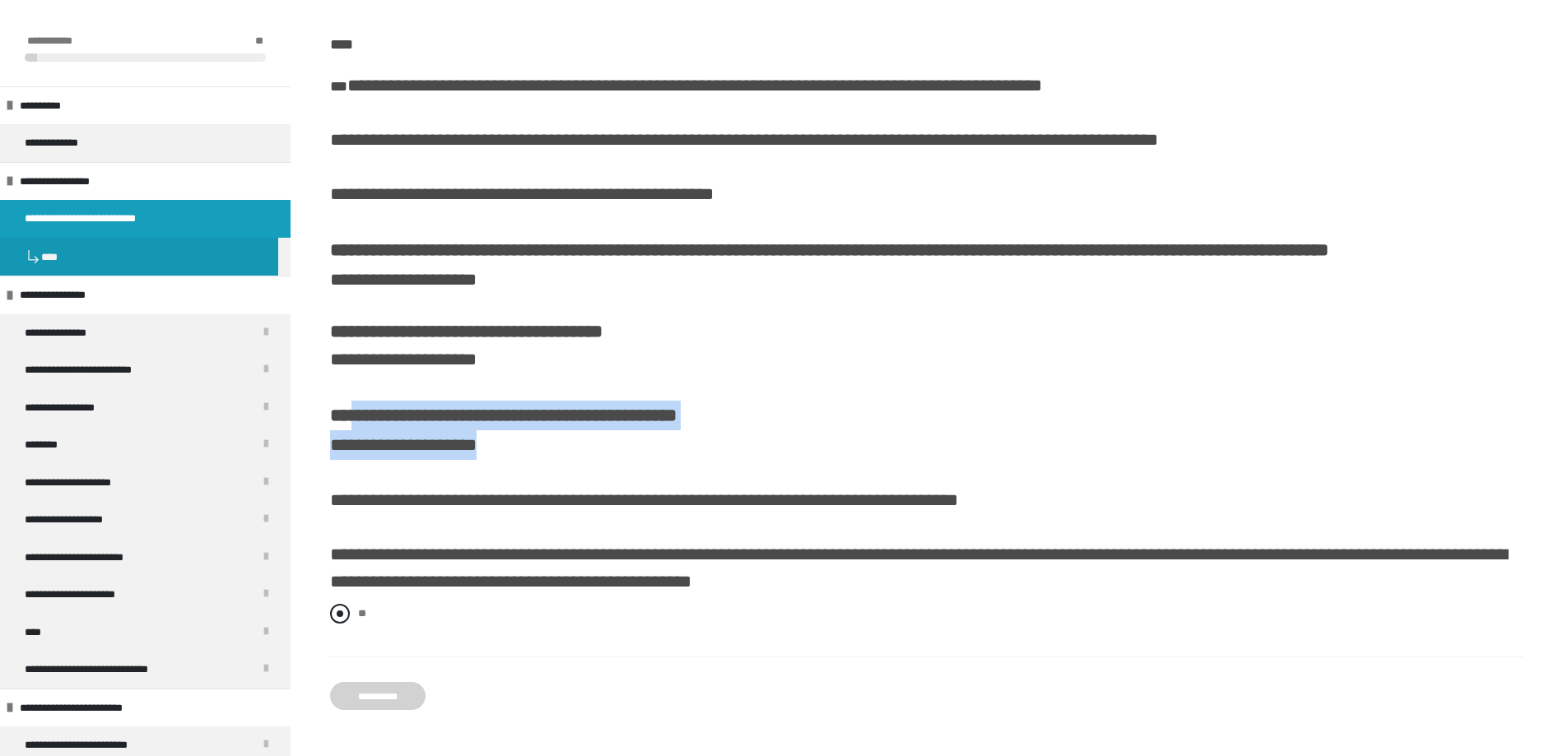 click at bounding box center (340, 614) 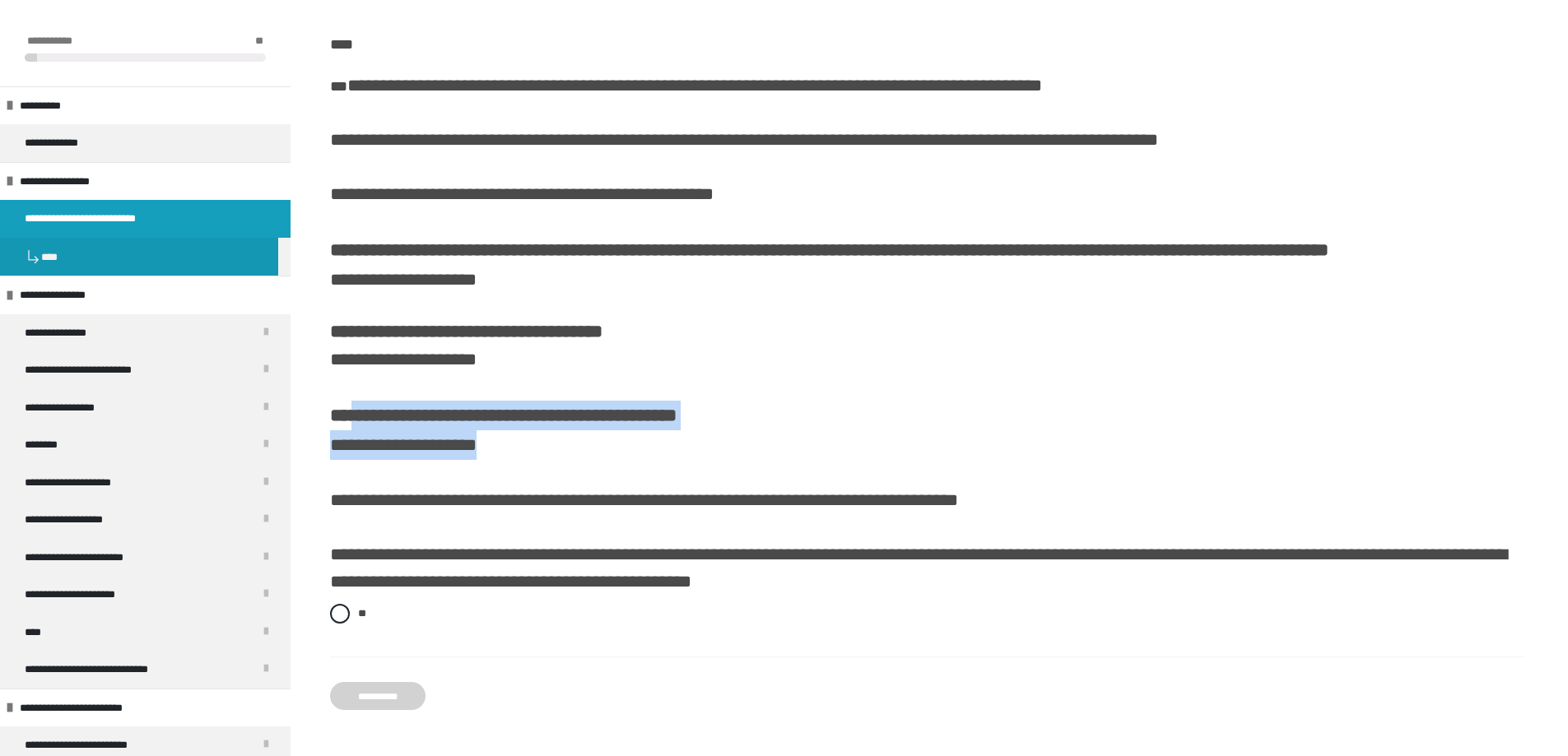 click on "**********" at bounding box center (378, 696) 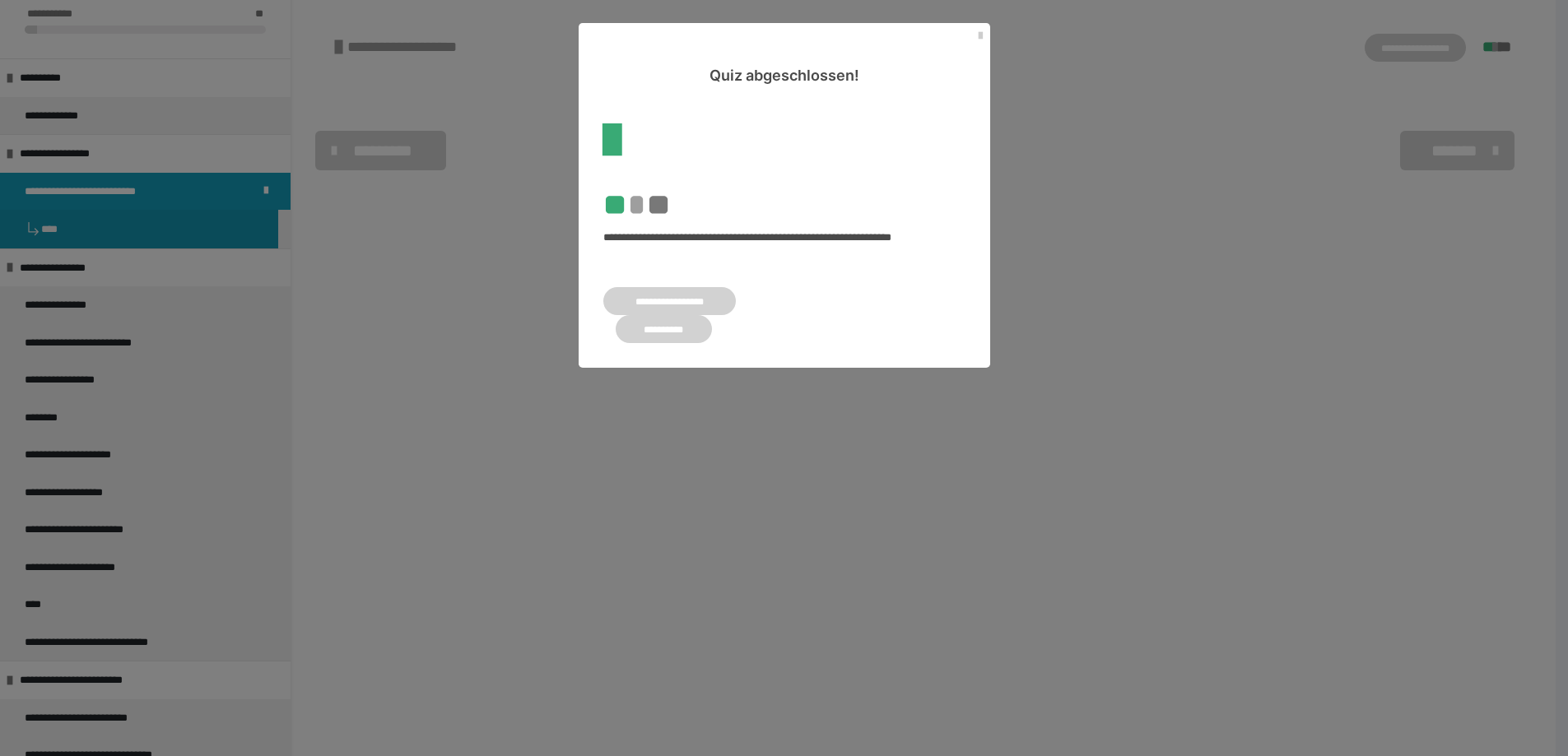 scroll, scrollTop: 0, scrollLeft: 0, axis: both 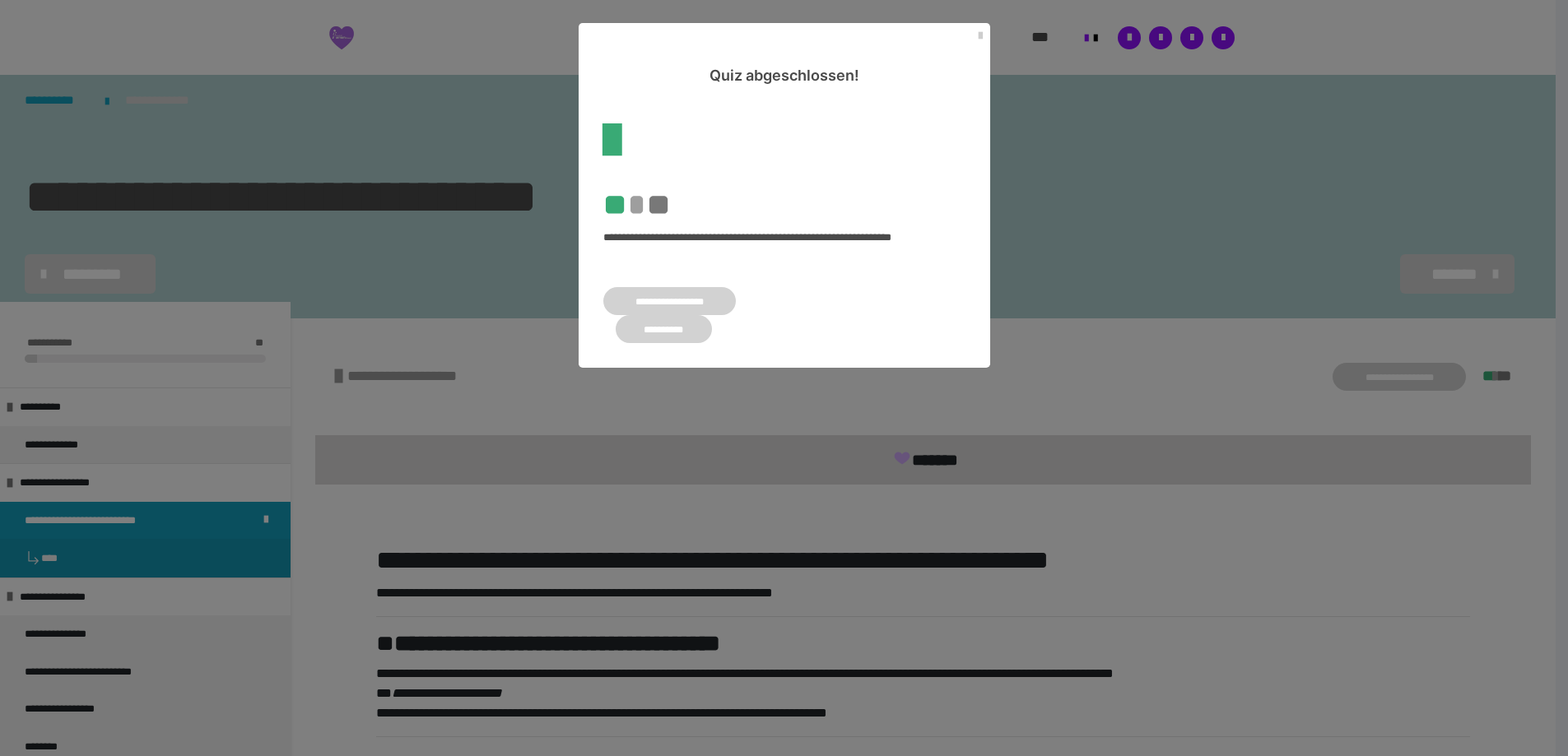 click on "**********" at bounding box center [663, 329] 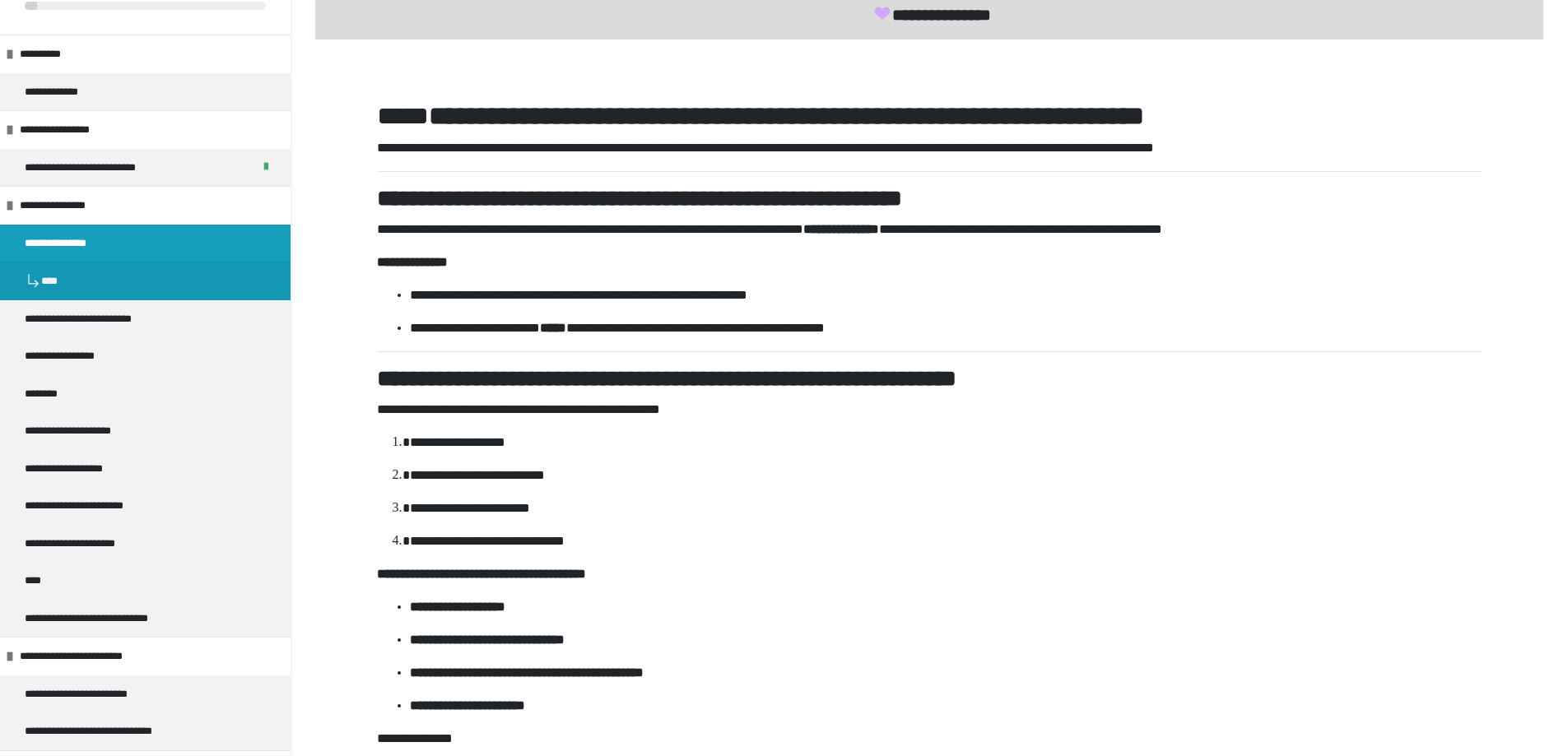 scroll, scrollTop: 247, scrollLeft: 0, axis: vertical 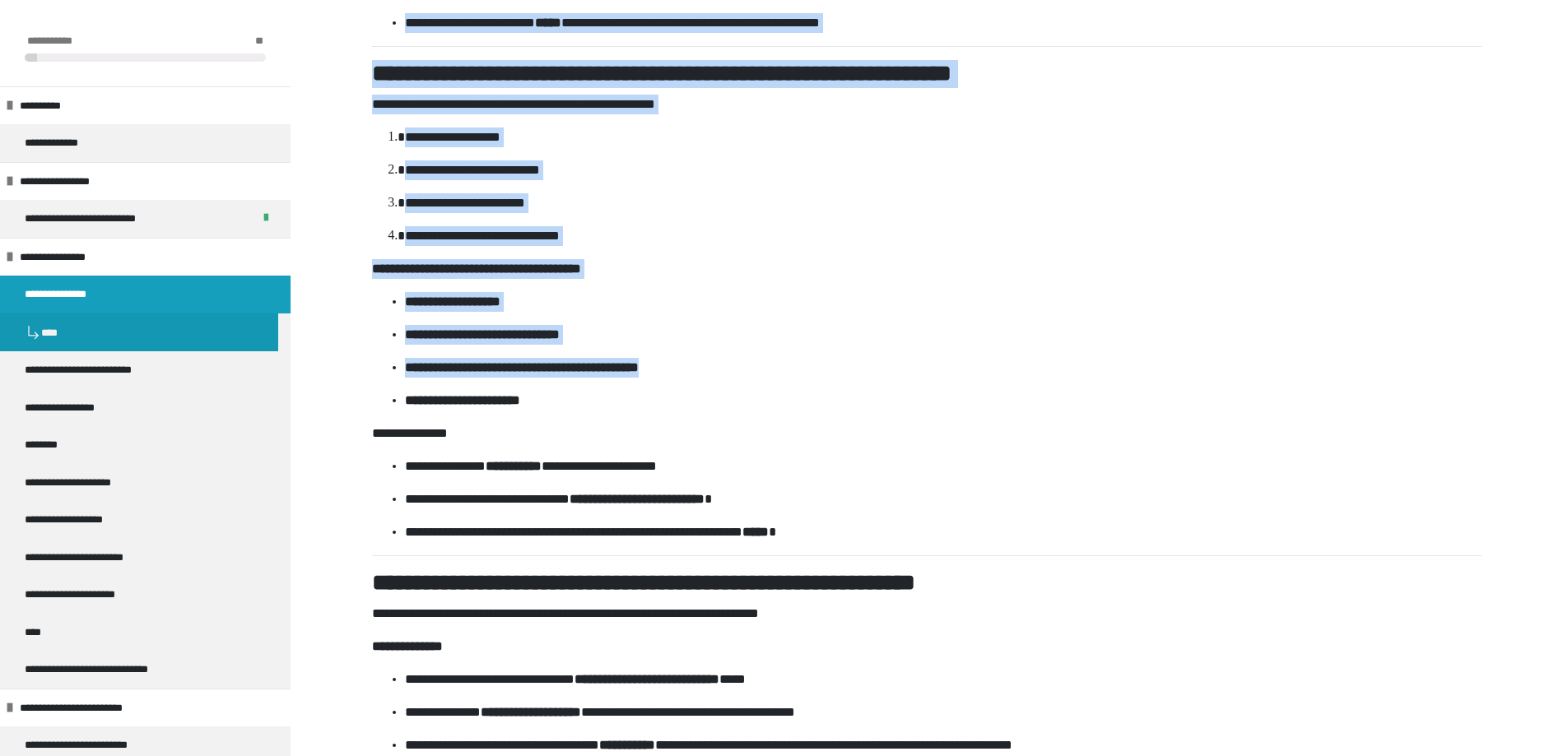 drag, startPoint x: 376, startPoint y: 217, endPoint x: 839, endPoint y: 357, distance: 483.70342 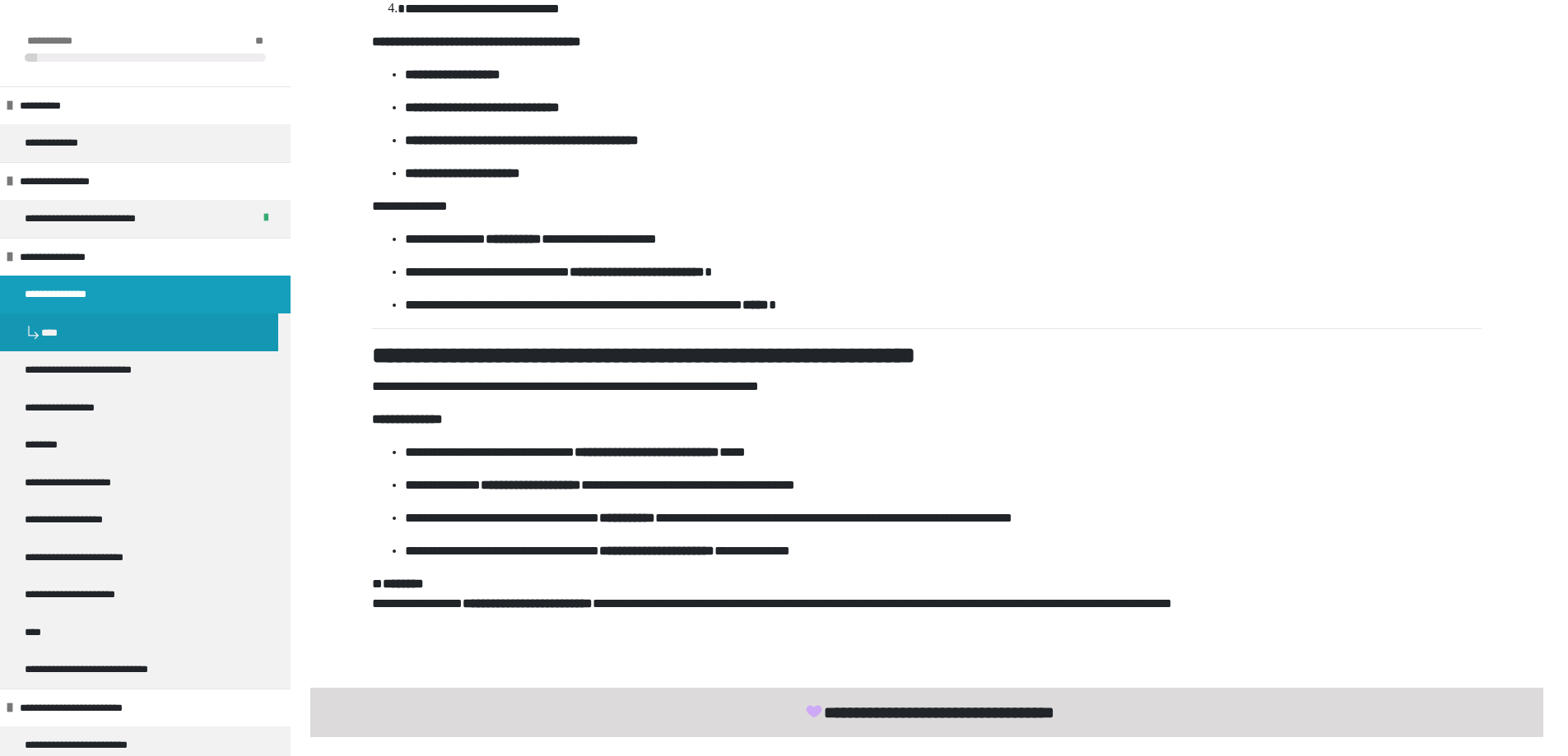 scroll, scrollTop: 980, scrollLeft: 0, axis: vertical 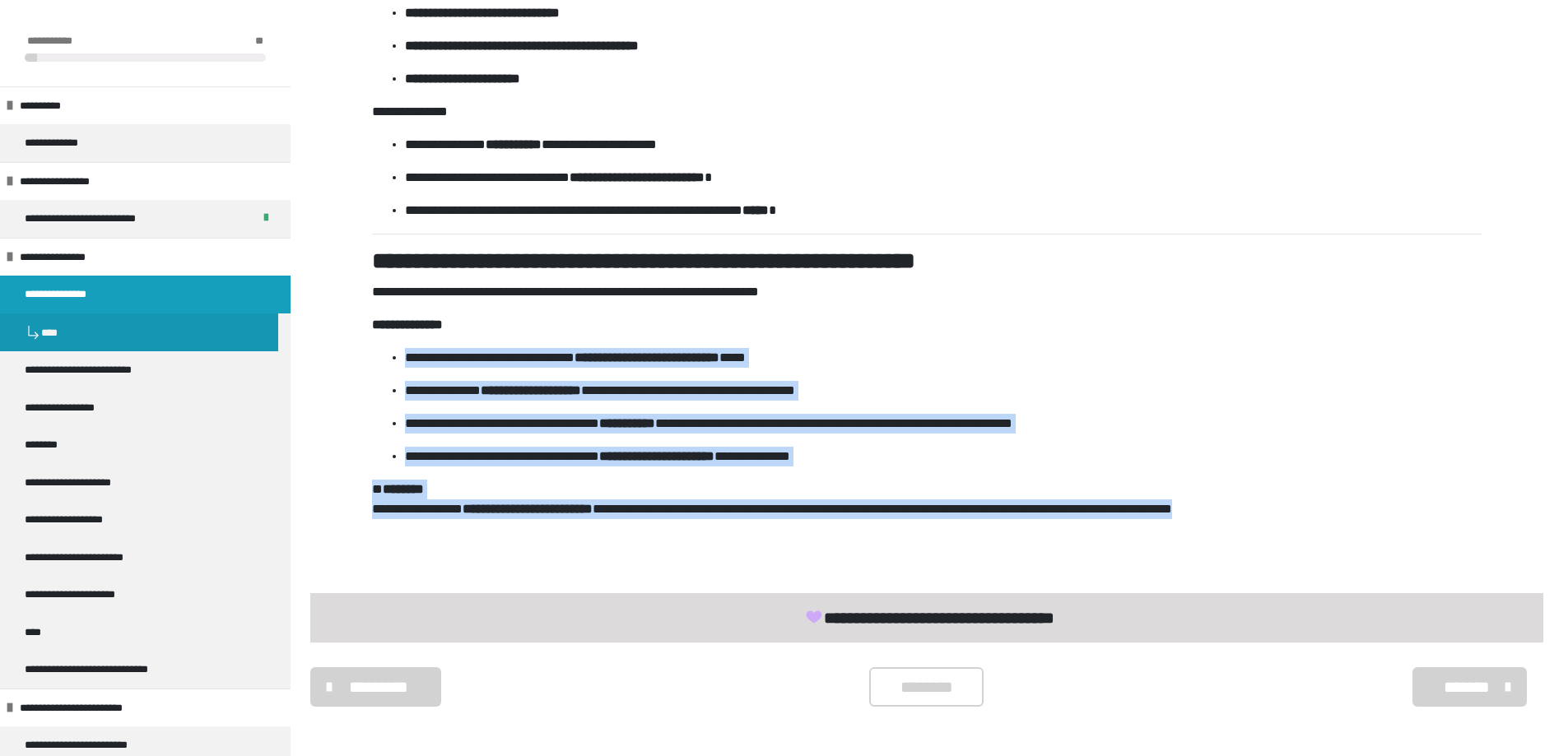 drag, startPoint x: 839, startPoint y: 357, endPoint x: 1414, endPoint y: 517, distance: 596.85 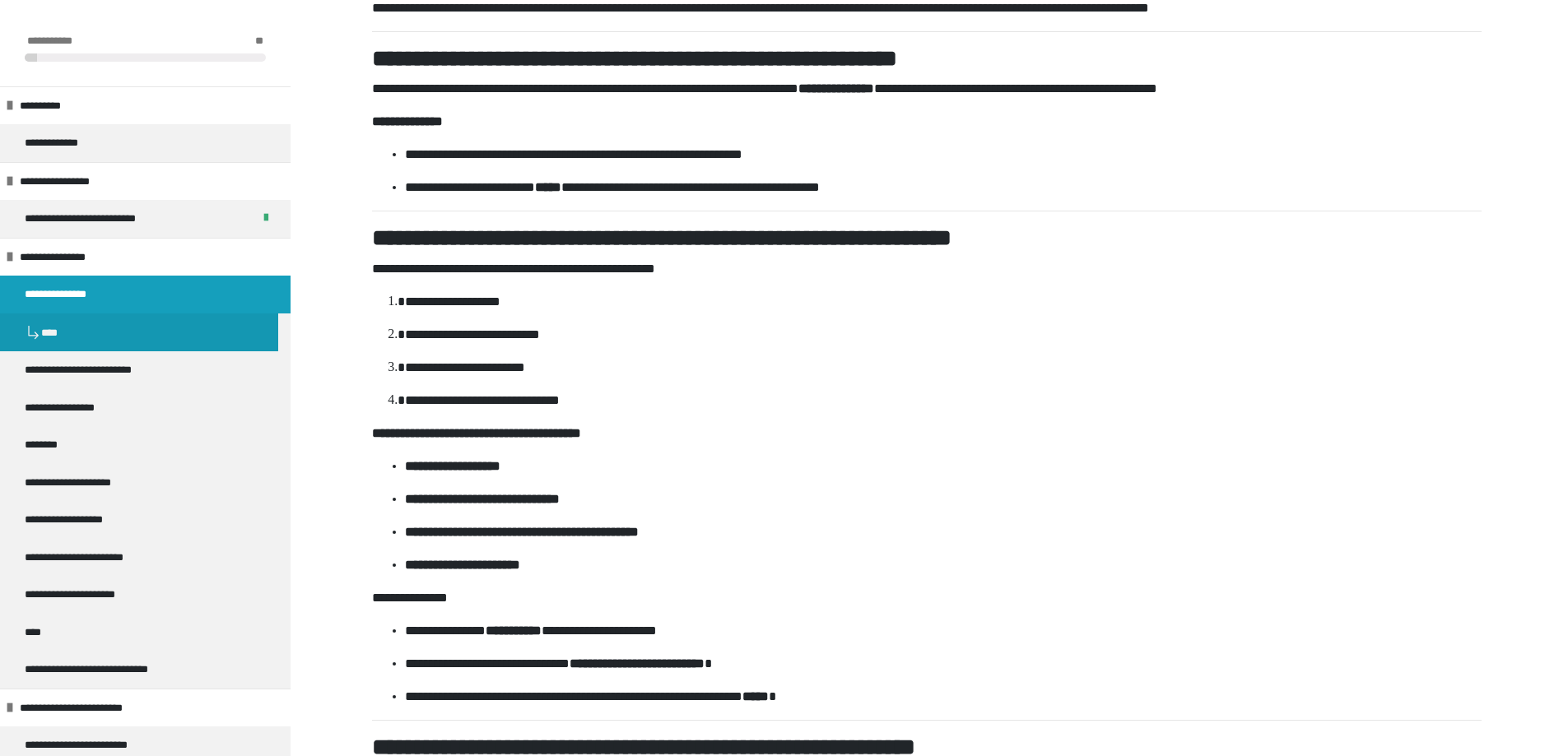 scroll, scrollTop: 247, scrollLeft: 0, axis: vertical 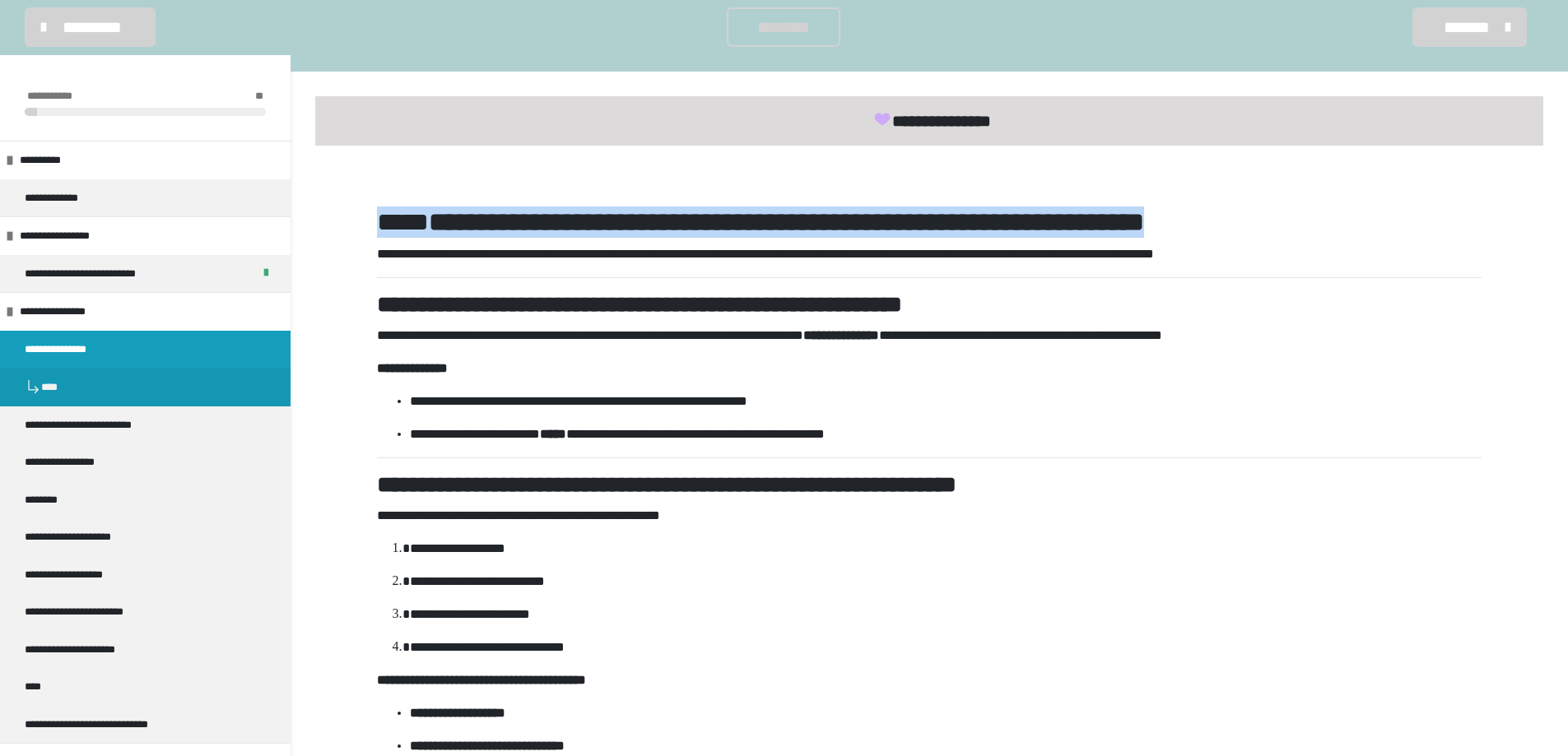 drag, startPoint x: 375, startPoint y: 224, endPoint x: 740, endPoint y: 280, distance: 369.2709 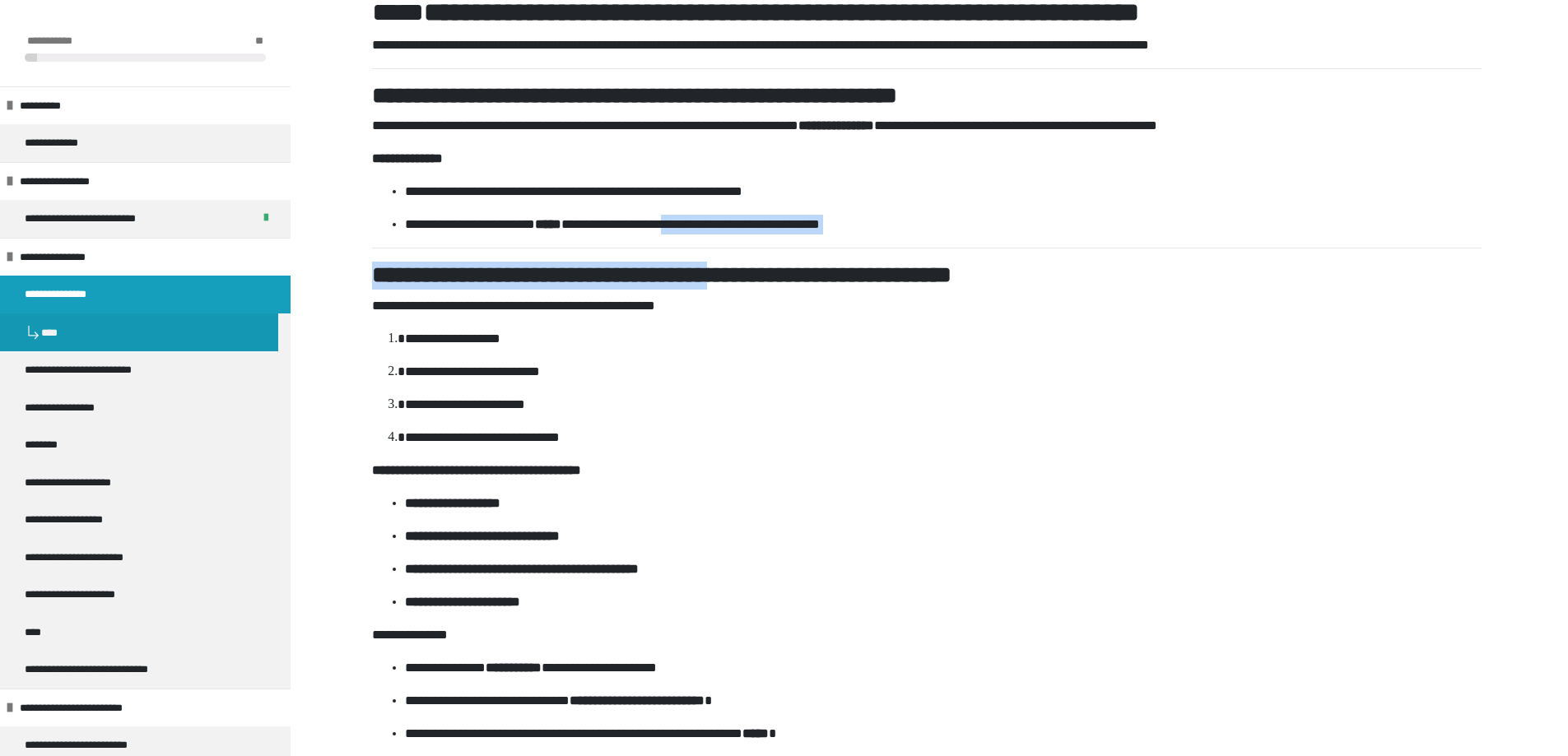 scroll, scrollTop: 411, scrollLeft: 0, axis: vertical 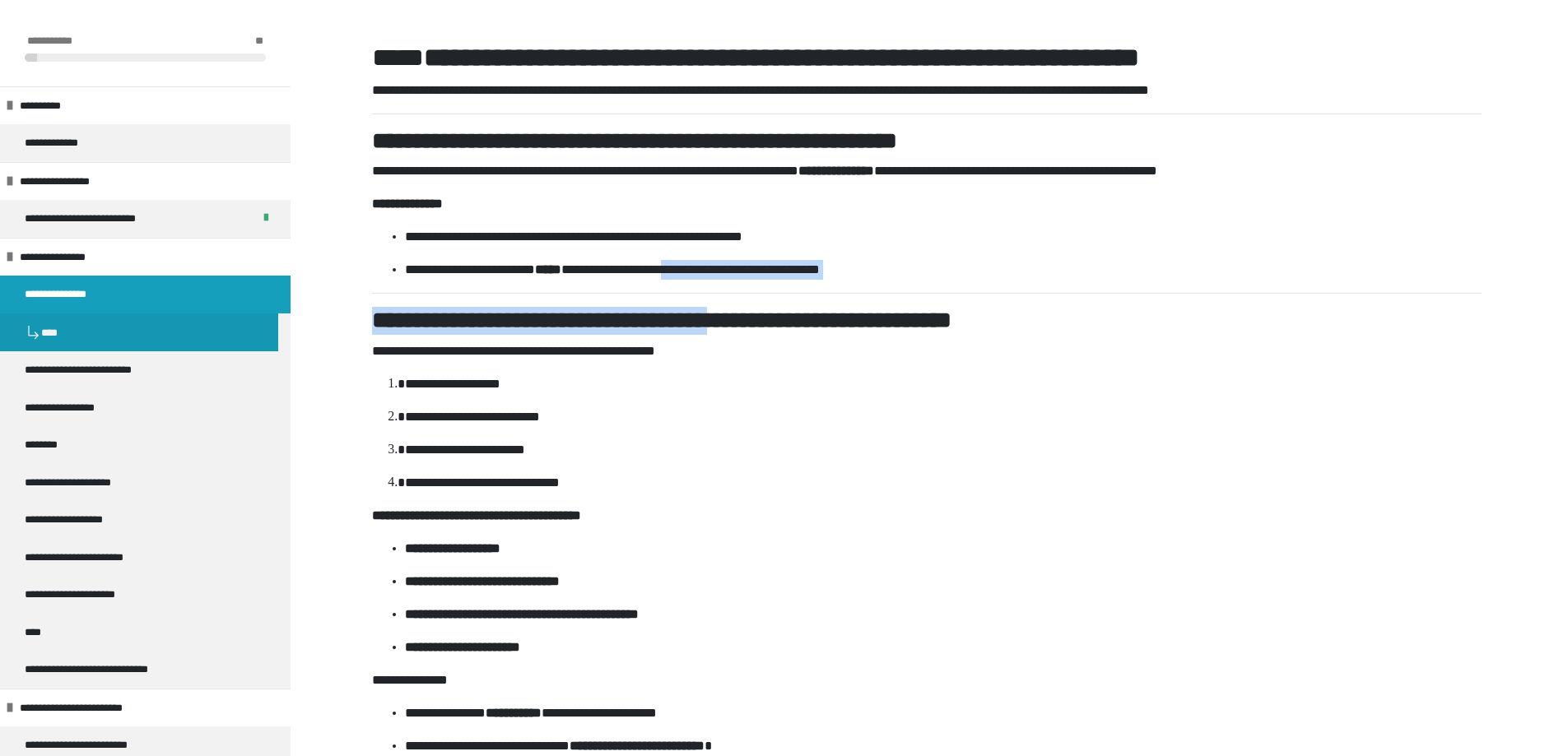 drag, startPoint x: 740, startPoint y: 280, endPoint x: 760, endPoint y: 332, distance: 55.71355 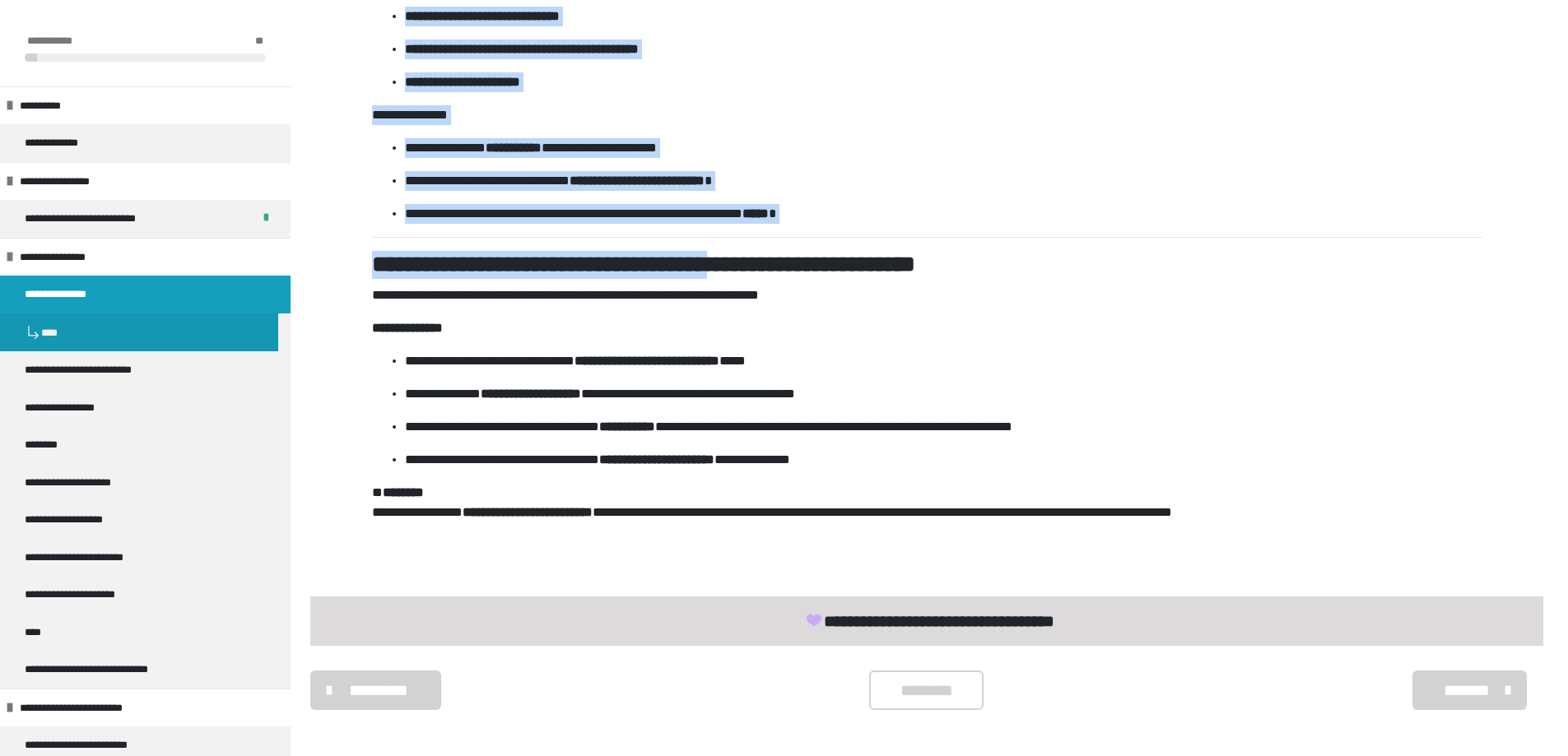 scroll, scrollTop: 980, scrollLeft: 0, axis: vertical 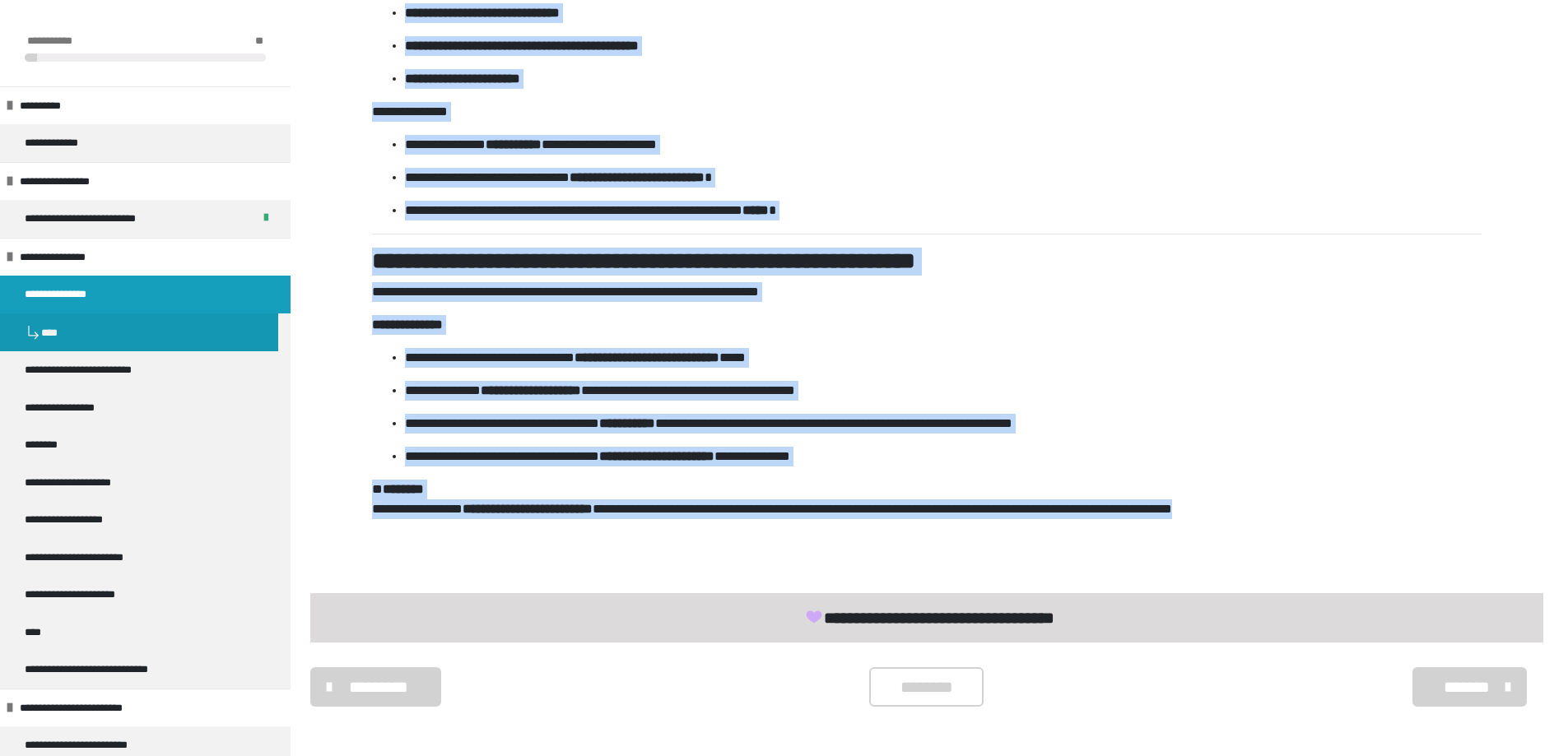 drag, startPoint x: 372, startPoint y: 53, endPoint x: 1398, endPoint y: 501, distance: 1119.5446 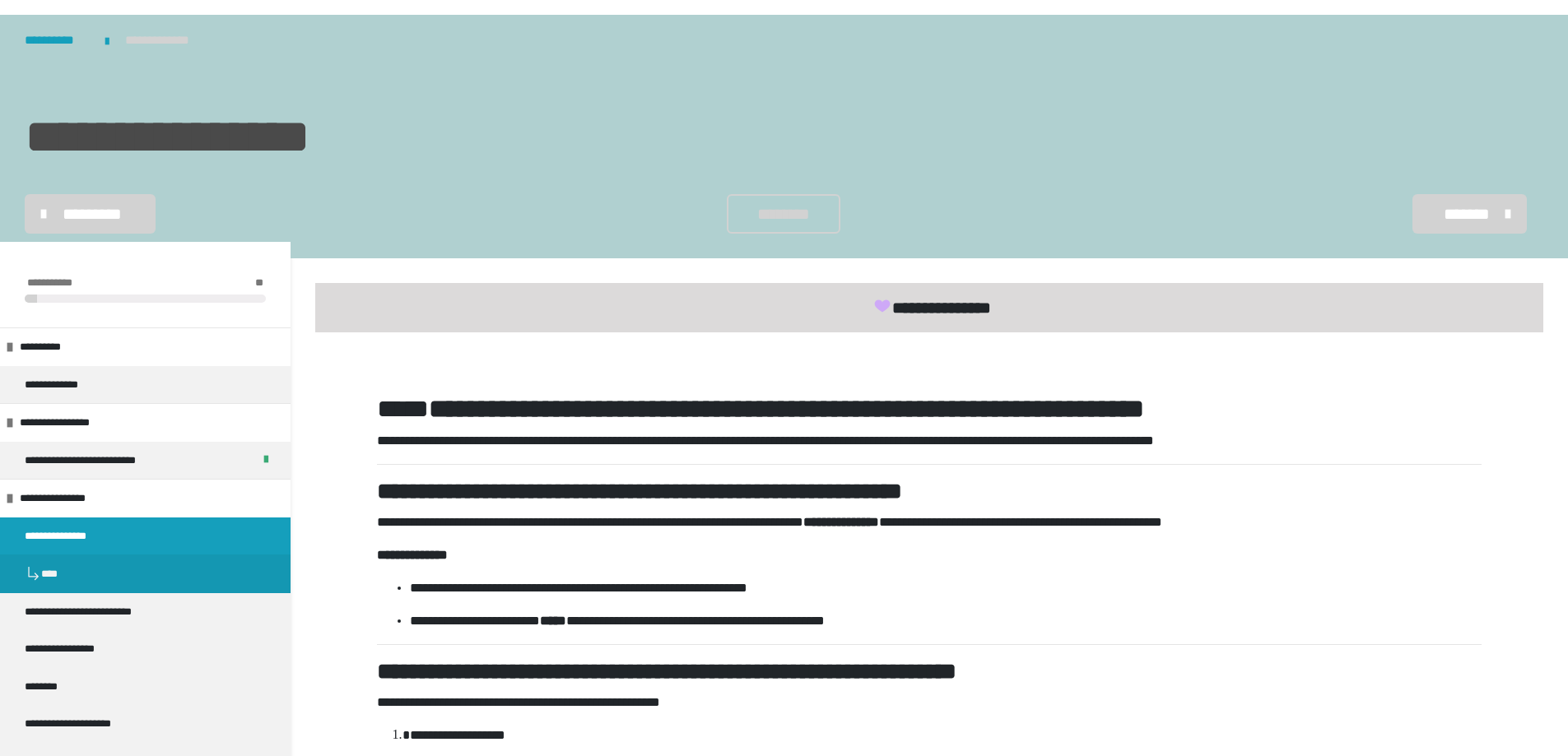 scroll, scrollTop: 165, scrollLeft: 0, axis: vertical 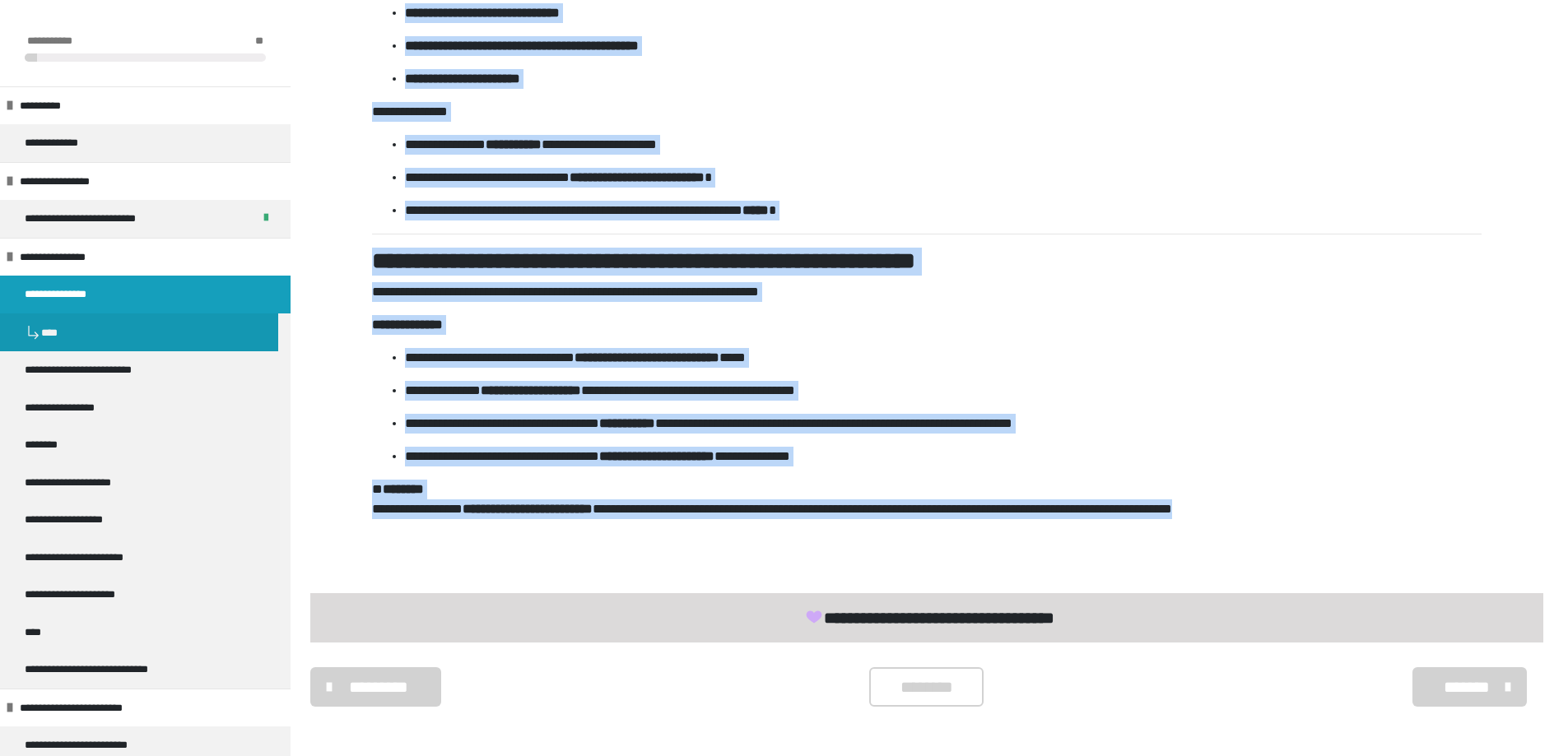 drag, startPoint x: 373, startPoint y: 304, endPoint x: 1399, endPoint y: 512, distance: 1046.8715 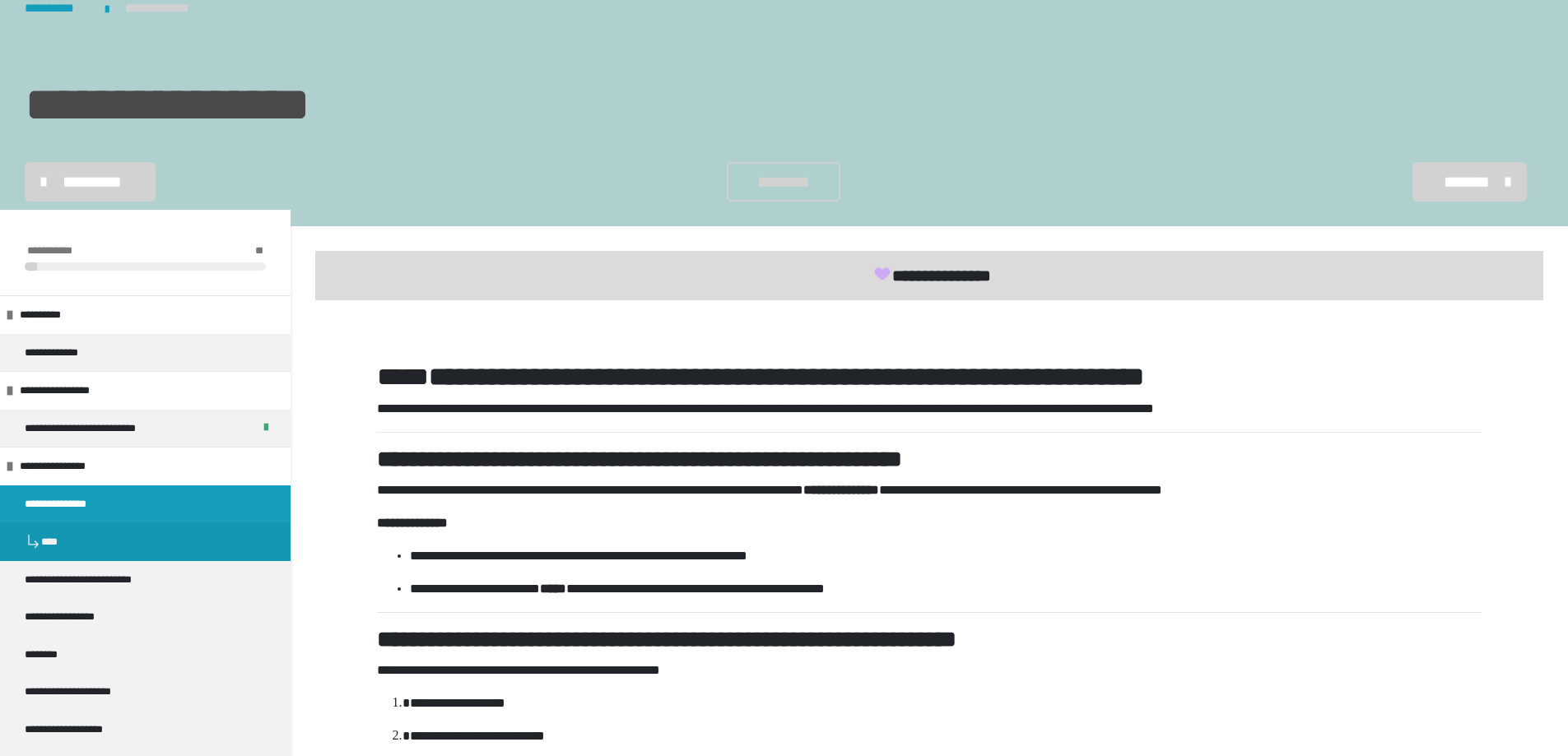 scroll, scrollTop: 0, scrollLeft: 0, axis: both 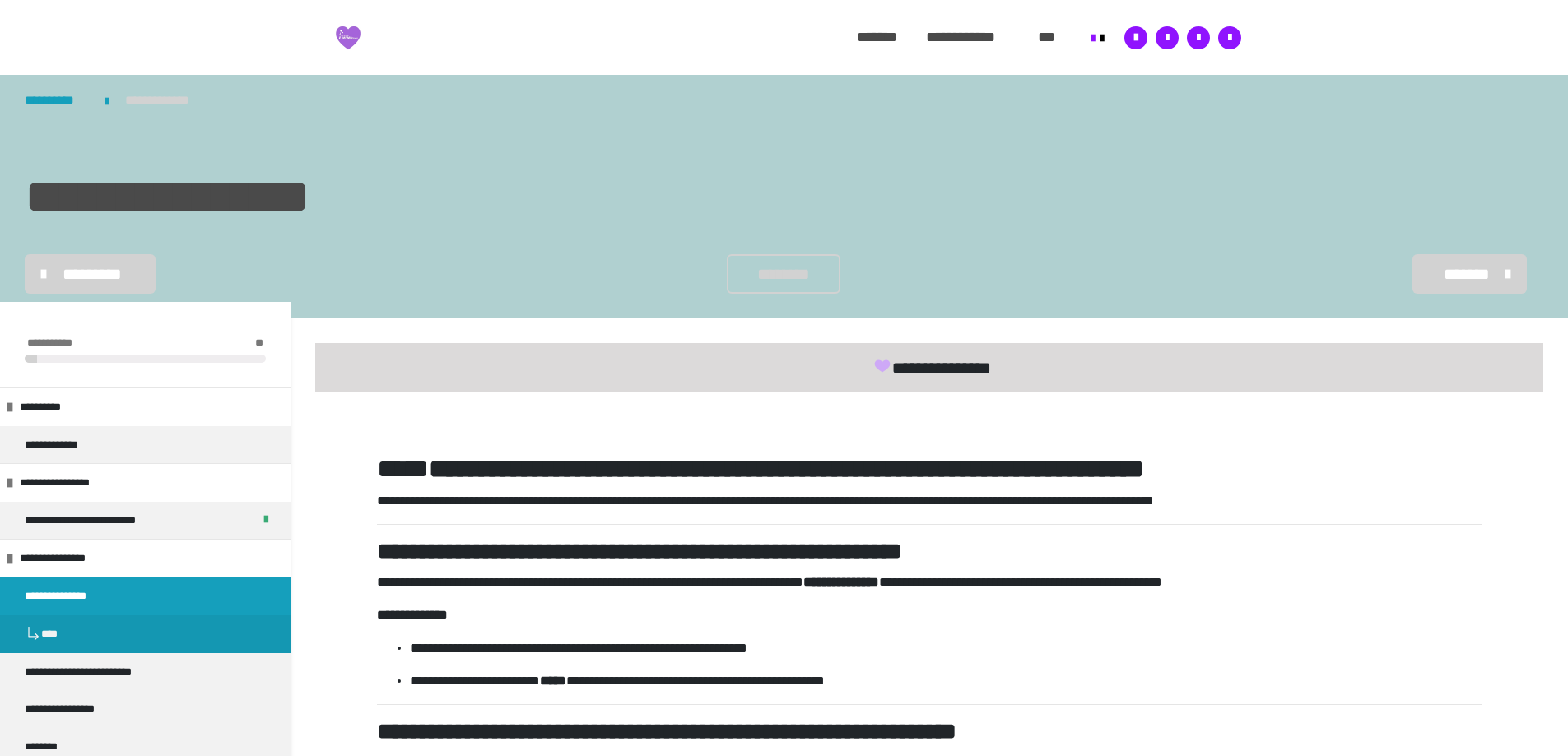 click on "*********" at bounding box center (92, 274) 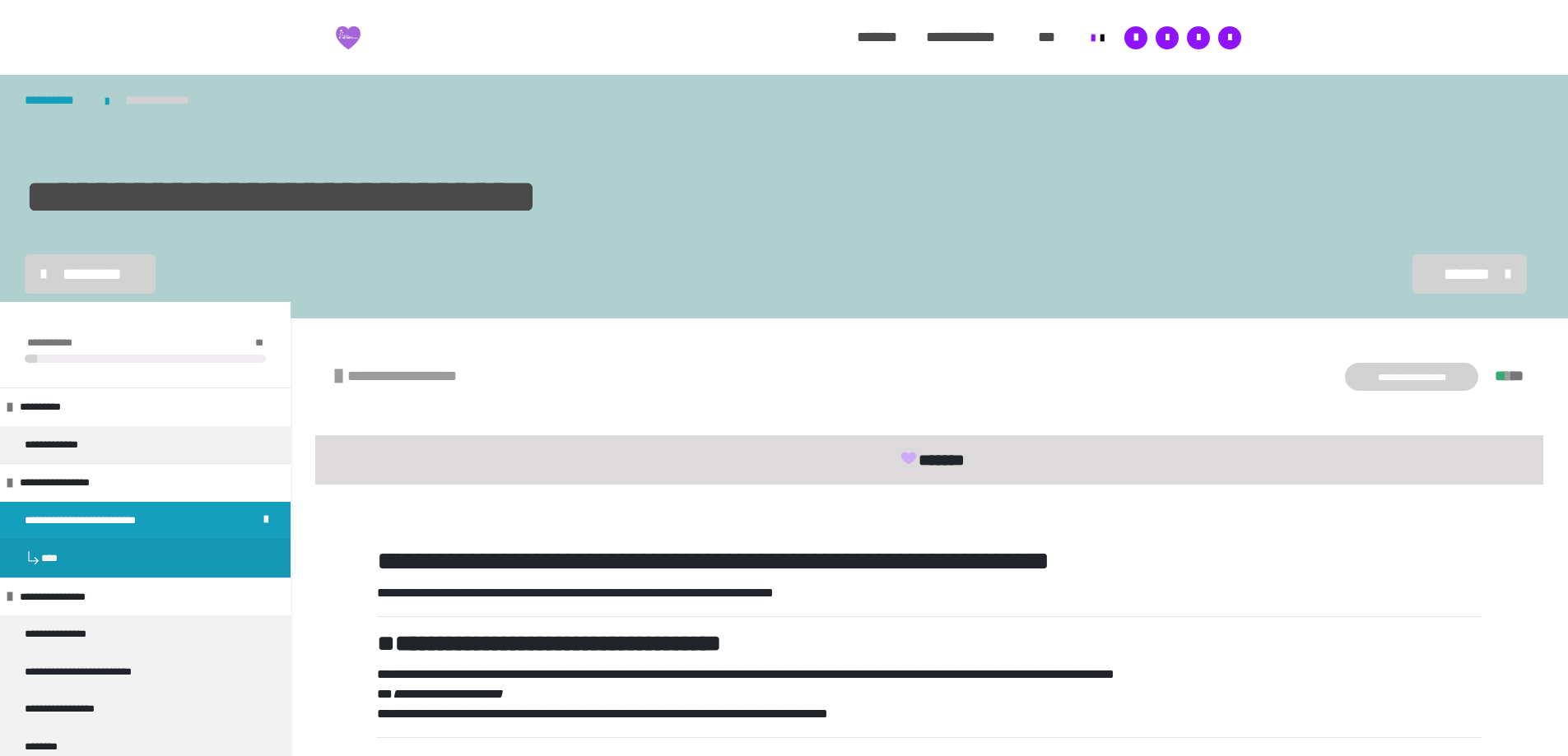 click on "*********" at bounding box center [92, 274] 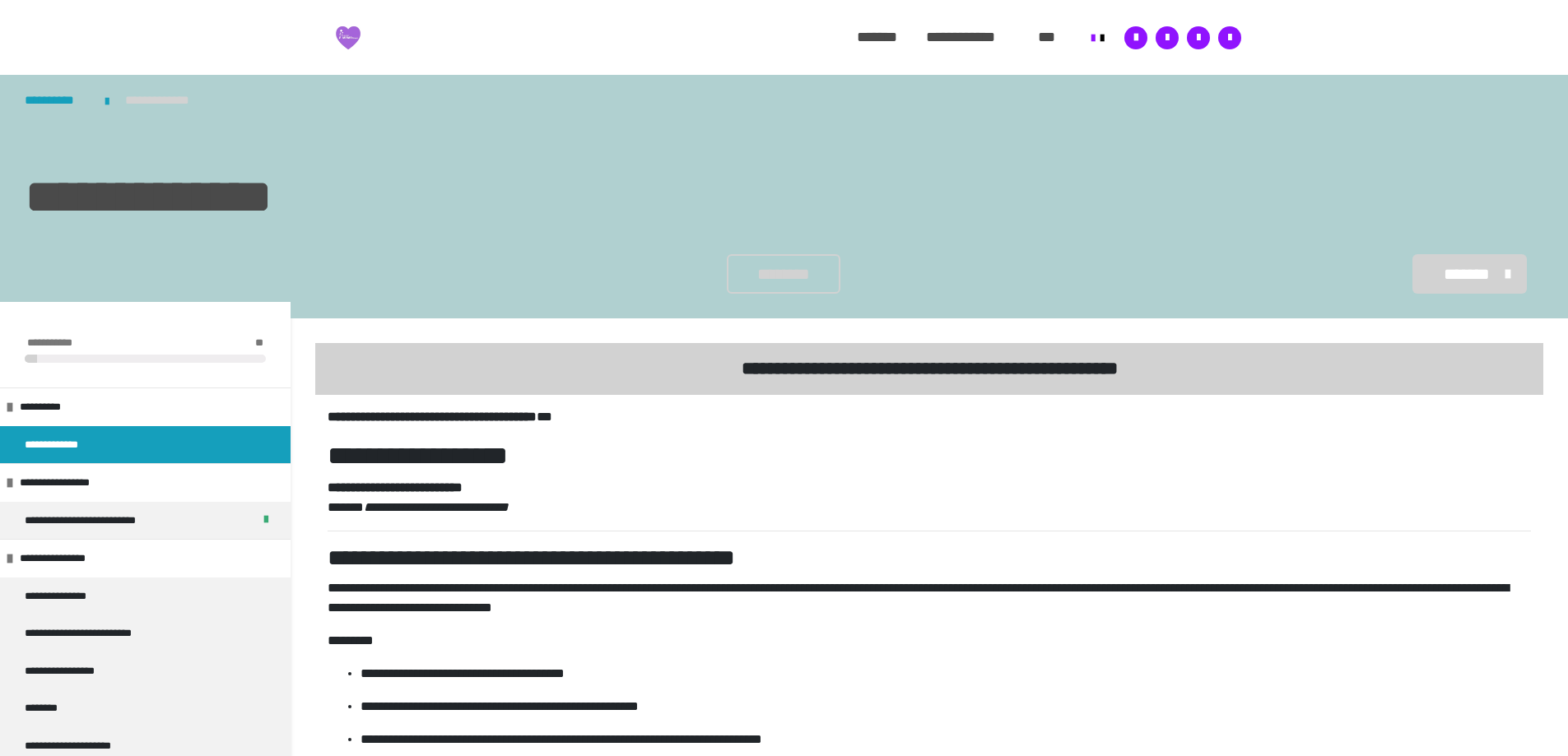 click at bounding box center (348, 38) 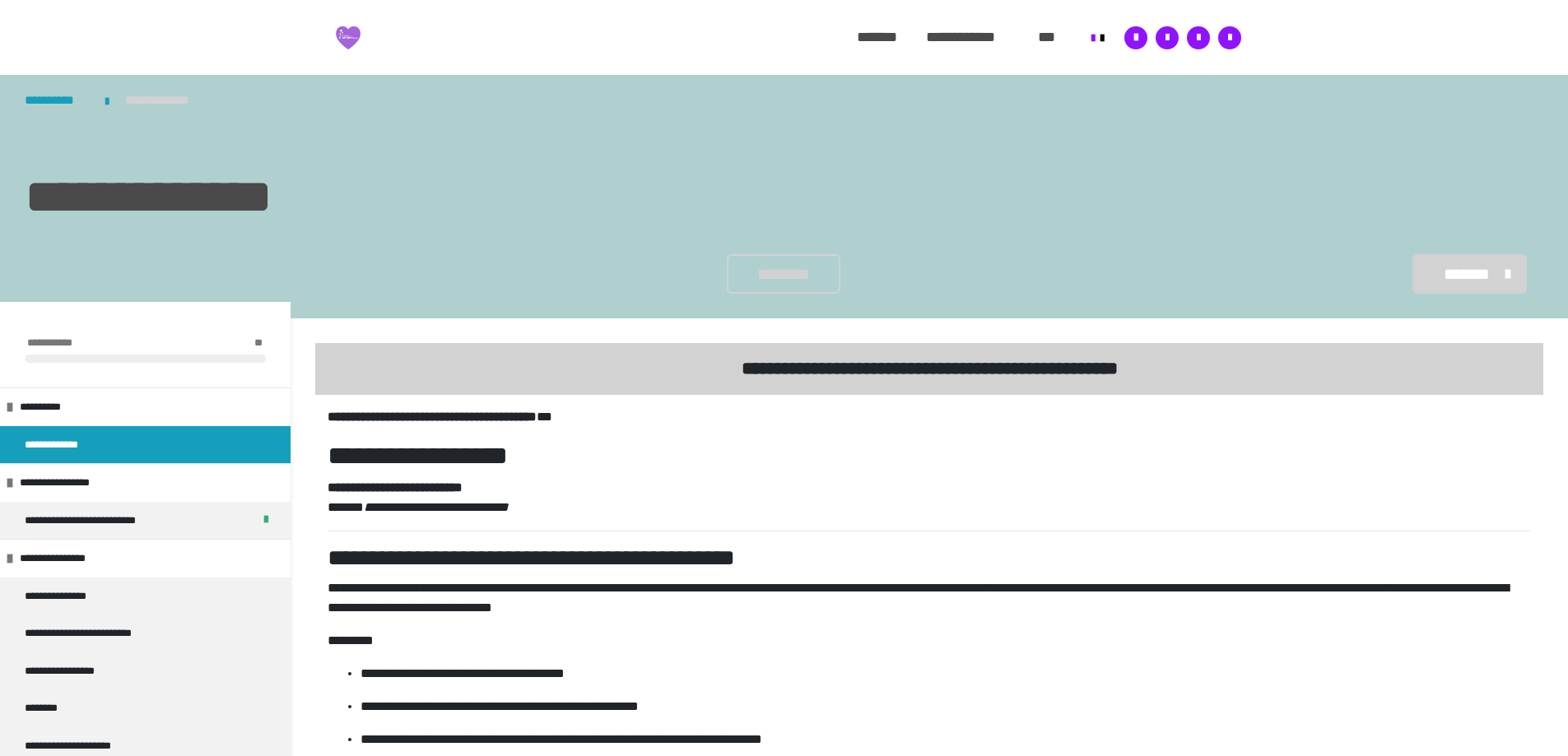 scroll, scrollTop: 0, scrollLeft: 0, axis: both 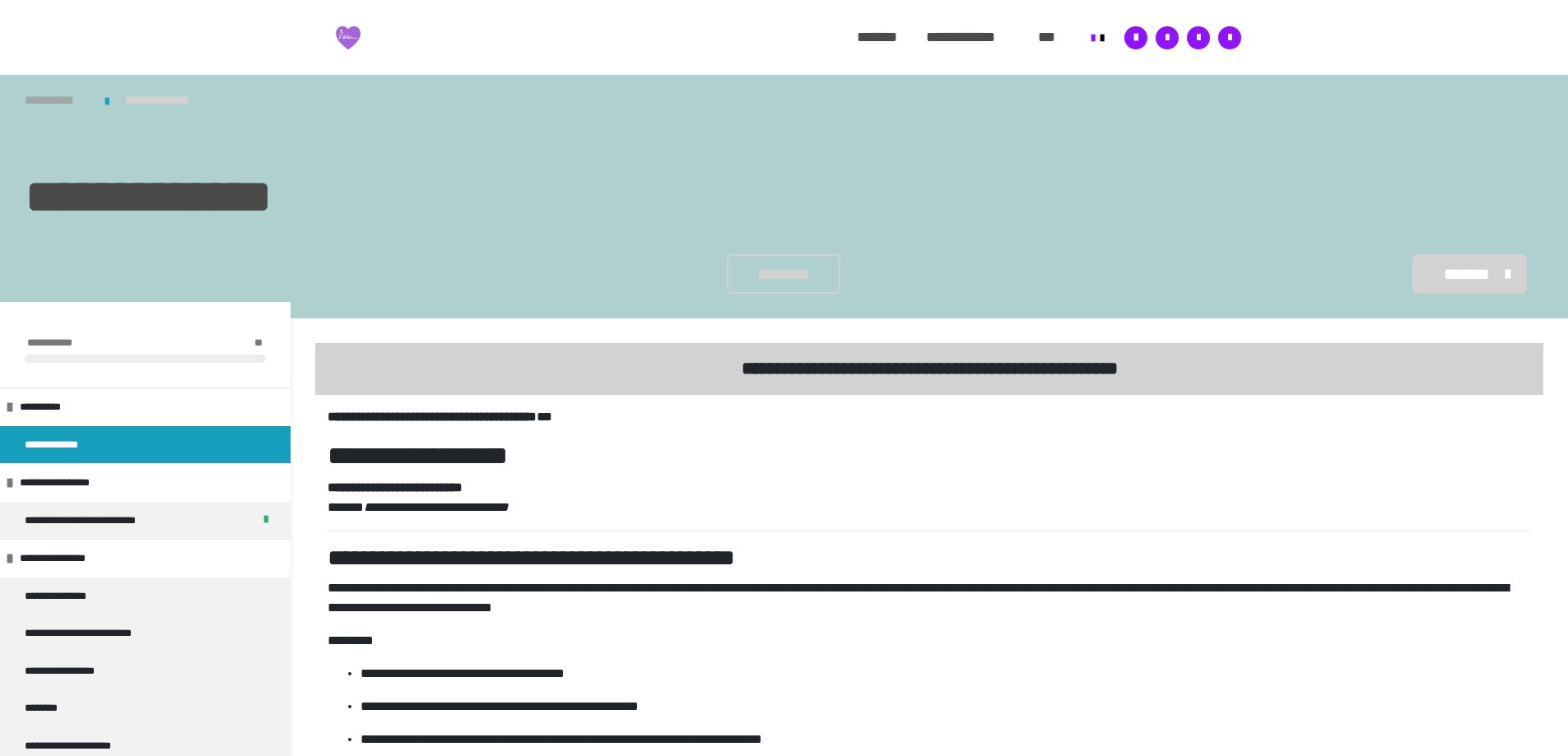 click on "**********" at bounding box center [57, 100] 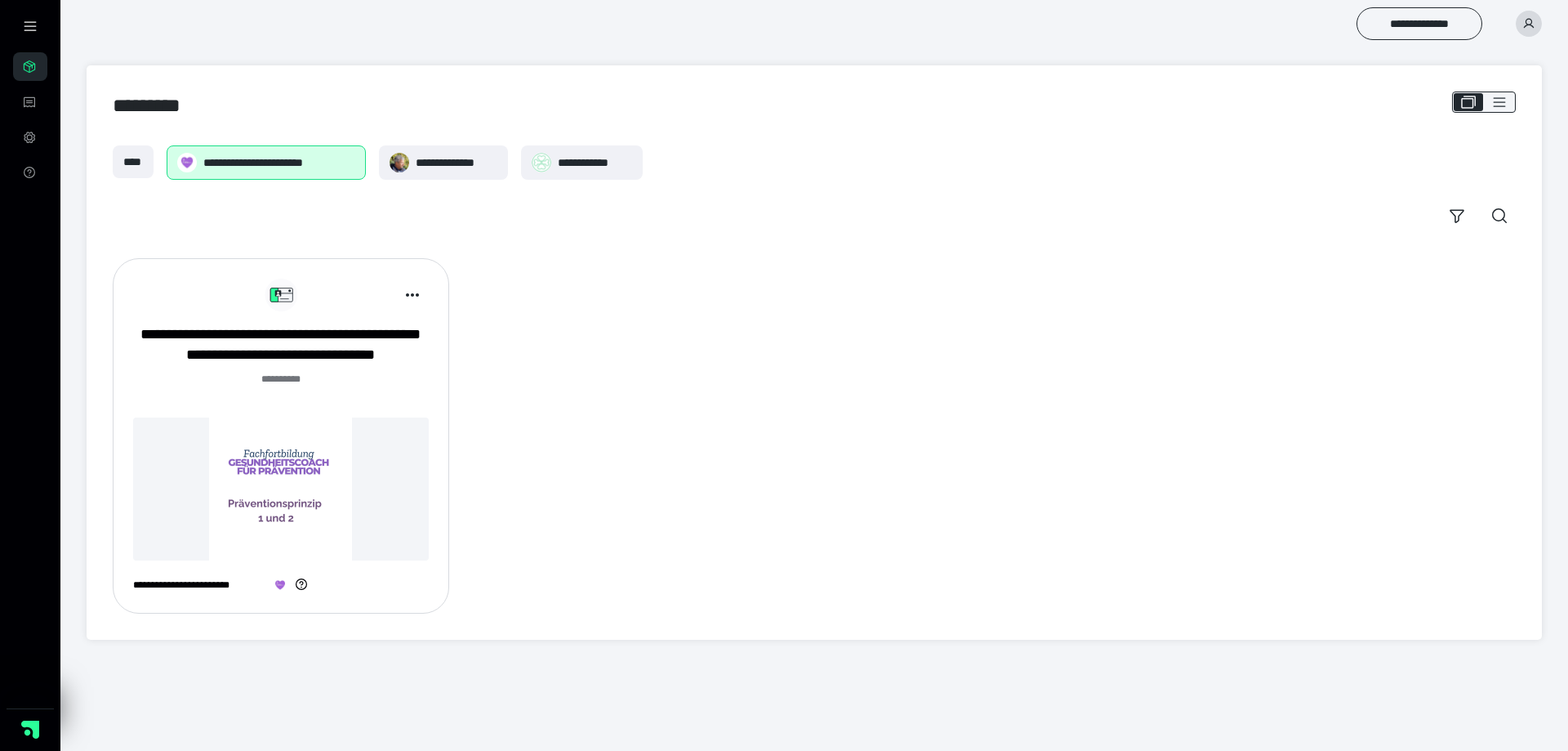 scroll, scrollTop: 0, scrollLeft: 0, axis: both 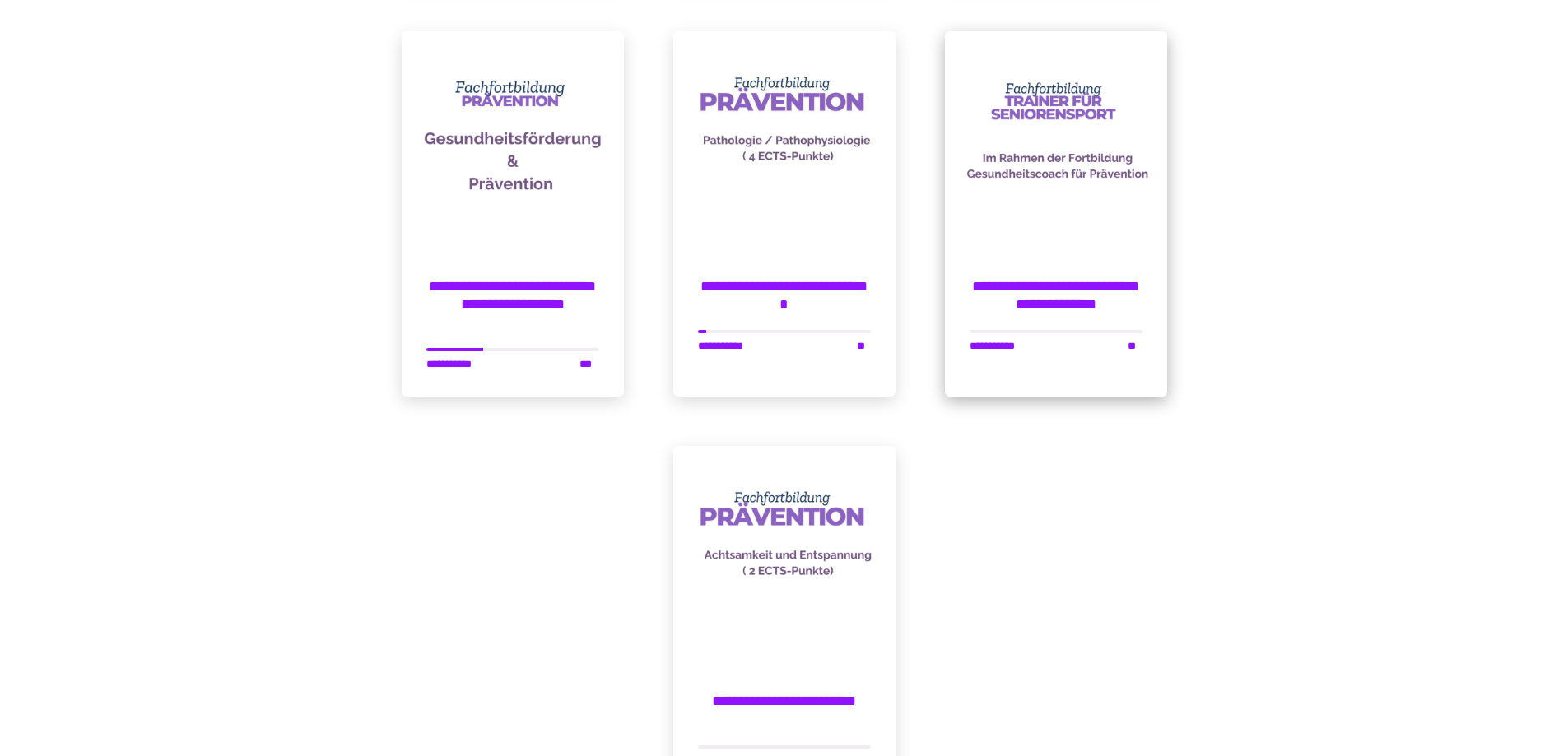 click on "**********" at bounding box center [1056, 295] 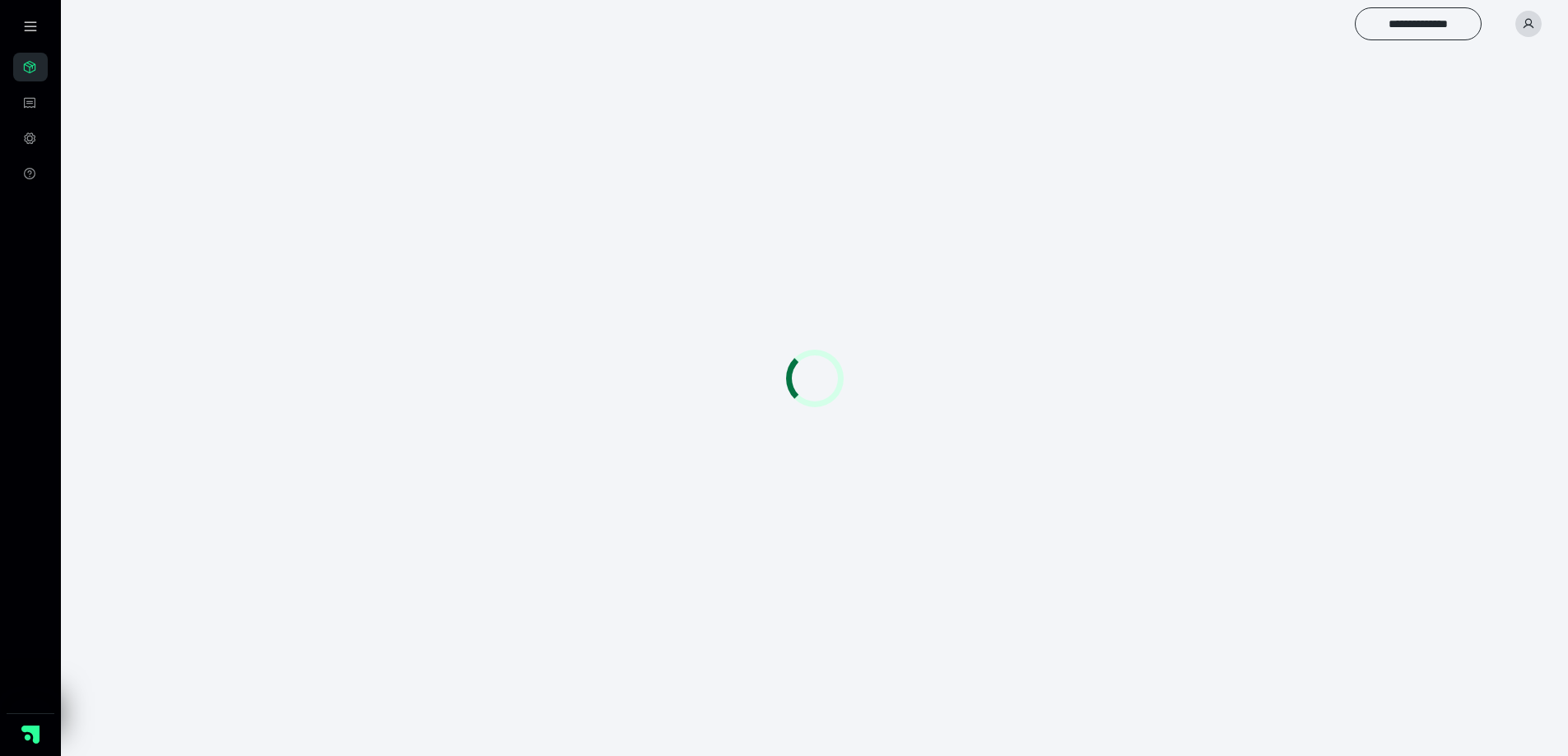 scroll, scrollTop: 0, scrollLeft: 0, axis: both 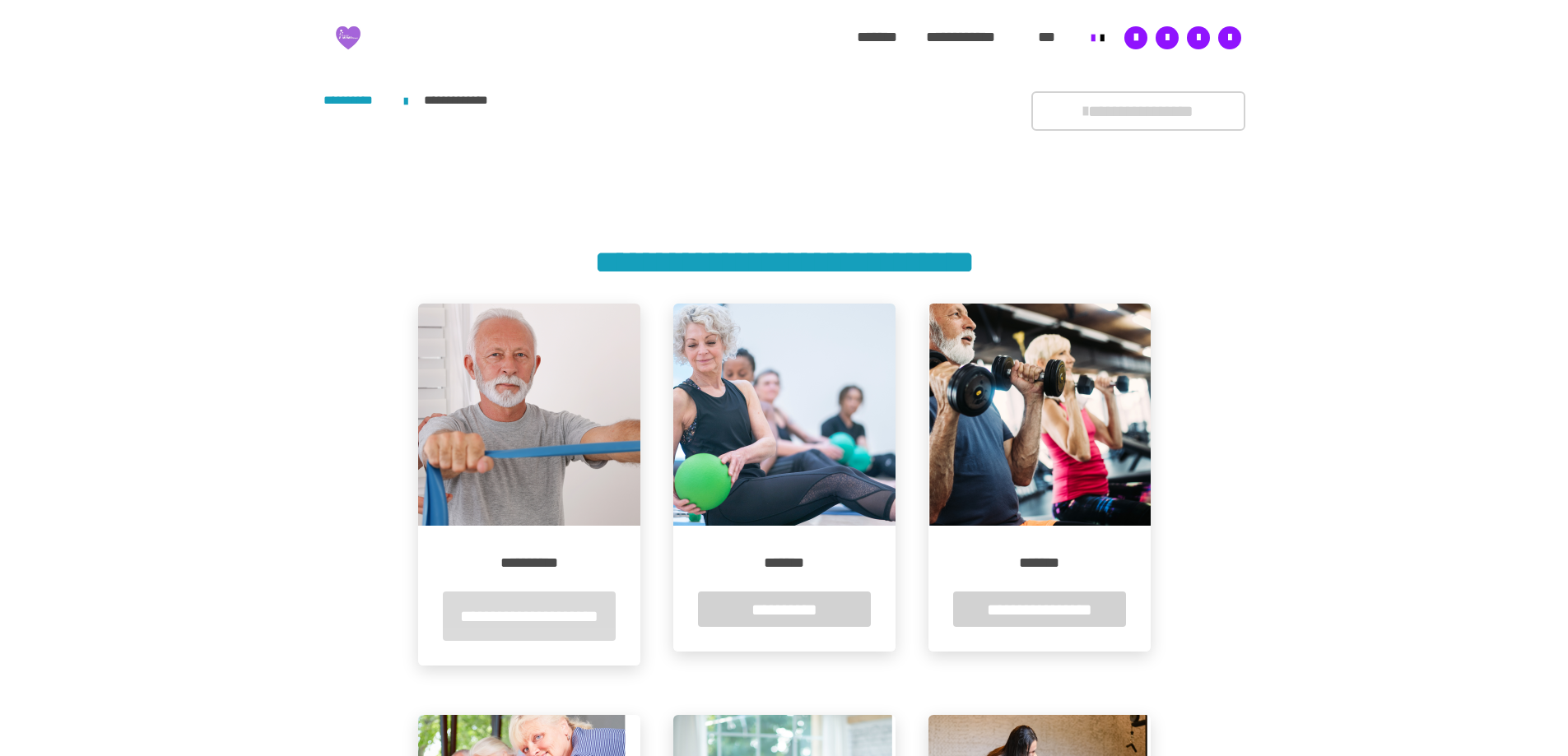 click on "**********" at bounding box center [529, 616] 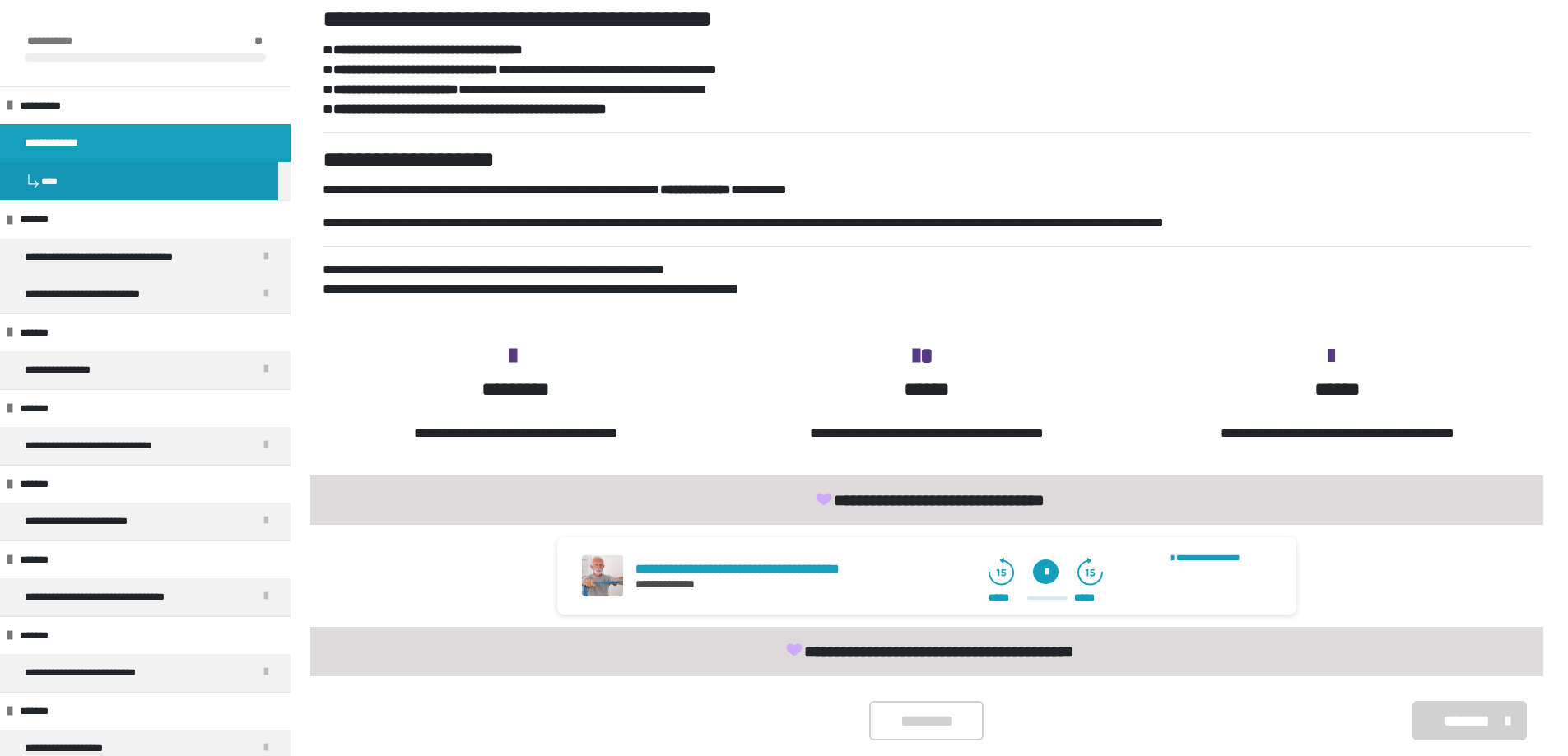 scroll, scrollTop: 939, scrollLeft: 0, axis: vertical 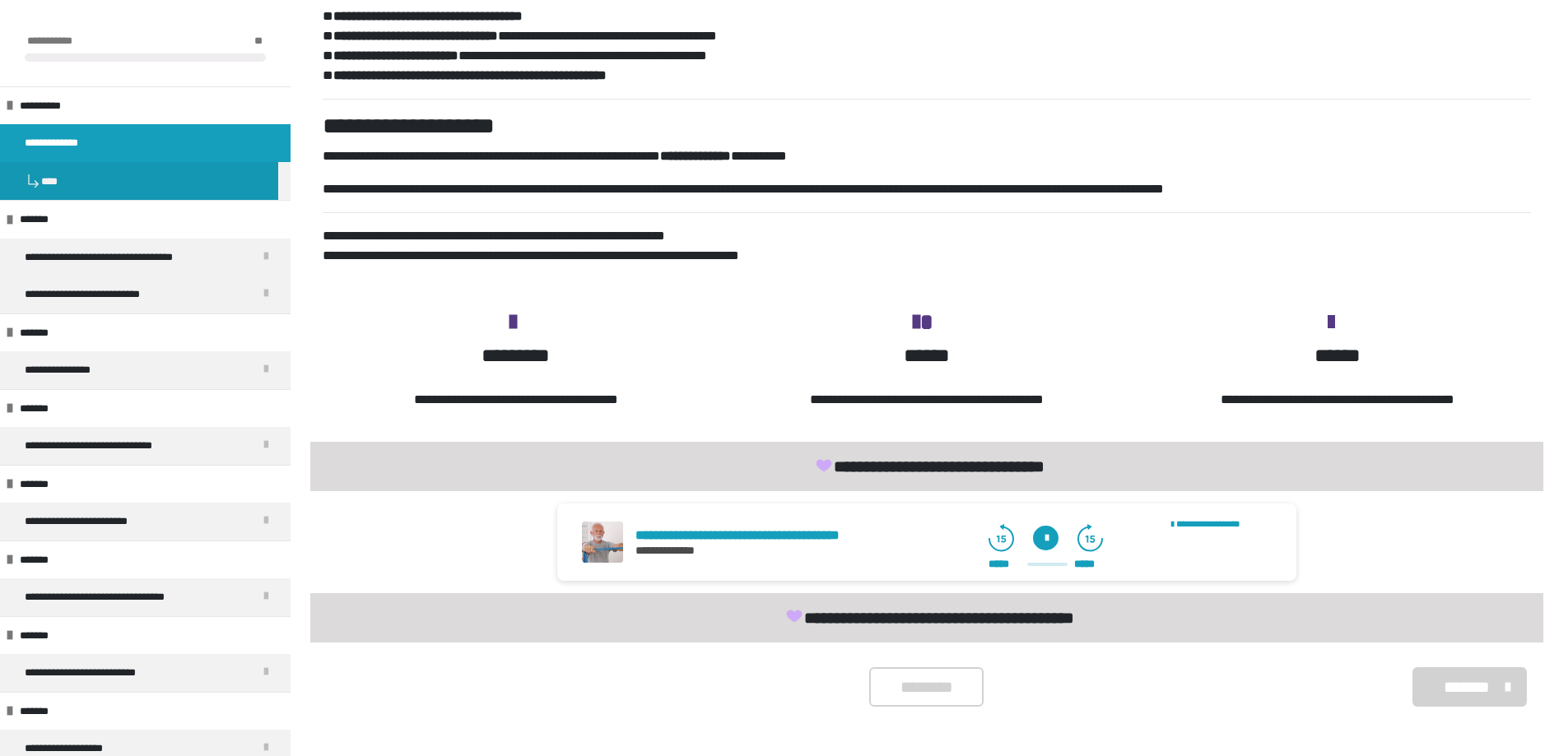 click at bounding box center [1045, 538] 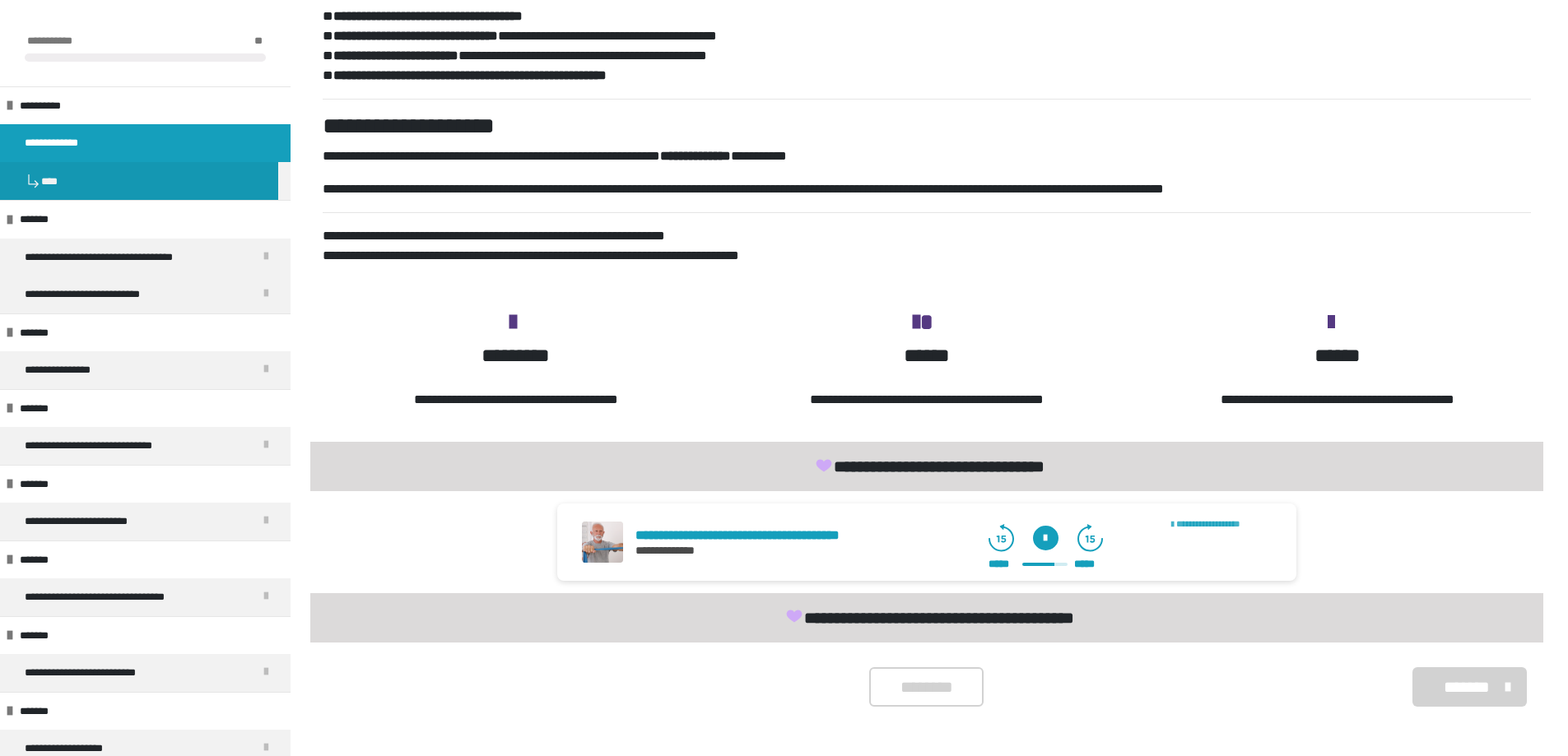 click on "**********" at bounding box center [1208, 523] 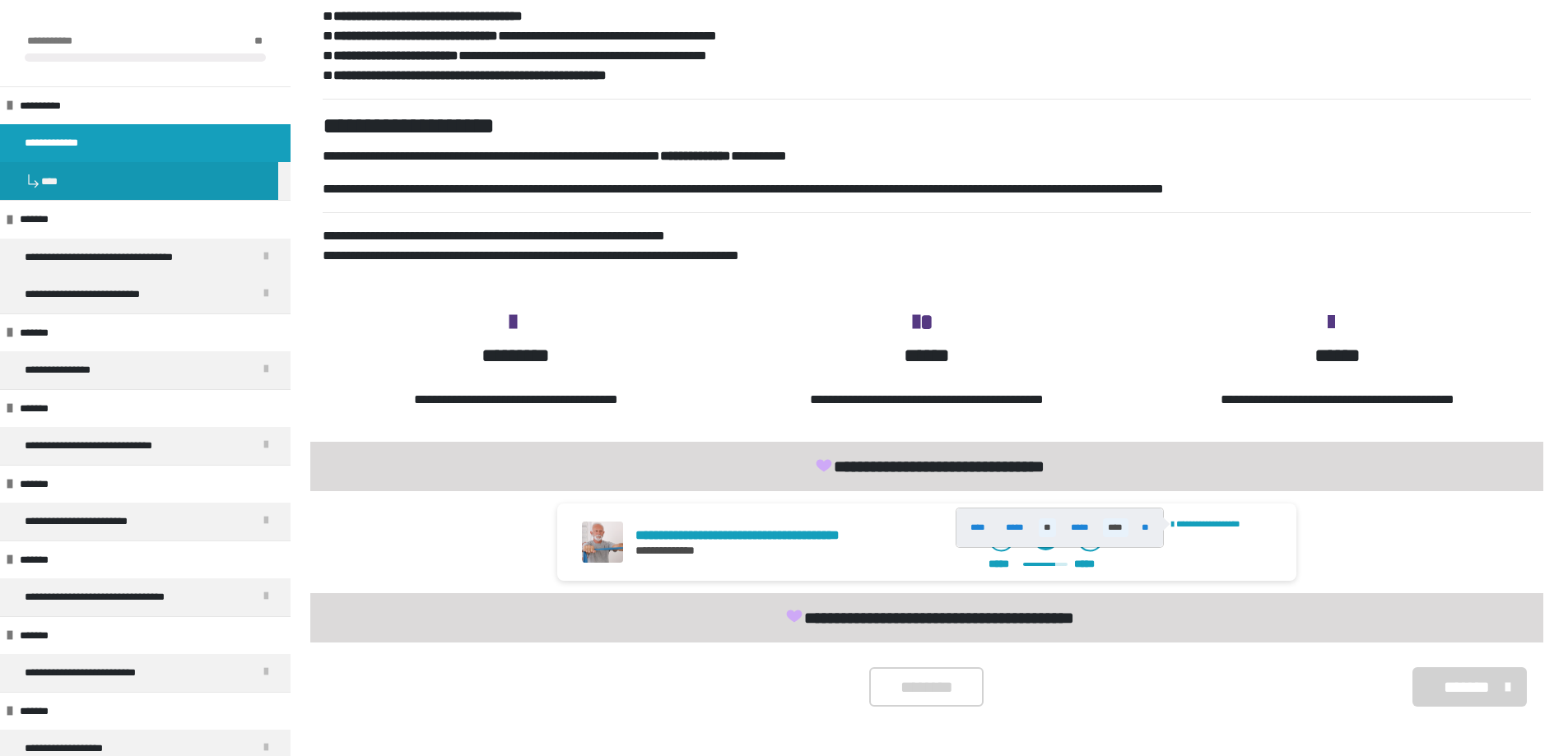 click on "****" at bounding box center (1115, 527) 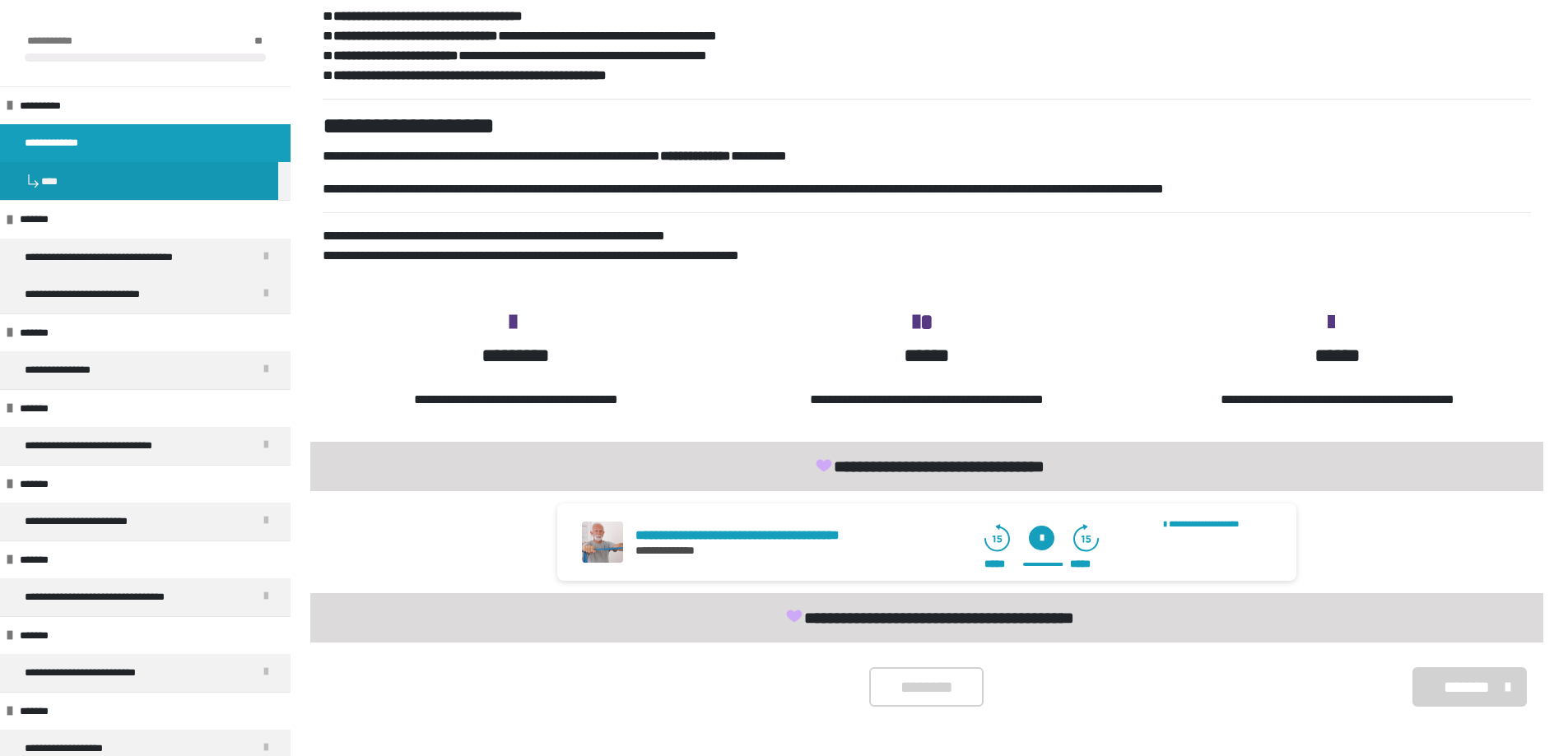 click on "*******" at bounding box center (1467, 687) 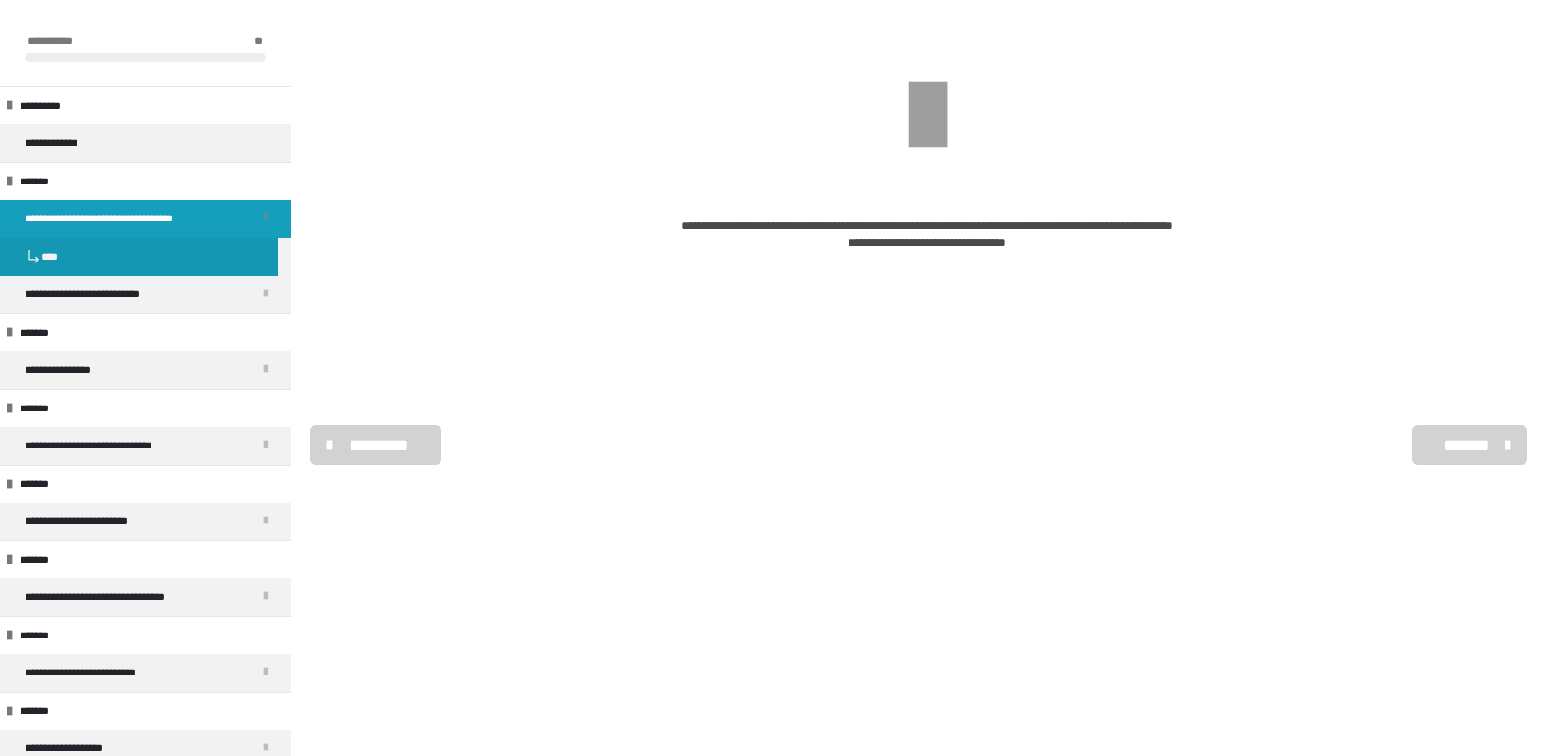 scroll, scrollTop: 368, scrollLeft: 0, axis: vertical 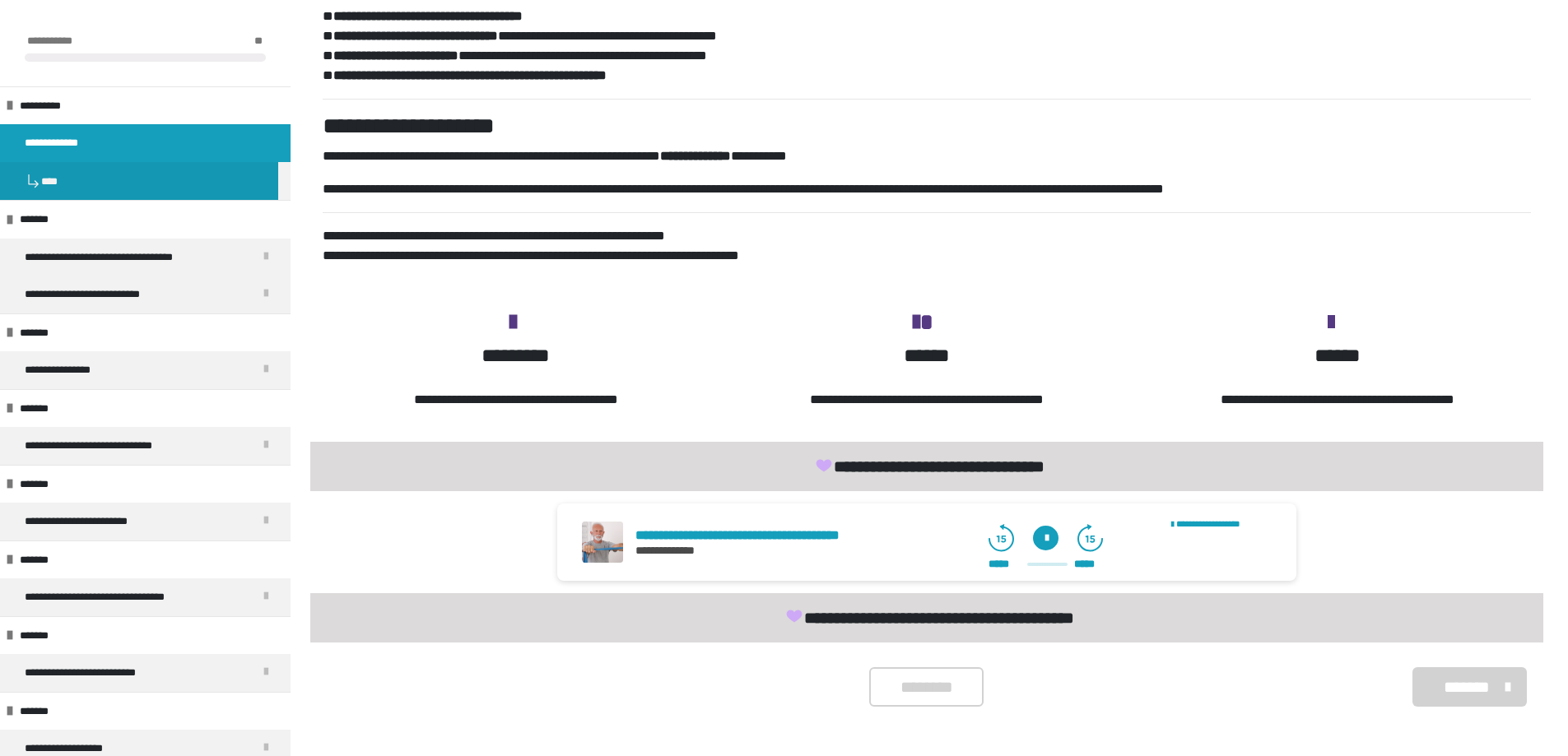 click on "********" at bounding box center [926, 687] 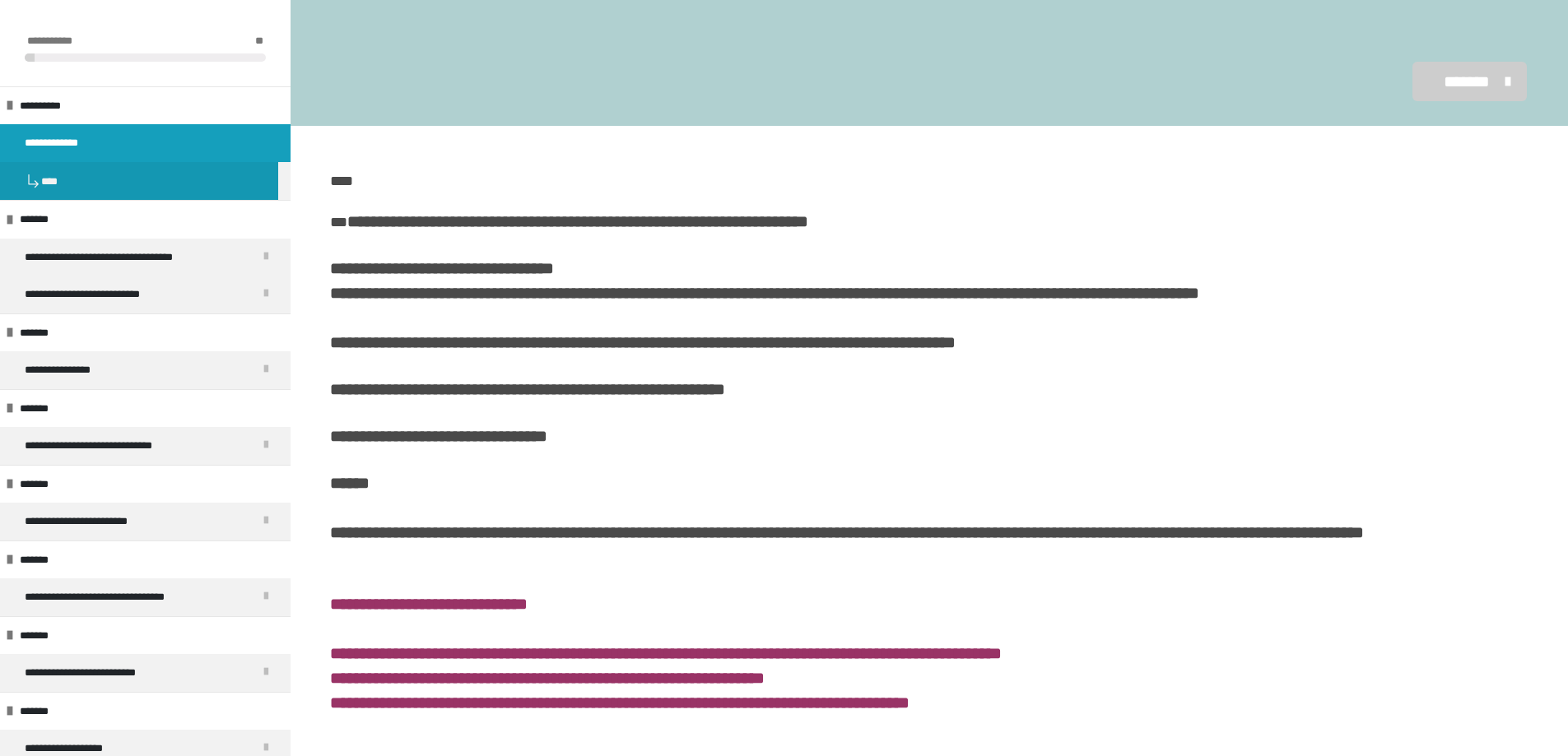 scroll, scrollTop: 601, scrollLeft: 0, axis: vertical 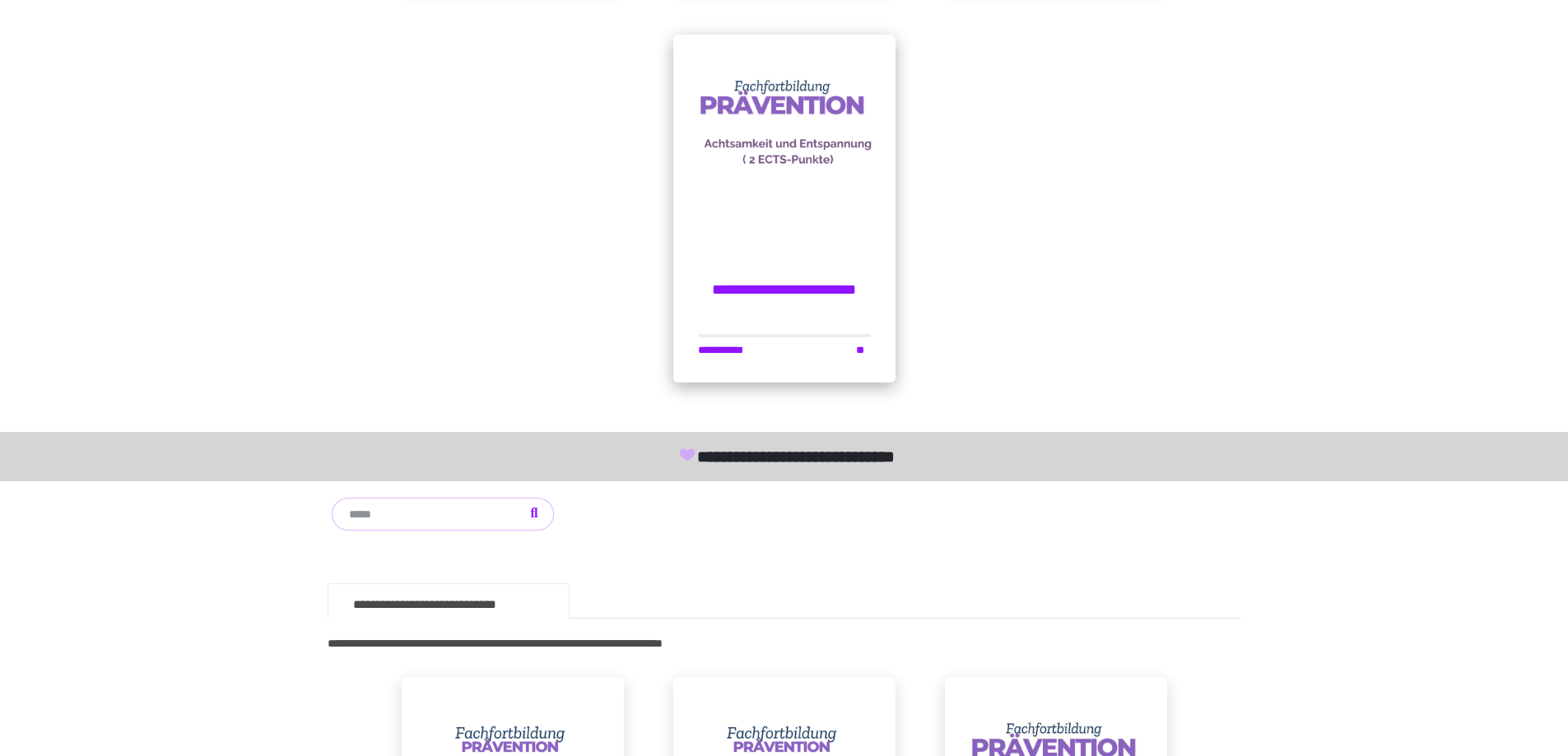 click at bounding box center [784, 146] 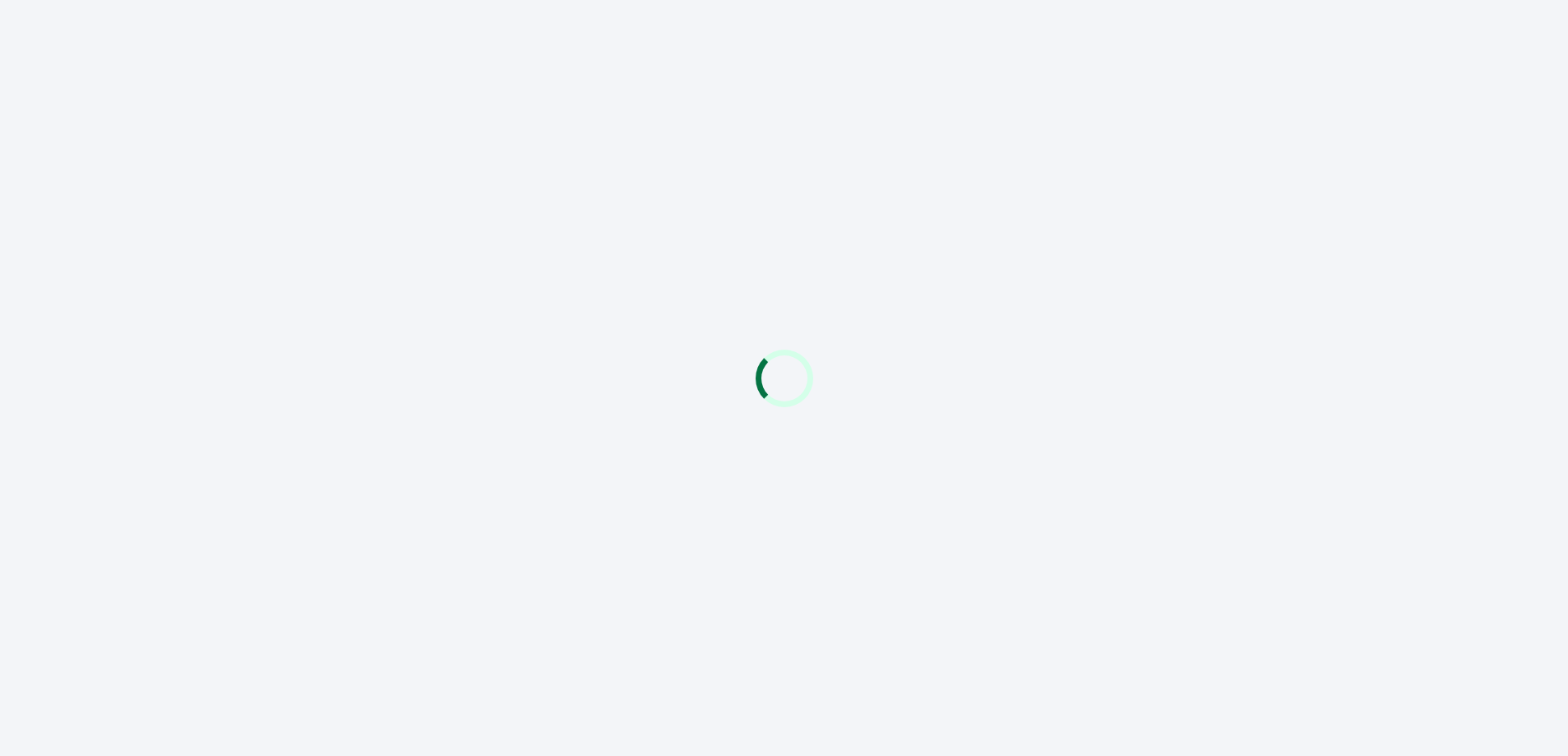 scroll, scrollTop: 0, scrollLeft: 0, axis: both 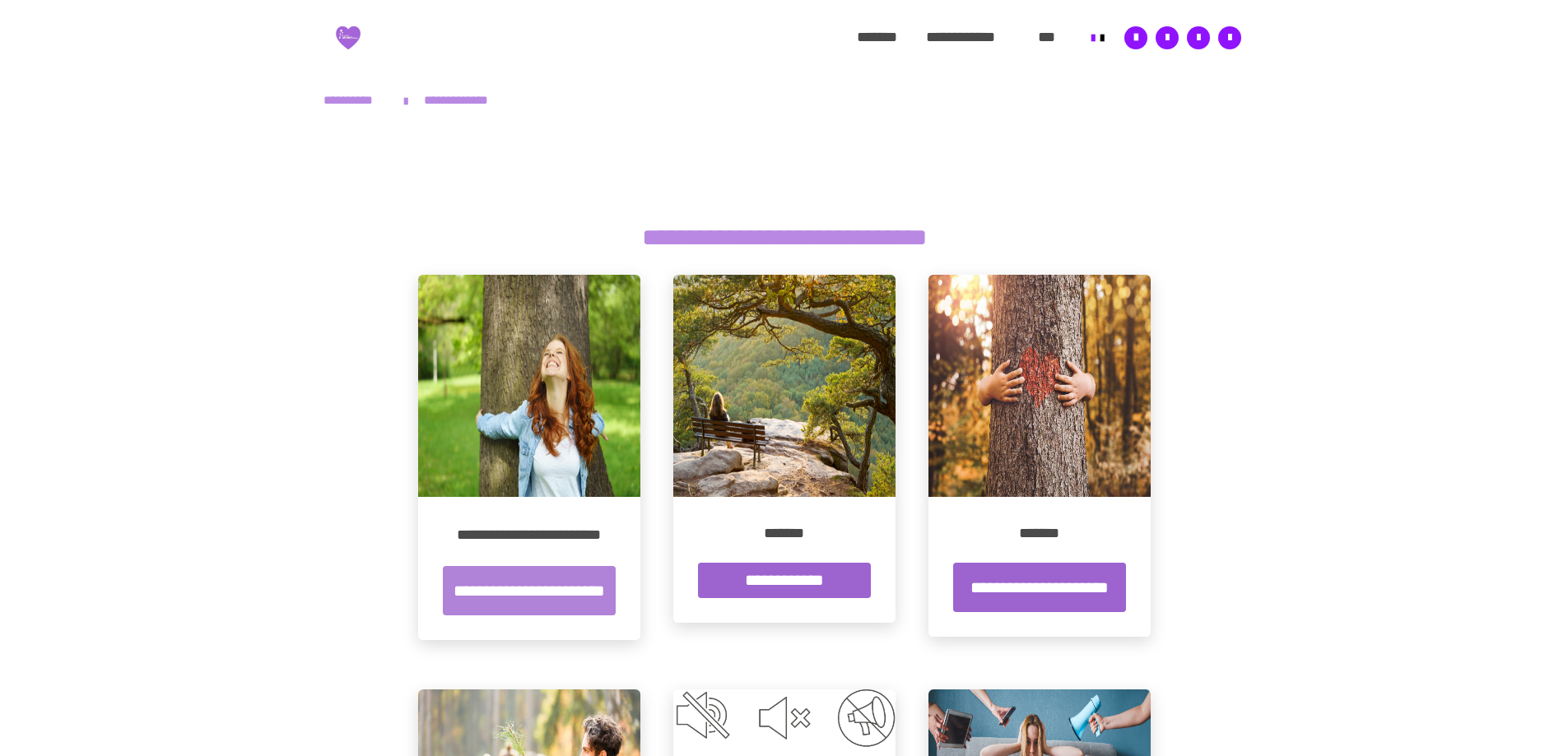click on "**********" at bounding box center [529, 591] 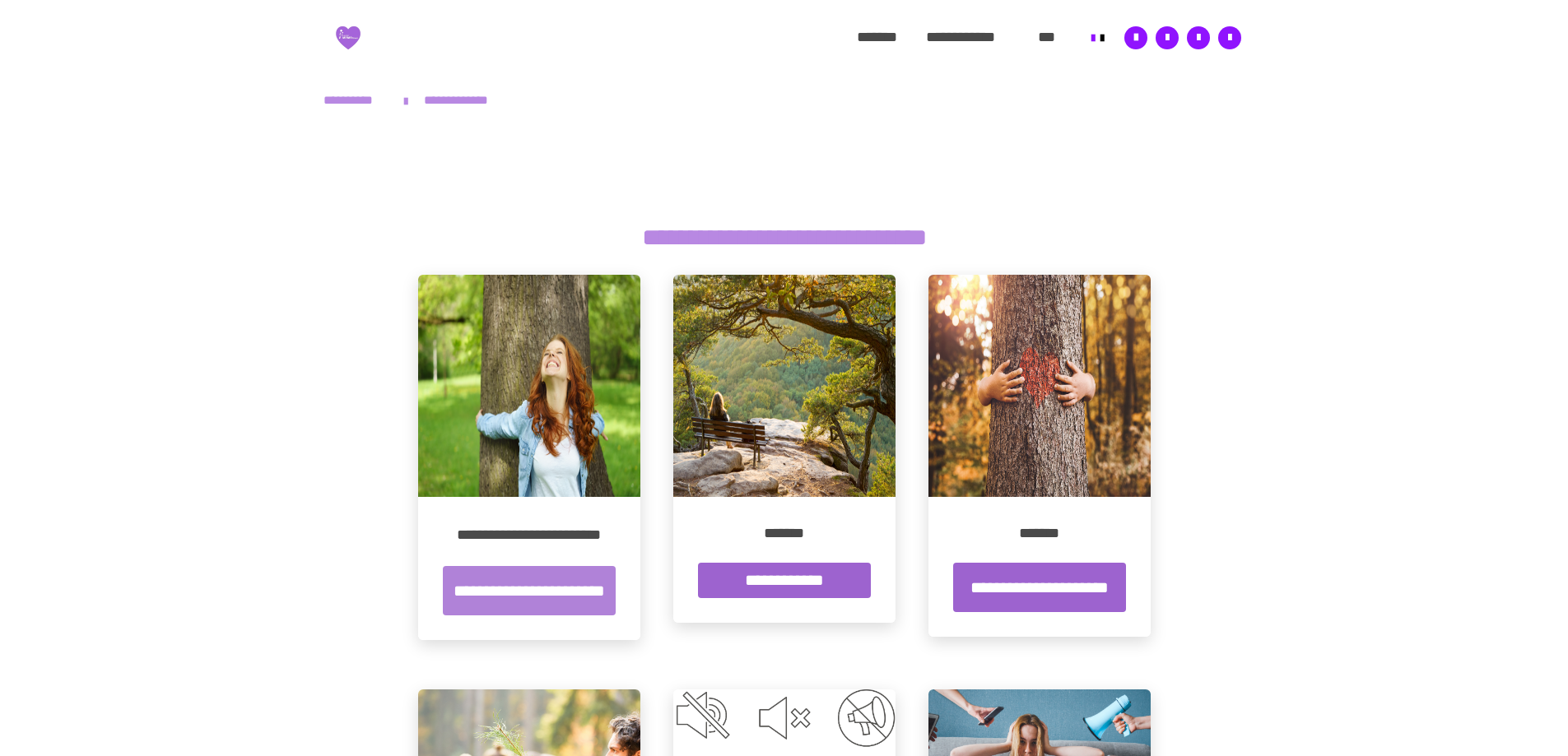 click on "**********" at bounding box center (529, 591) 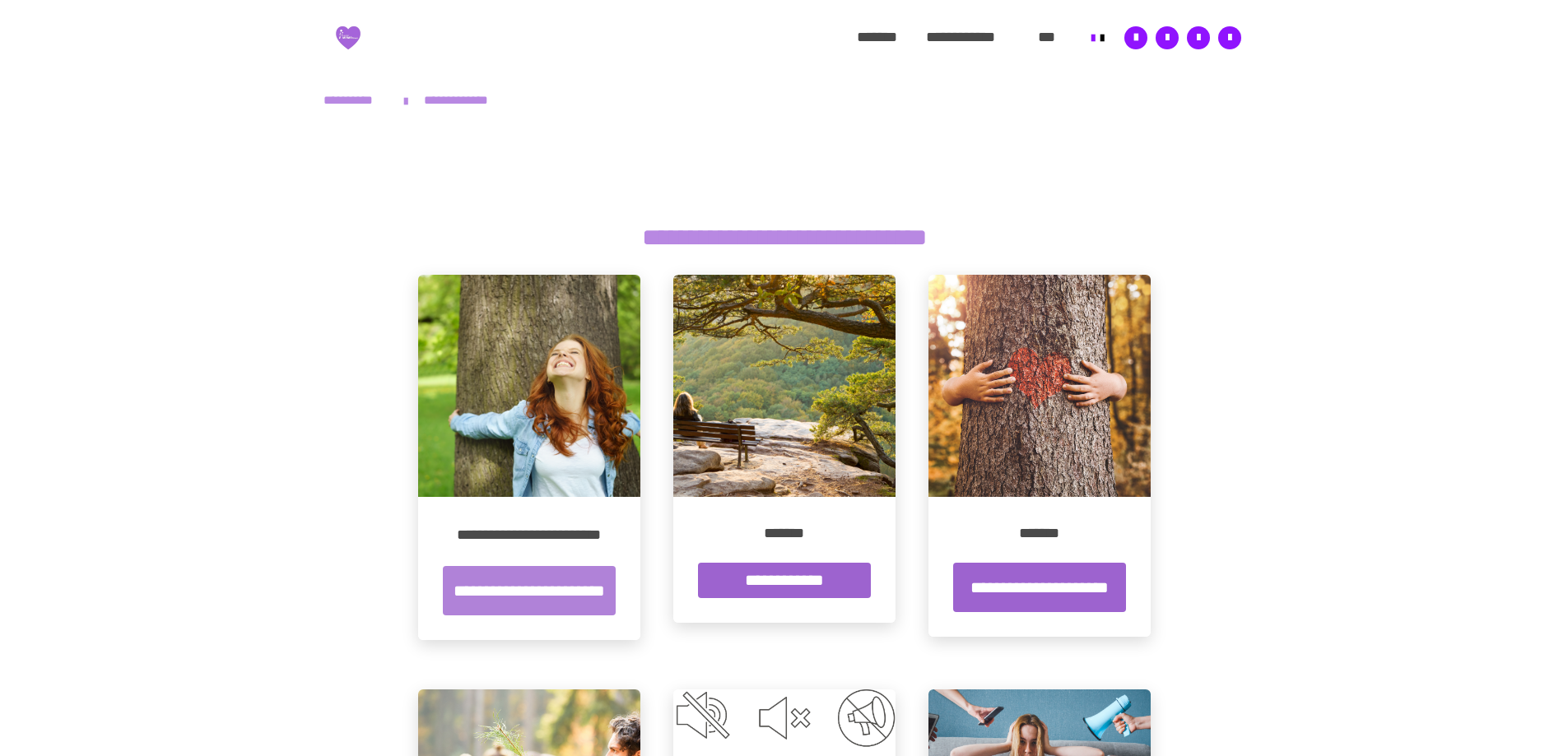 click on "**********" at bounding box center [529, 591] 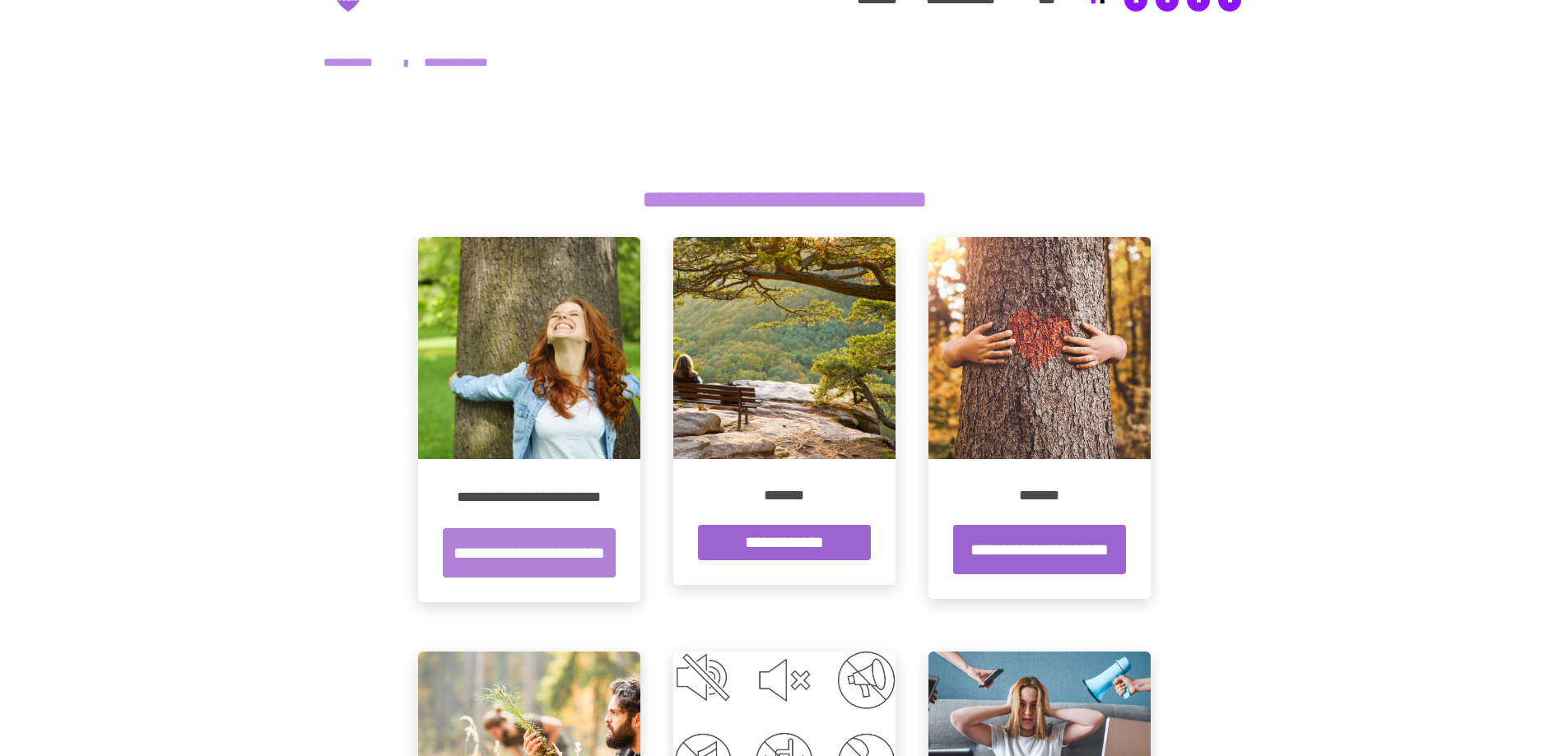 scroll, scrollTop: 0, scrollLeft: 0, axis: both 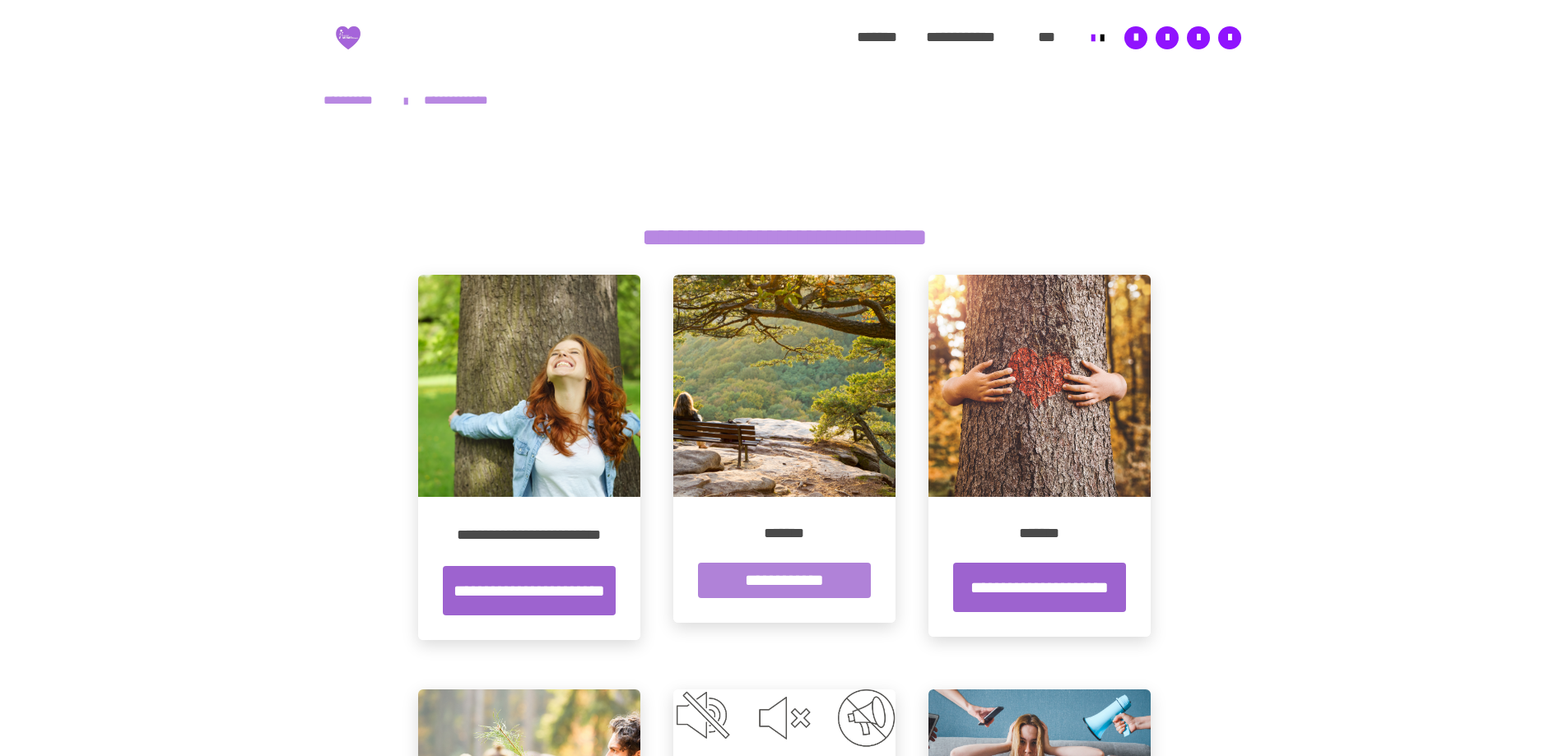 click on "**********" at bounding box center (784, 580) 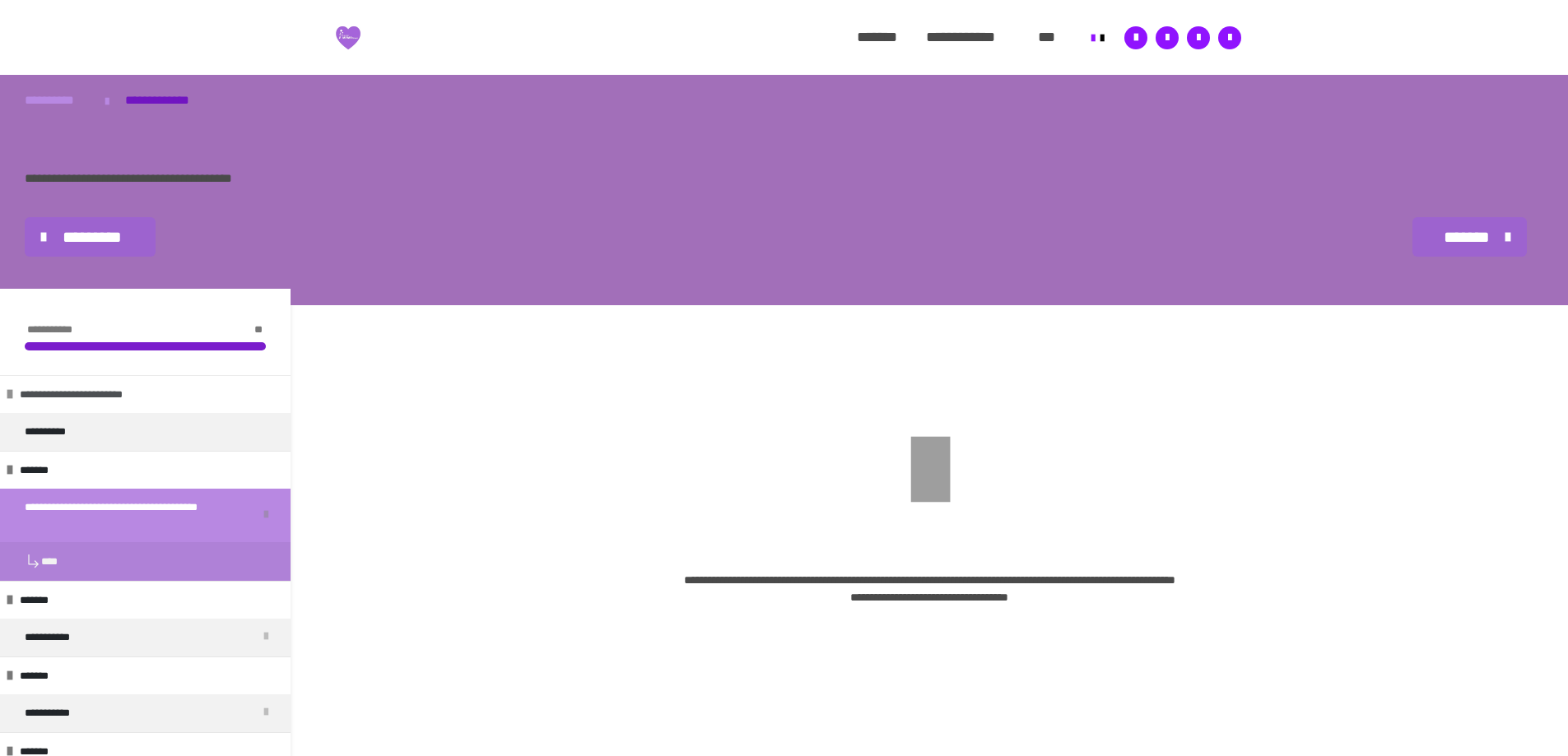 click on "**********" at bounding box center [89, 395] 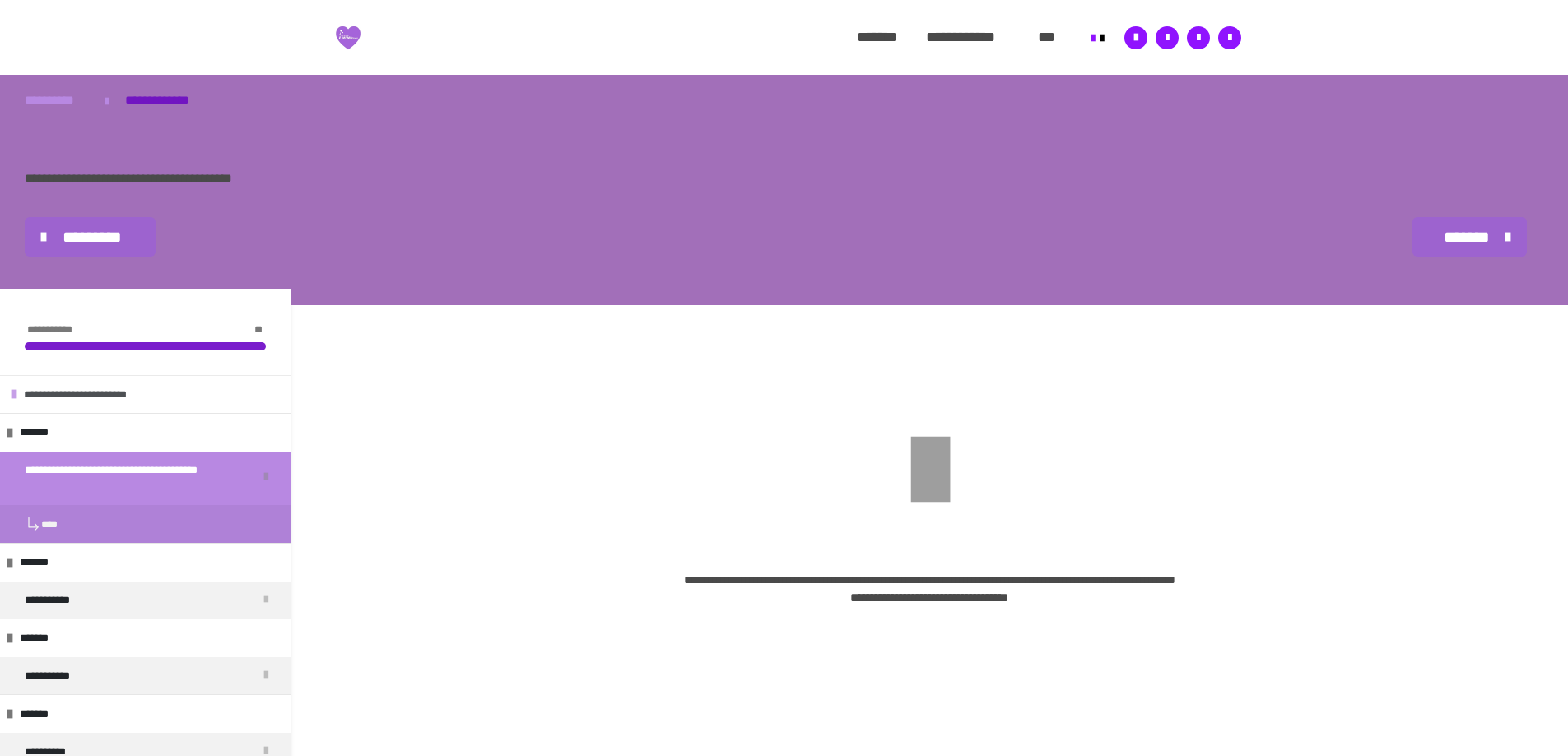 click on "**********" at bounding box center [93, 395] 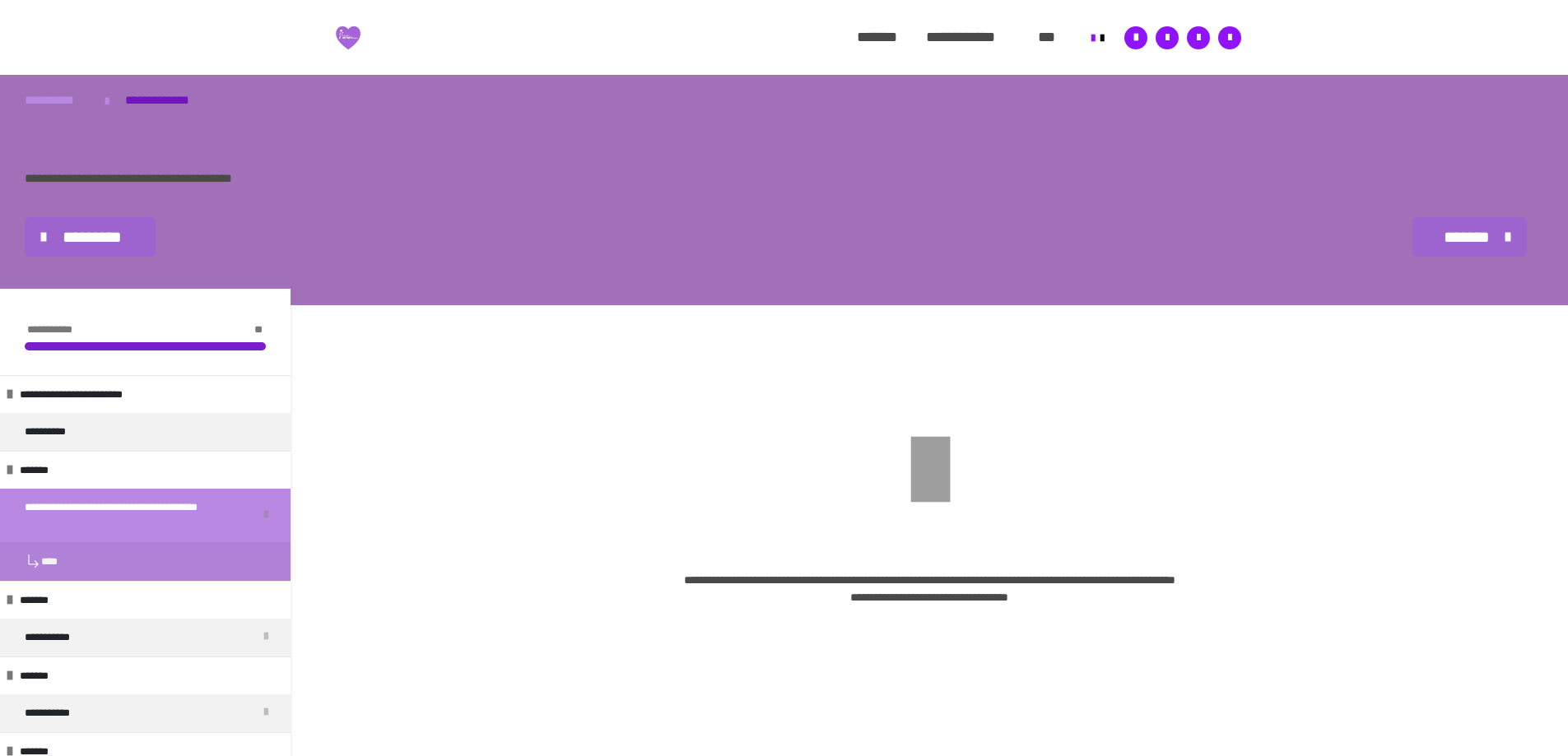 click on "*********" at bounding box center [92, 237] 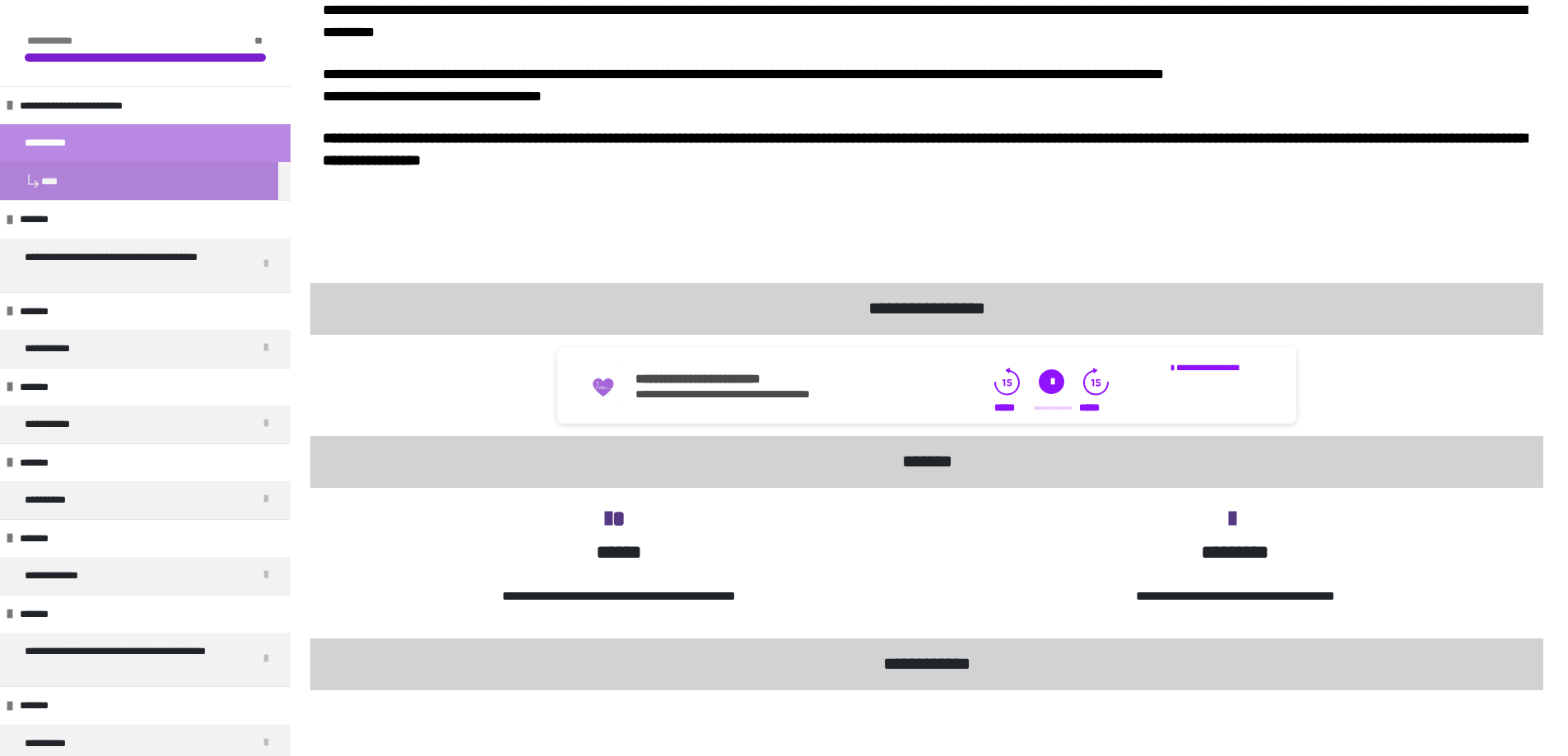 scroll, scrollTop: 823, scrollLeft: 0, axis: vertical 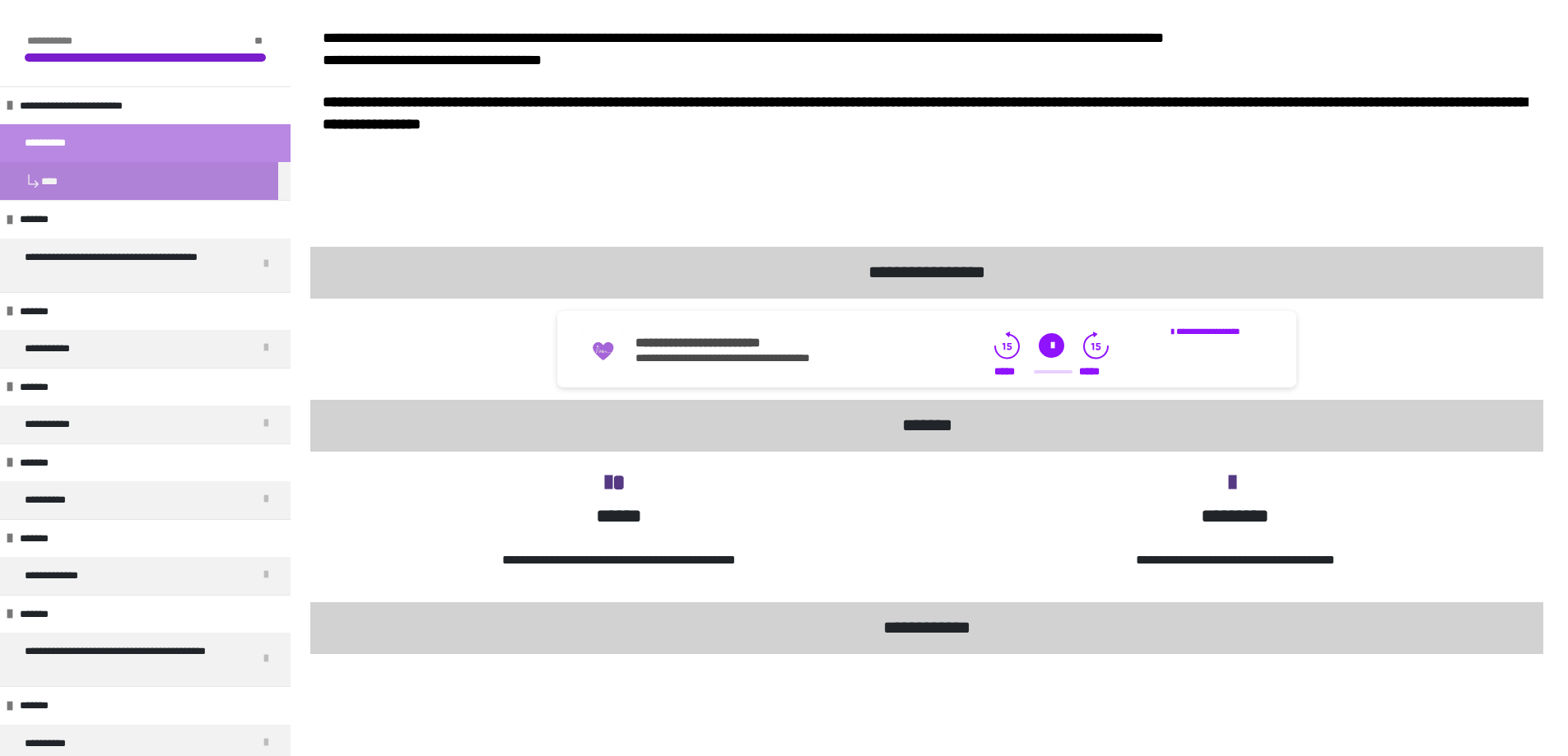 click at bounding box center [1051, 346] 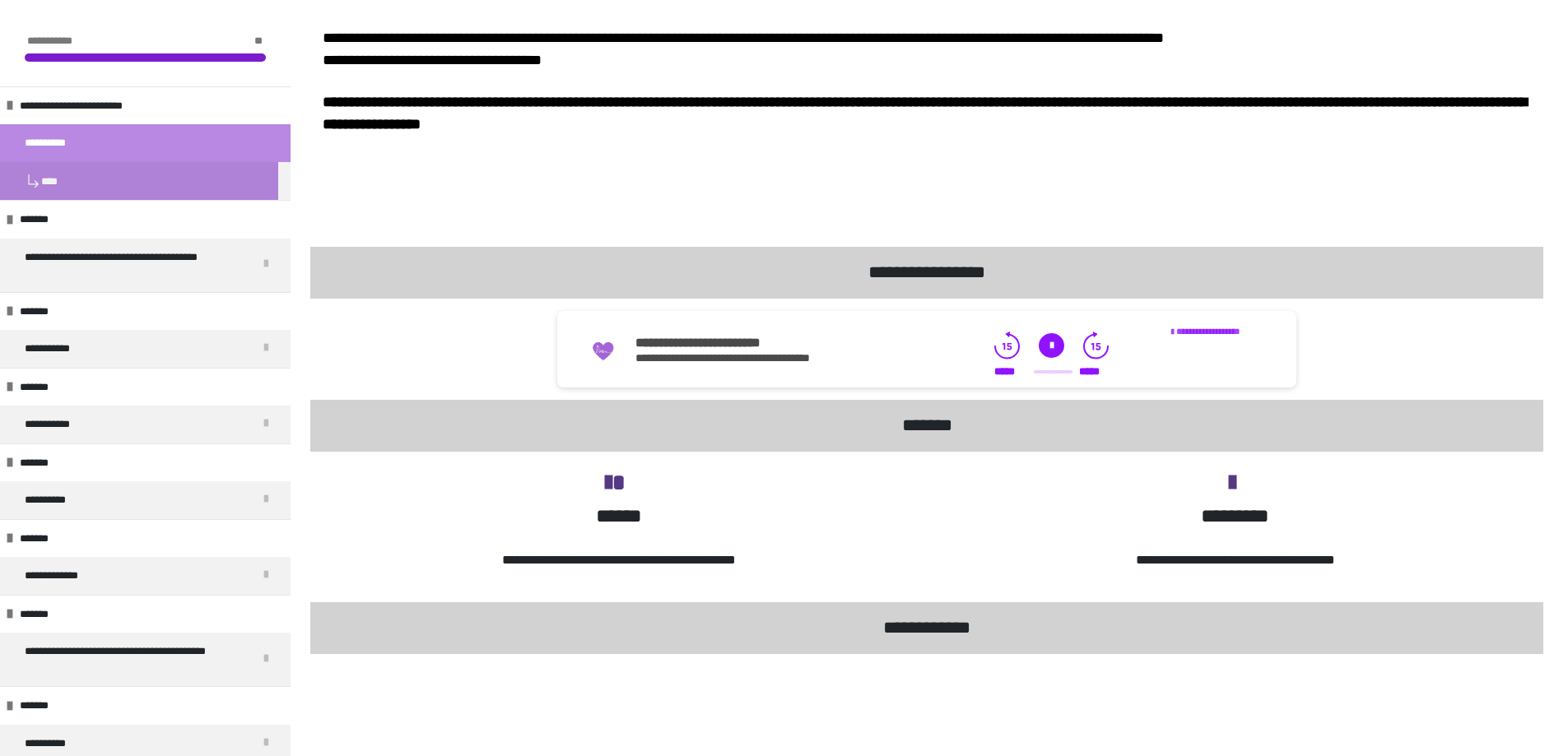 click on "**********" at bounding box center [1208, 331] 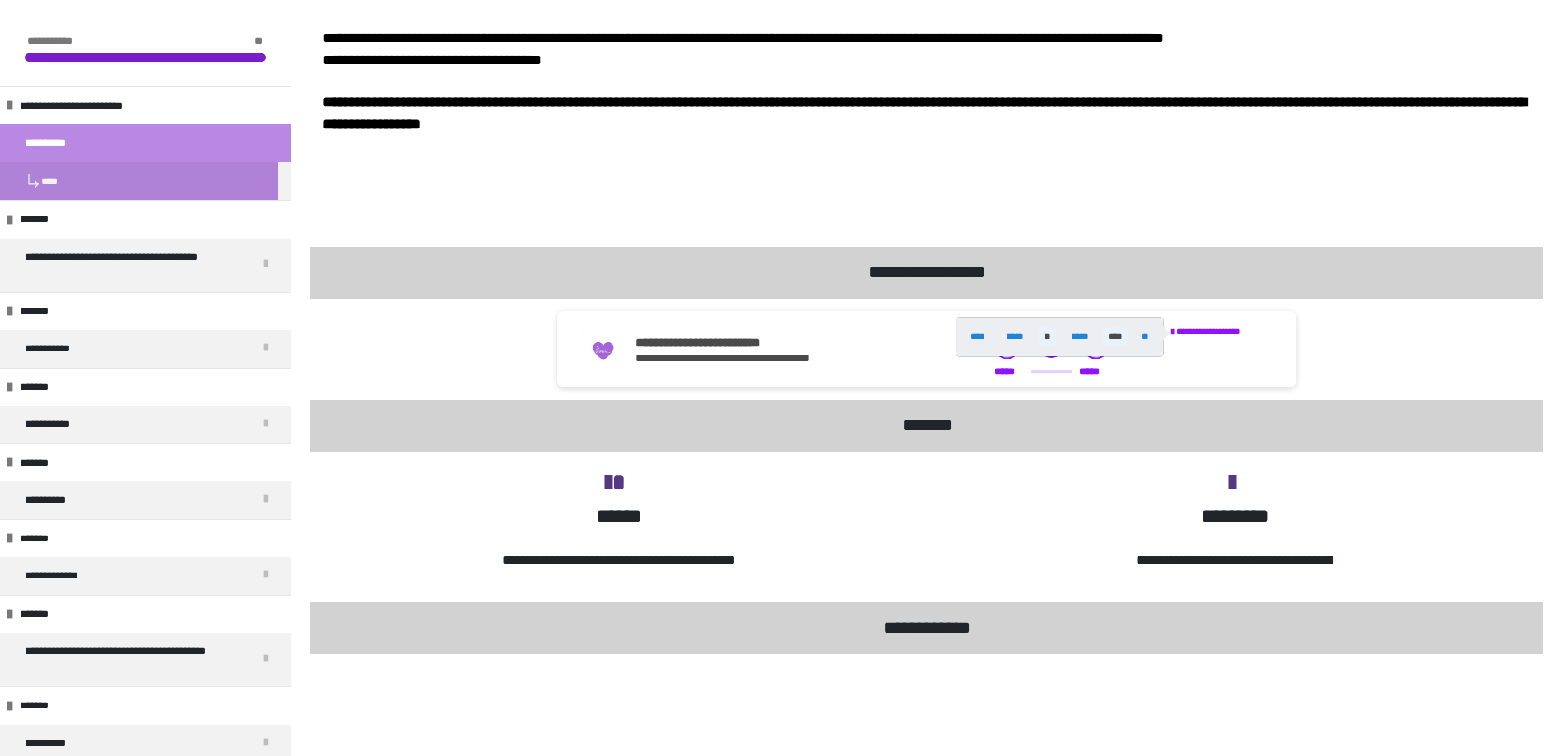 click on "****" at bounding box center (1115, 336) 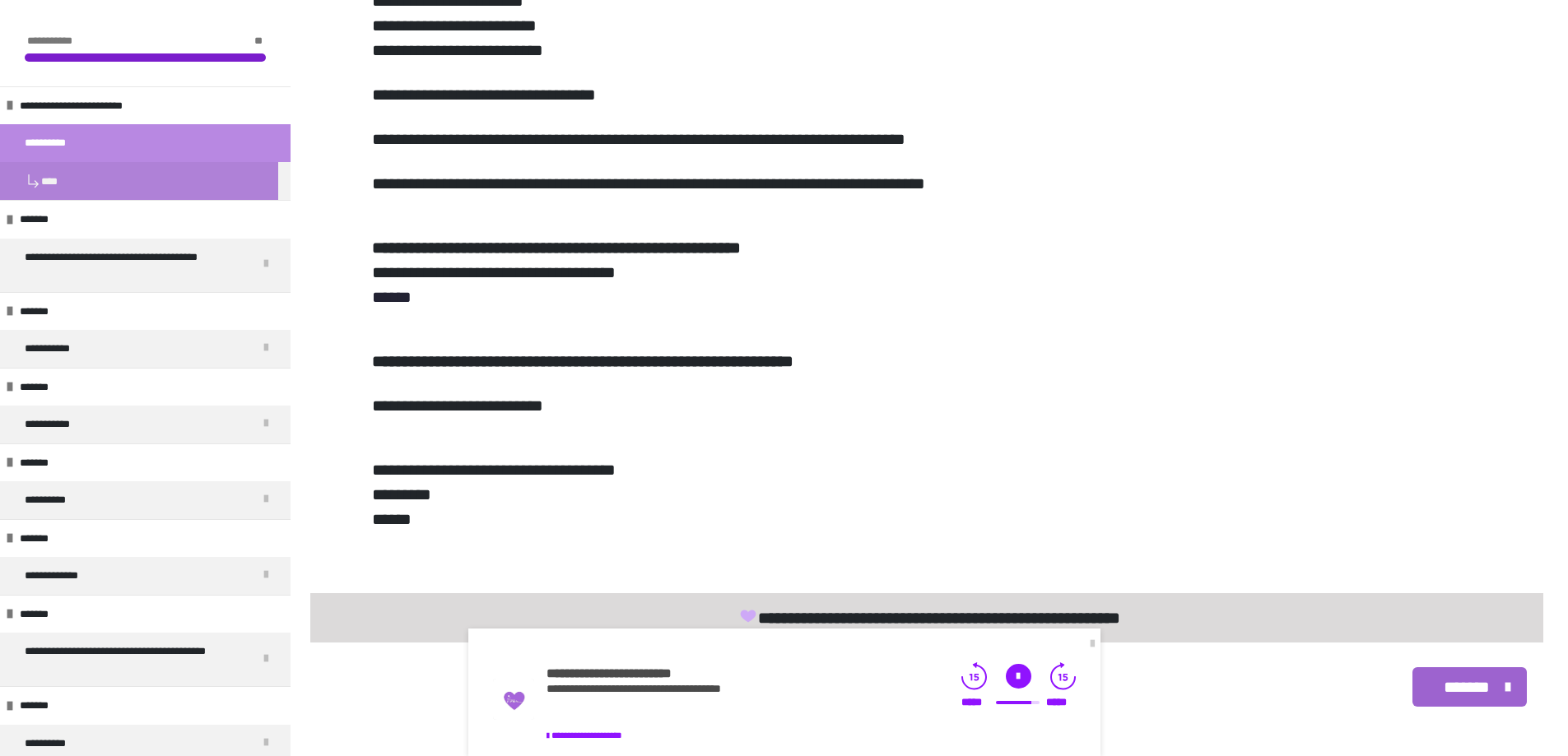 scroll, scrollTop: 1528, scrollLeft: 0, axis: vertical 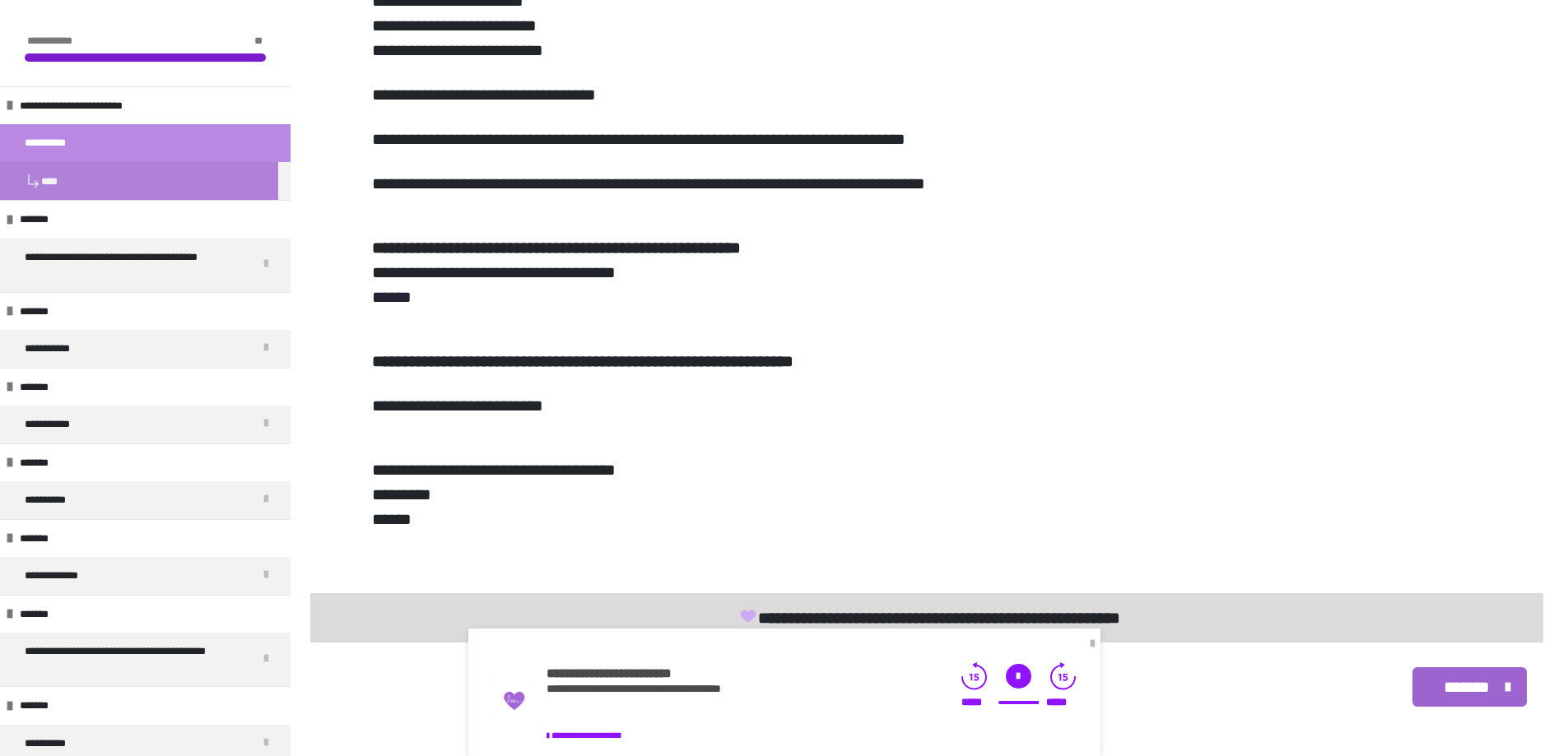 click at bounding box center (1092, 644) 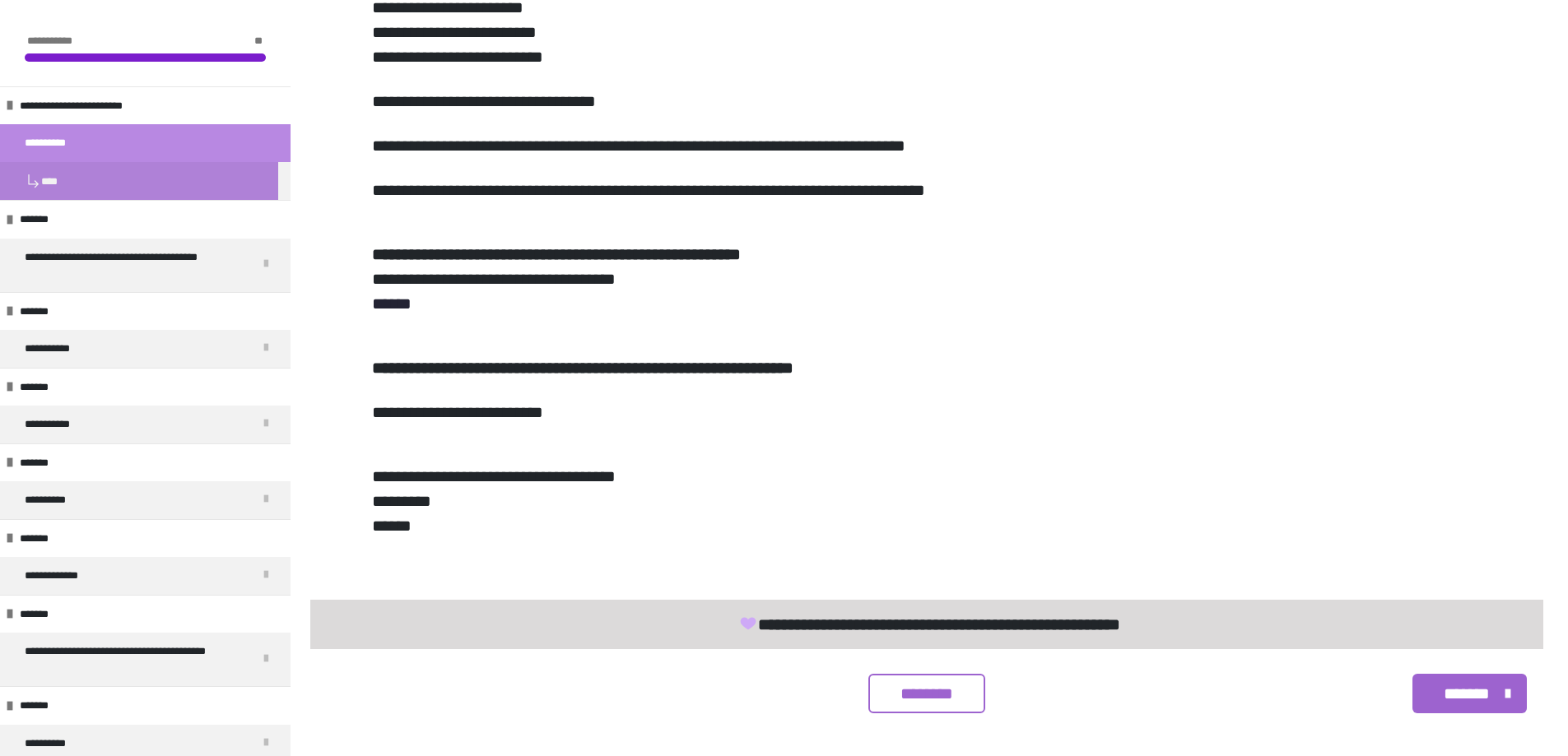 scroll, scrollTop: 1630, scrollLeft: 0, axis: vertical 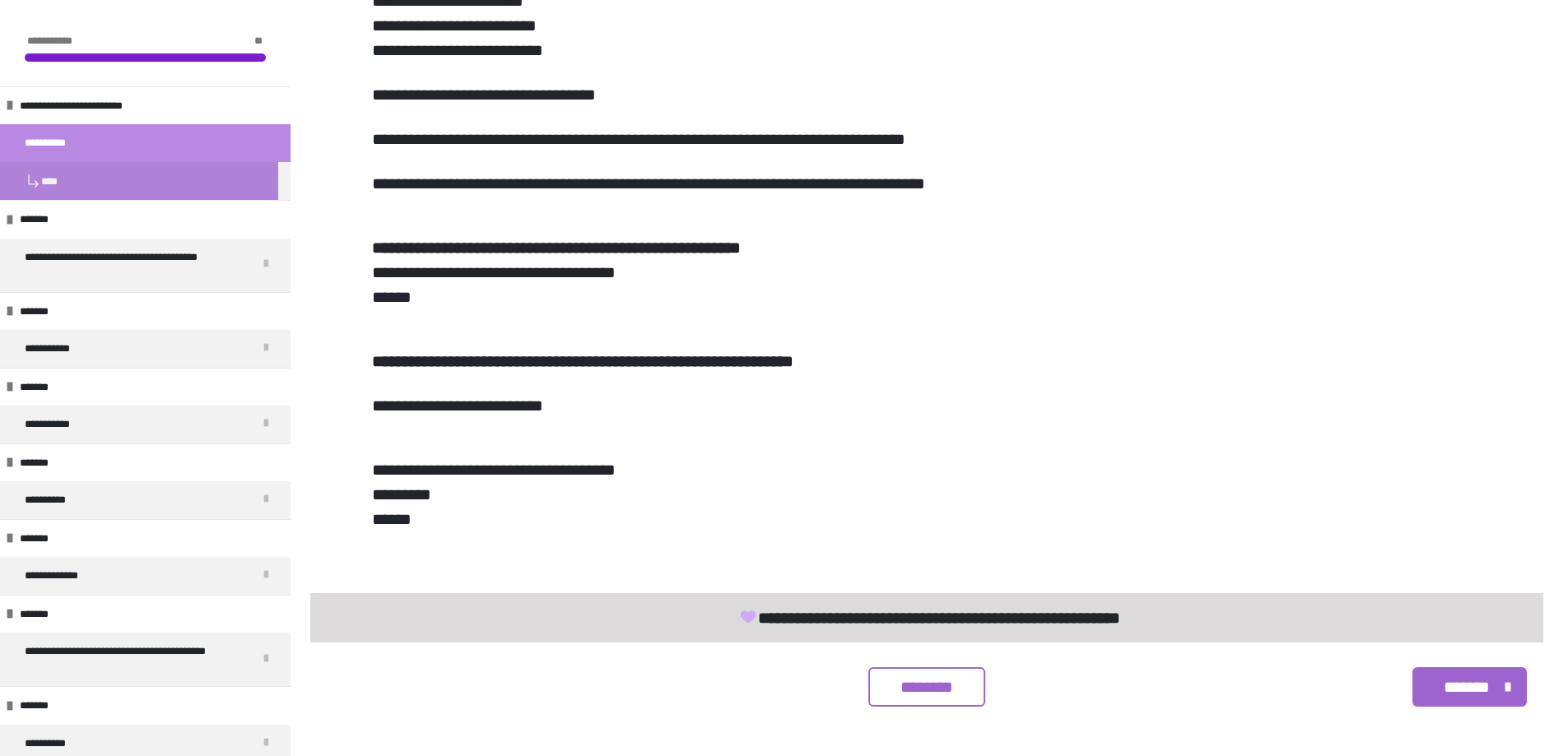 click on "********" at bounding box center (927, 687) 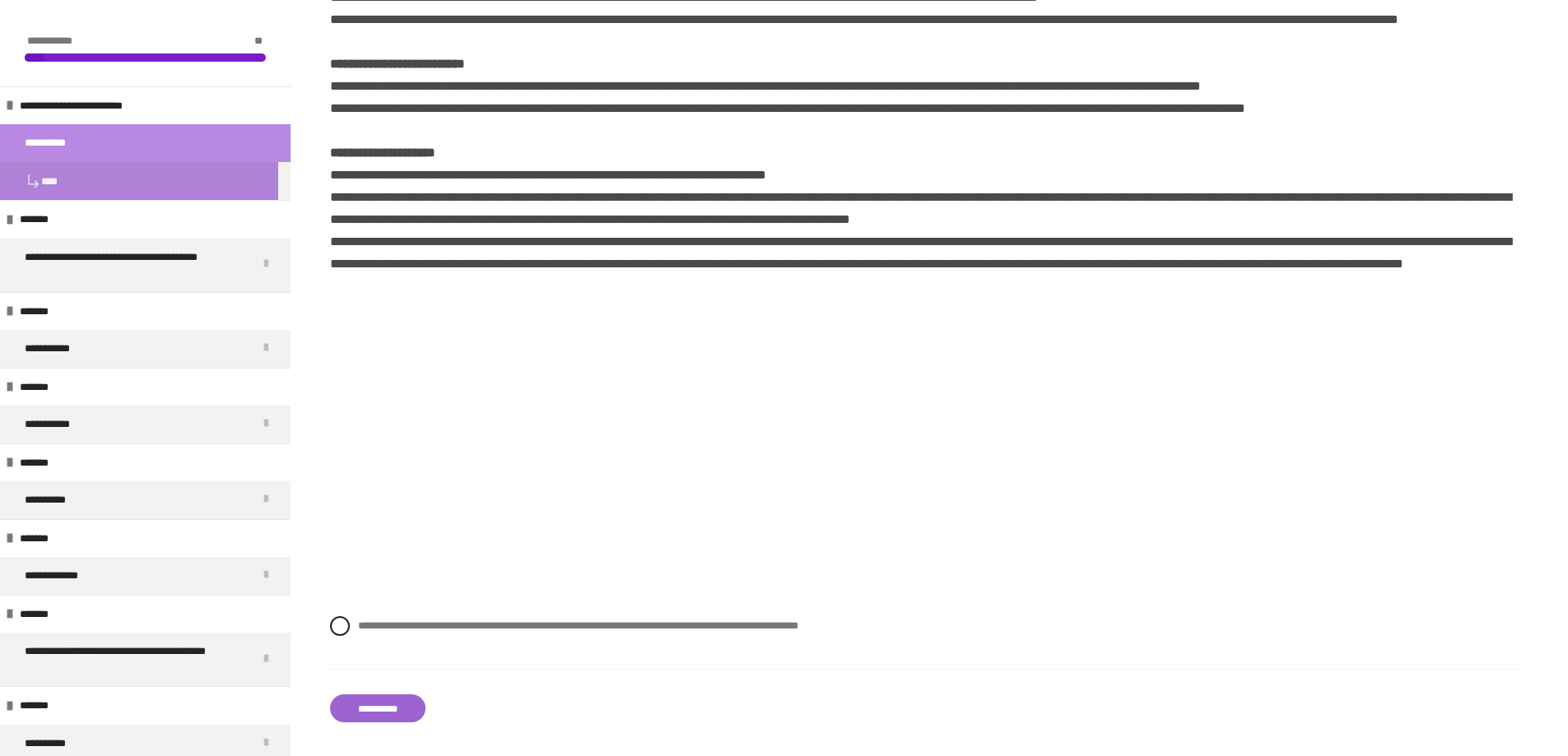scroll, scrollTop: 1970, scrollLeft: 0, axis: vertical 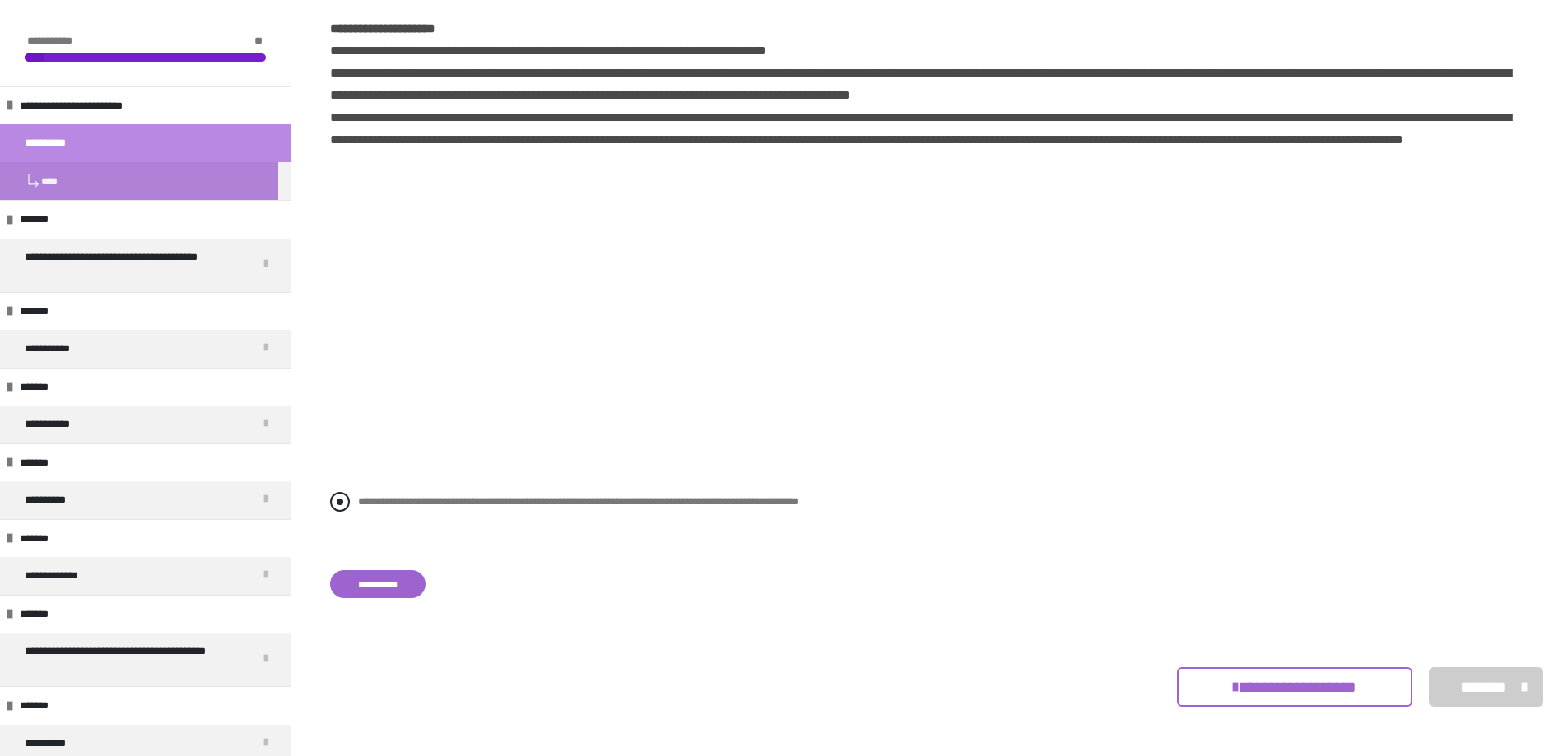 click at bounding box center [340, 502] 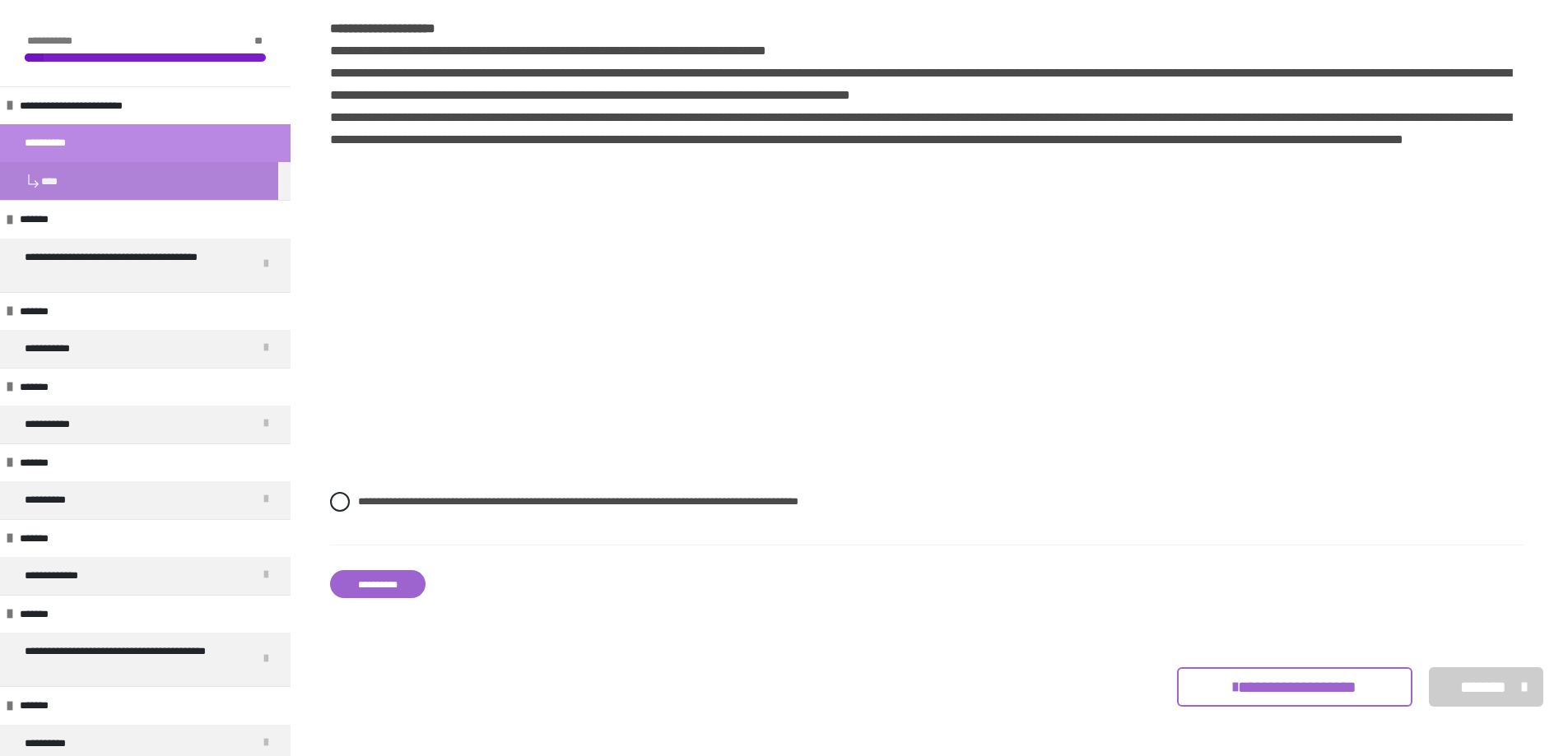 click on "**********" at bounding box center [378, 584] 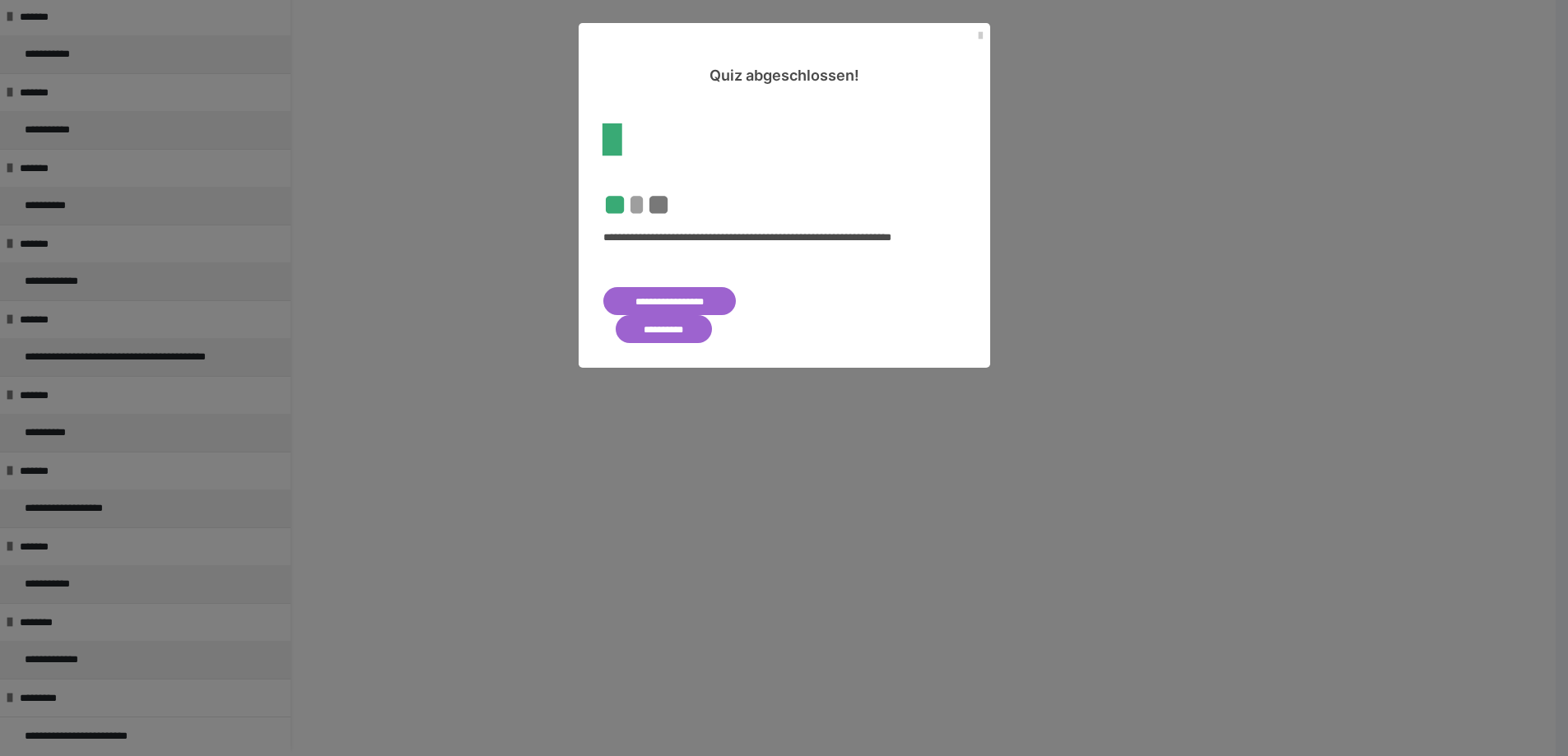 scroll, scrollTop: 0, scrollLeft: 0, axis: both 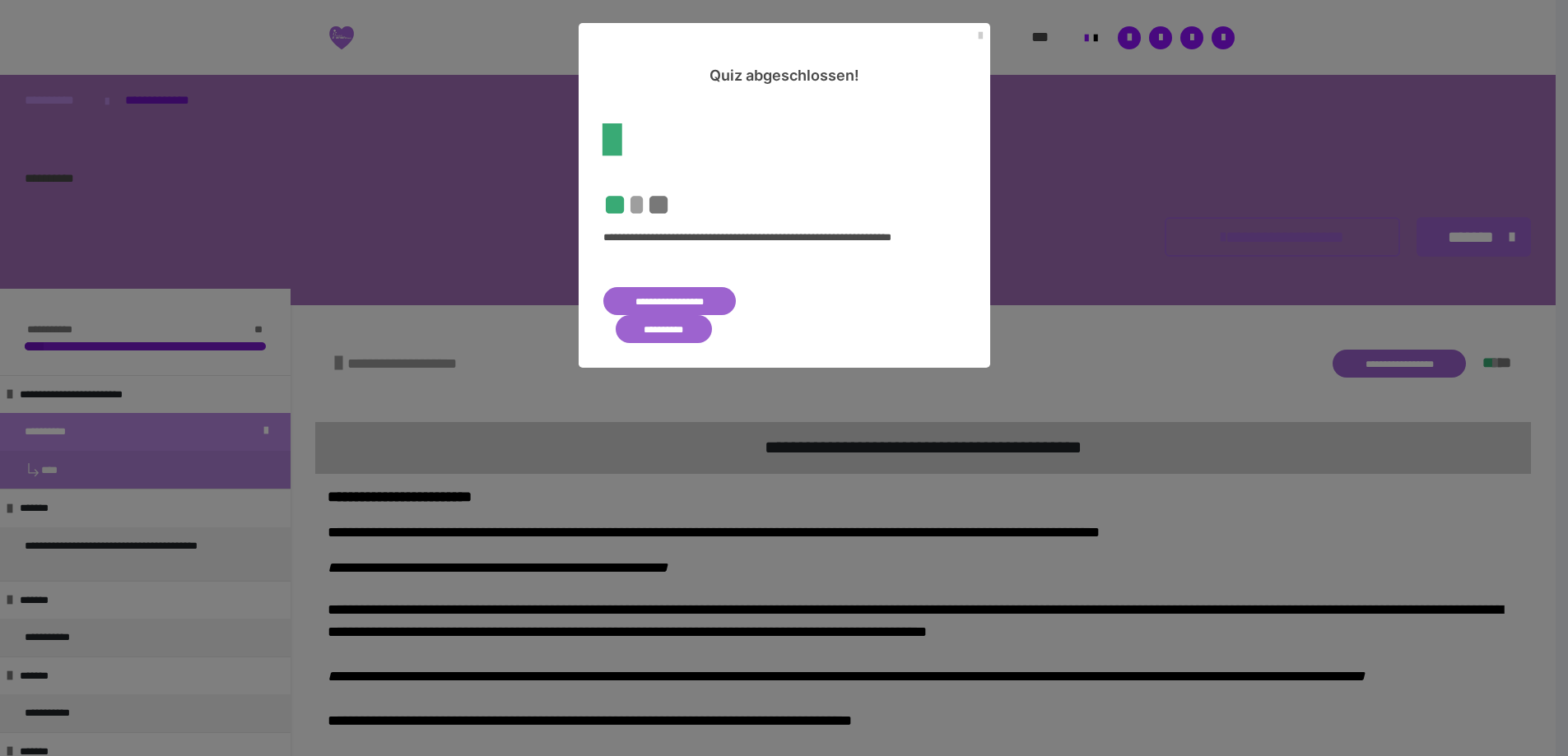 drag, startPoint x: 1161, startPoint y: 280, endPoint x: 1141, endPoint y: 278, distance: 20.099751 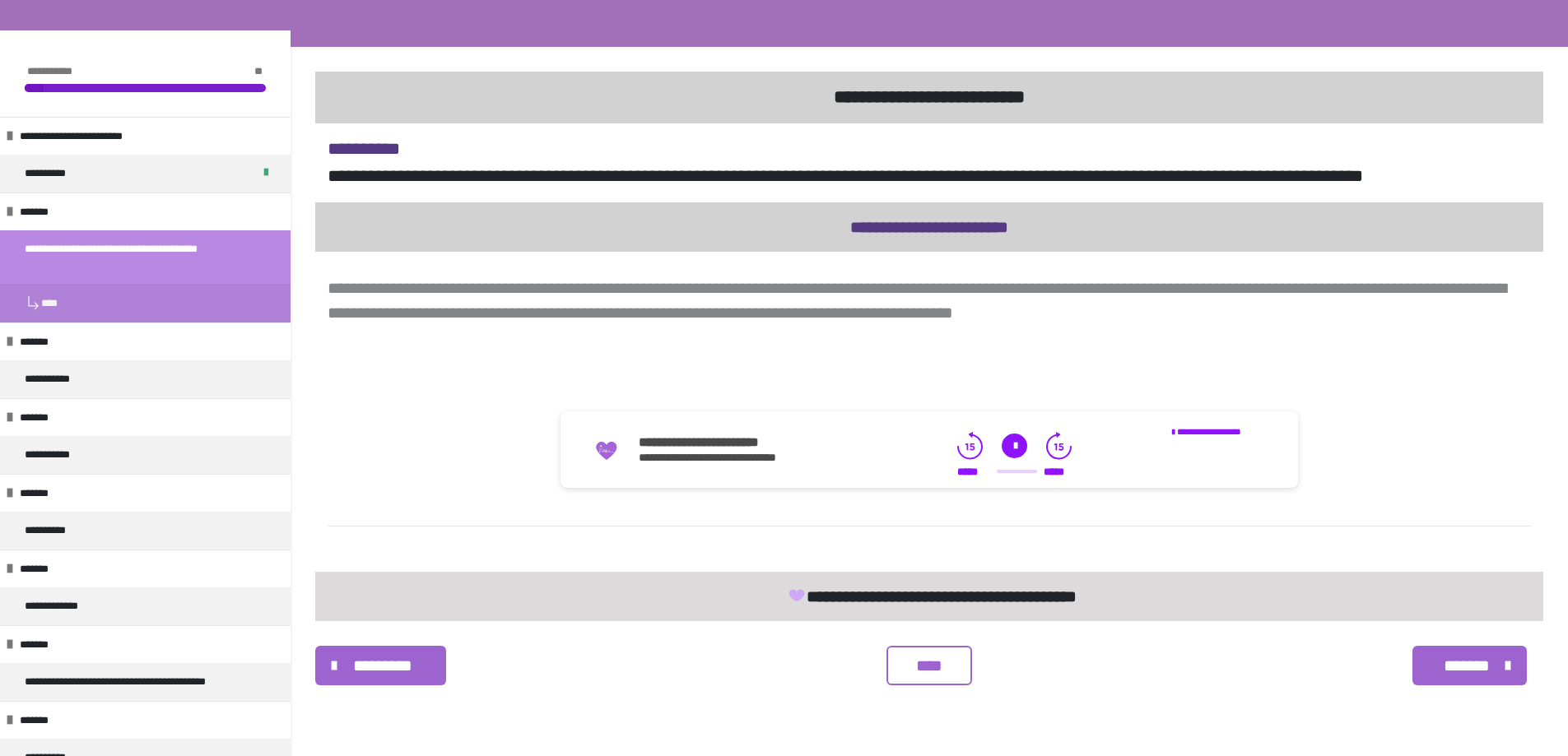scroll, scrollTop: 165, scrollLeft: 0, axis: vertical 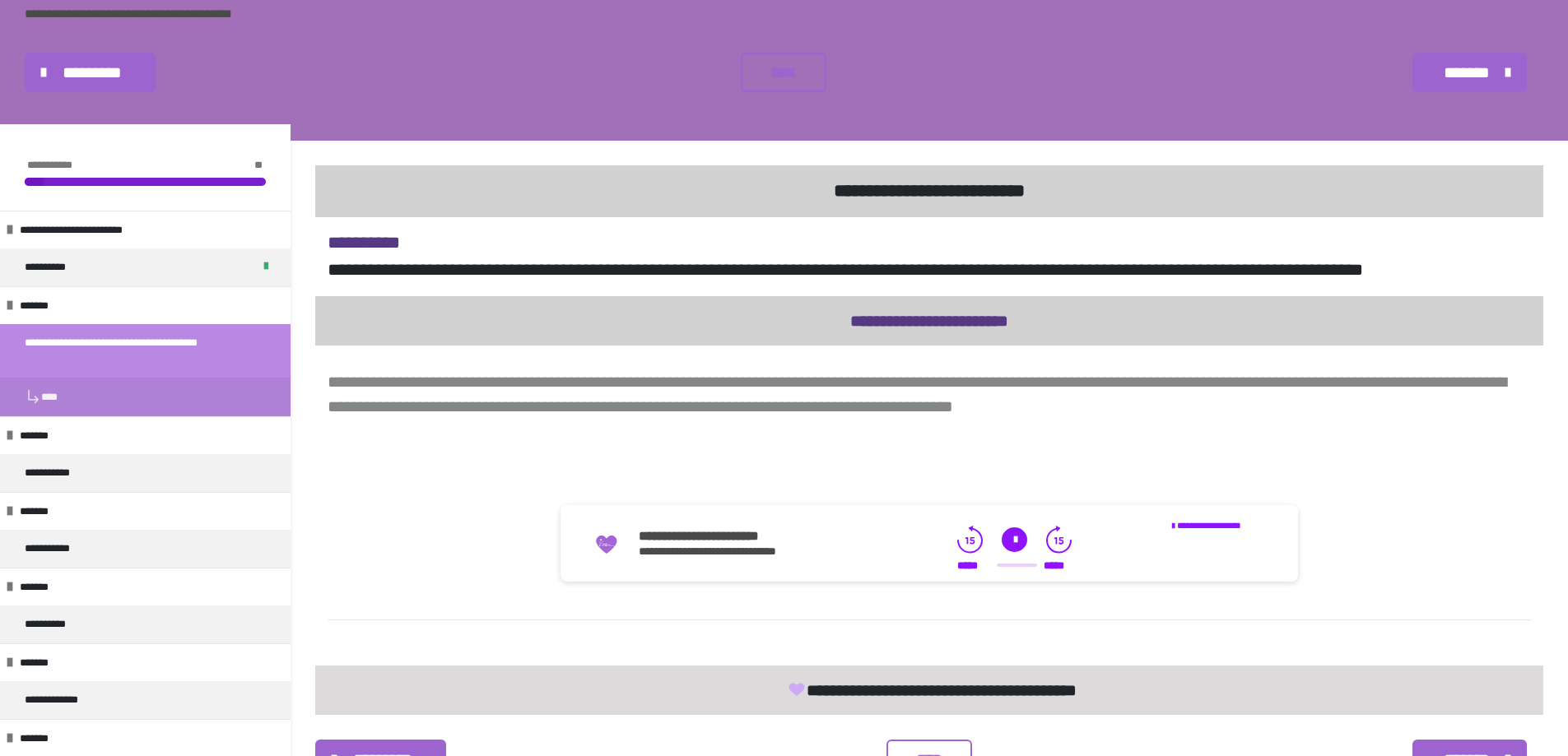 click at bounding box center [1014, 540] 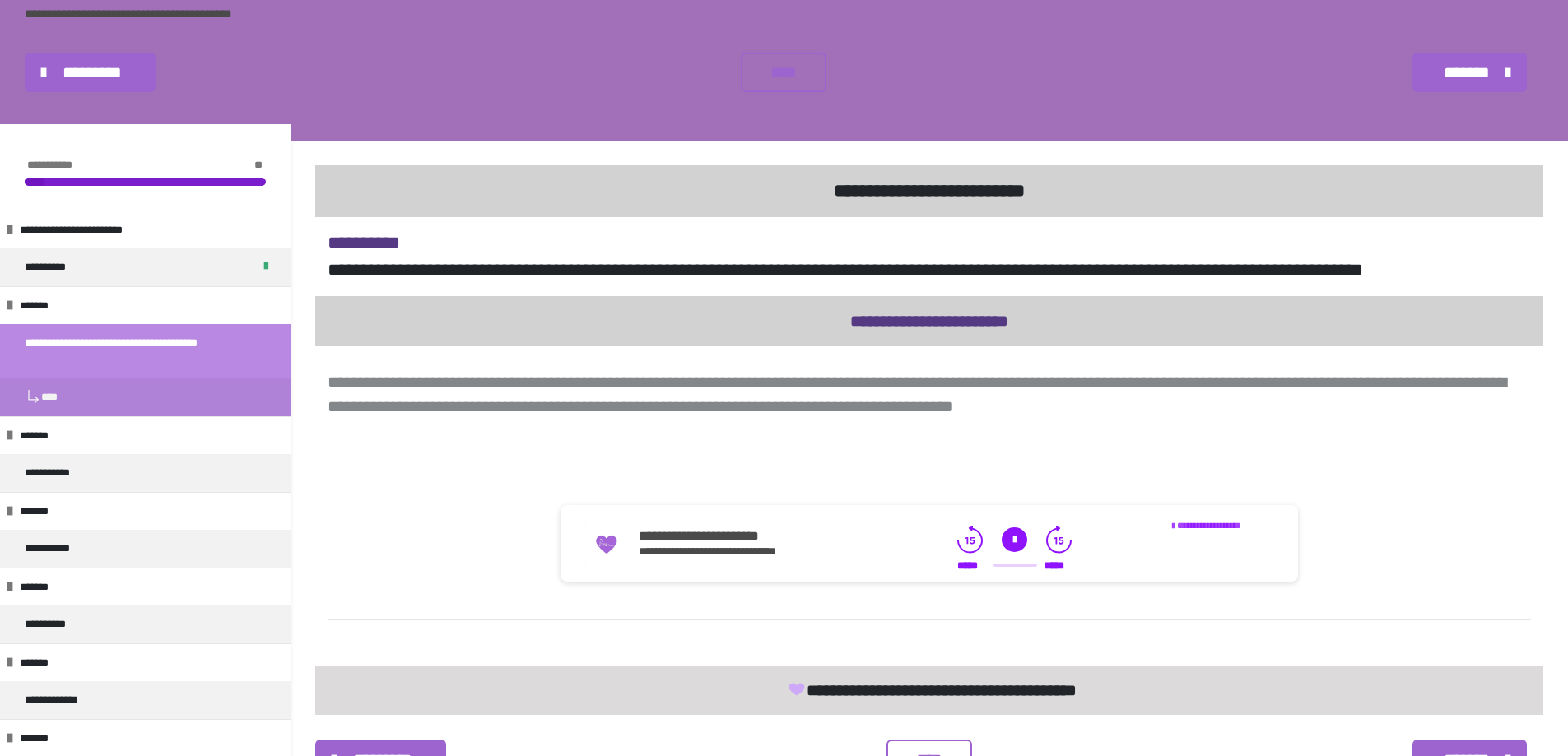 click on "**********" at bounding box center [1209, 525] 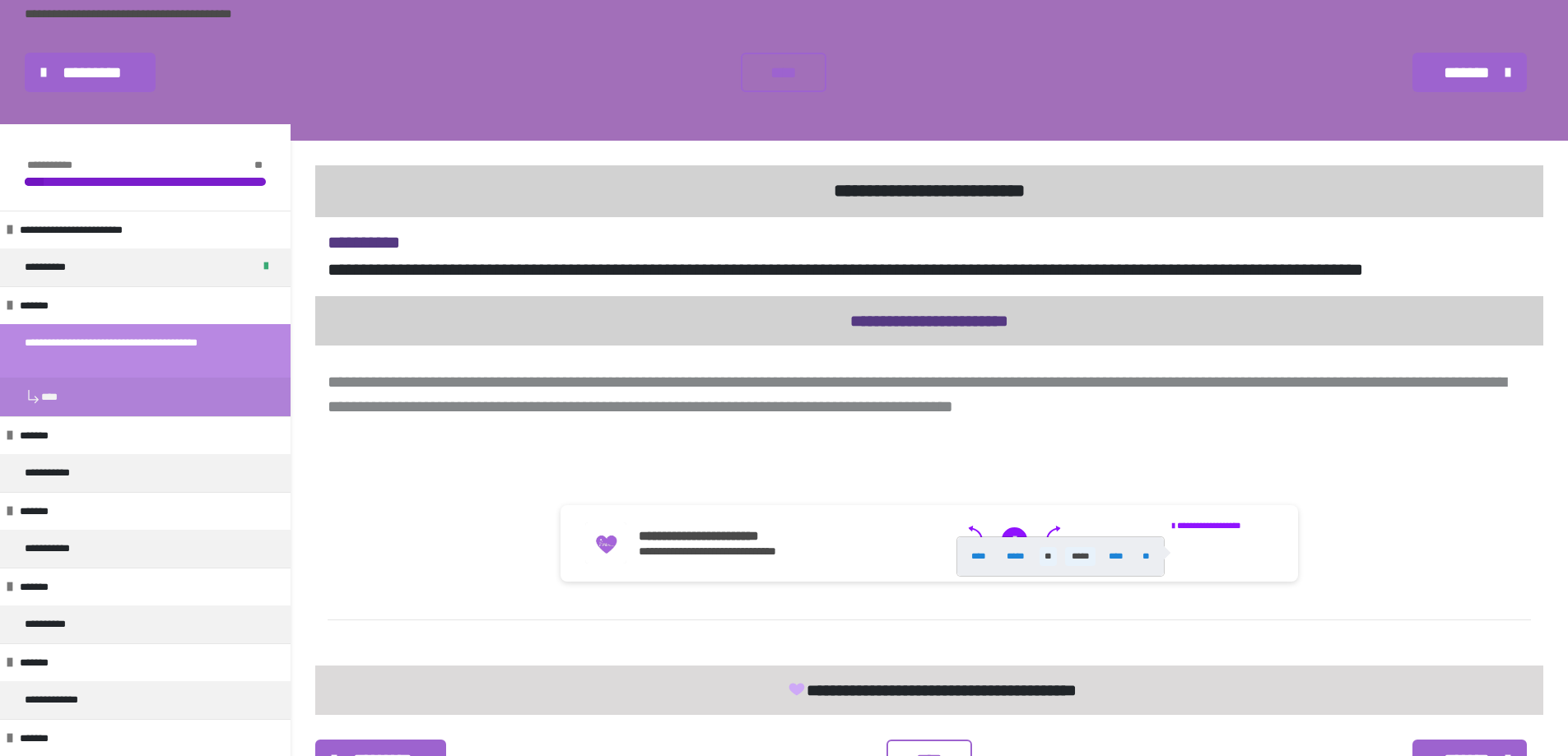 click on "*****" at bounding box center (1080, 556) 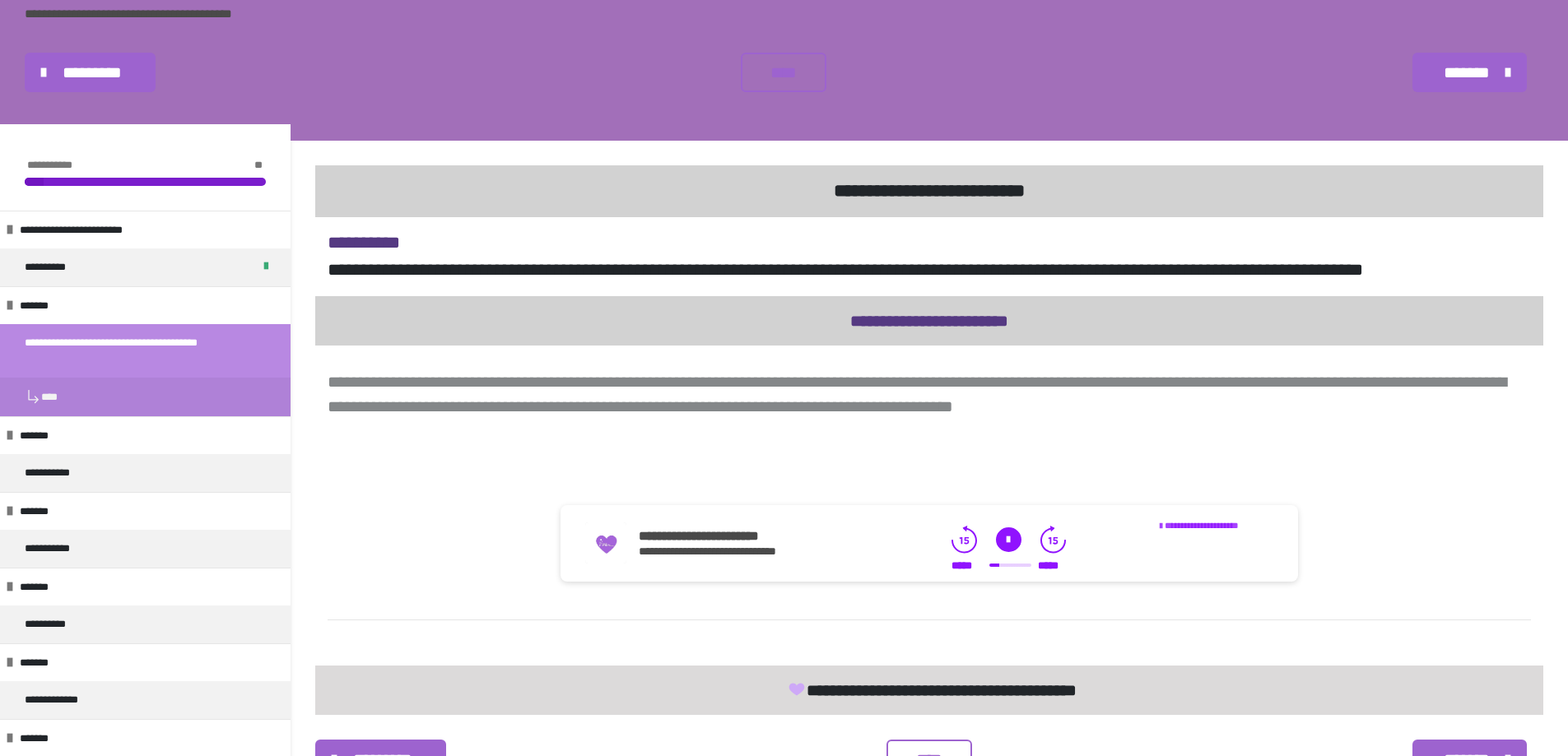click on "**********" at bounding box center (1202, 525) 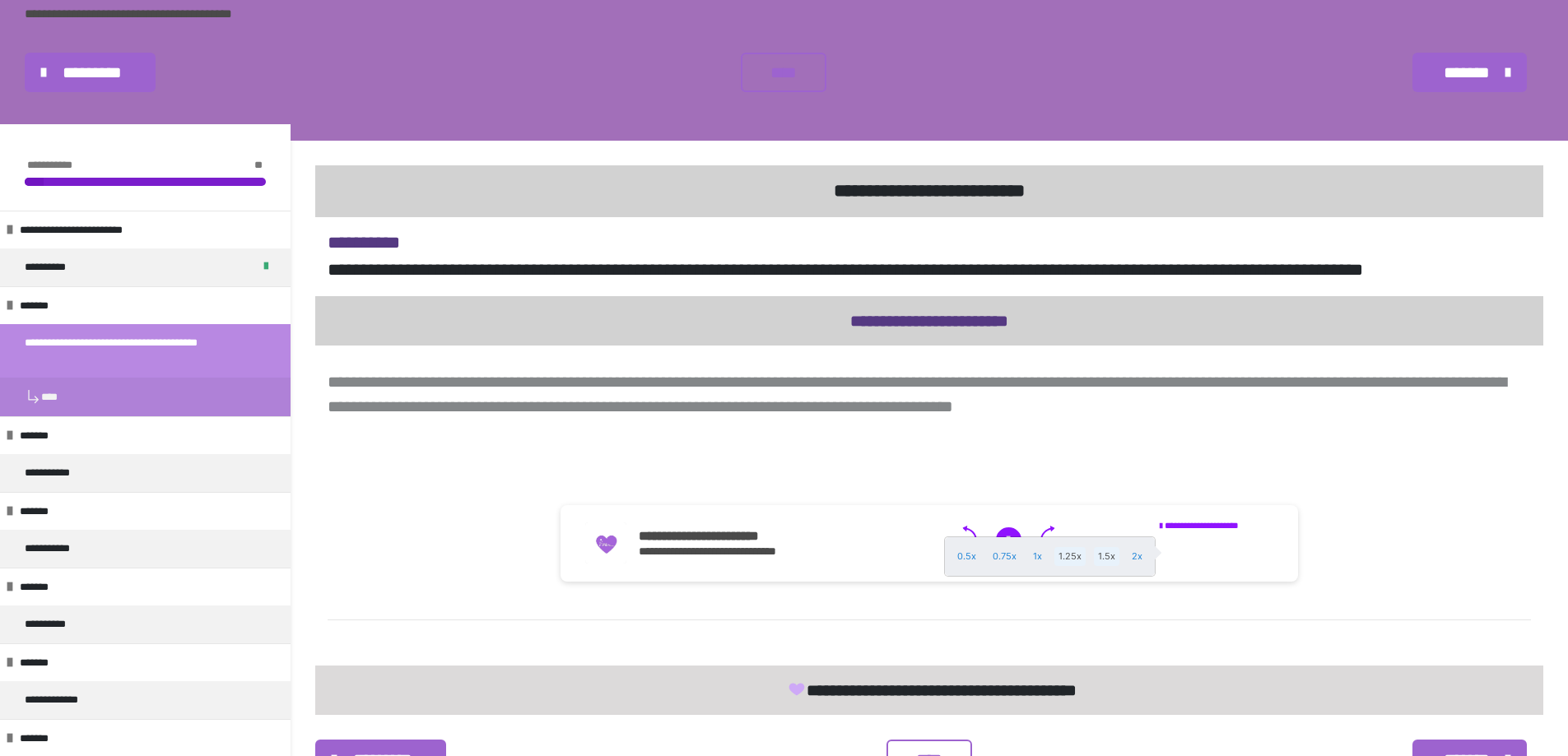 drag, startPoint x: 1105, startPoint y: 556, endPoint x: 1116, endPoint y: 543, distance: 17.029386 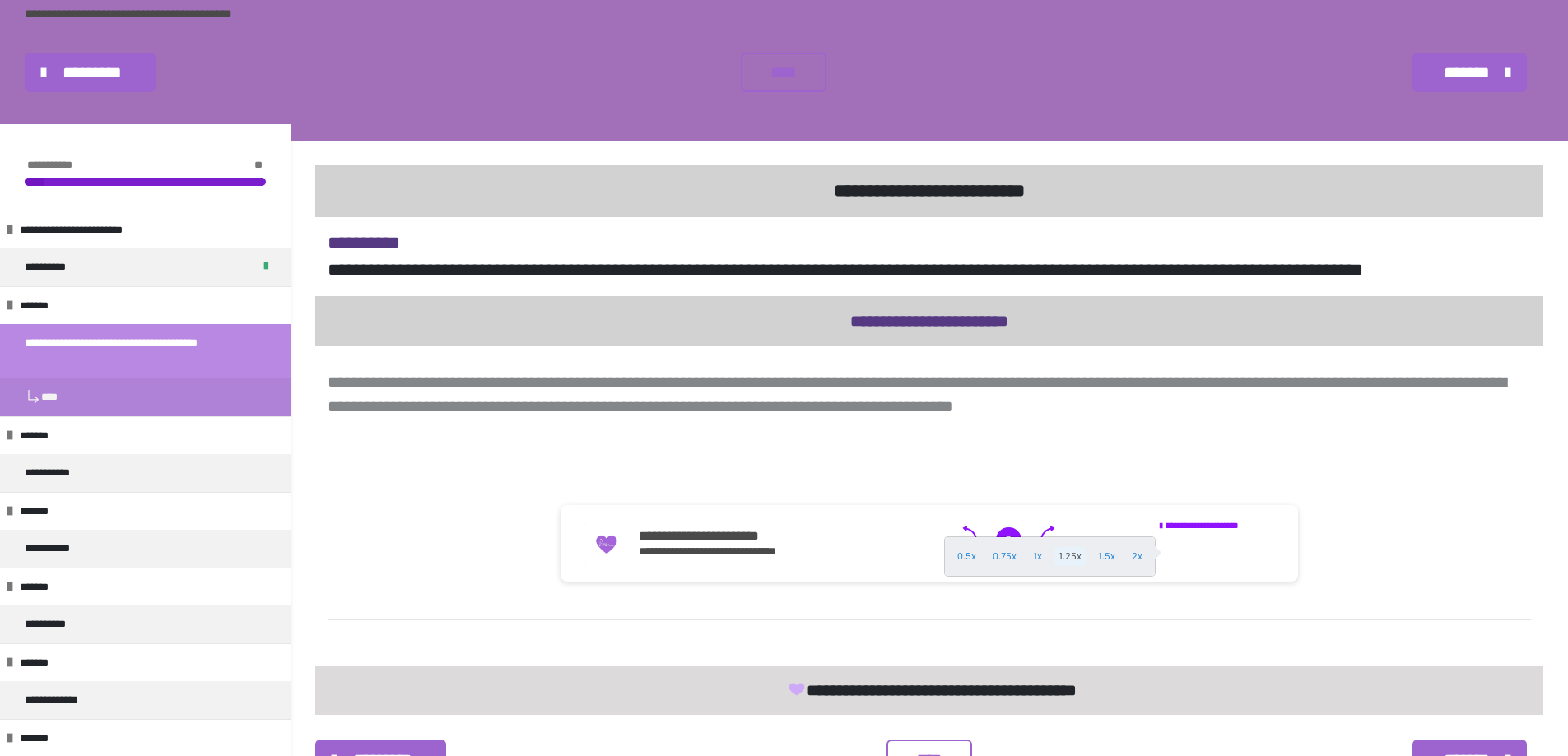 click on "1.5x" at bounding box center (1106, 556) 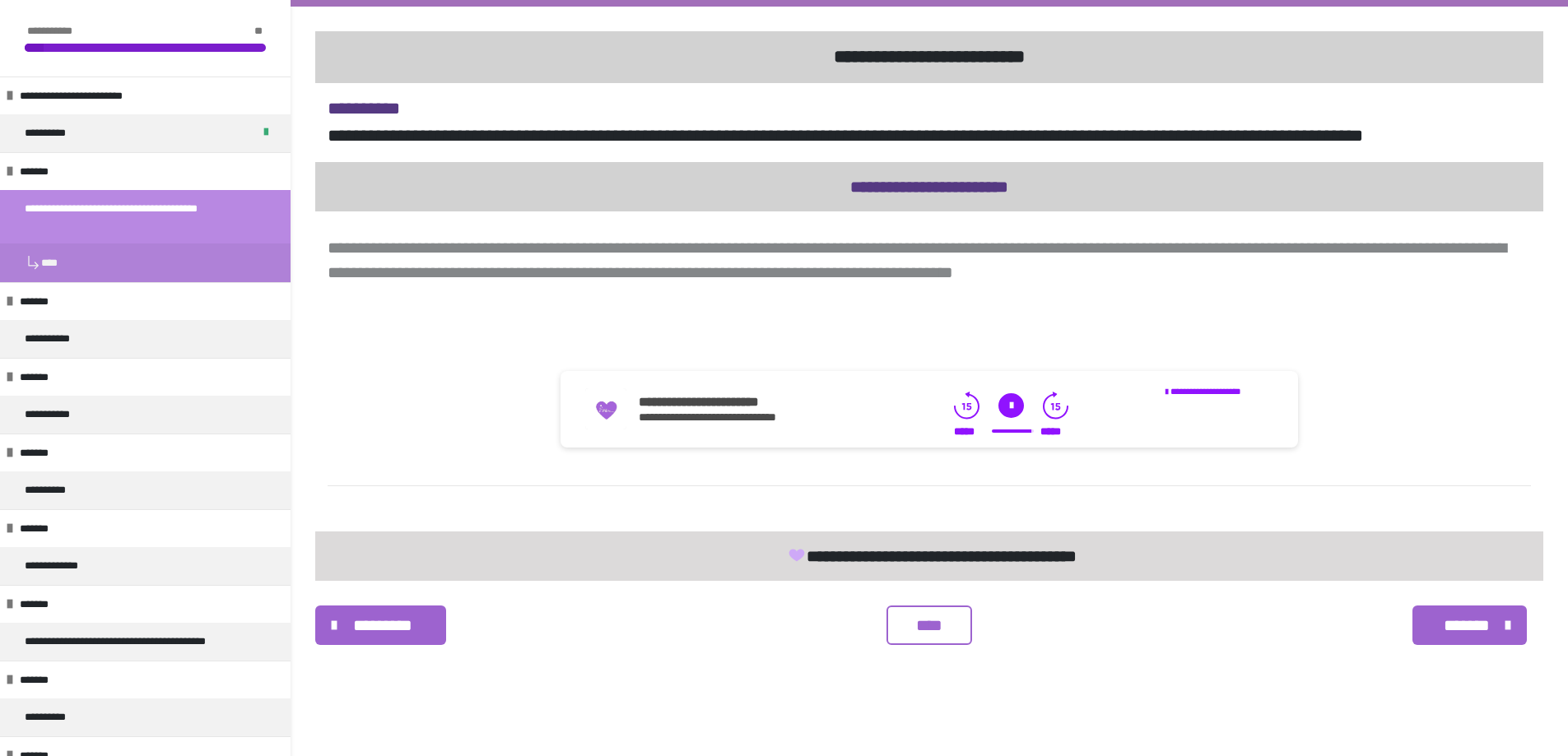 scroll, scrollTop: 329, scrollLeft: 0, axis: vertical 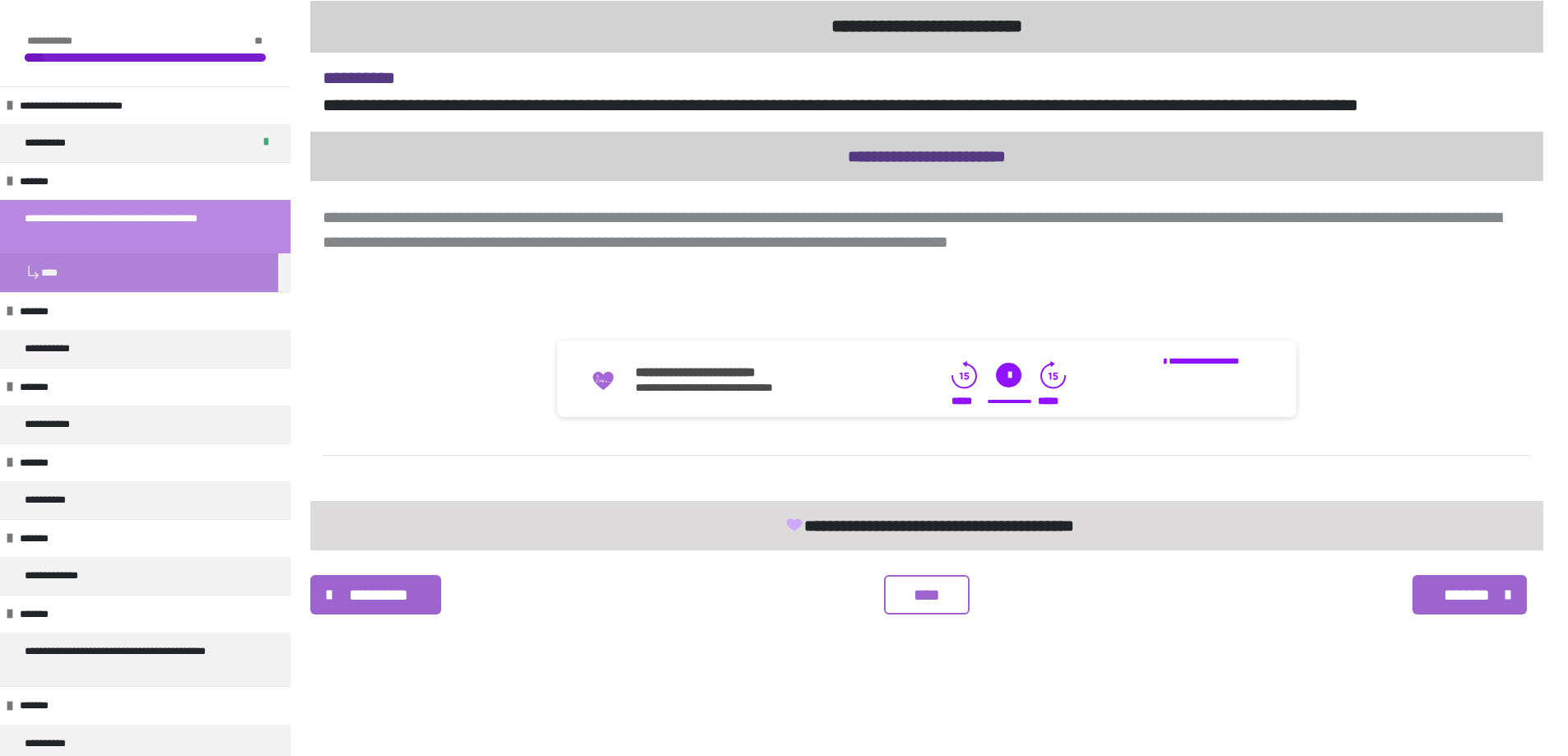 click on "****" at bounding box center (927, 595) 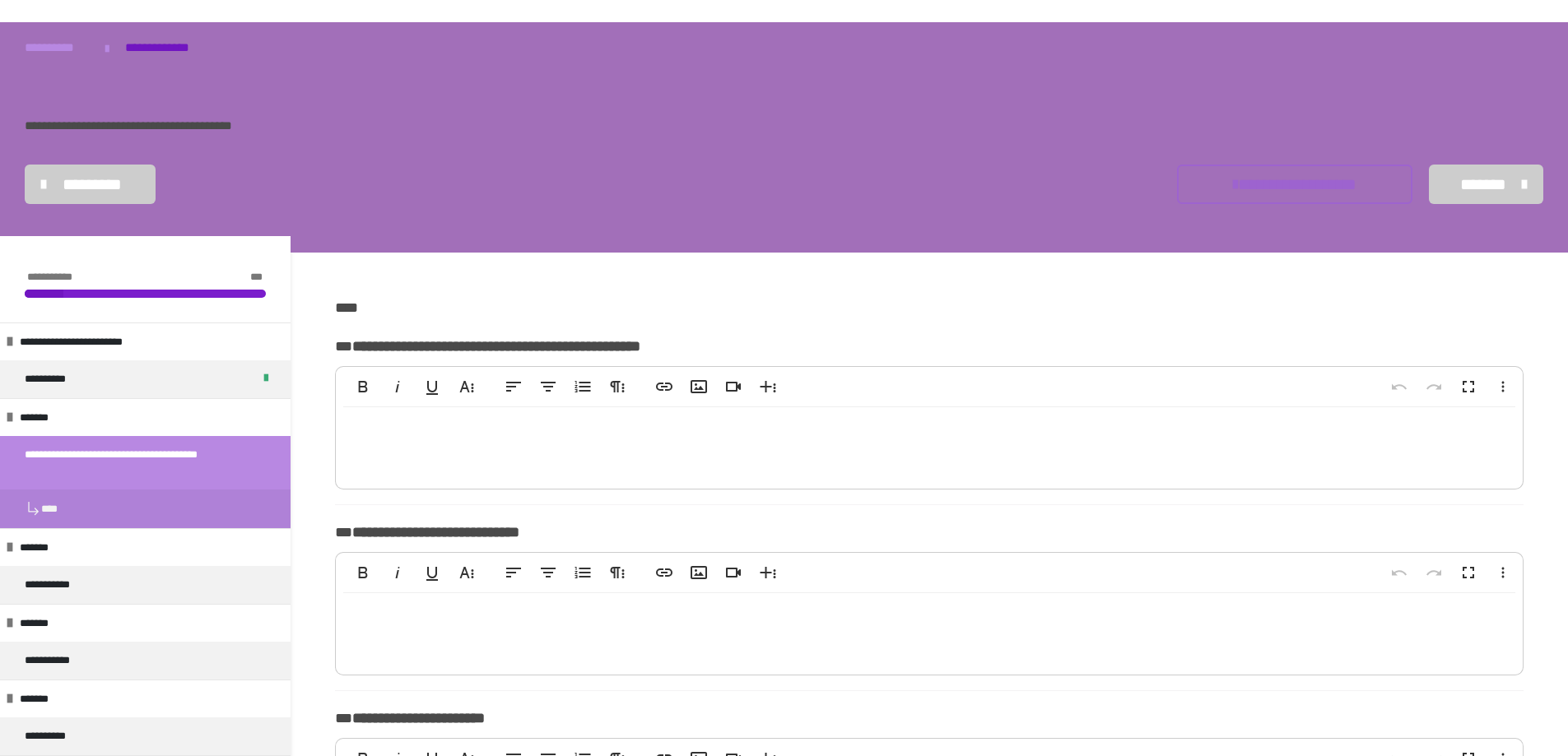 scroll, scrollTop: 82, scrollLeft: 0, axis: vertical 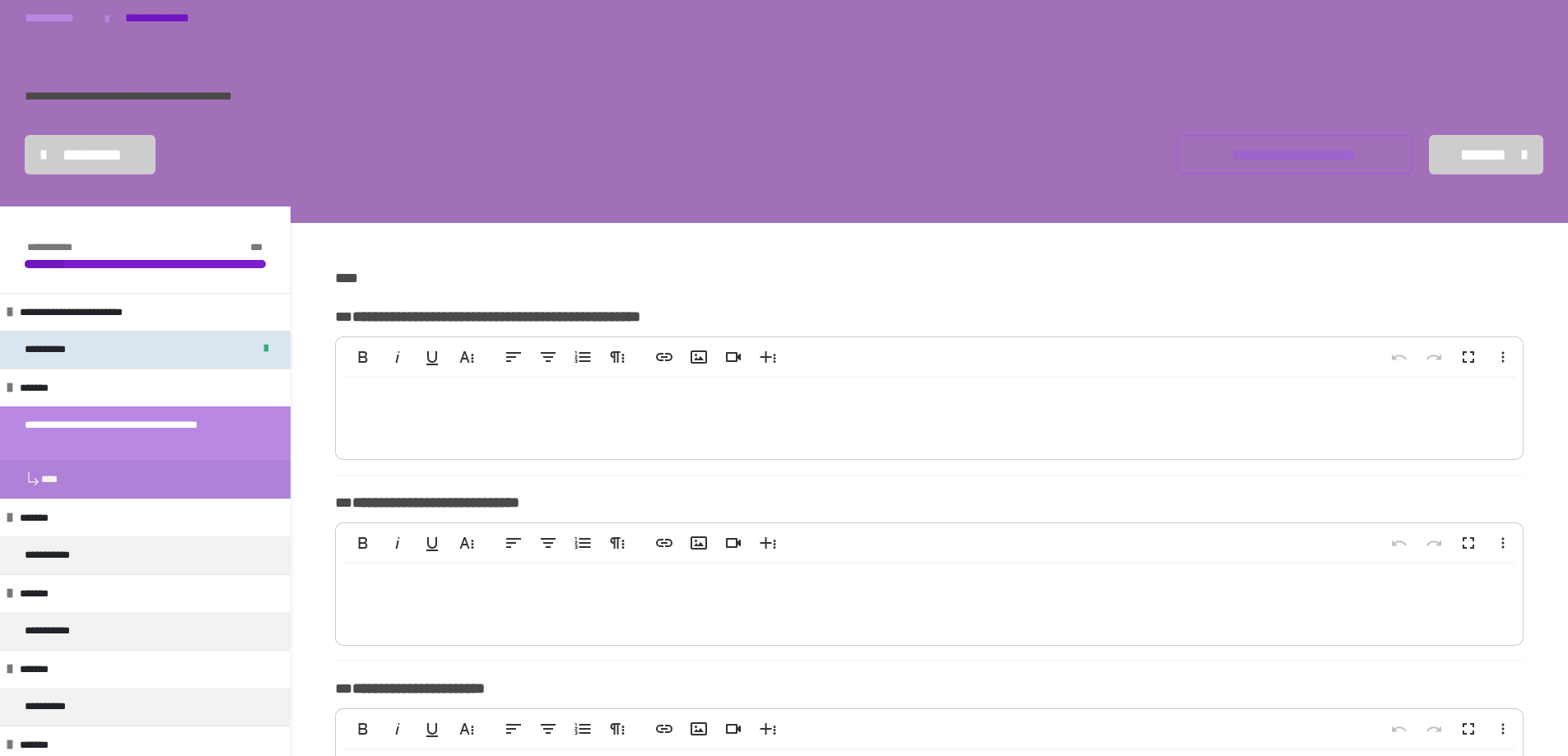 click on "**********" at bounding box center [56, 350] 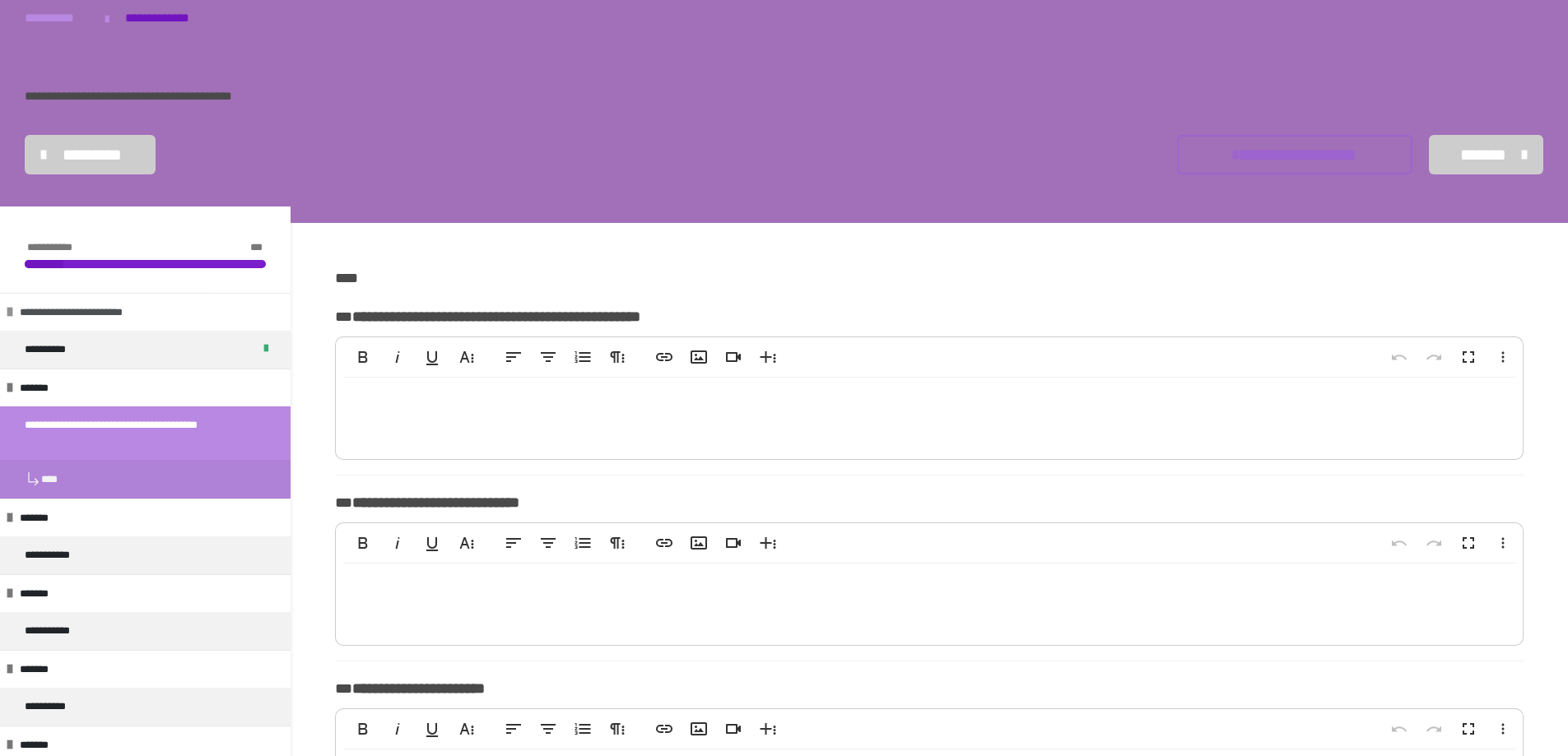 click on "**********" at bounding box center (89, 313) 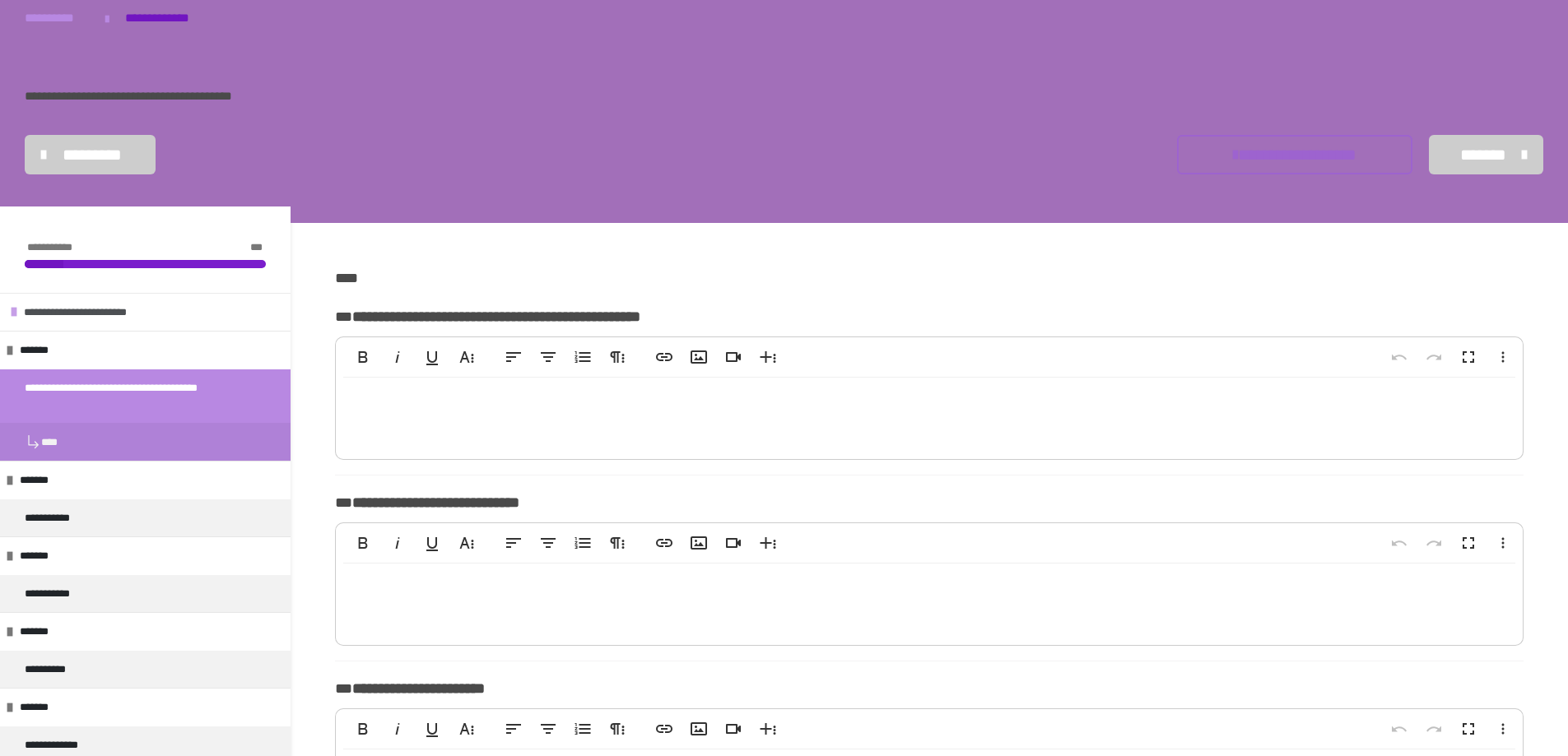 click on "**********" at bounding box center [93, 313] 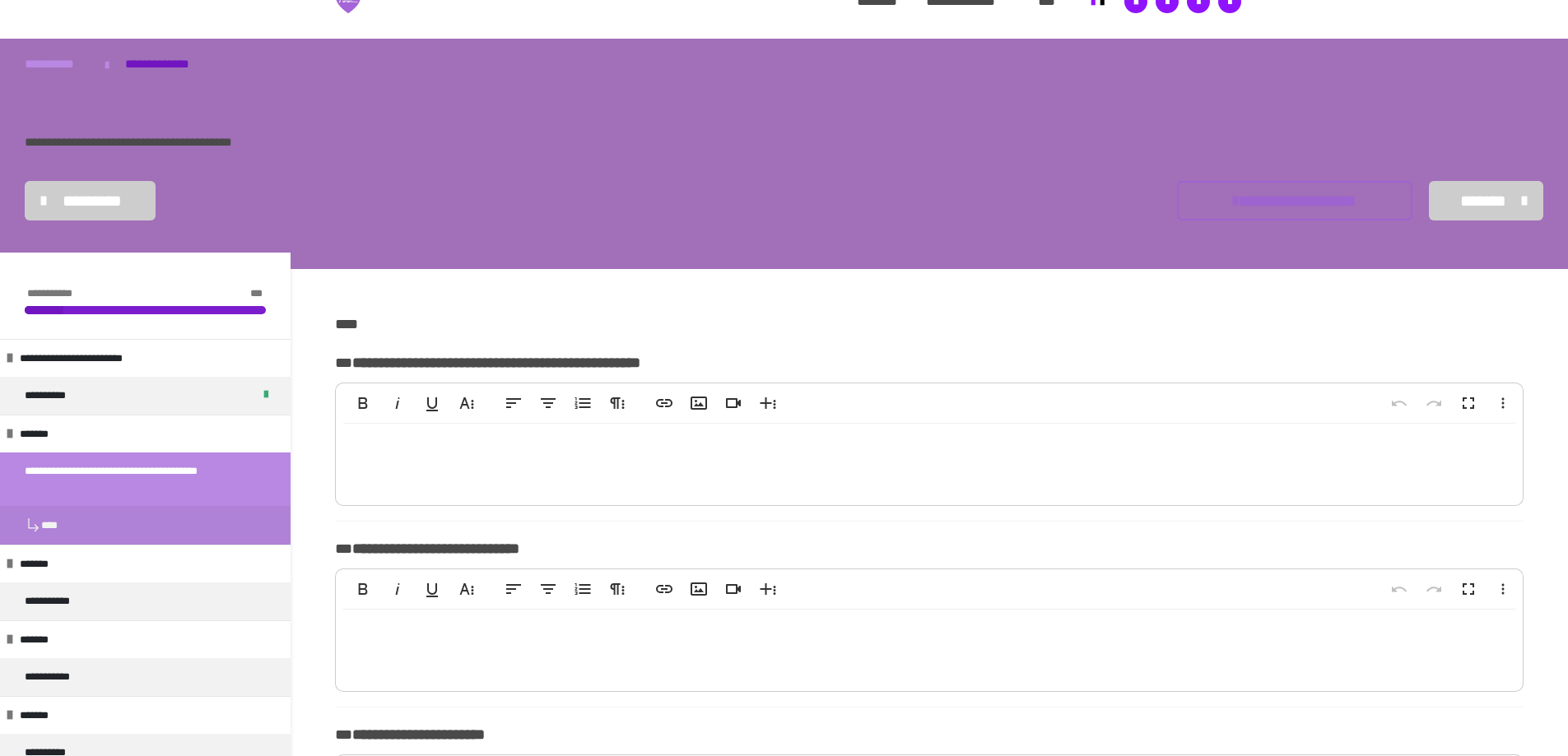 scroll, scrollTop: 0, scrollLeft: 0, axis: both 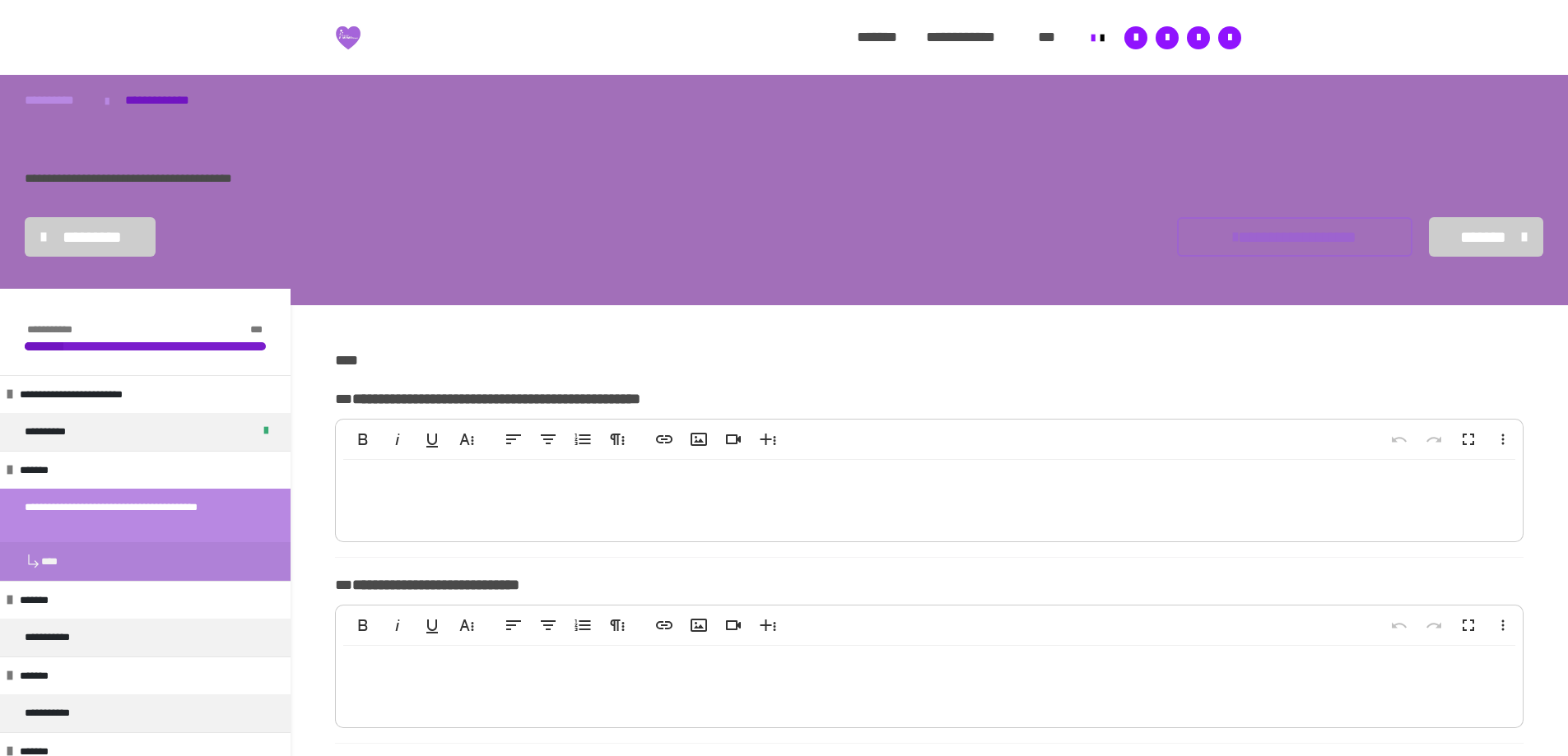 click on "**********" at bounding box center (1294, 237) 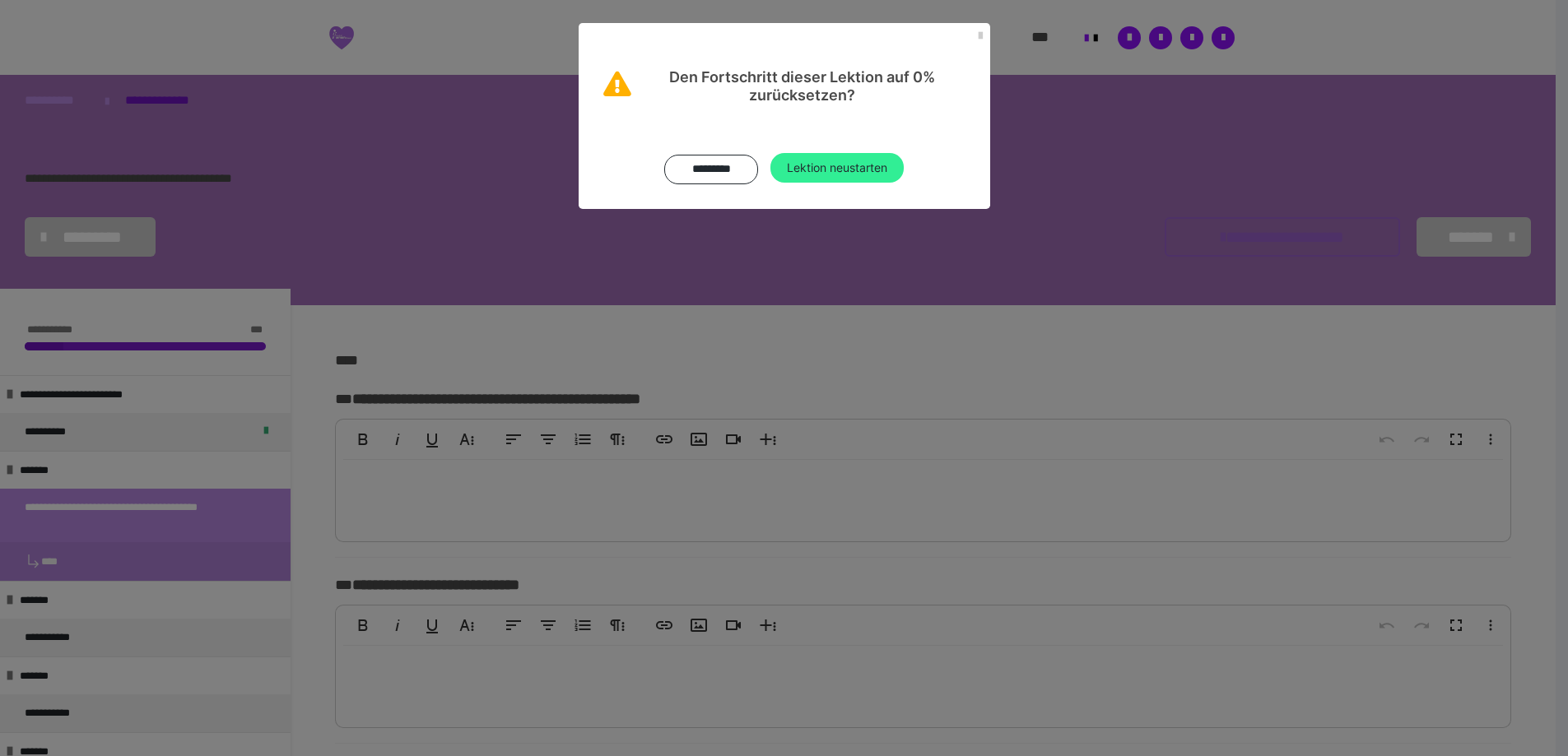 click on "Lektion neustarten" at bounding box center (837, 168) 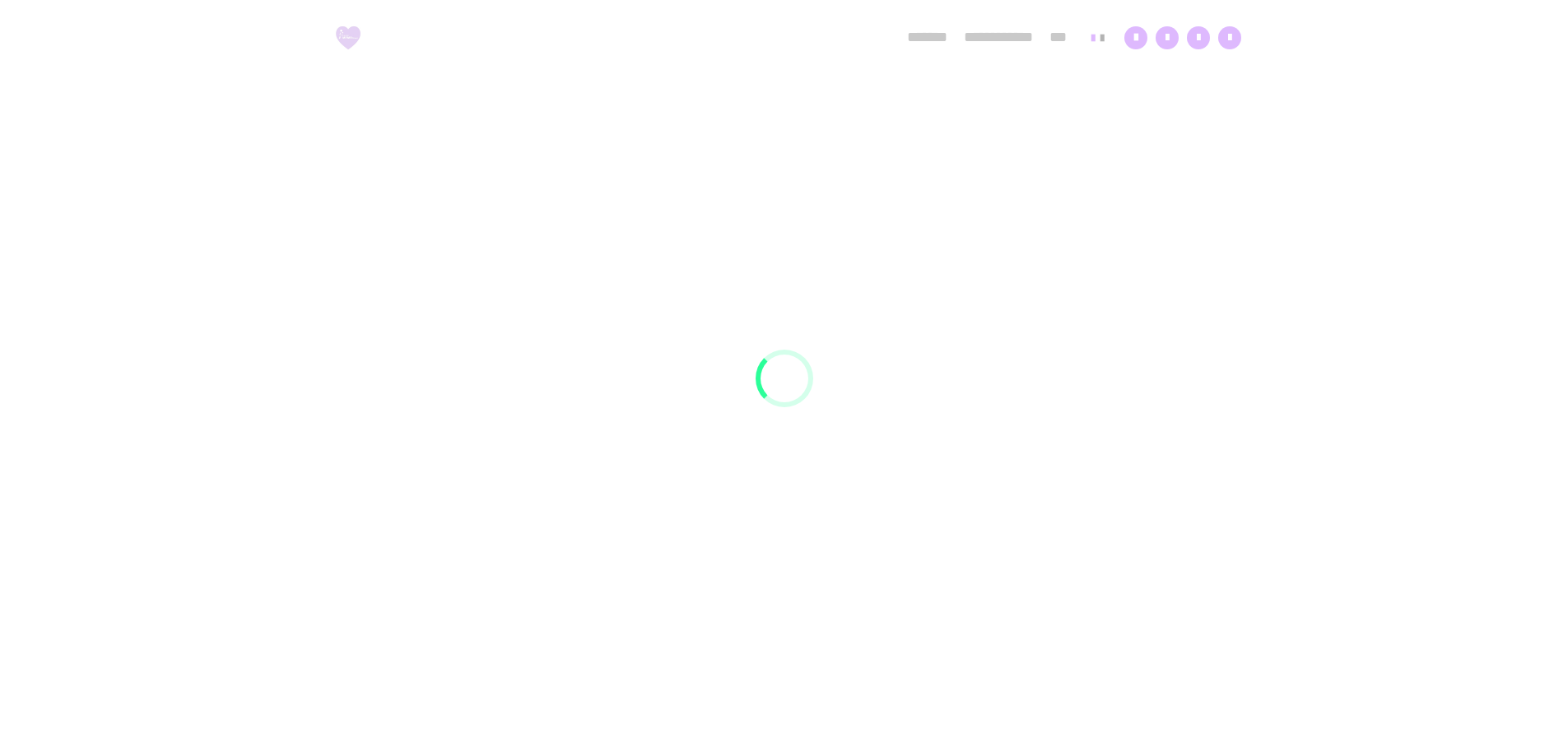scroll, scrollTop: 0, scrollLeft: 0, axis: both 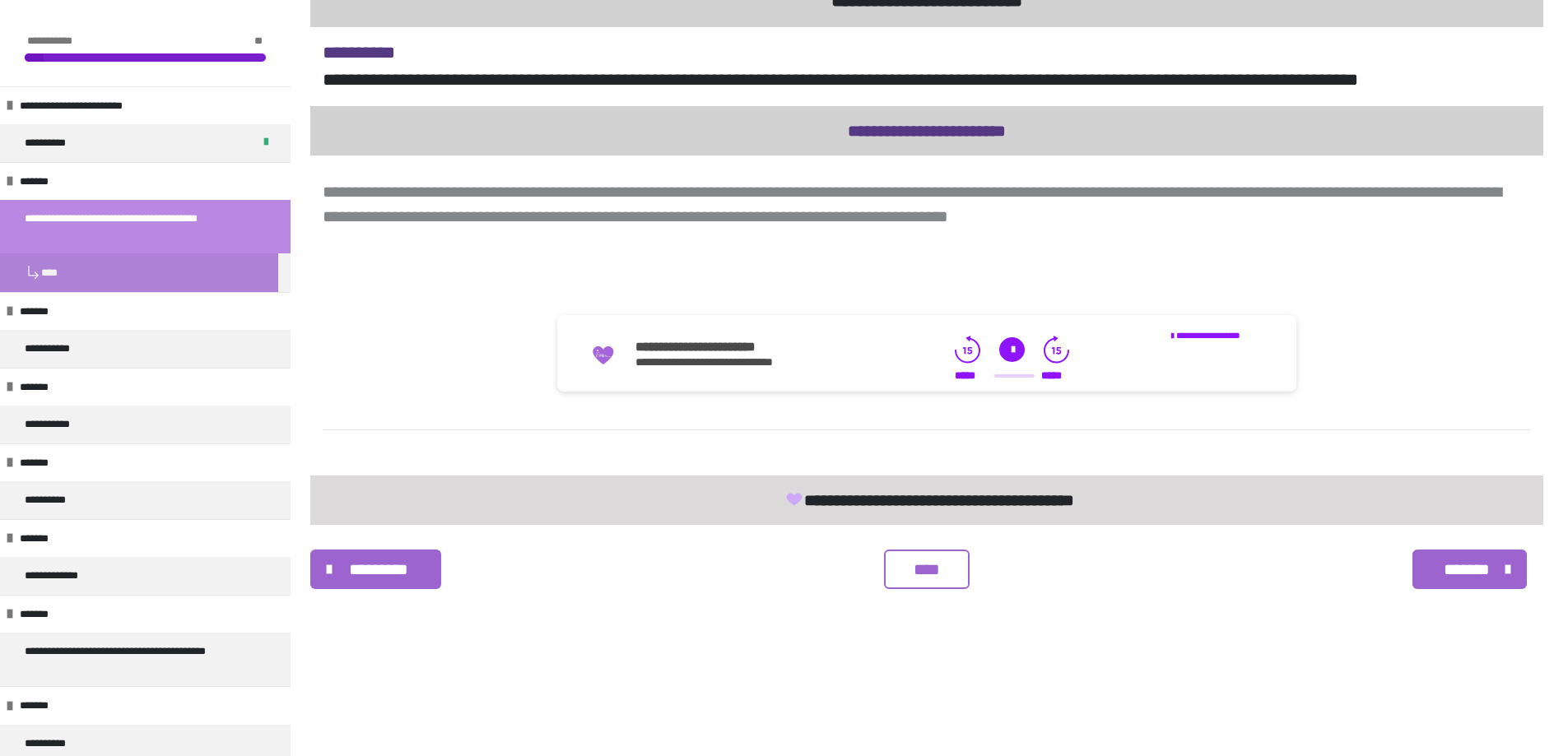 click at bounding box center (1012, 350) 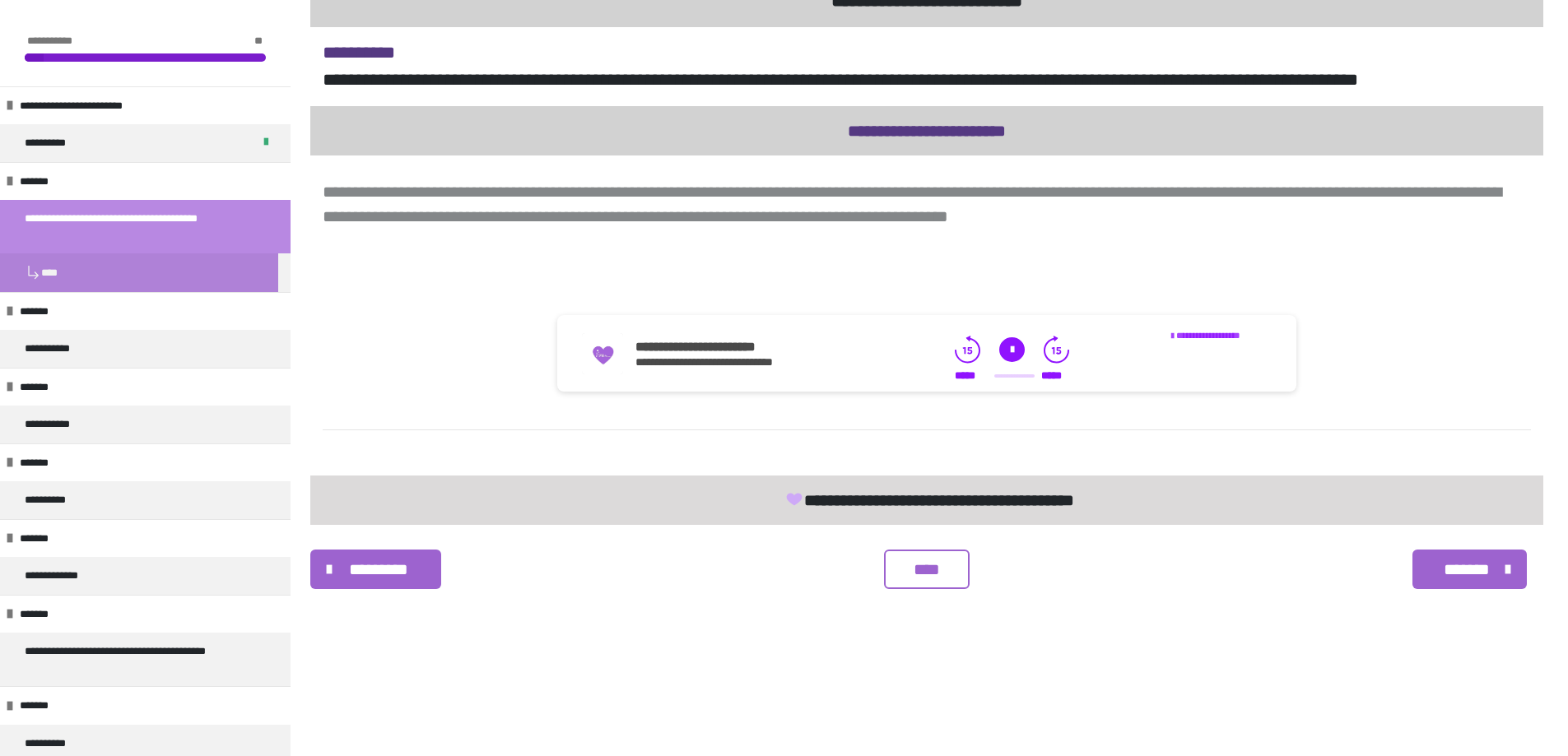 click on "**********" at bounding box center [1208, 335] 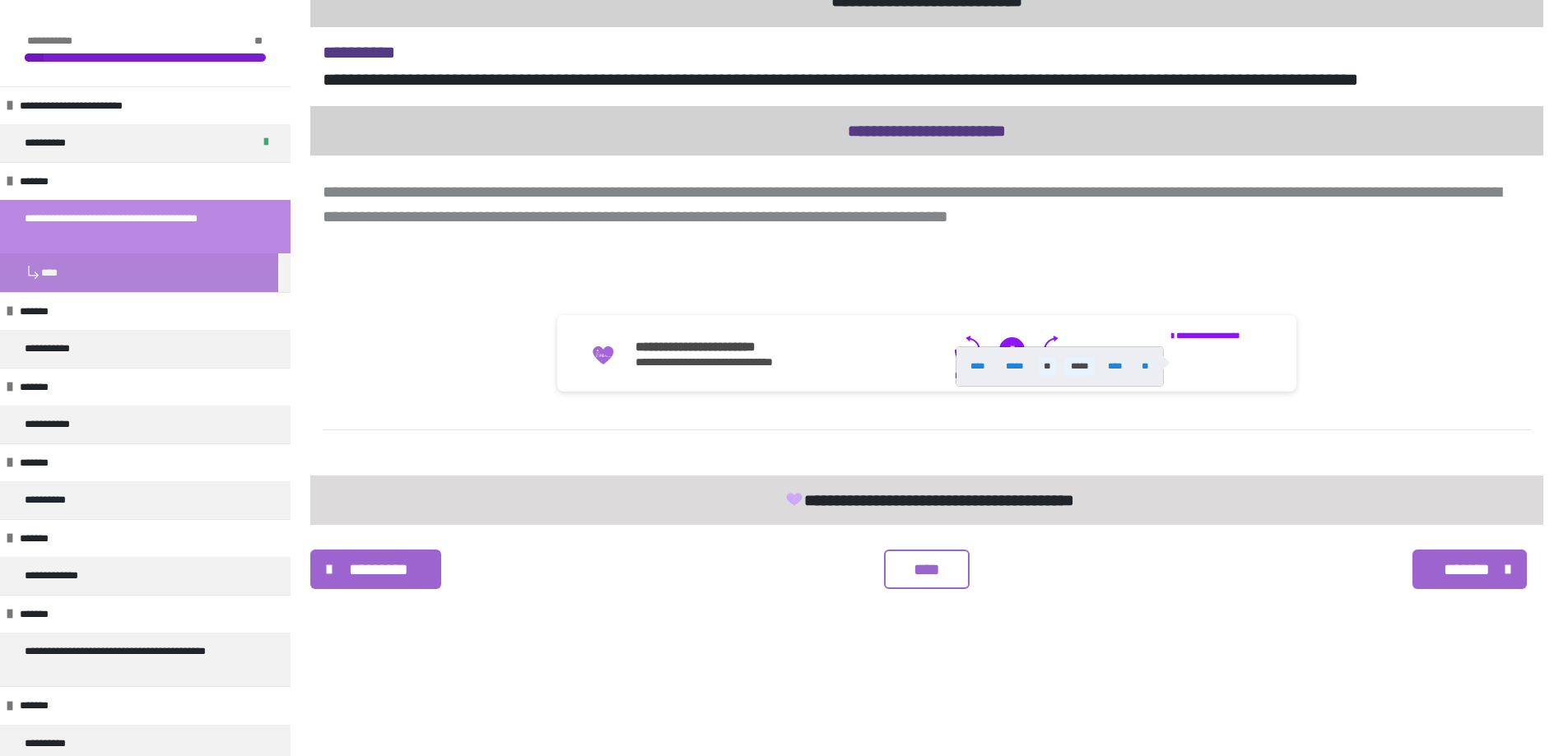 click on "*****" at bounding box center (1079, 366) 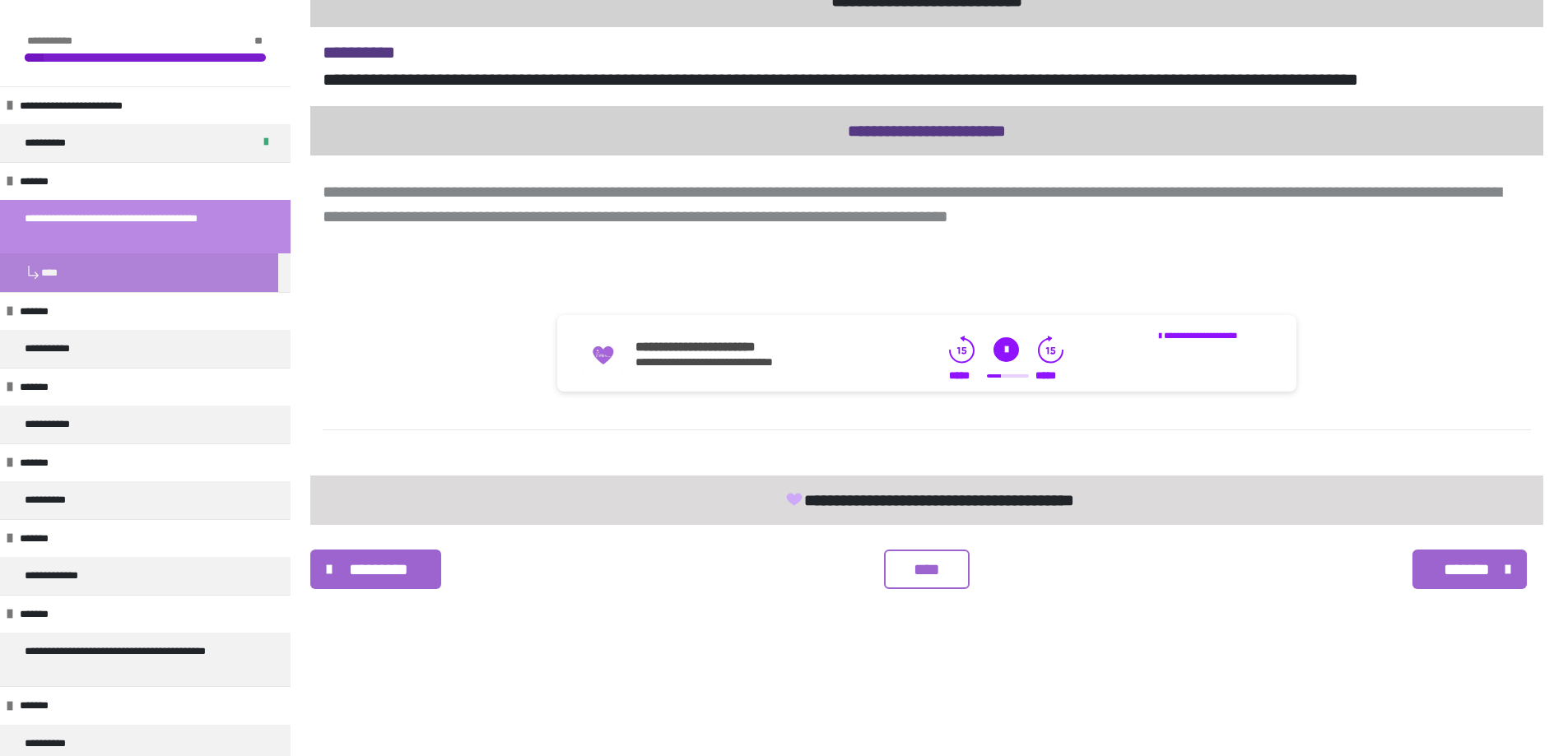 click at bounding box center (1006, 350) 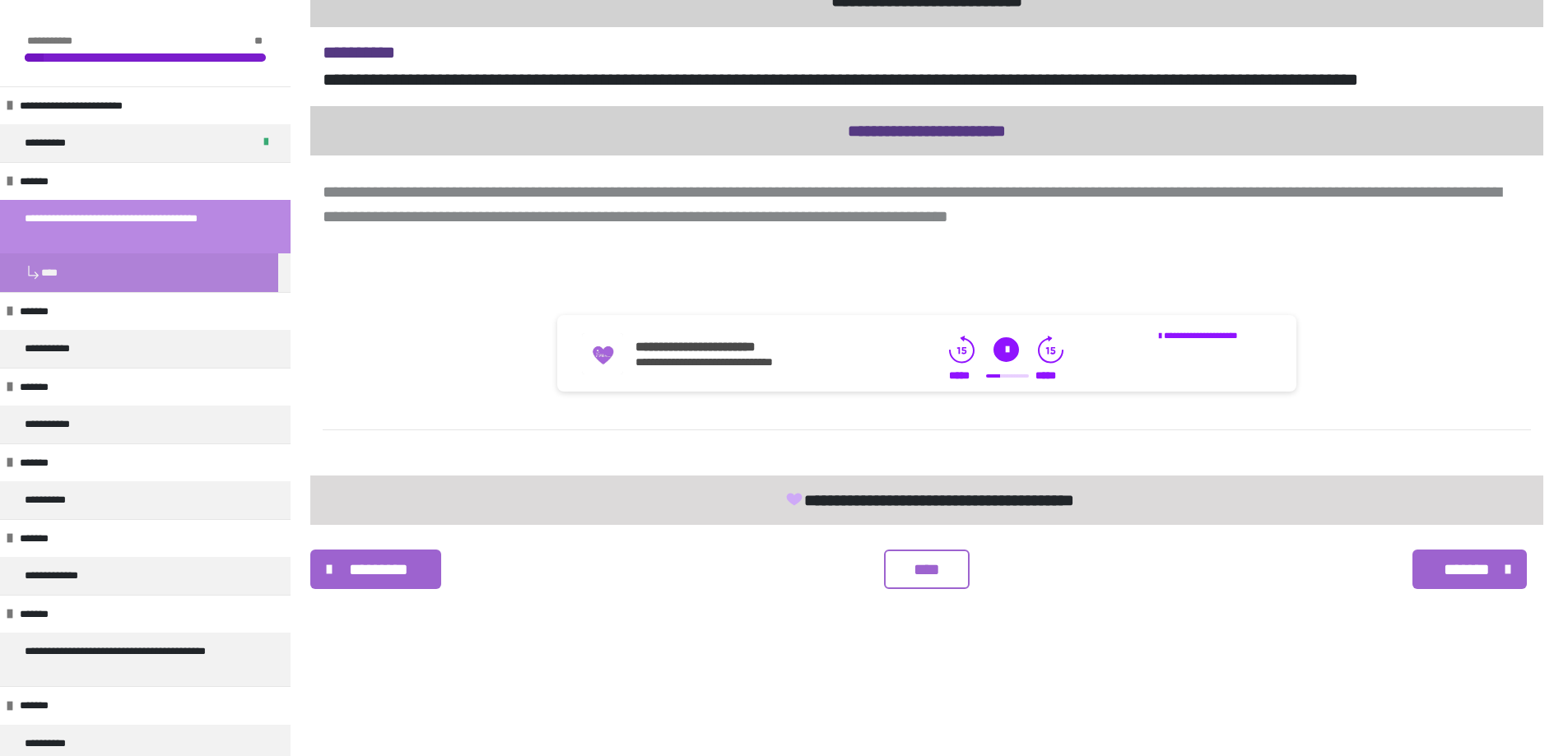 click at bounding box center (1006, 350) 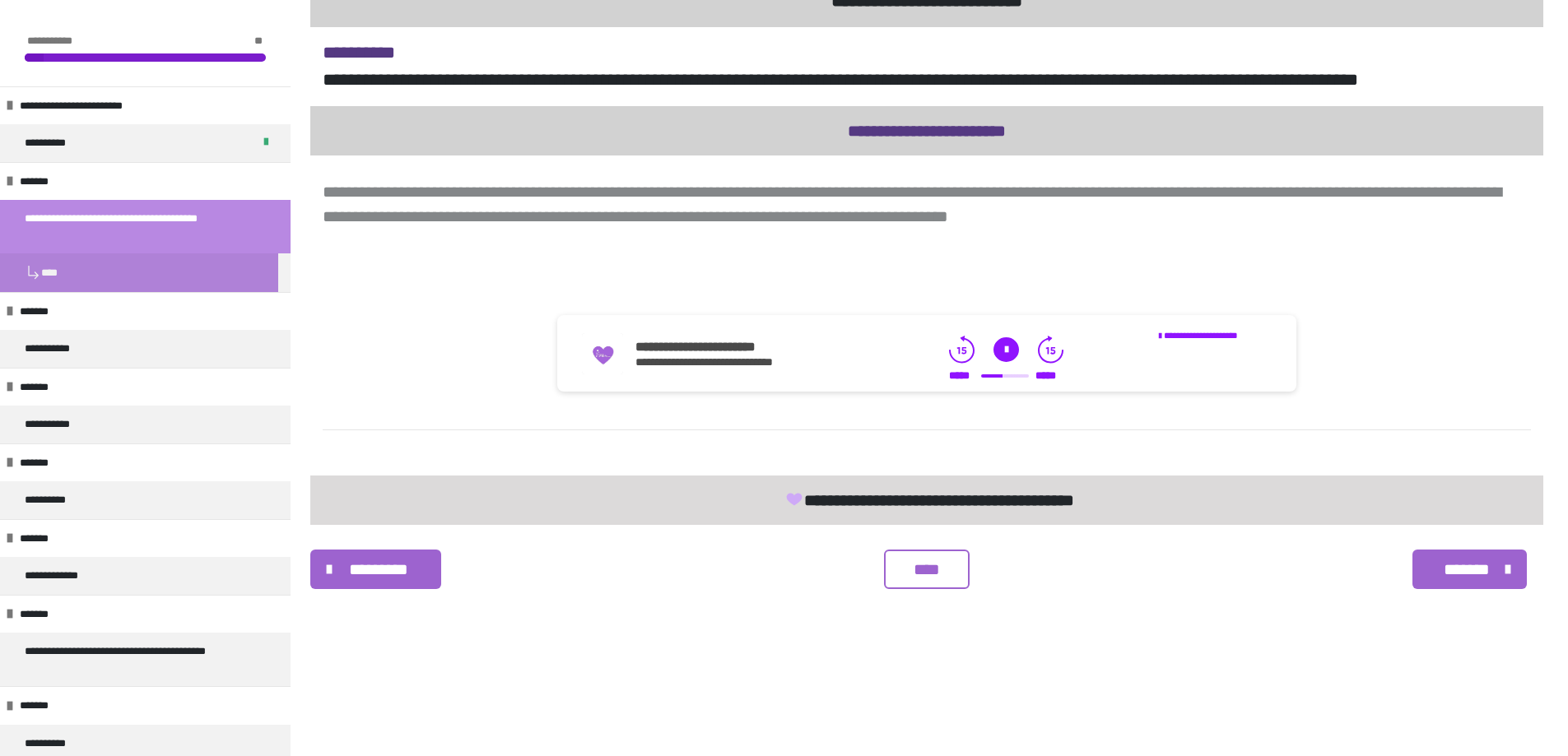 click at bounding box center (1006, 350) 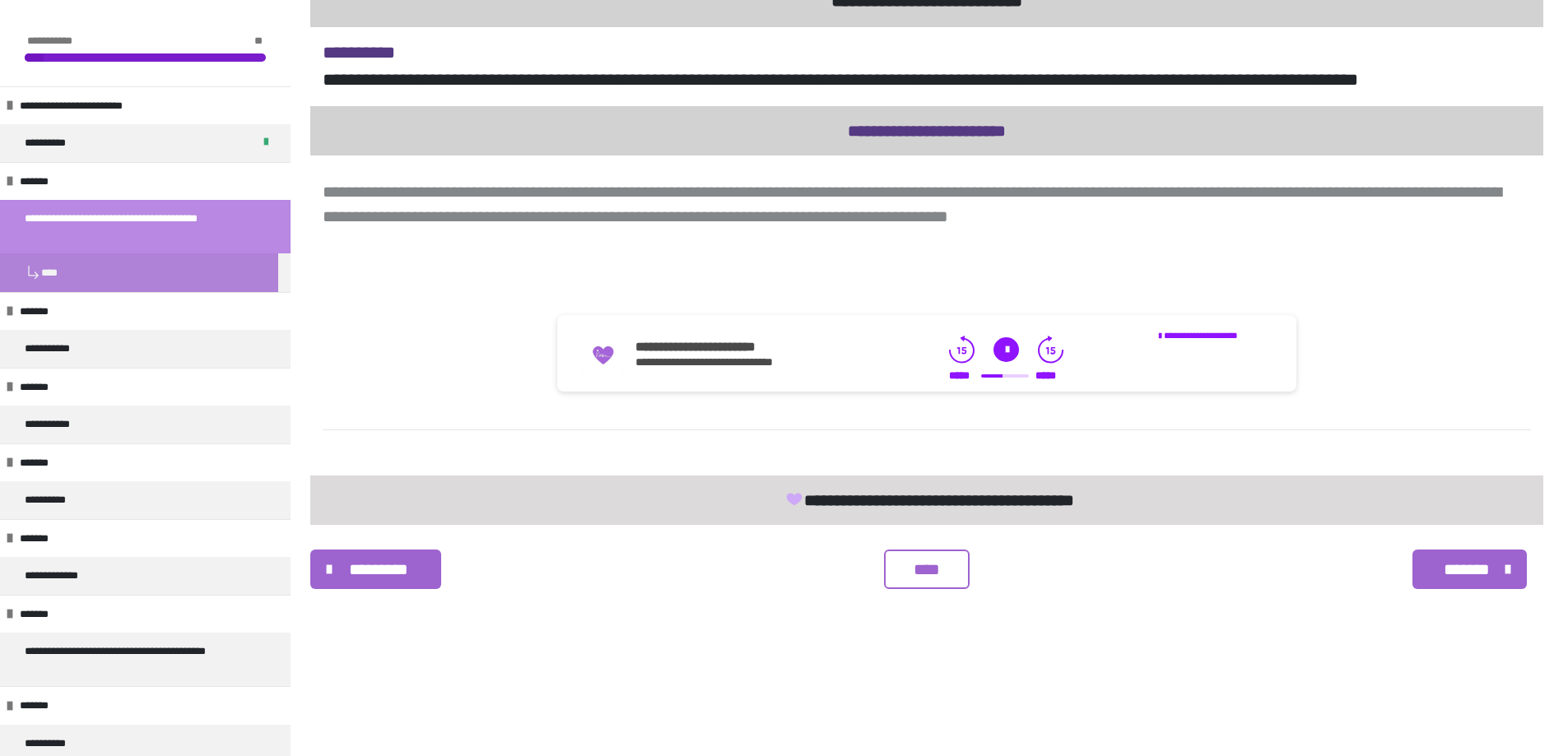 click at bounding box center (1006, 350) 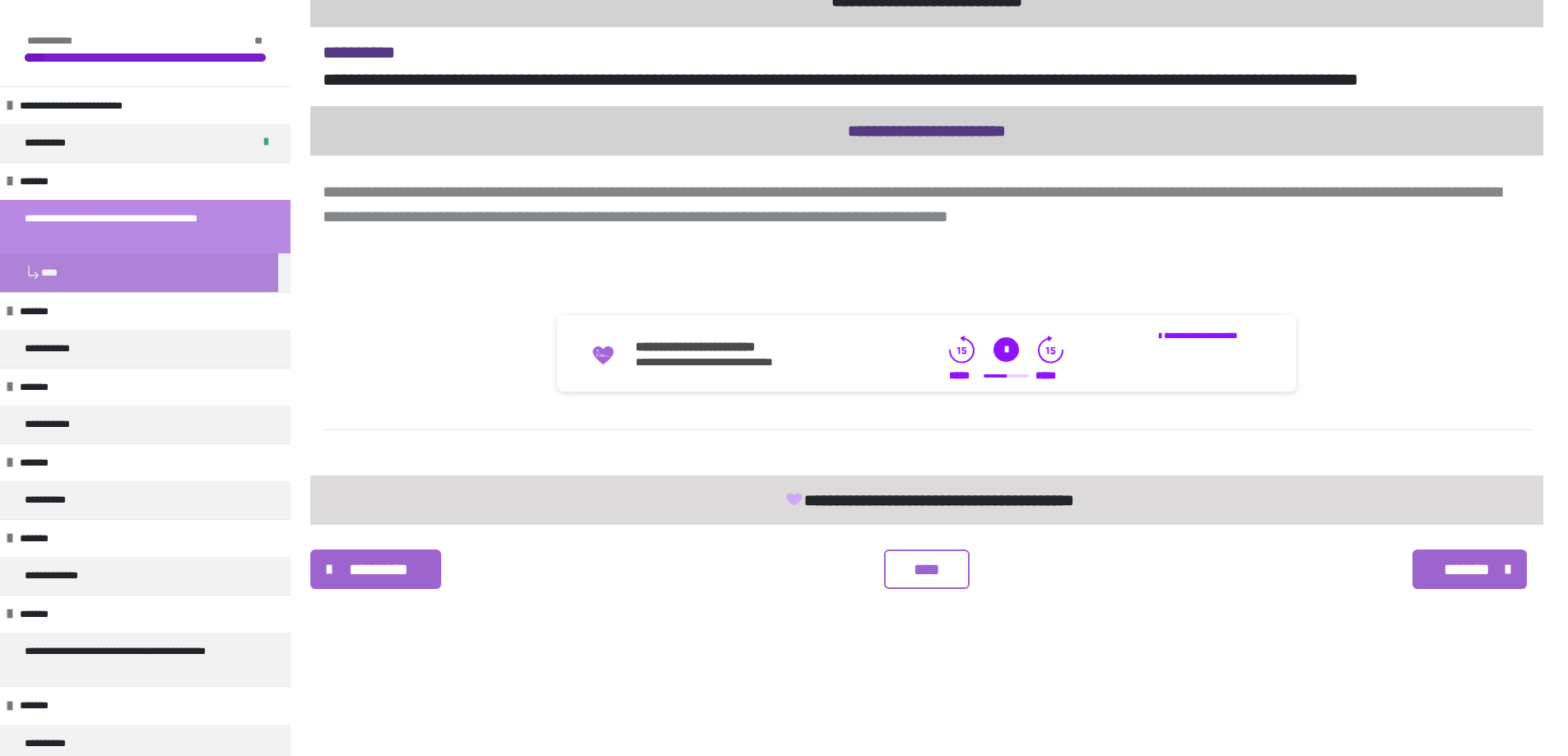 click at bounding box center [1006, 350] 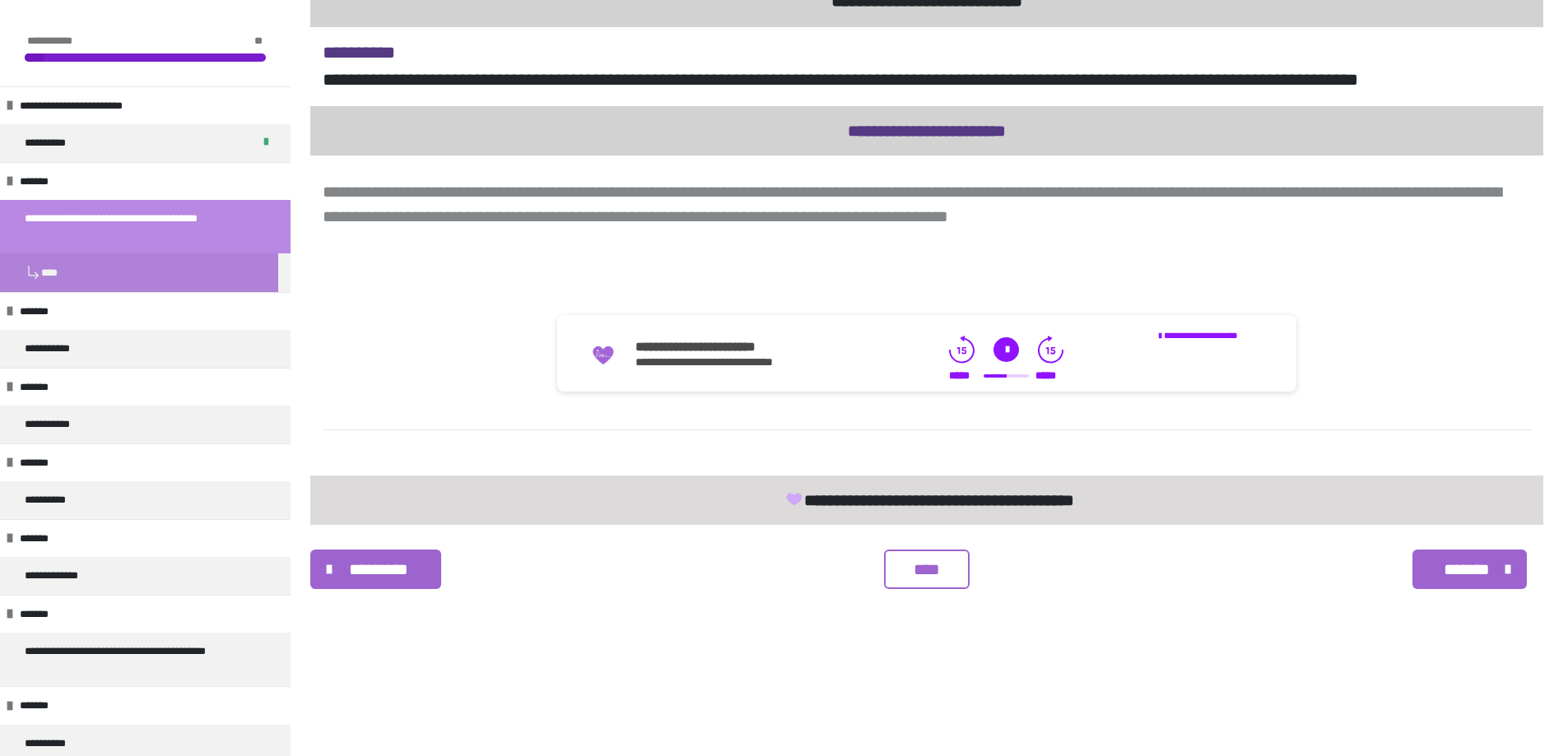 click at bounding box center (1006, 350) 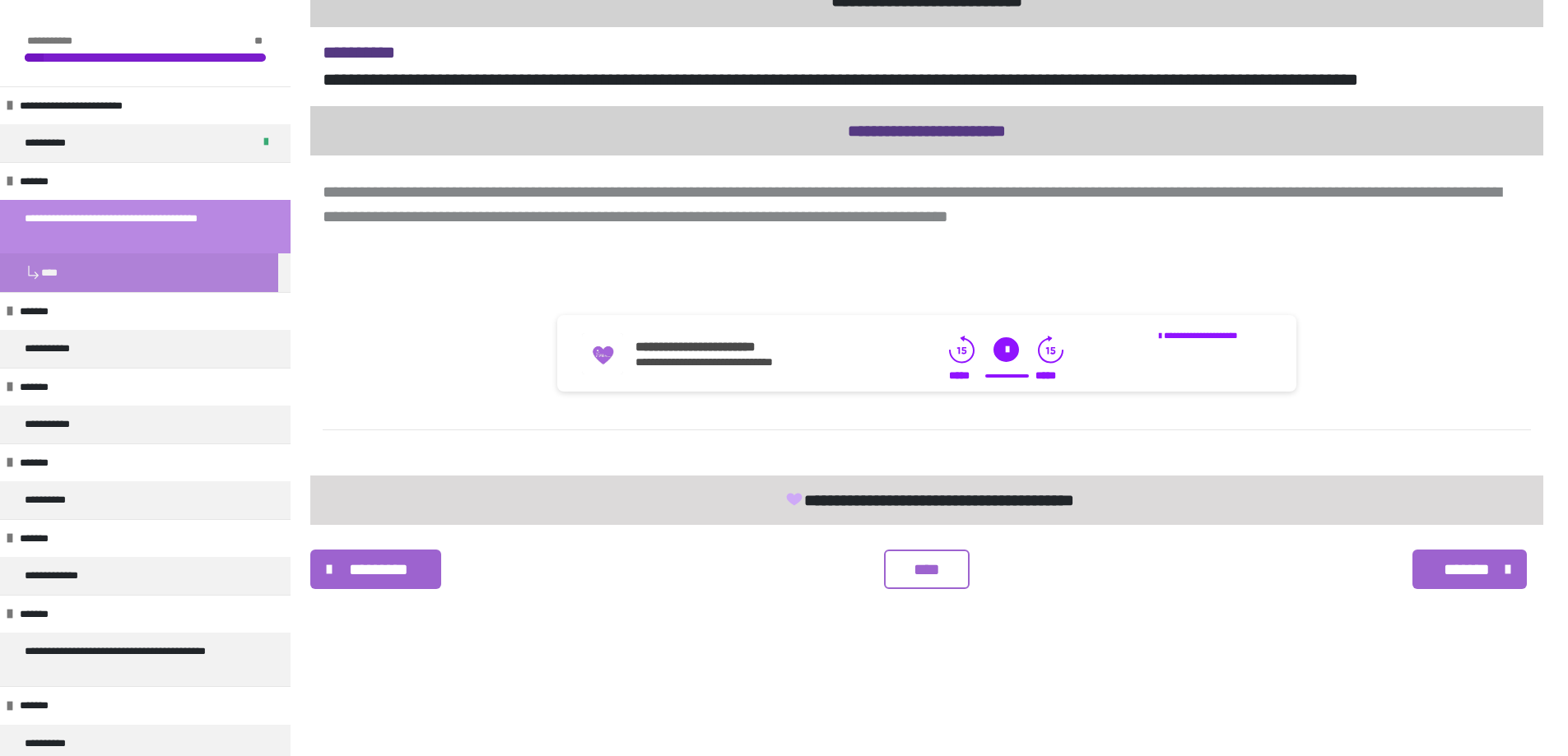 click on "****" at bounding box center [927, 569] 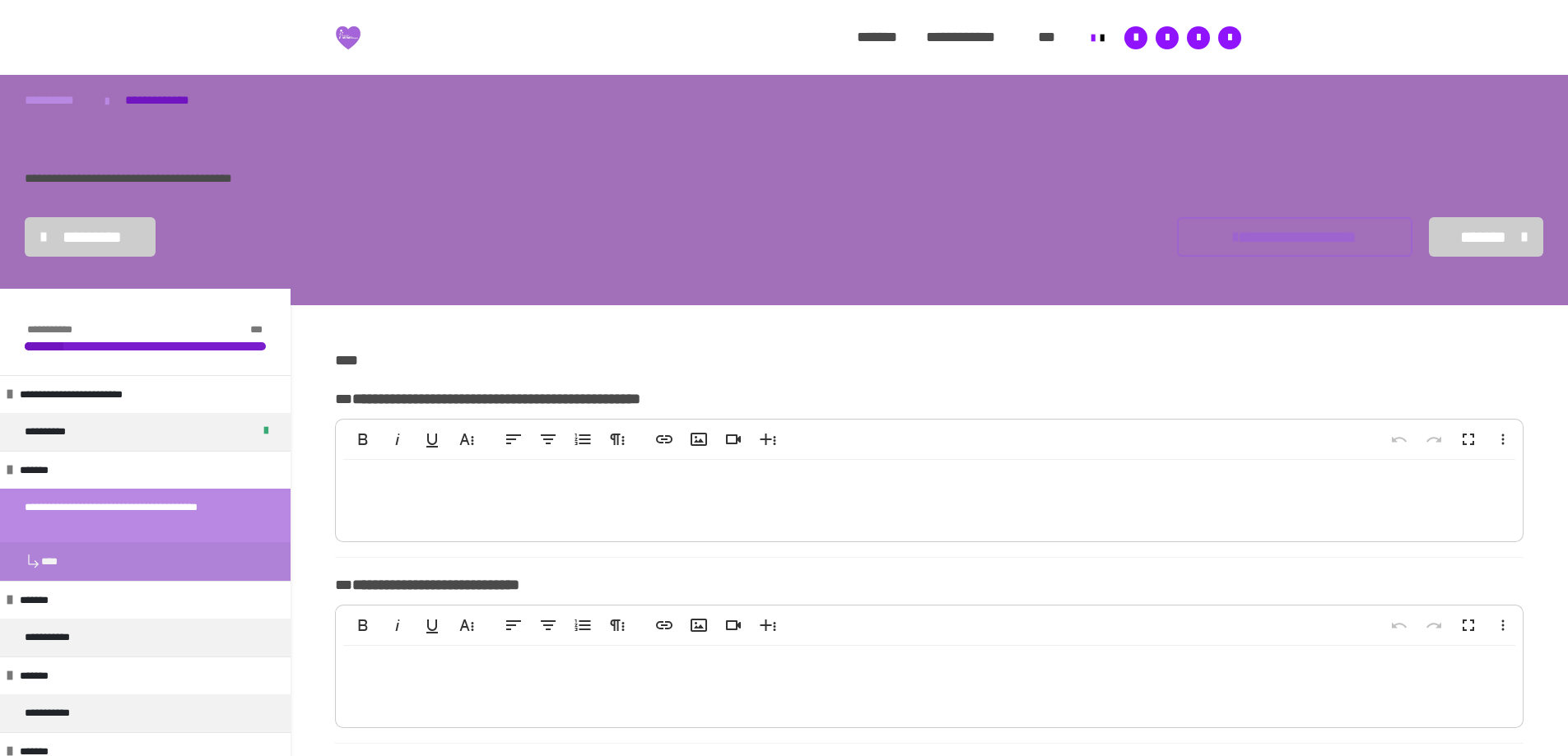scroll, scrollTop: 82, scrollLeft: 0, axis: vertical 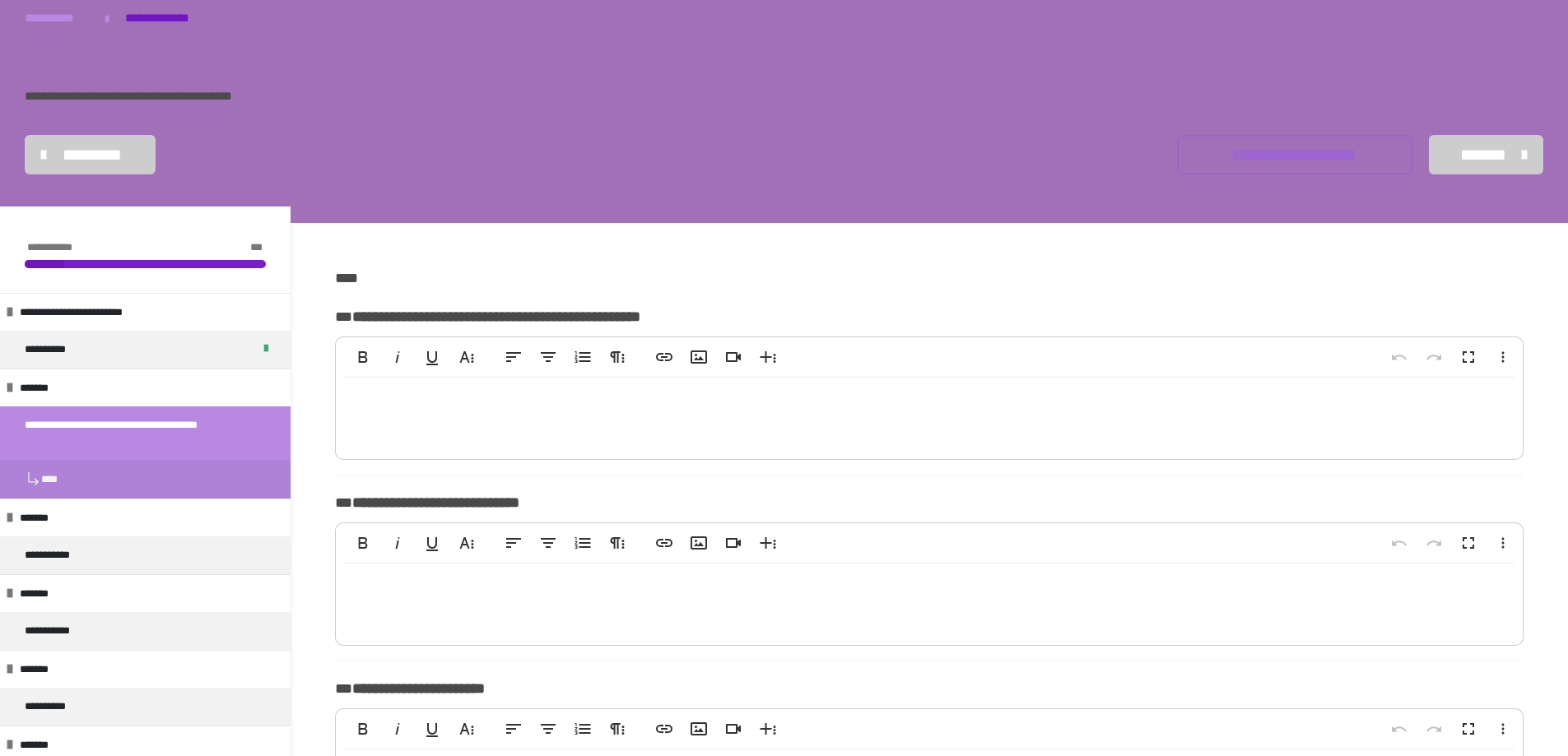 click at bounding box center [929, 415] 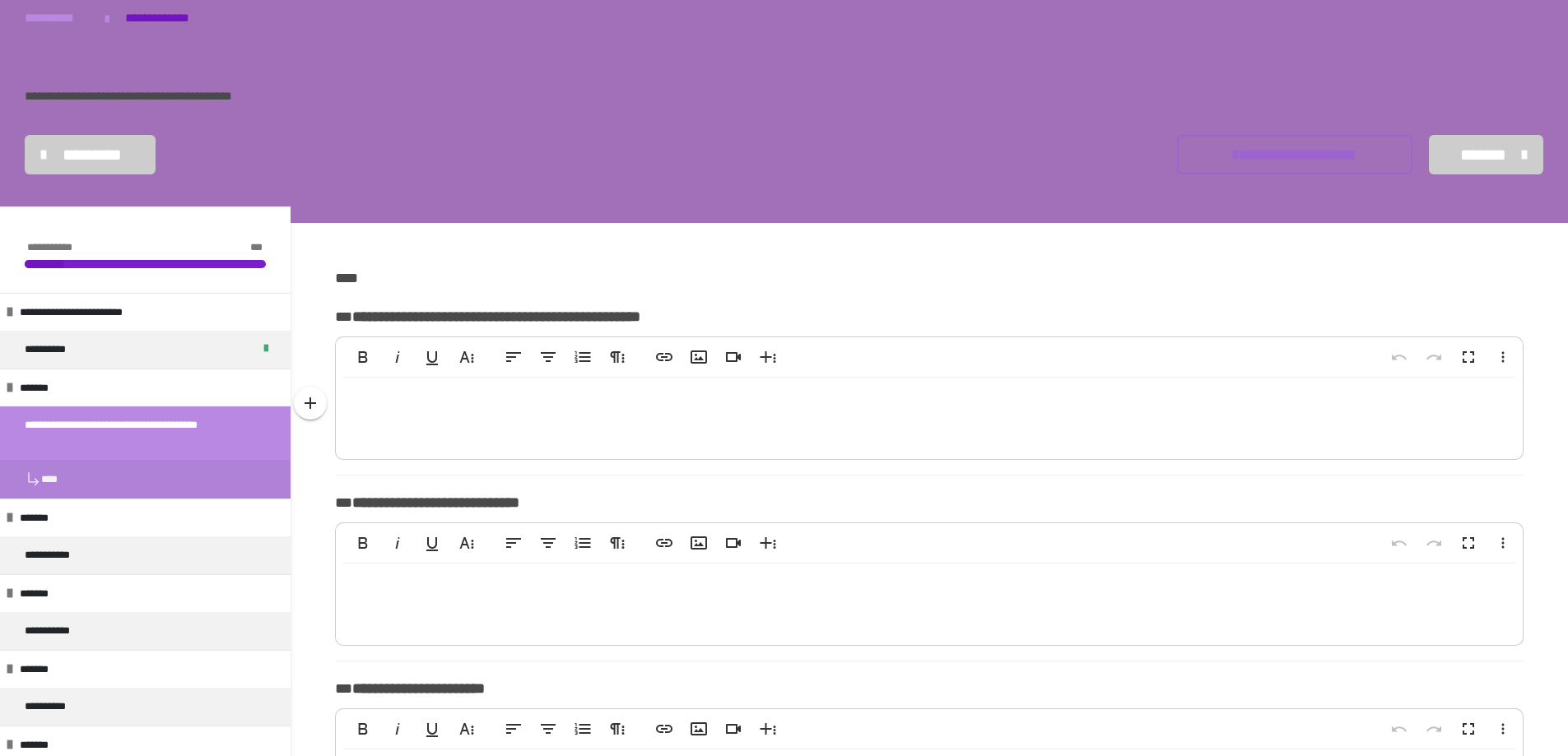 type 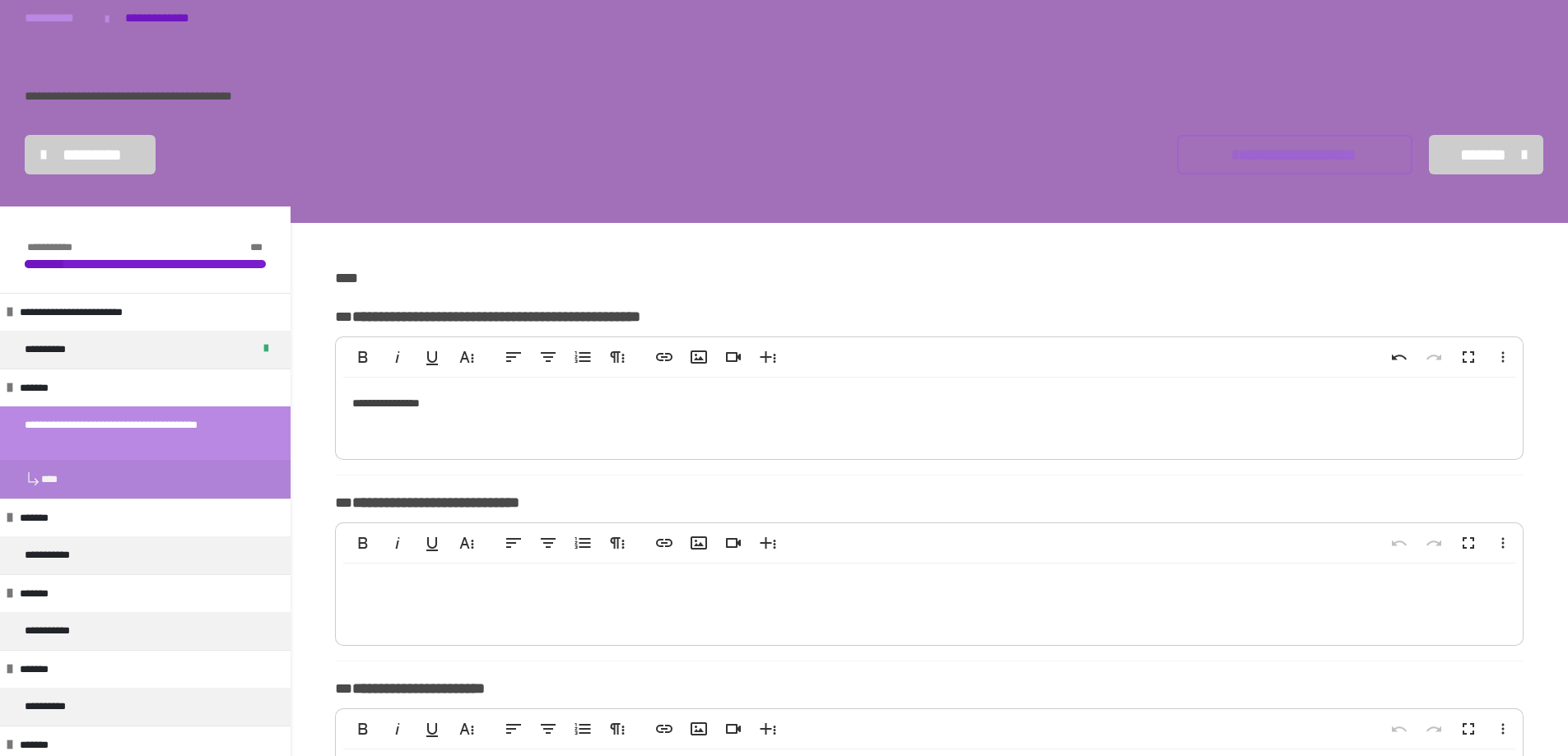 click on "**********" at bounding box center (929, 415) 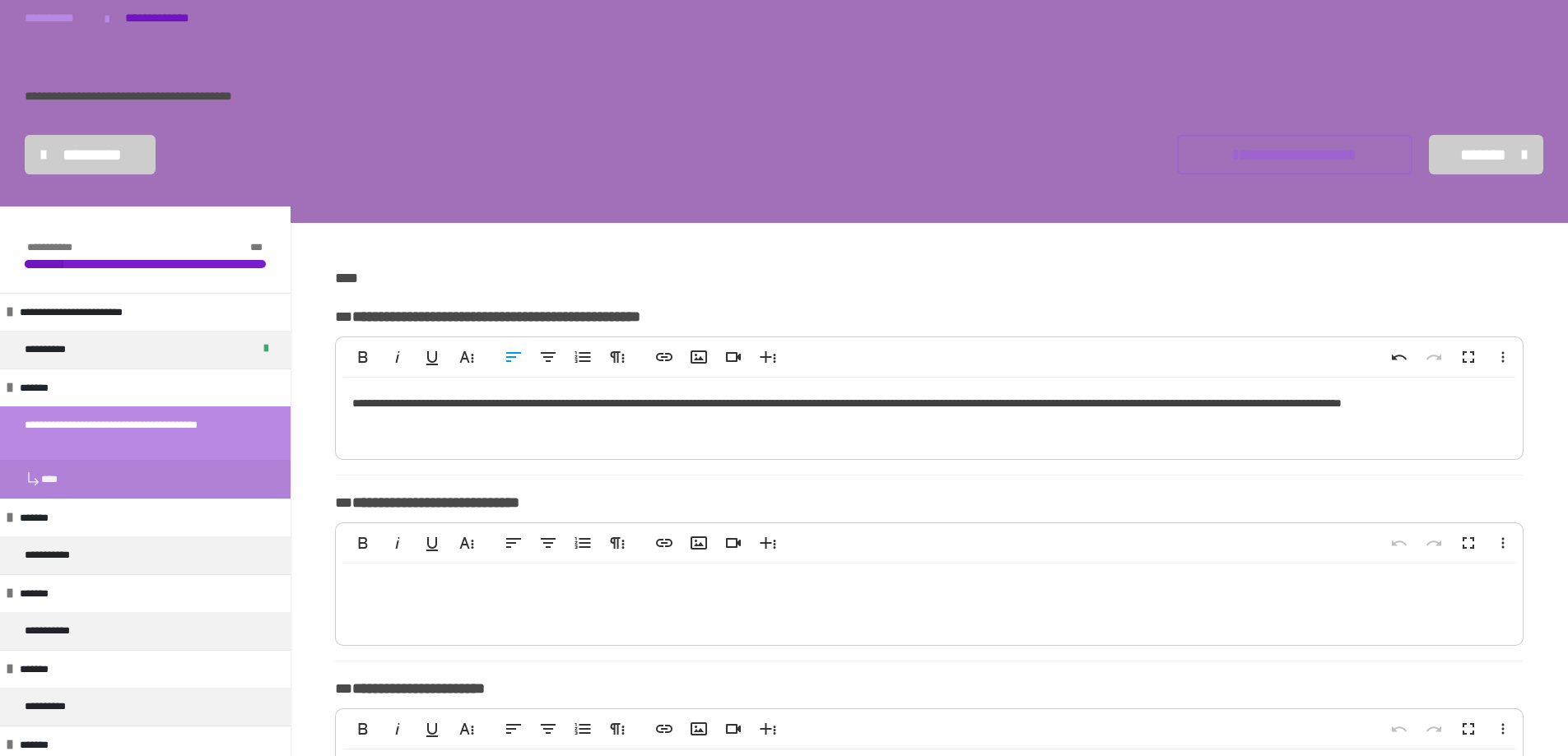 drag, startPoint x: 1170, startPoint y: 404, endPoint x: 1146, endPoint y: 422, distance: 30 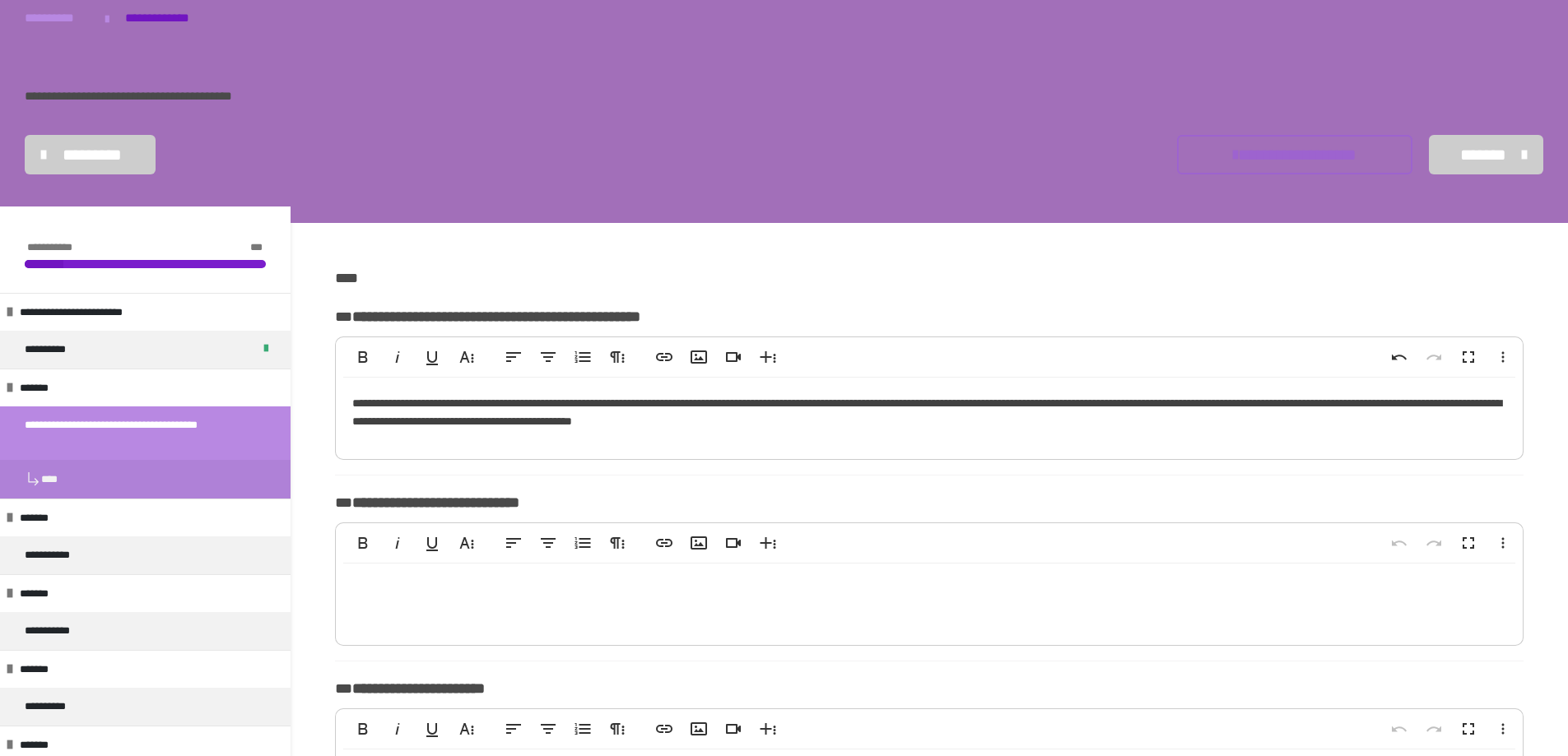 click on "**********" at bounding box center [929, 415] 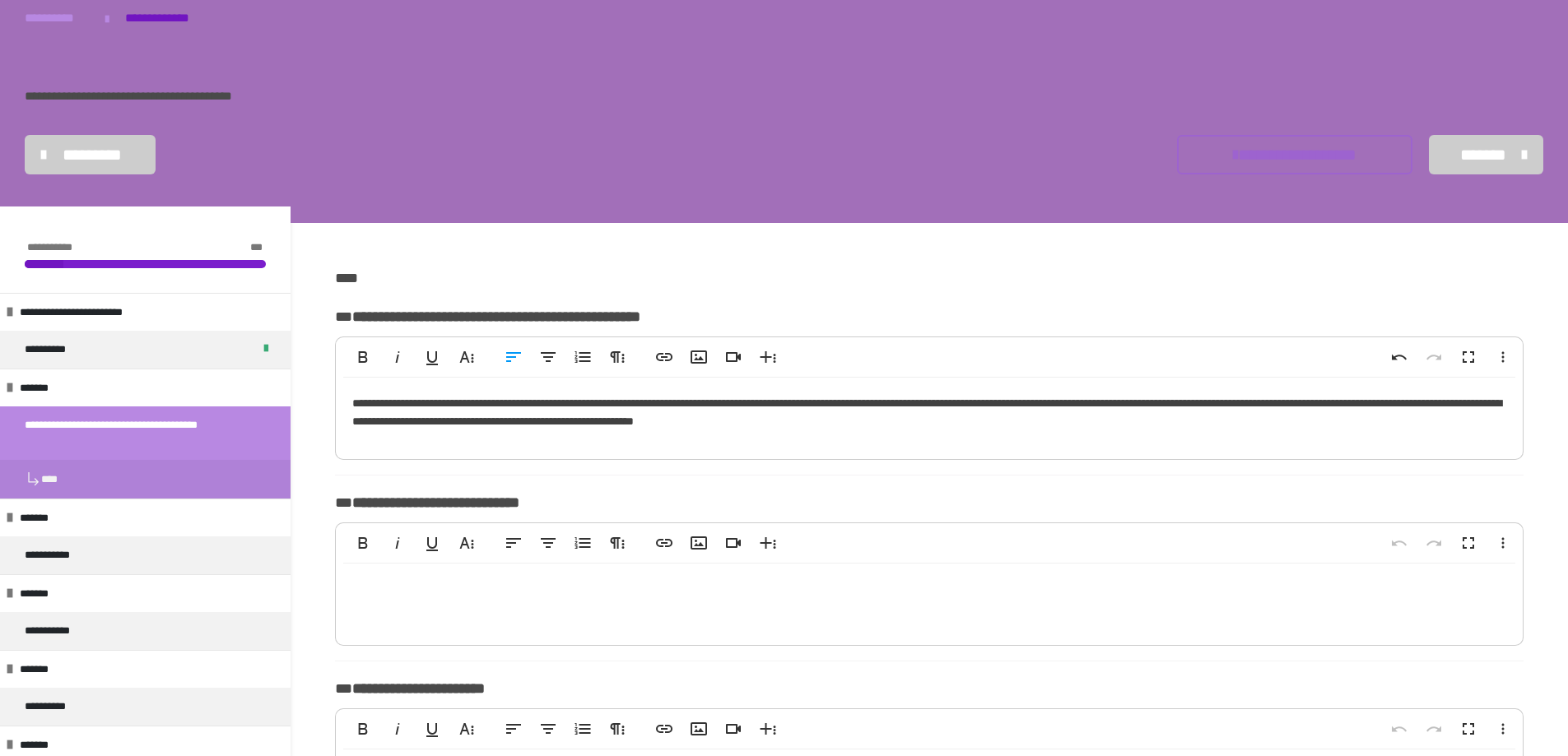 click on "**********" at bounding box center [929, 415] 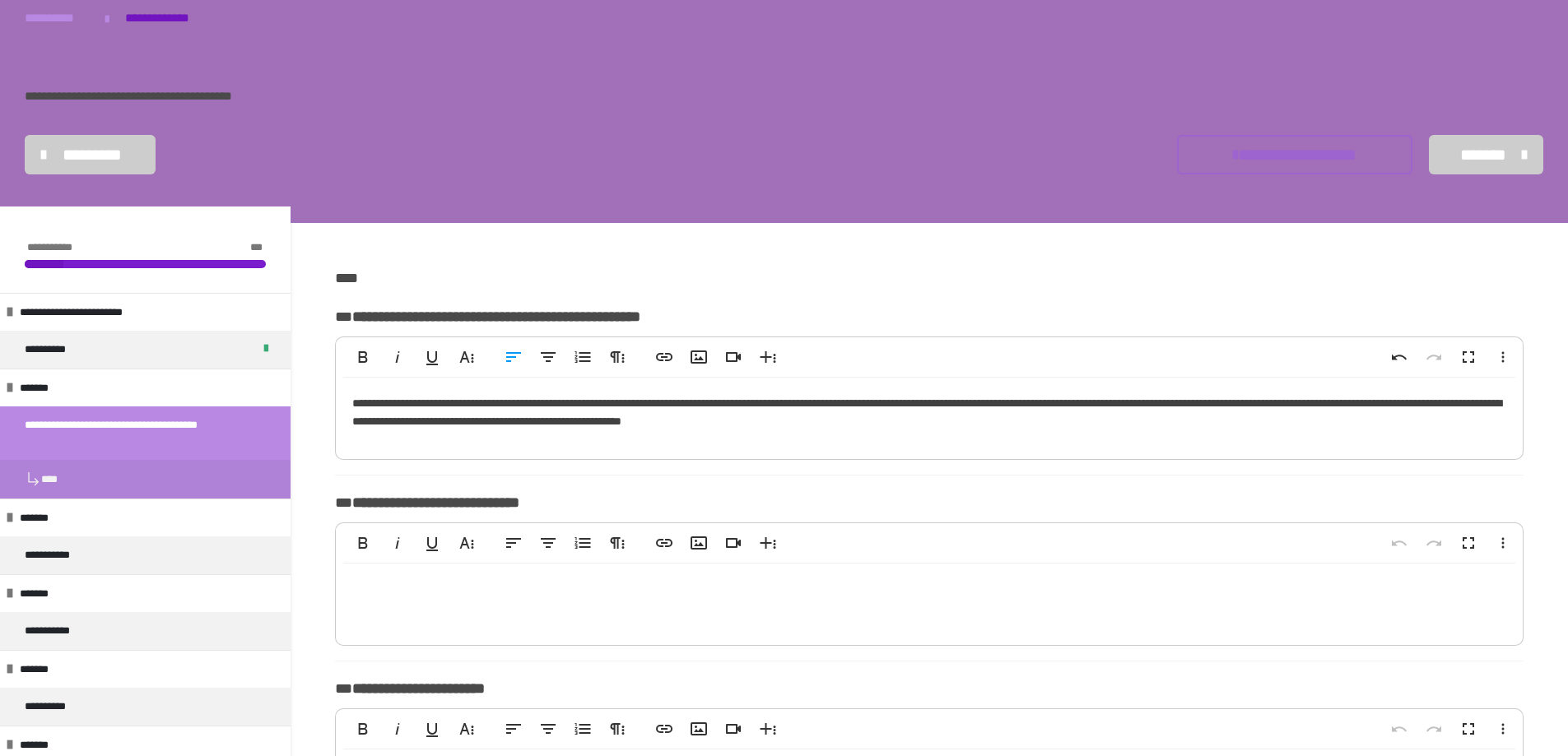 click on "**********" at bounding box center [929, 415] 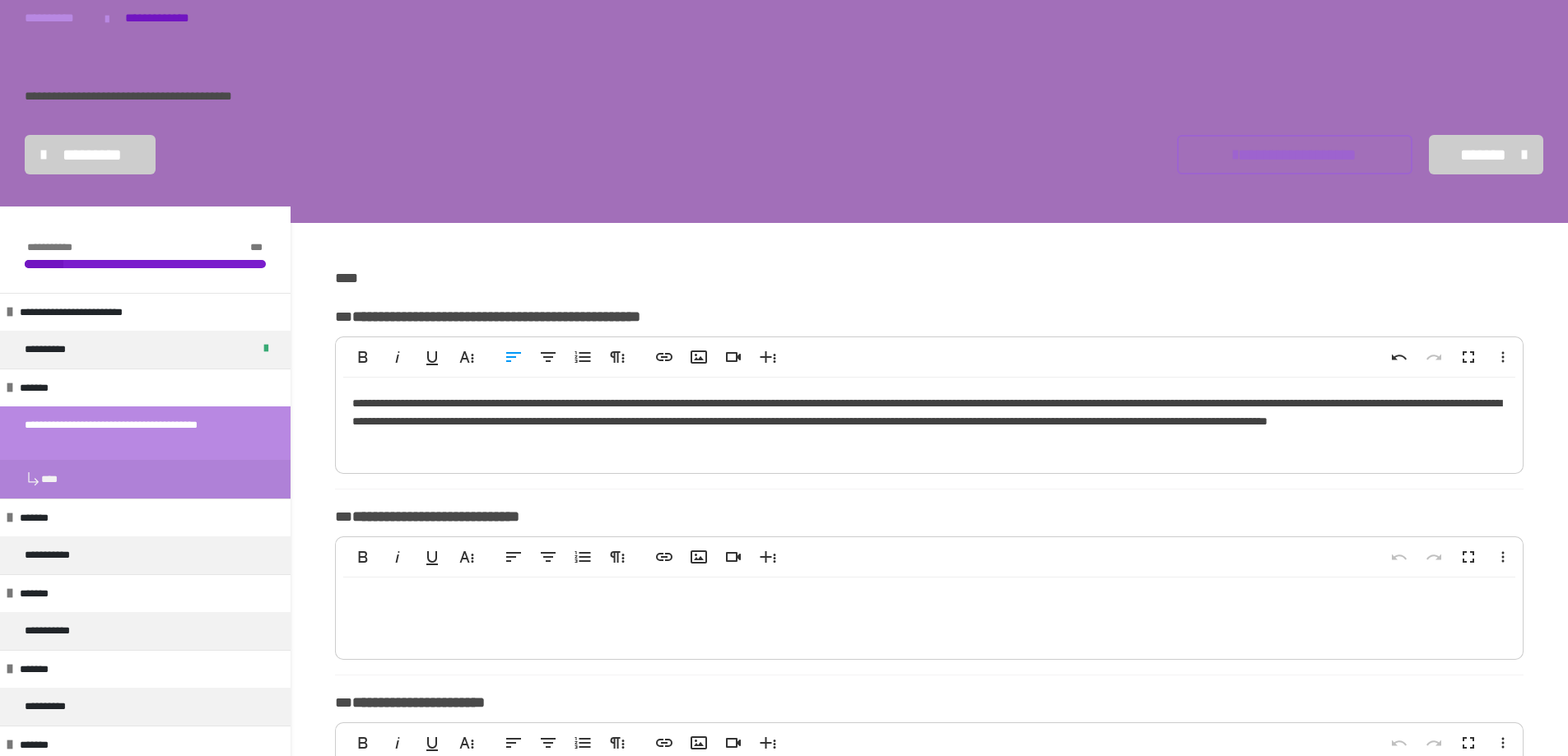 click on "**********" at bounding box center (929, 421) 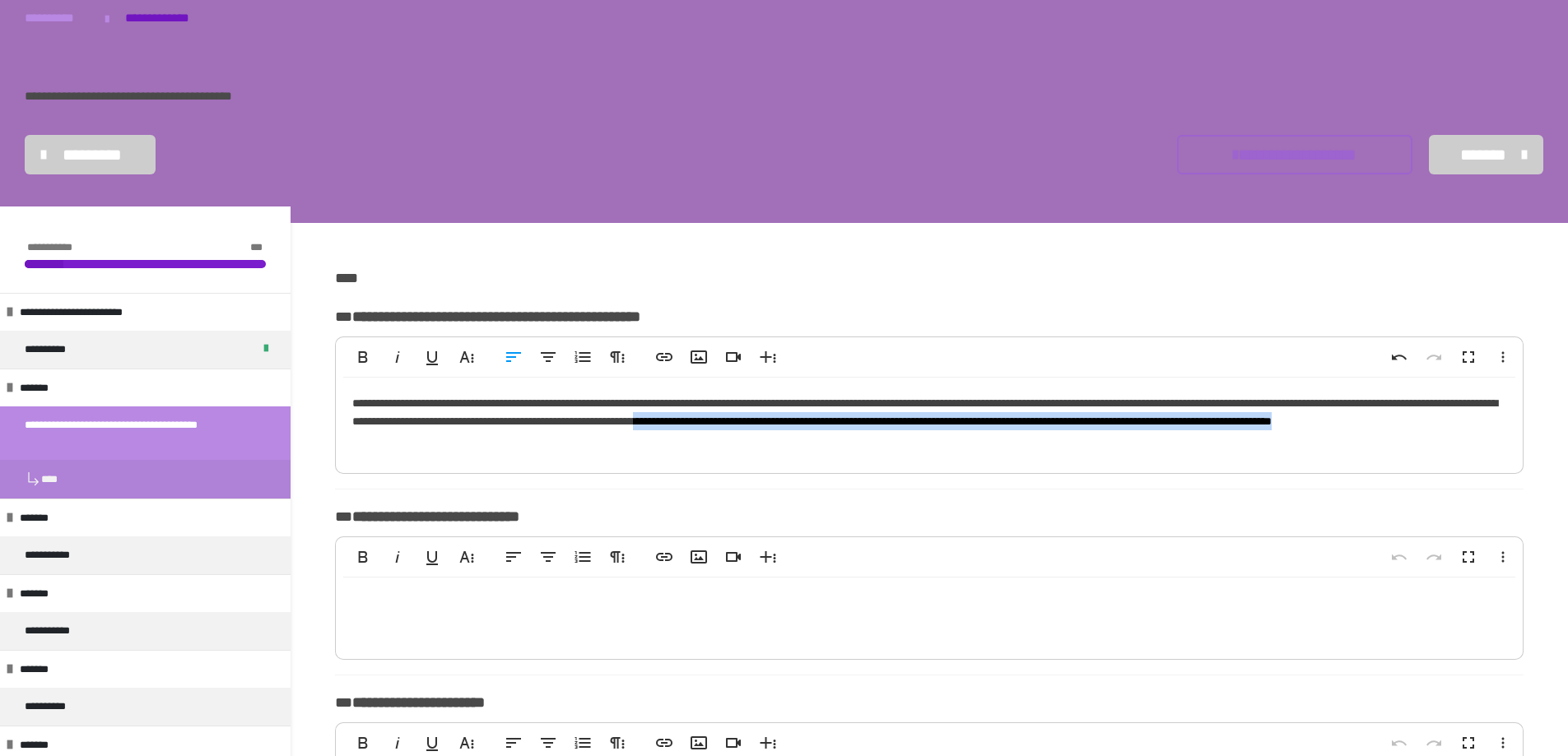 drag, startPoint x: 1041, startPoint y: 420, endPoint x: 1086, endPoint y: 436, distance: 47.75982 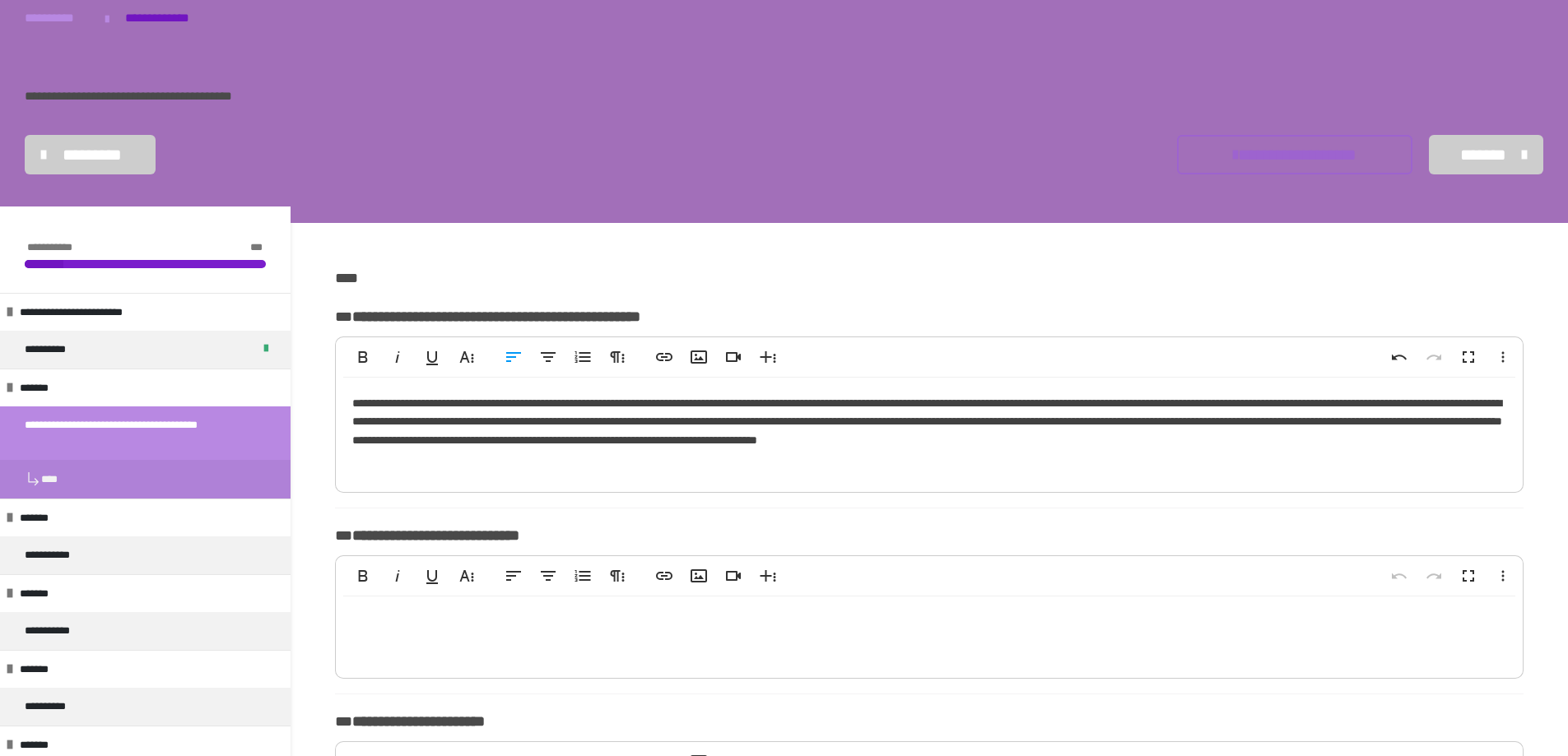 click on "**********" at bounding box center (929, 431) 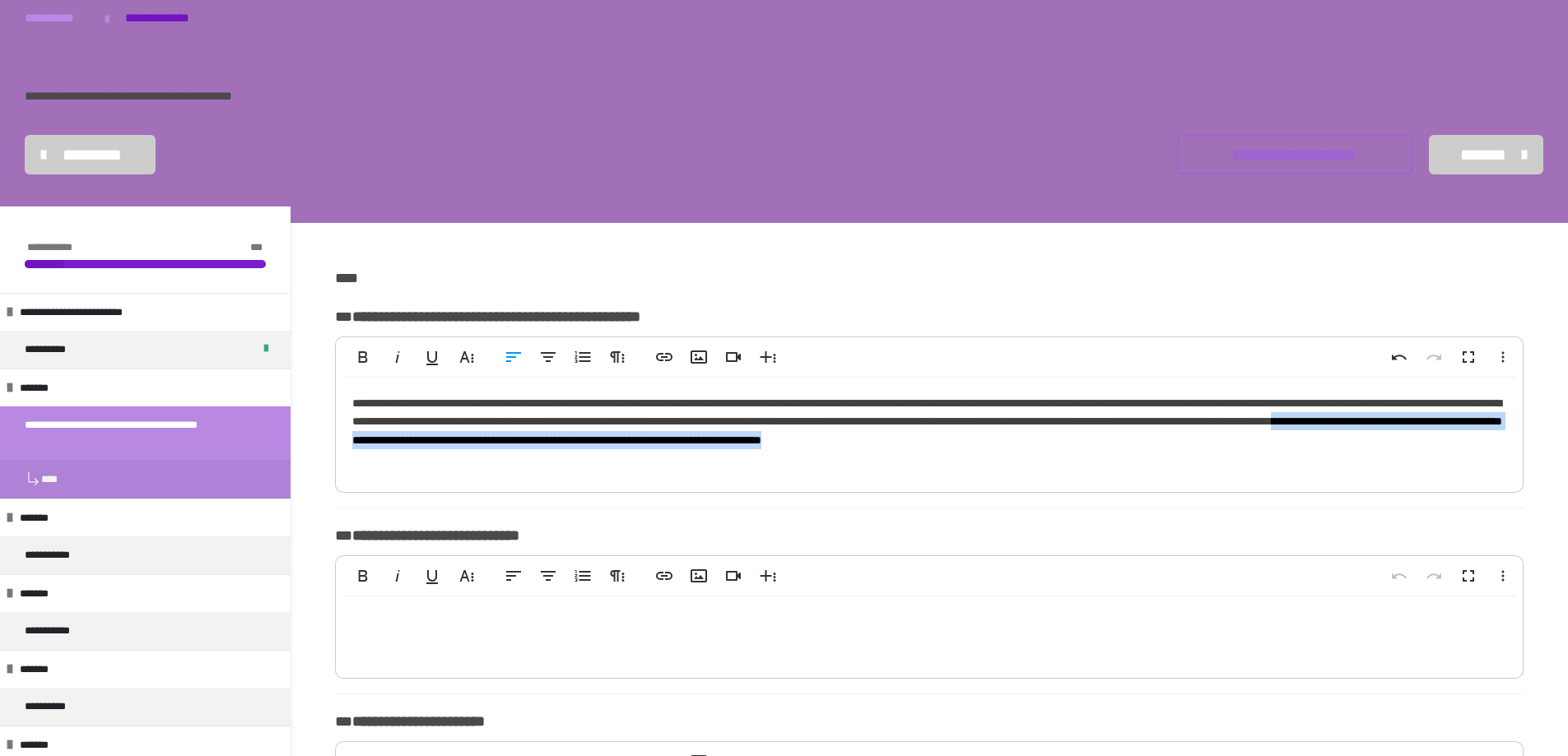 drag, startPoint x: 752, startPoint y: 443, endPoint x: 763, endPoint y: 455, distance: 16.278821 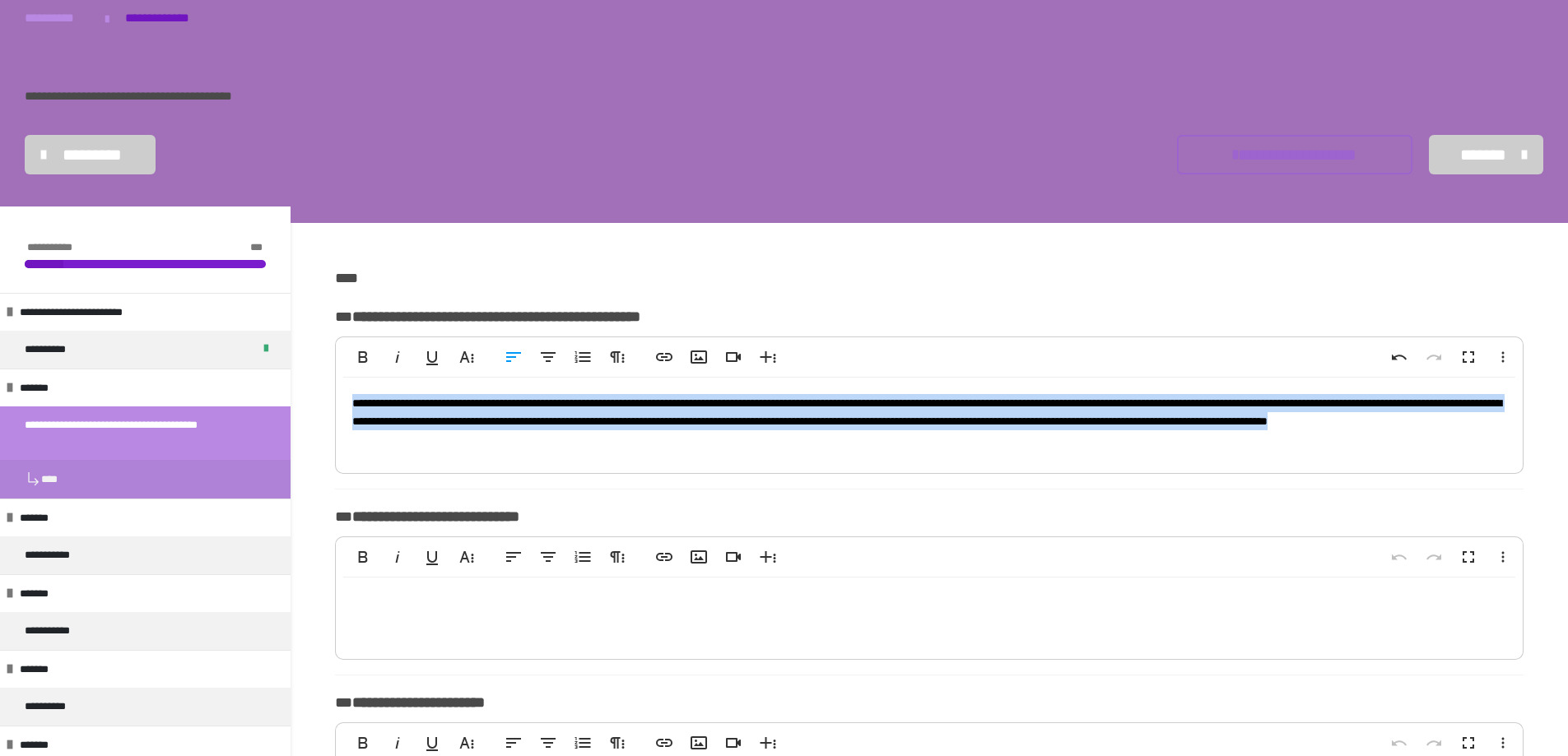 drag, startPoint x: 351, startPoint y: 402, endPoint x: 761, endPoint y: 445, distance: 412.24871 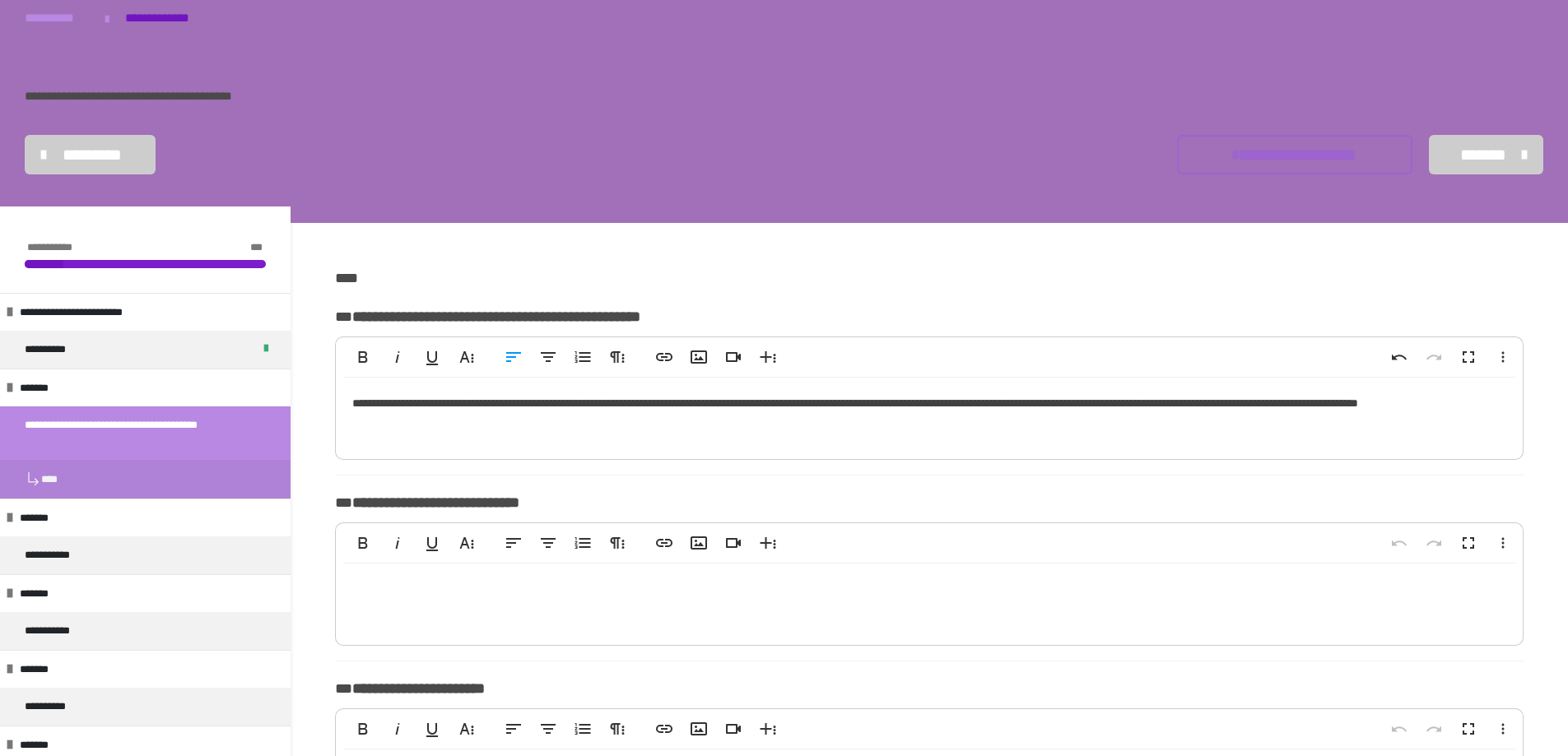 click on "**********" at bounding box center (929, 415) 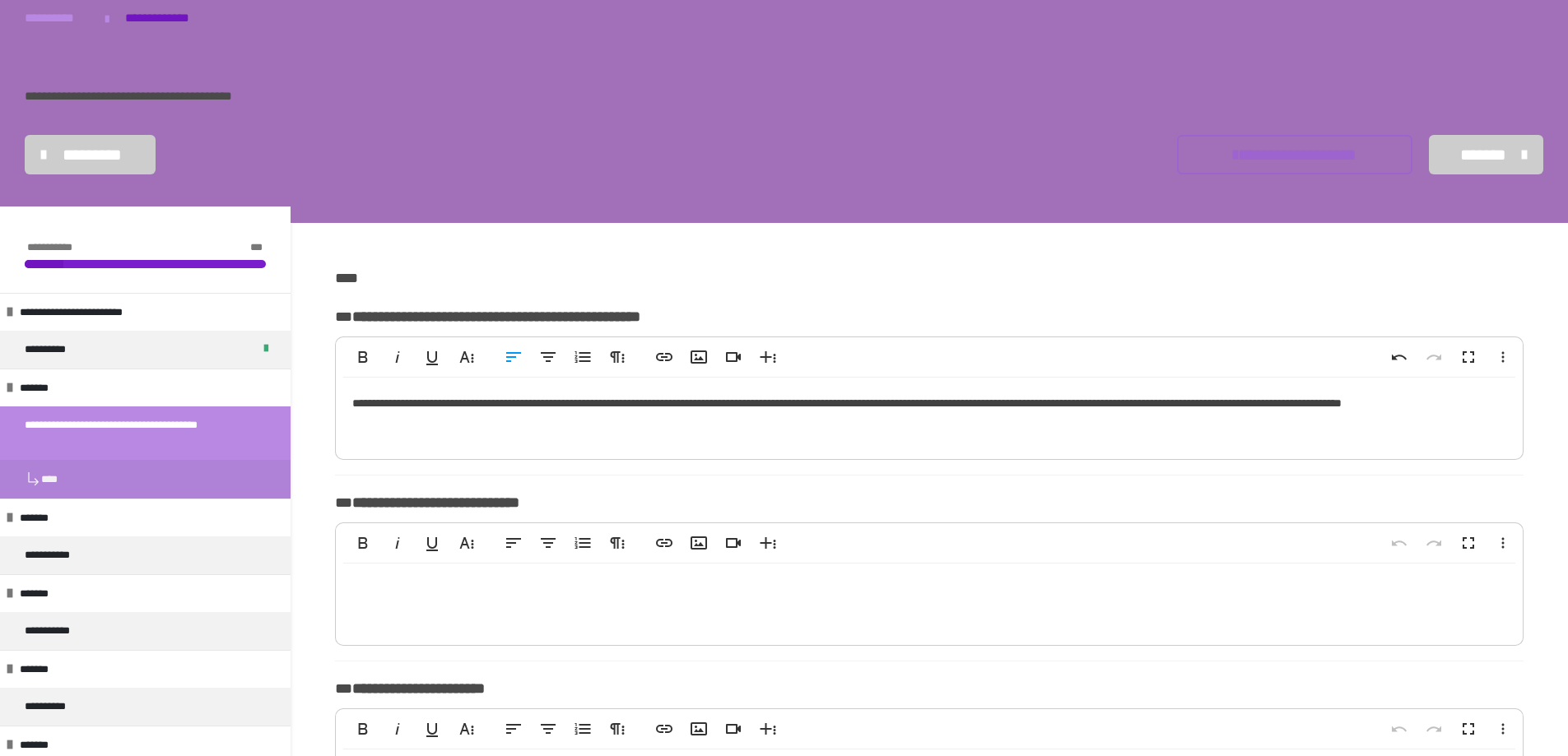 click on "**********" at bounding box center [929, 415] 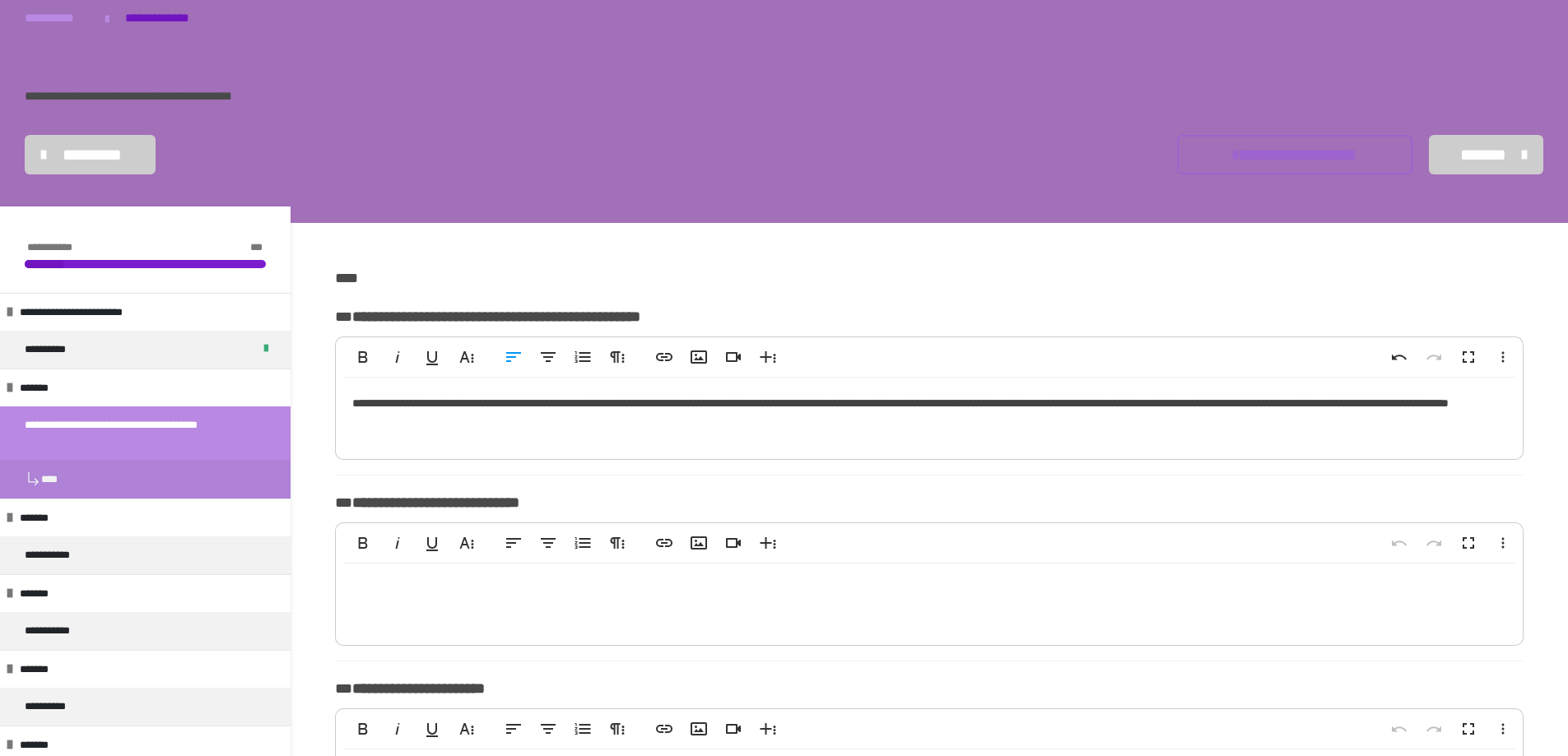 click on "**********" at bounding box center (929, 415) 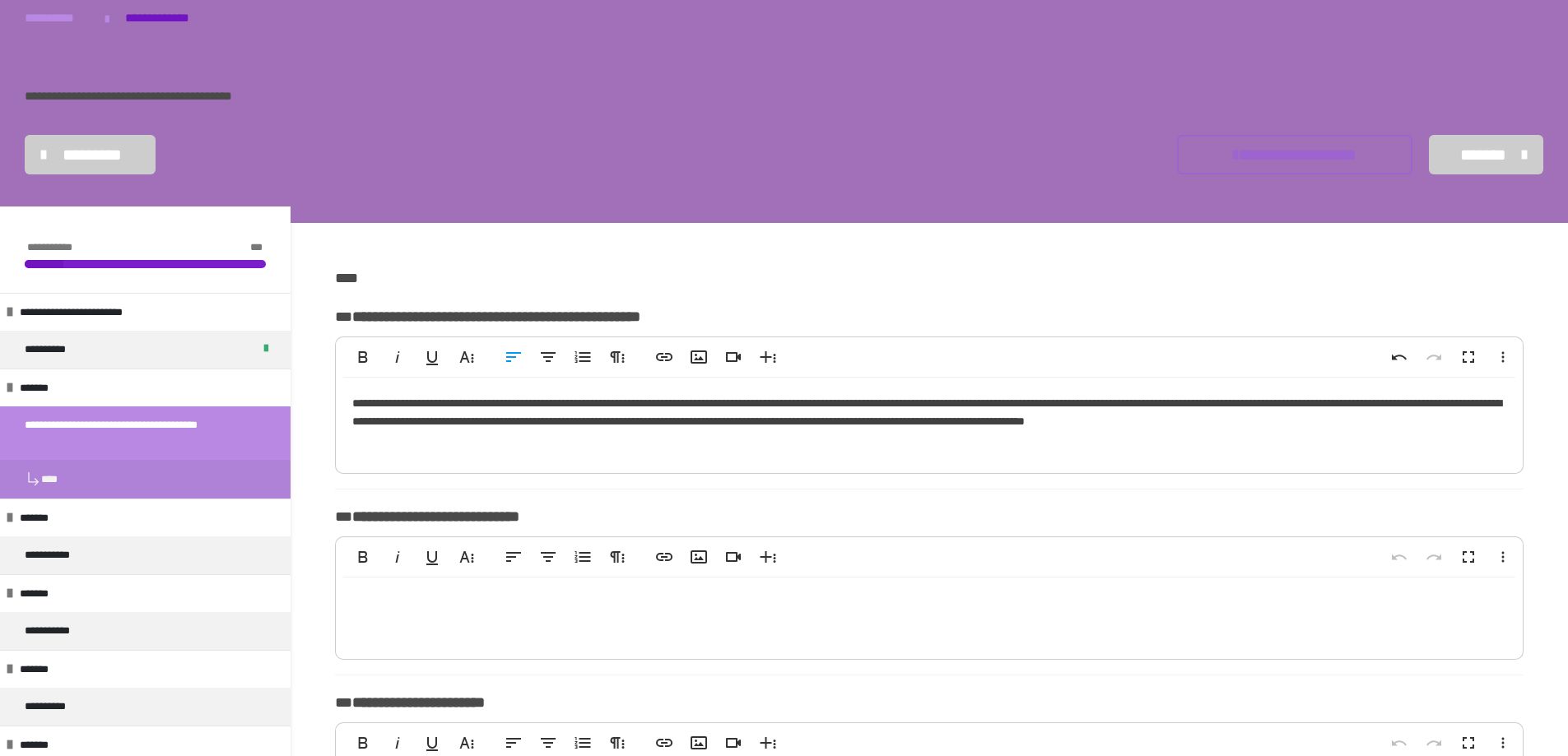 click on "**********" at bounding box center (929, 421) 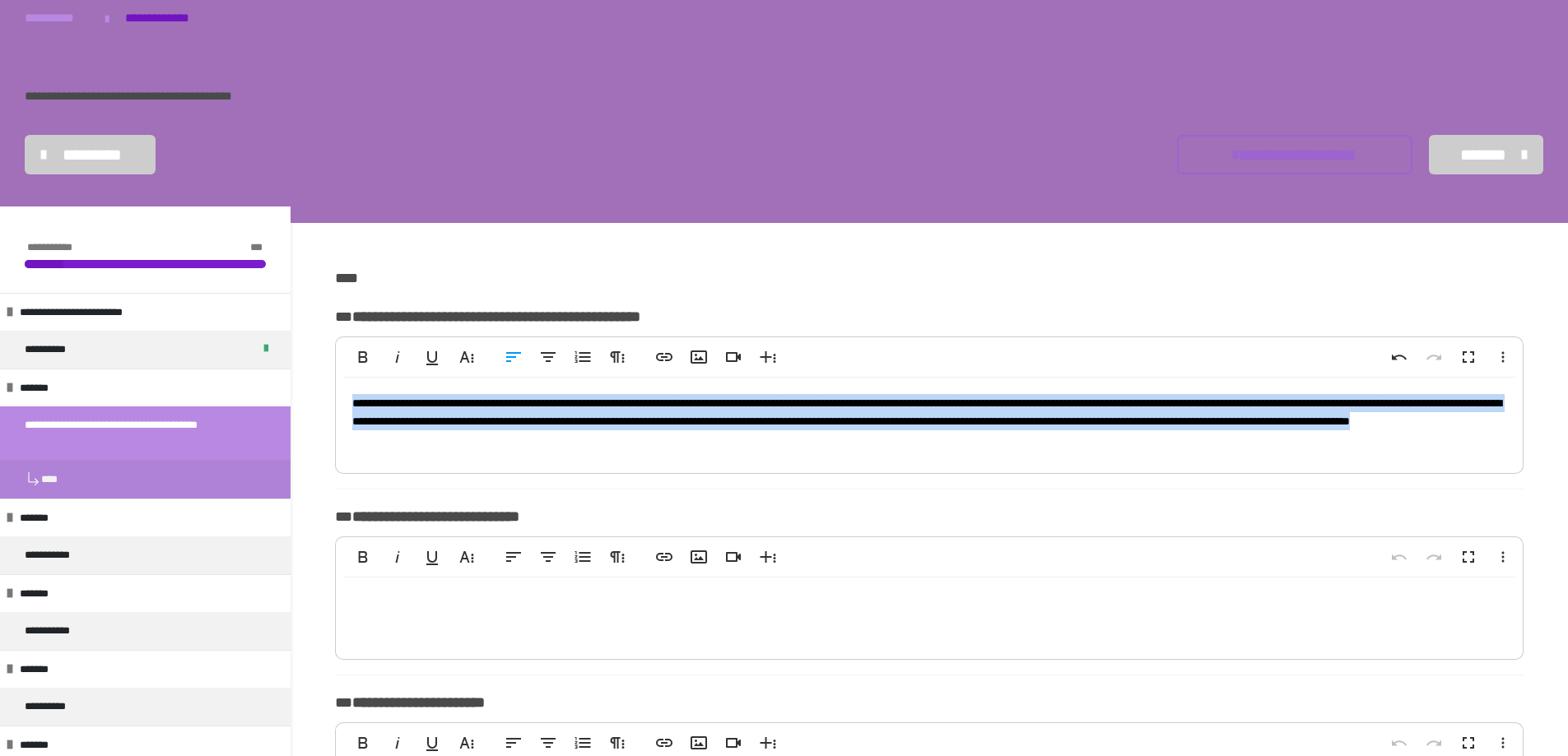drag, startPoint x: 831, startPoint y: 450, endPoint x: 335, endPoint y: 400, distance: 498.51379 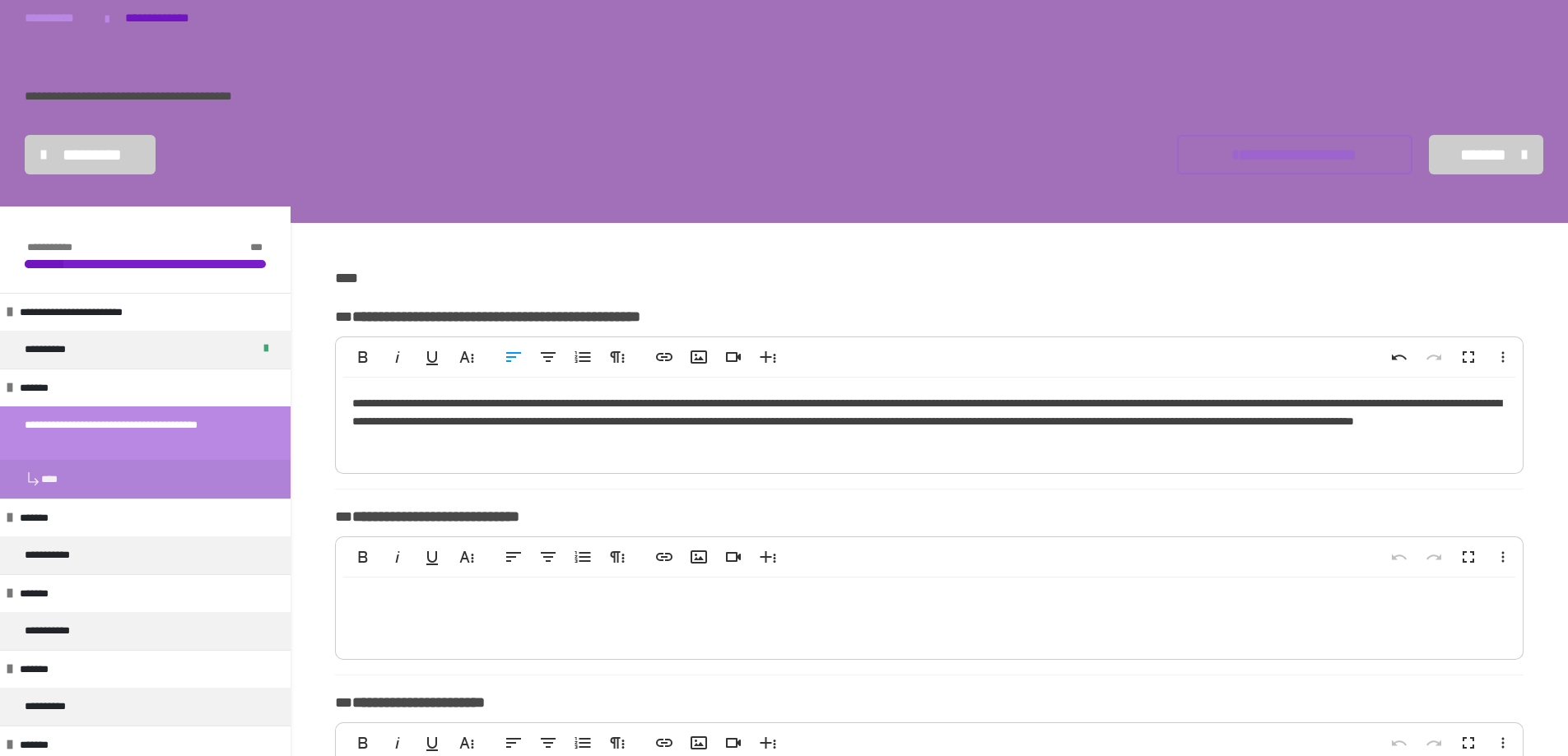click on "**********" at bounding box center (929, 421) 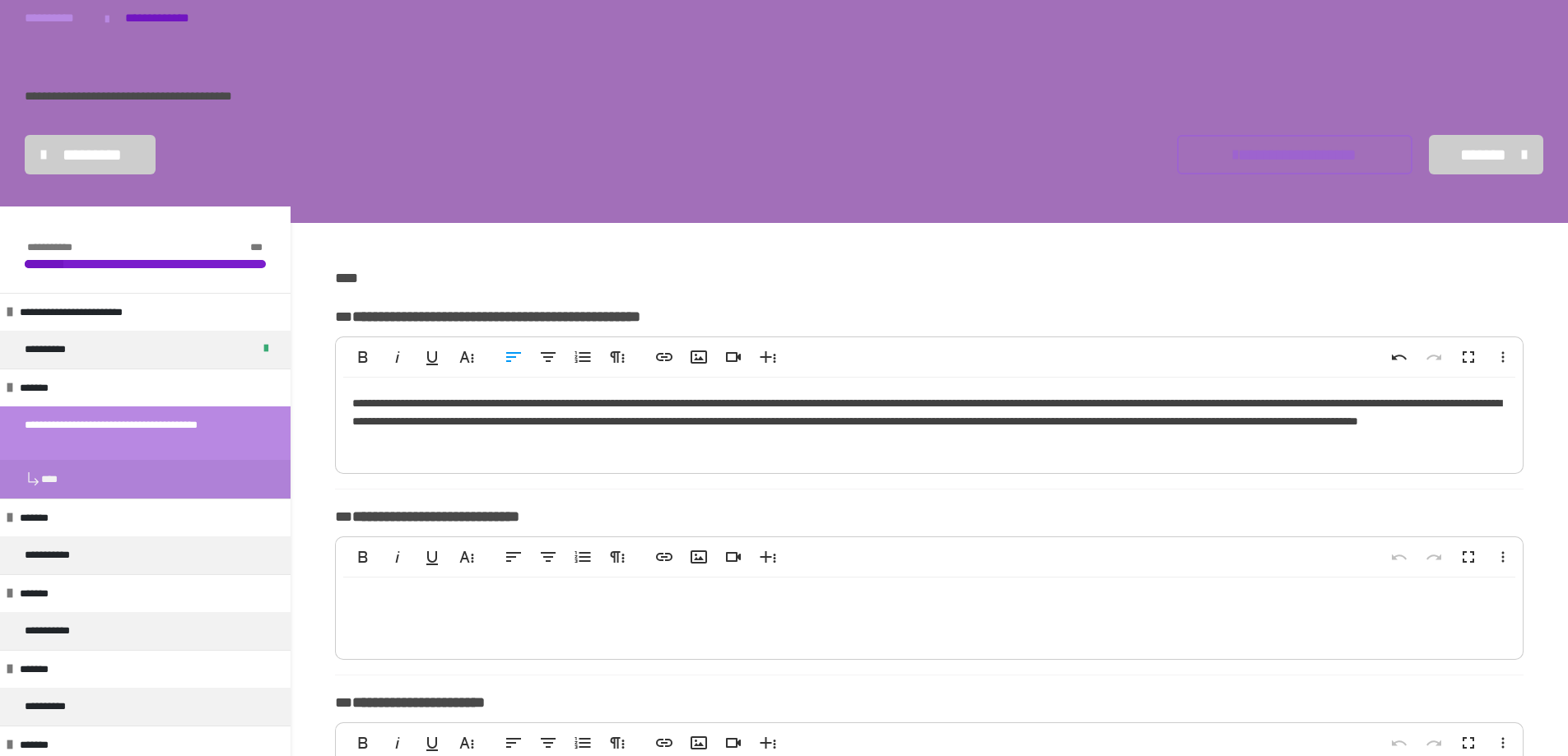 click on "**********" at bounding box center (929, 421) 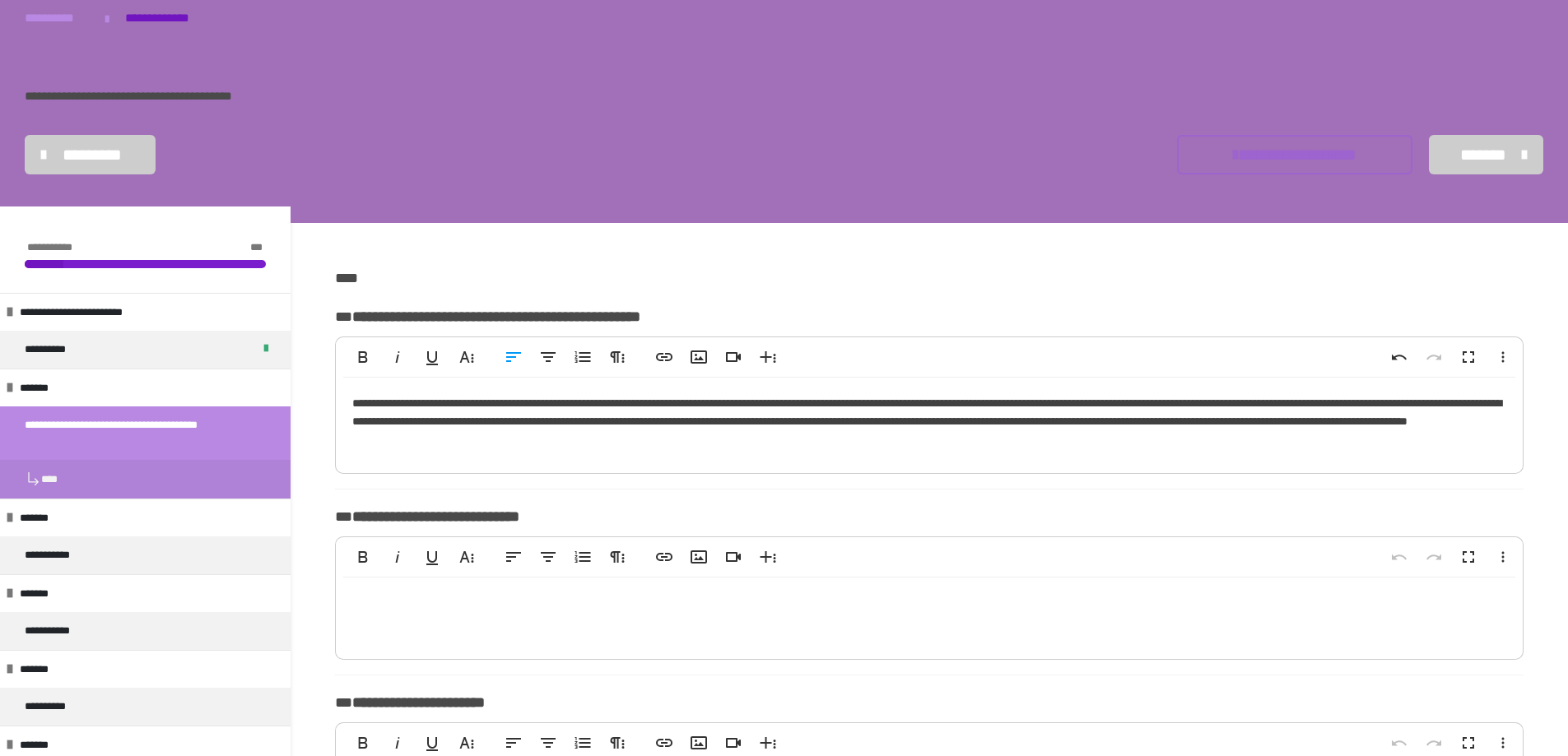 click on "**********" at bounding box center (929, 421) 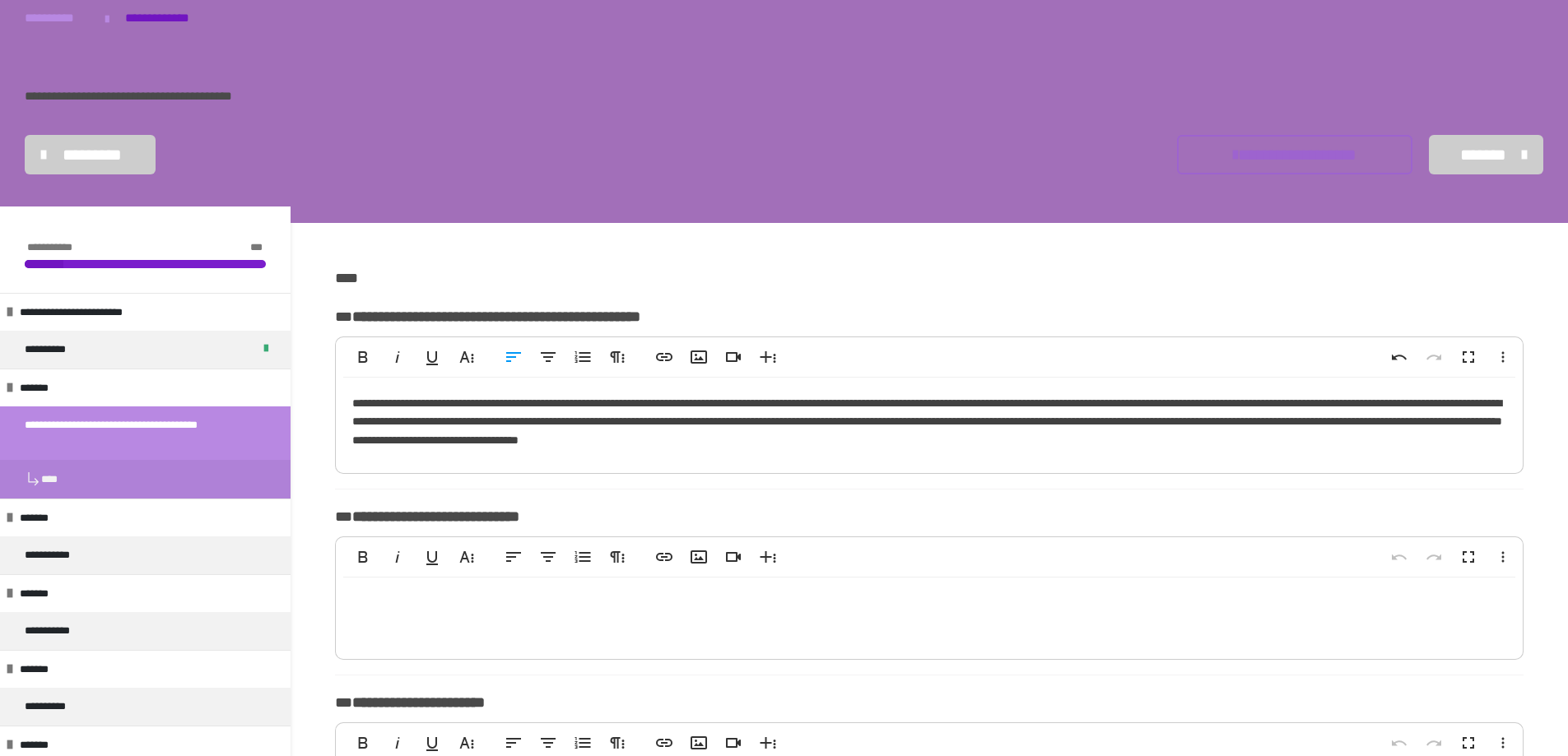 click on "**********" at bounding box center (929, 421) 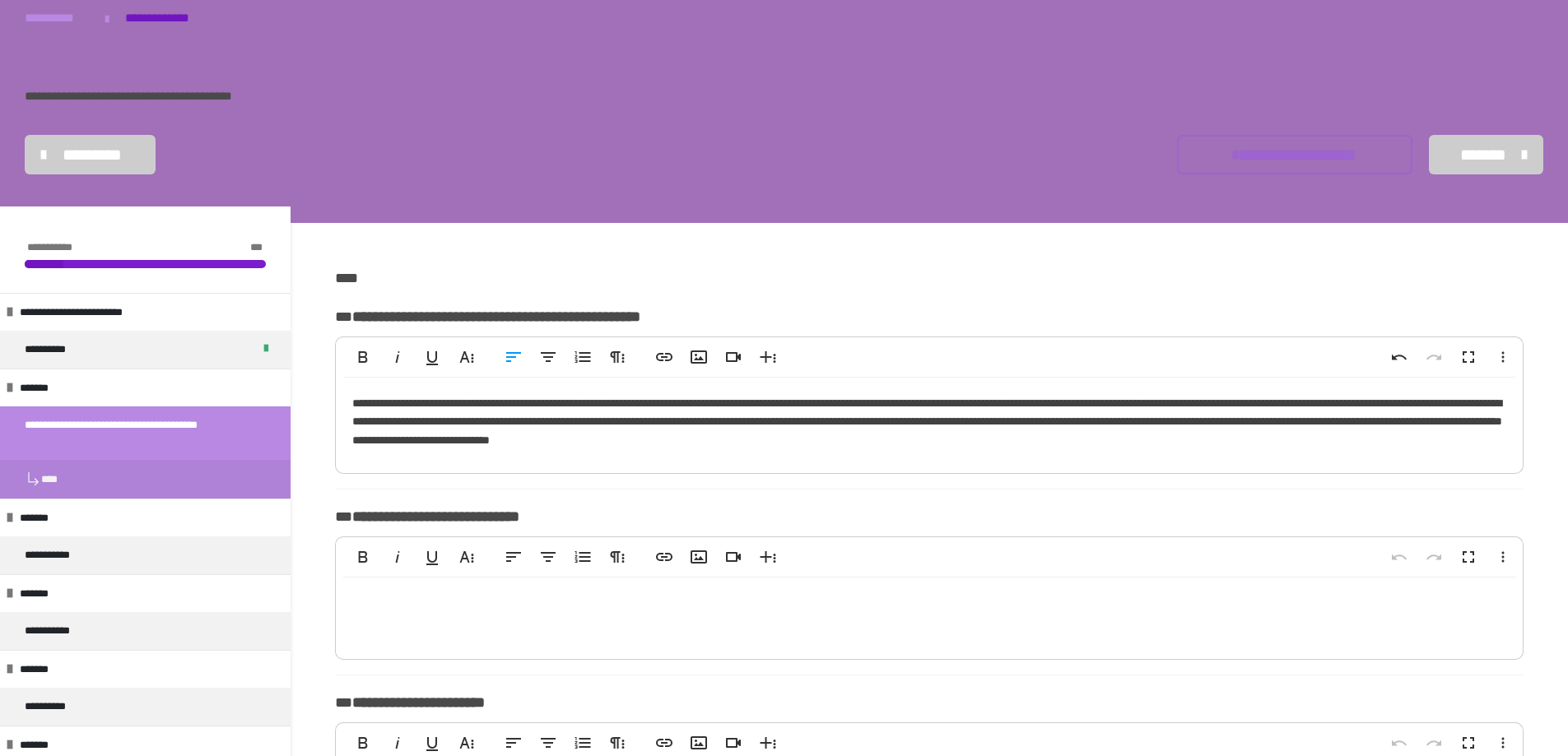 click on "**********" at bounding box center (929, 421) 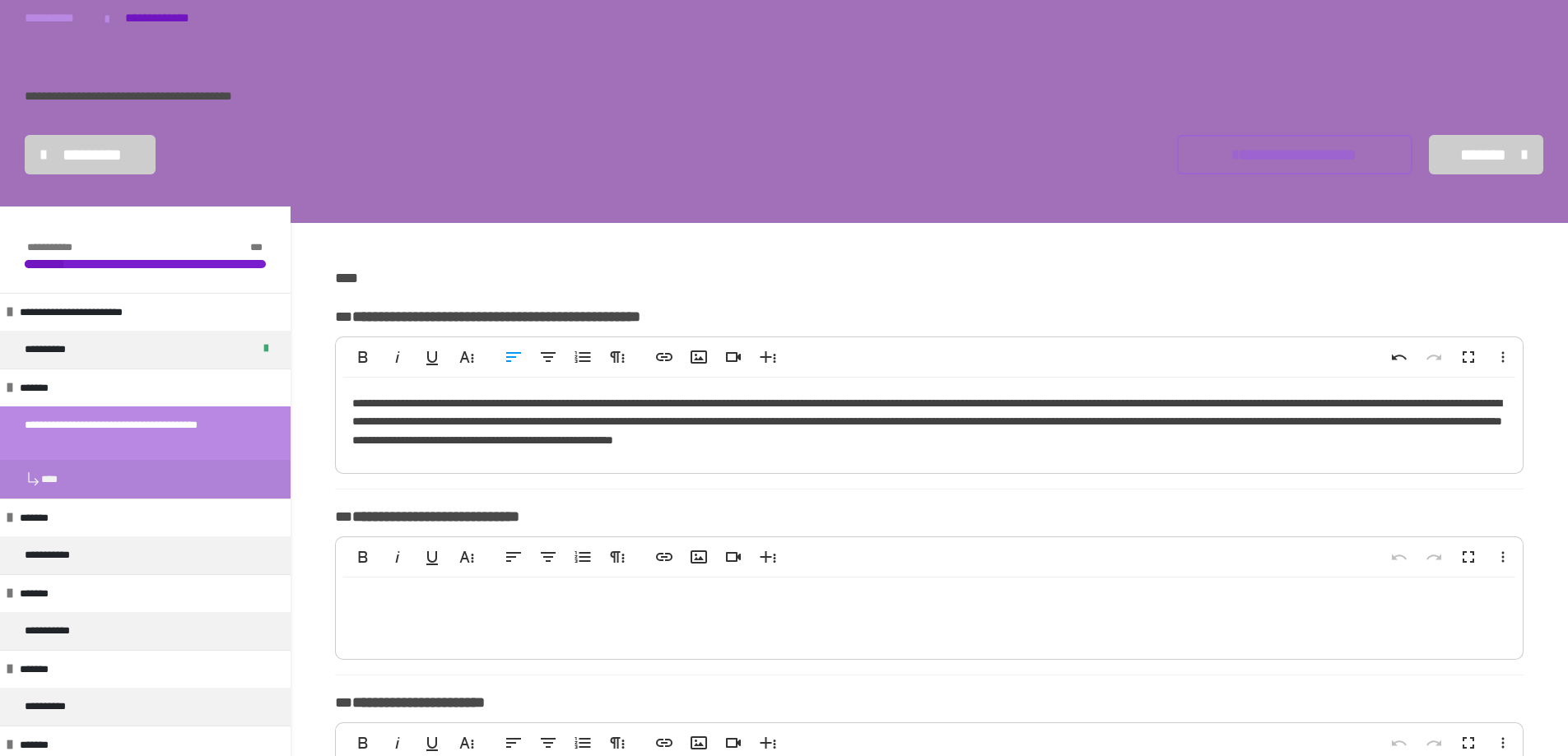 click on "**********" at bounding box center [929, 421] 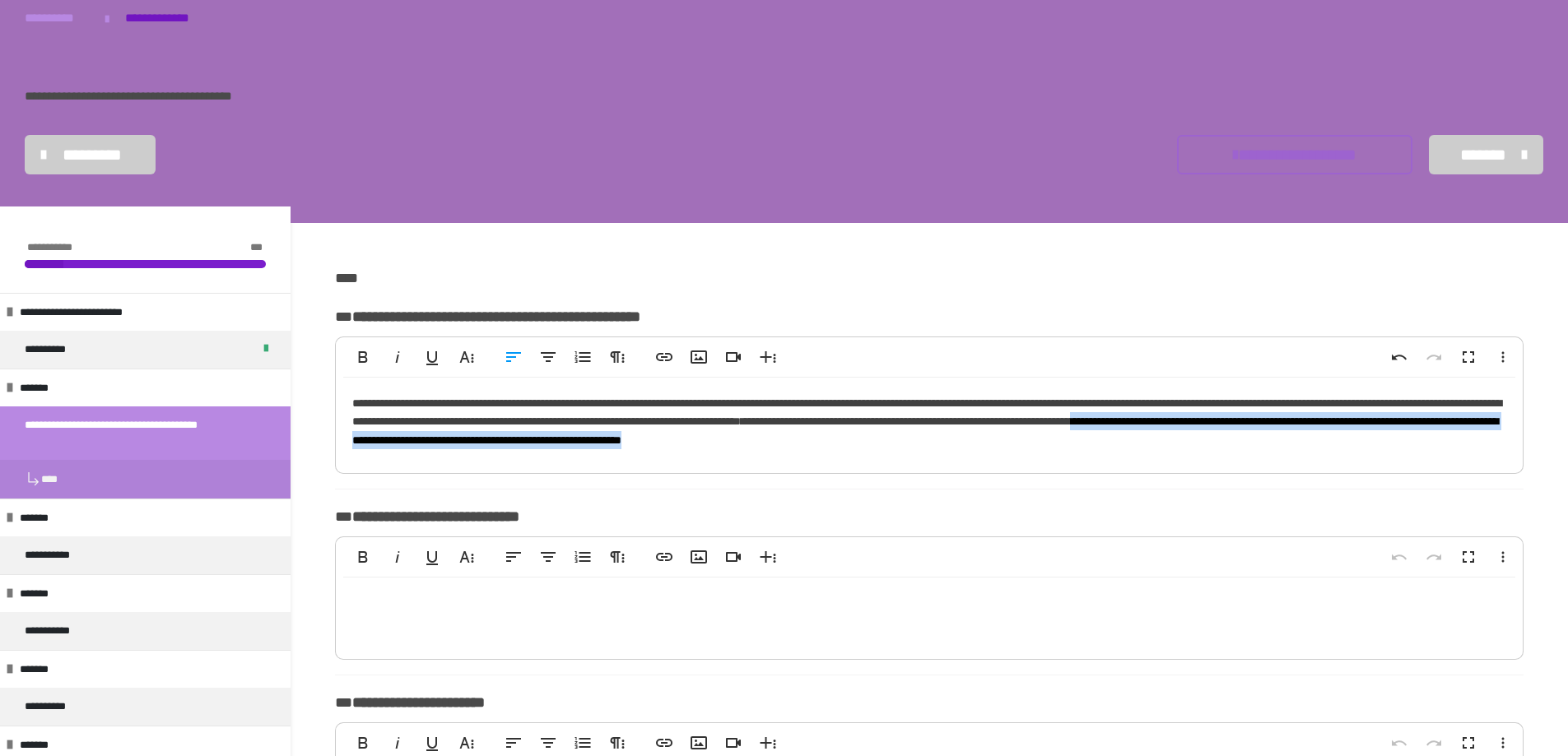 drag, startPoint x: 1315, startPoint y: 448, endPoint x: 393, endPoint y: 455, distance: 922.0266 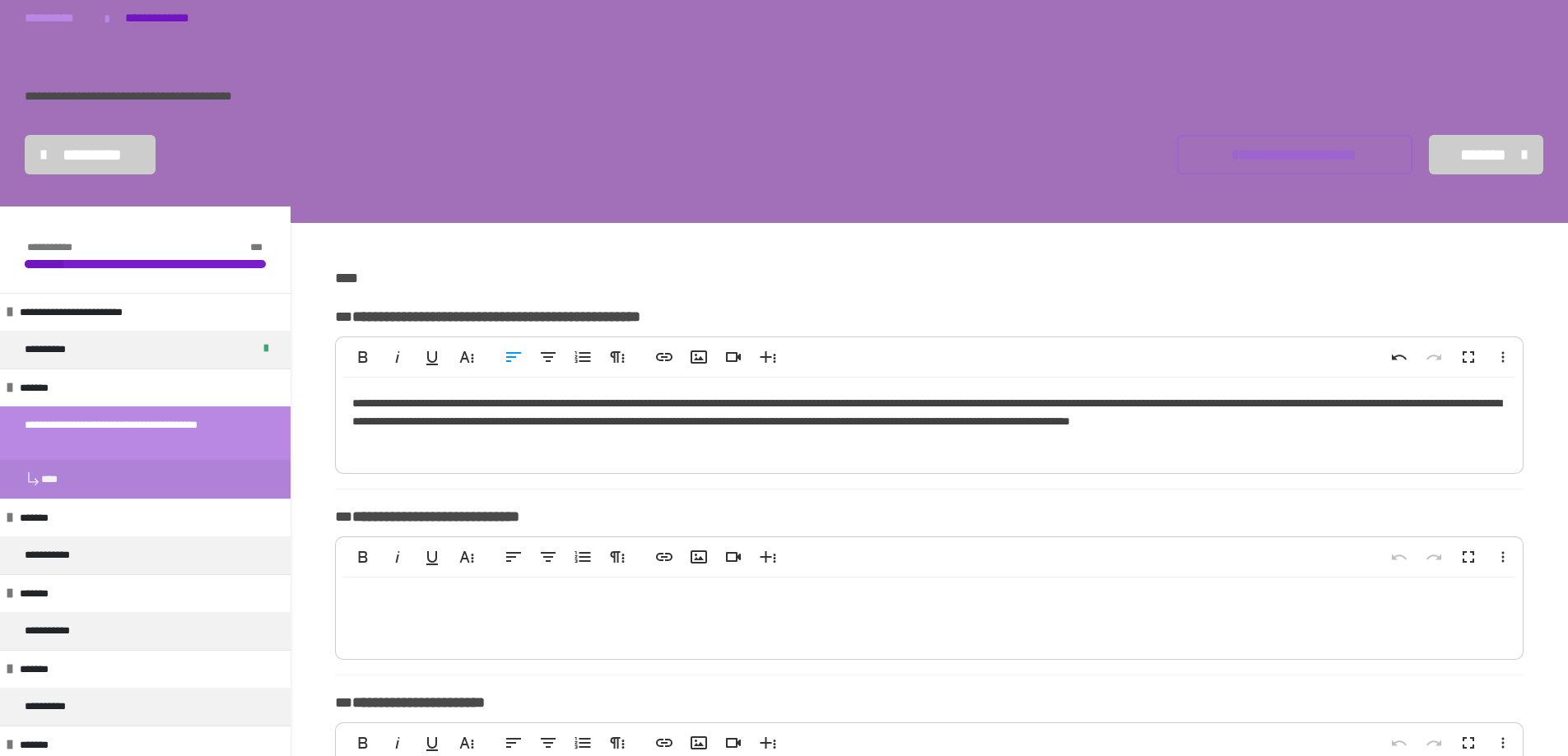 drag, startPoint x: 1238, startPoint y: 402, endPoint x: 558, endPoint y: 424, distance: 680.35579 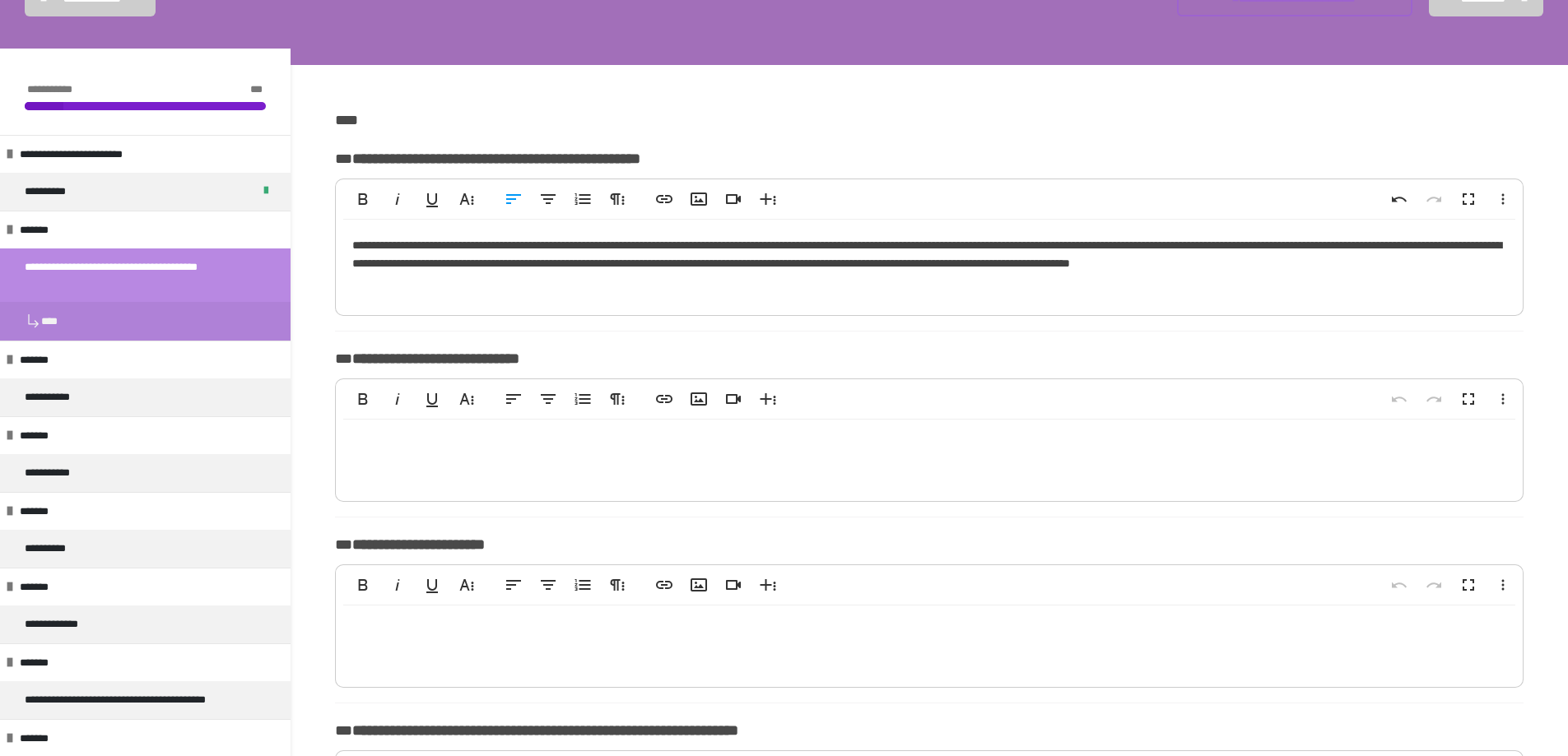 scroll, scrollTop: 247, scrollLeft: 0, axis: vertical 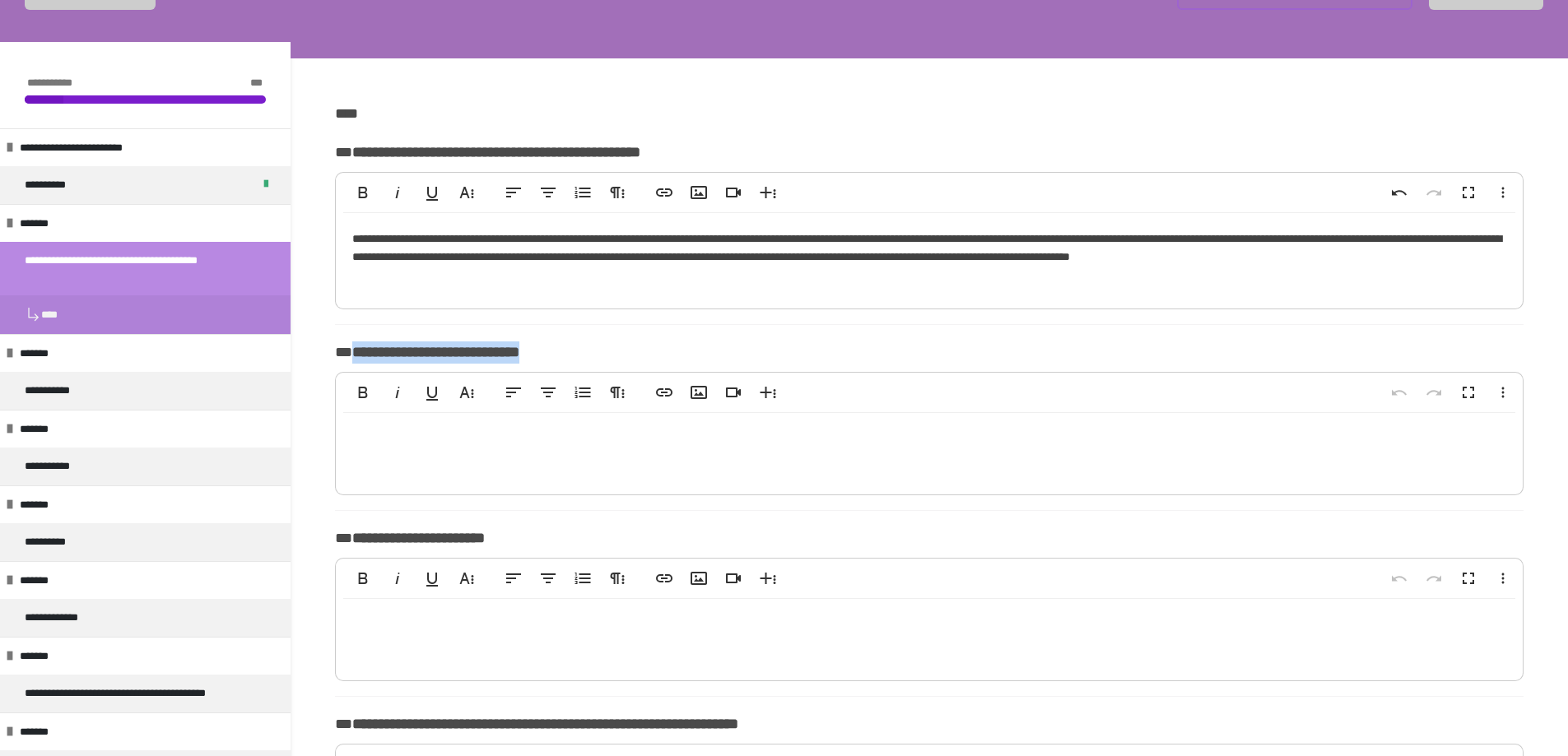 drag, startPoint x: 351, startPoint y: 350, endPoint x: 570, endPoint y: 355, distance: 219.057 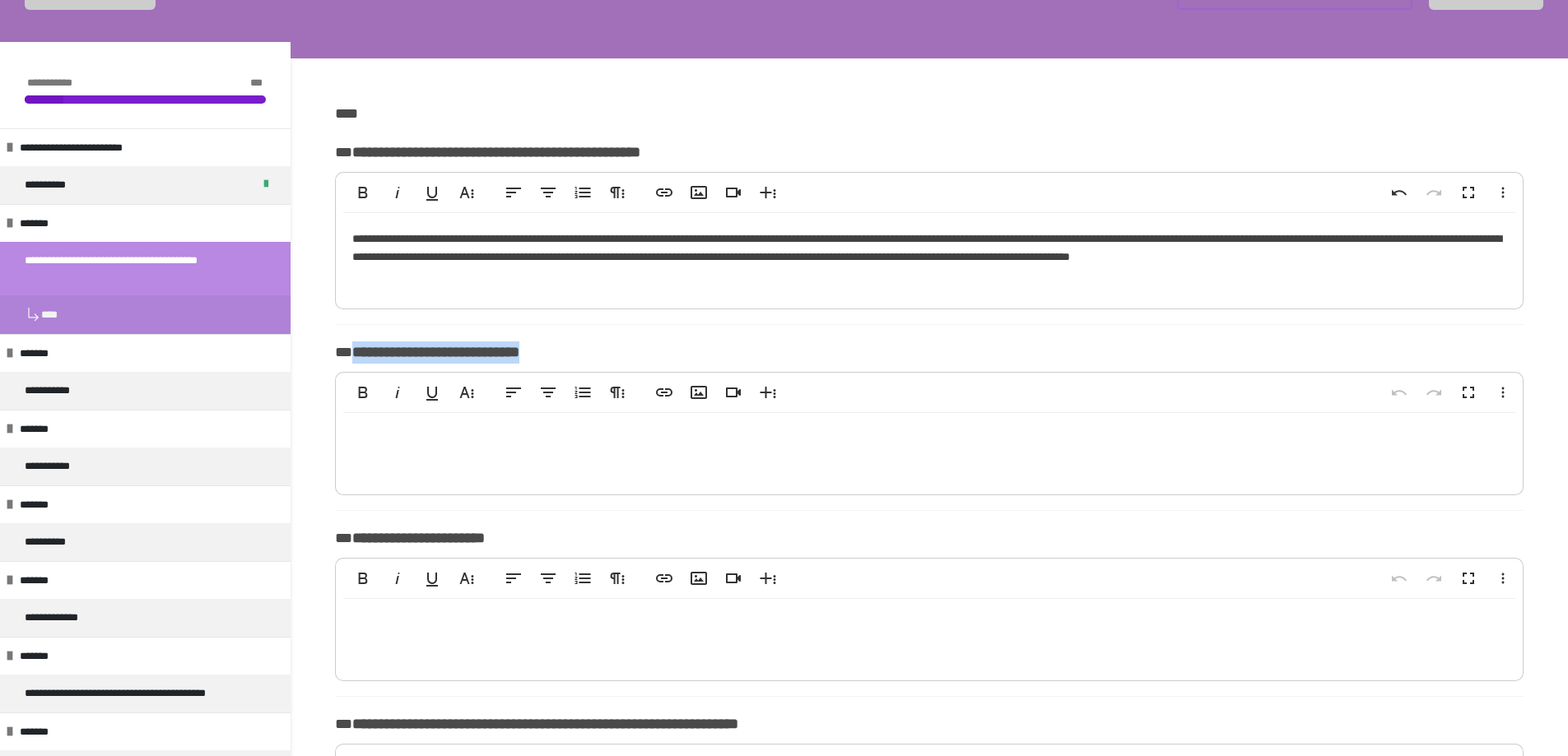 click on "**********" at bounding box center (929, 352) 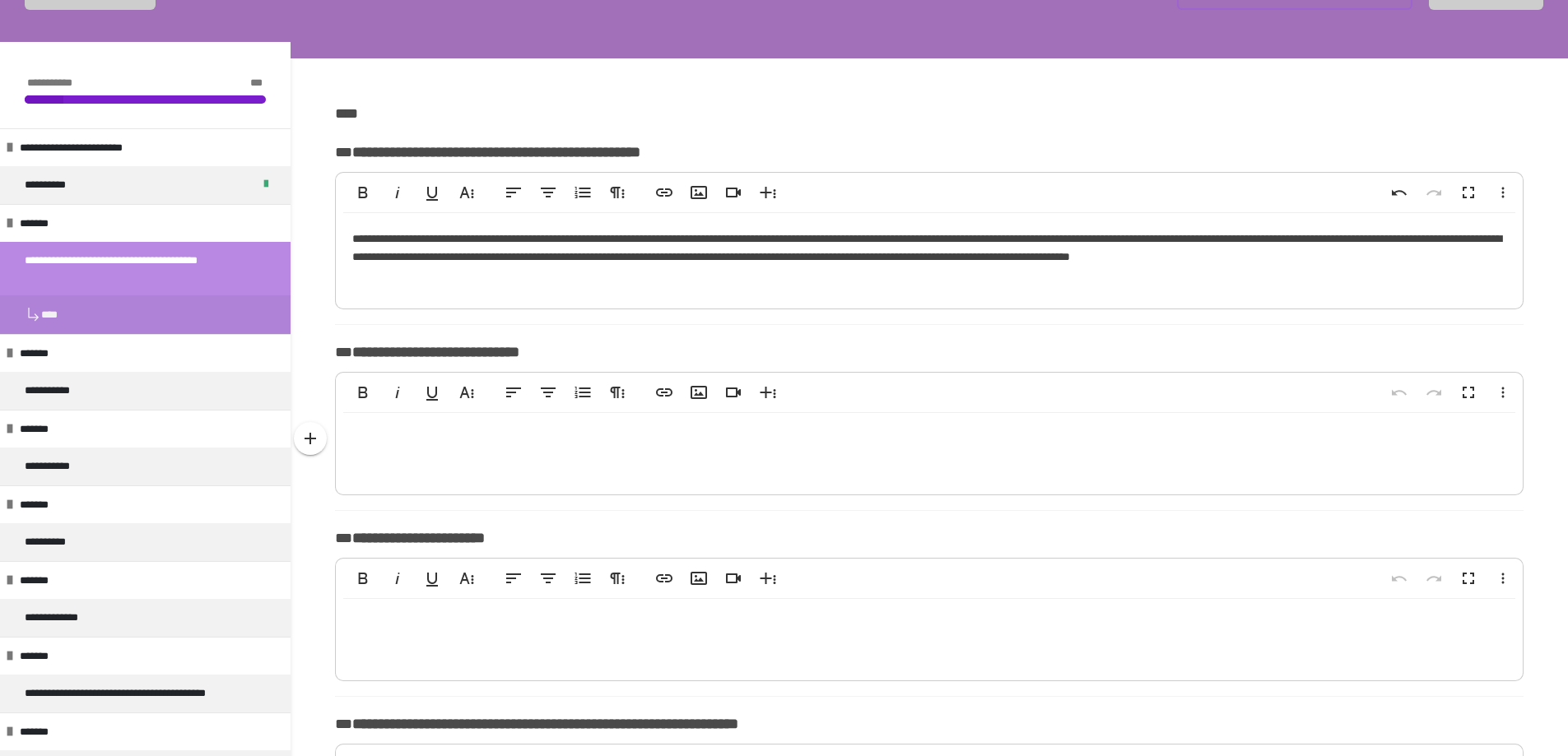 type 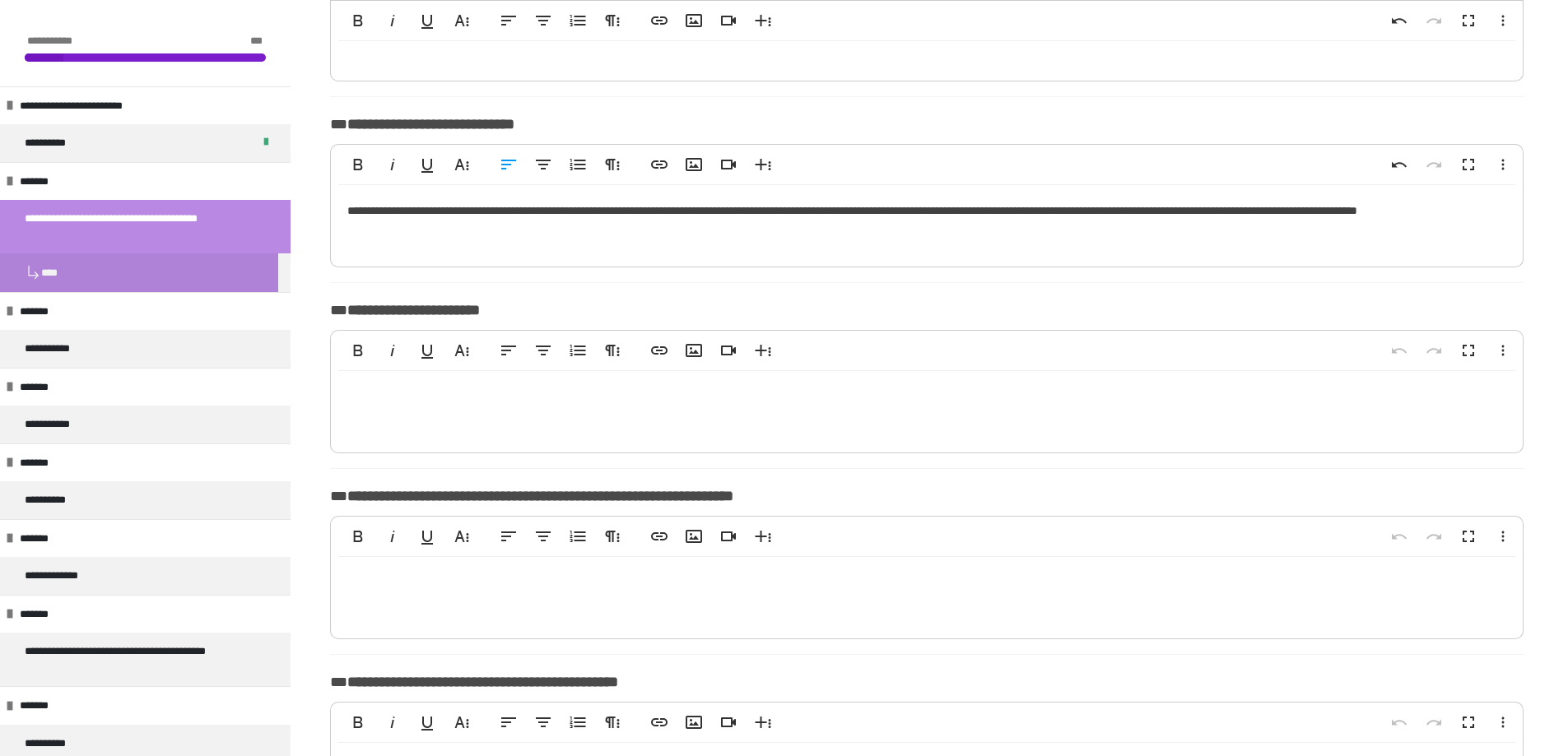 scroll, scrollTop: 494, scrollLeft: 0, axis: vertical 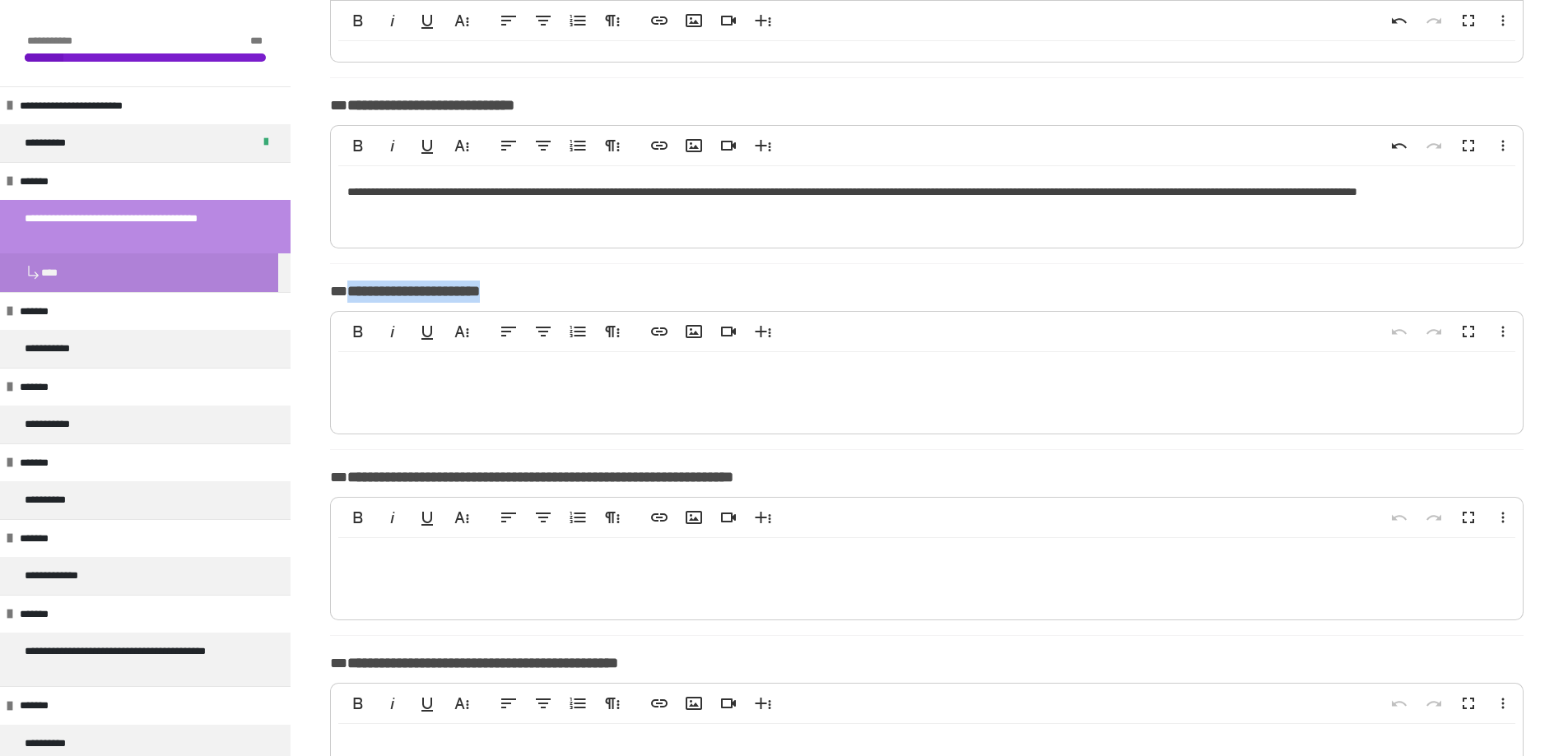 drag, startPoint x: 540, startPoint y: 290, endPoint x: 352, endPoint y: 298, distance: 188.17014 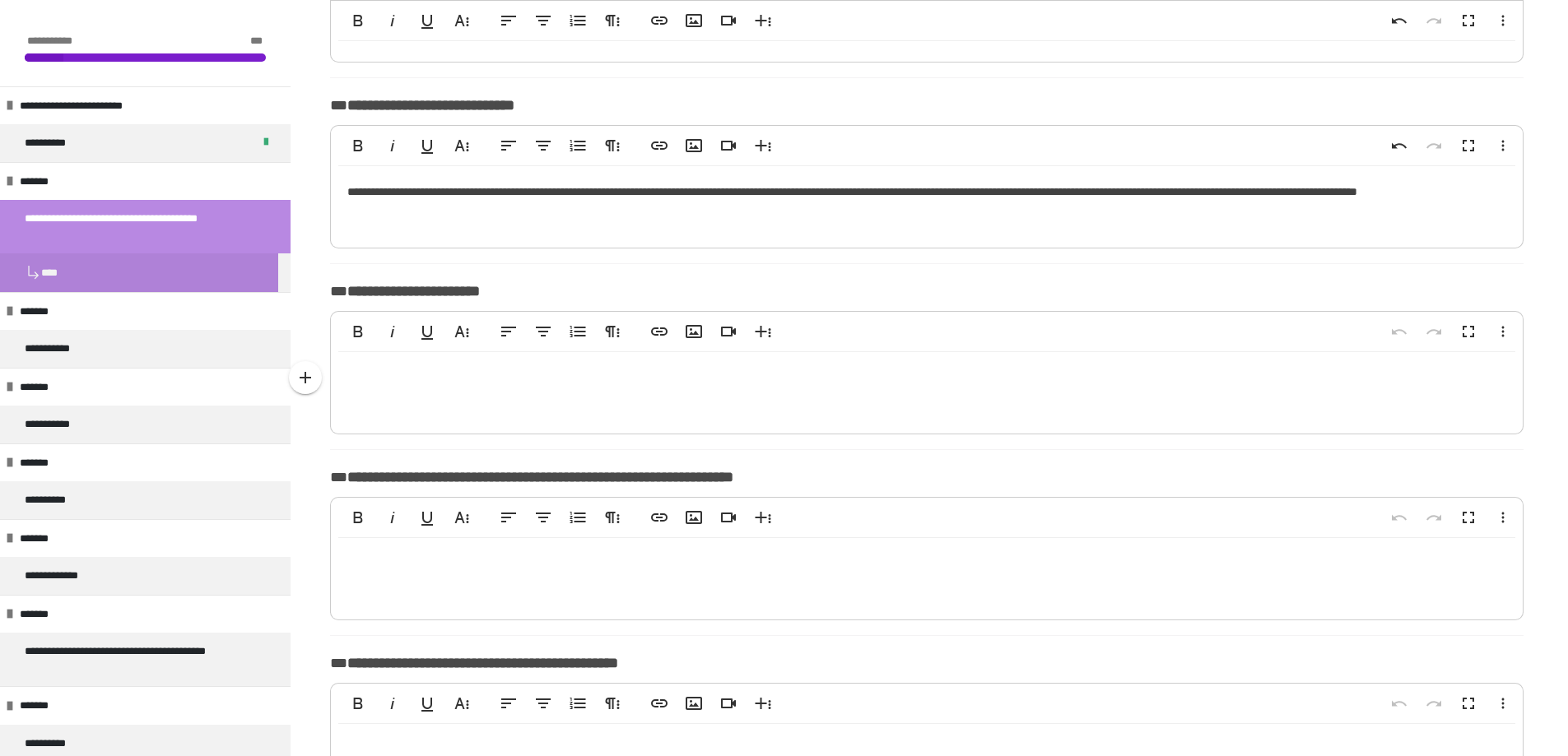 type 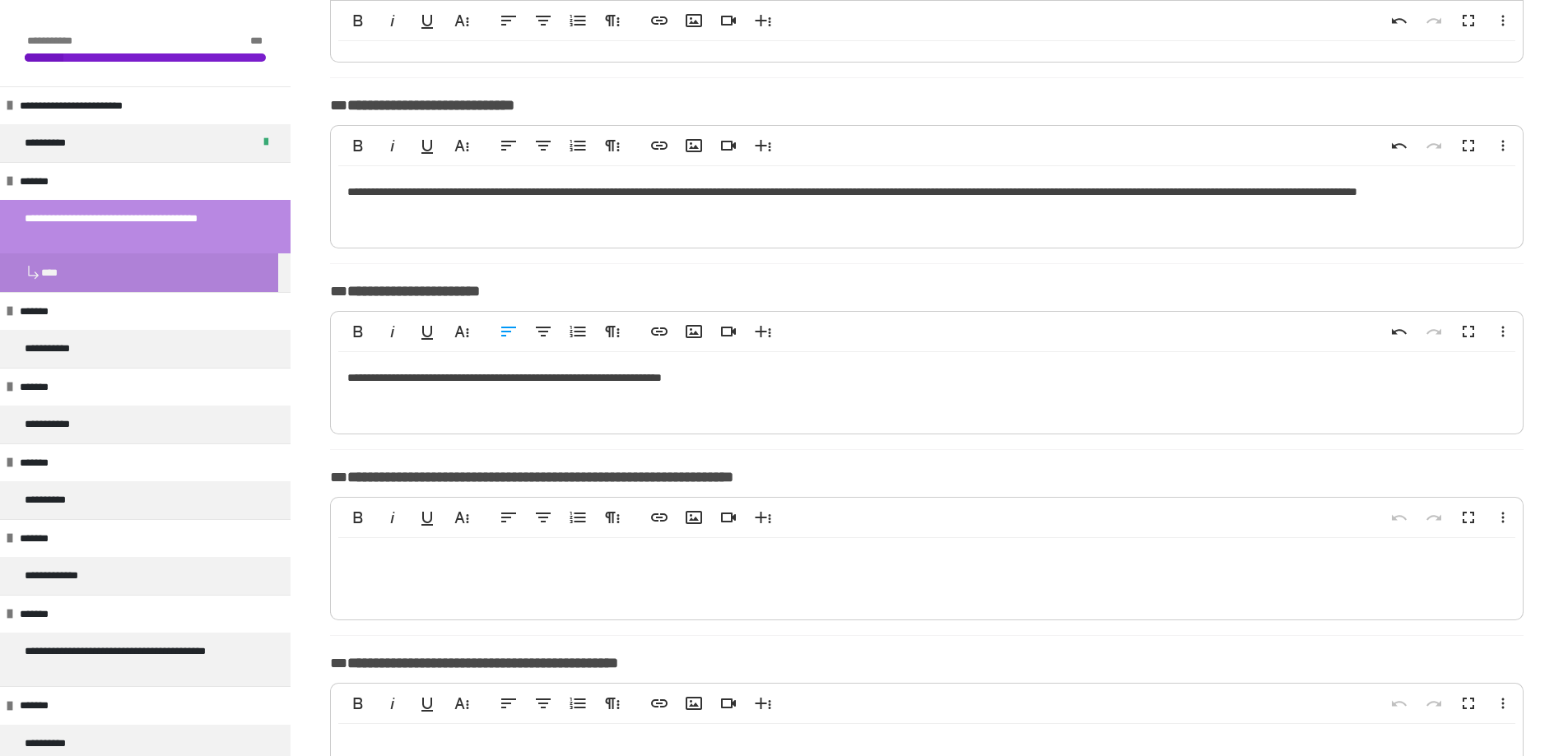 click on "**********" at bounding box center (927, 389) 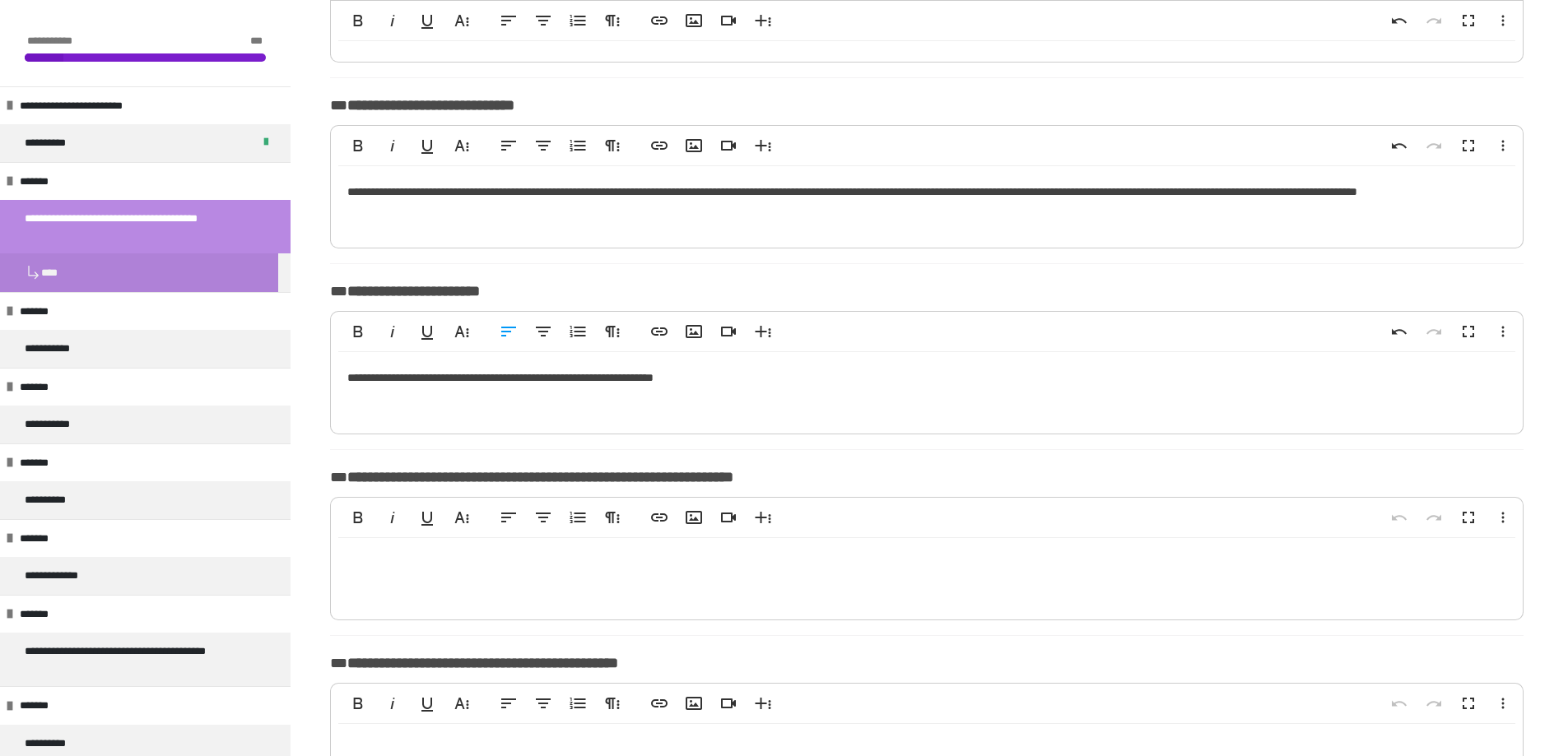 click on "**********" at bounding box center [927, 389] 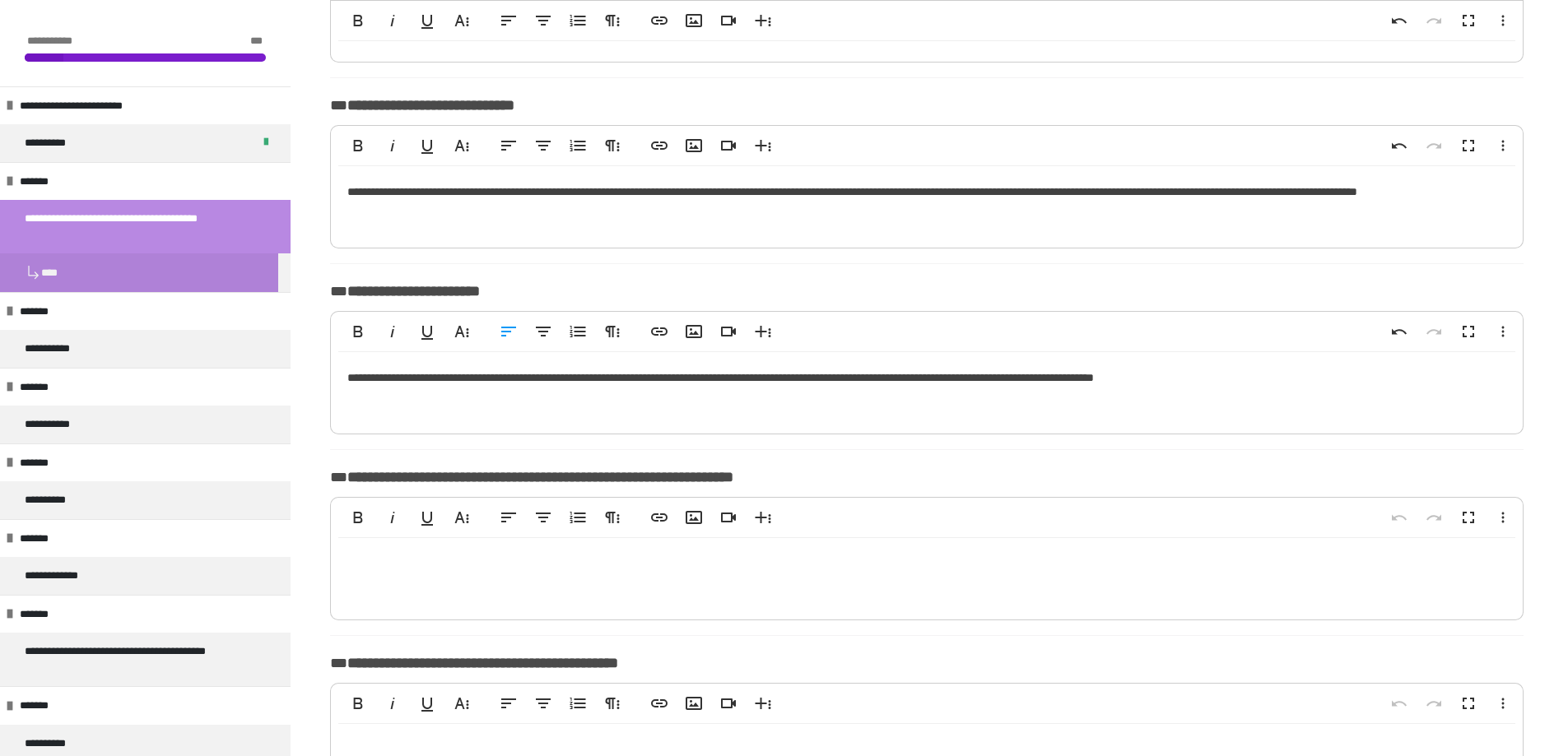 click on "**********" at bounding box center [927, 389] 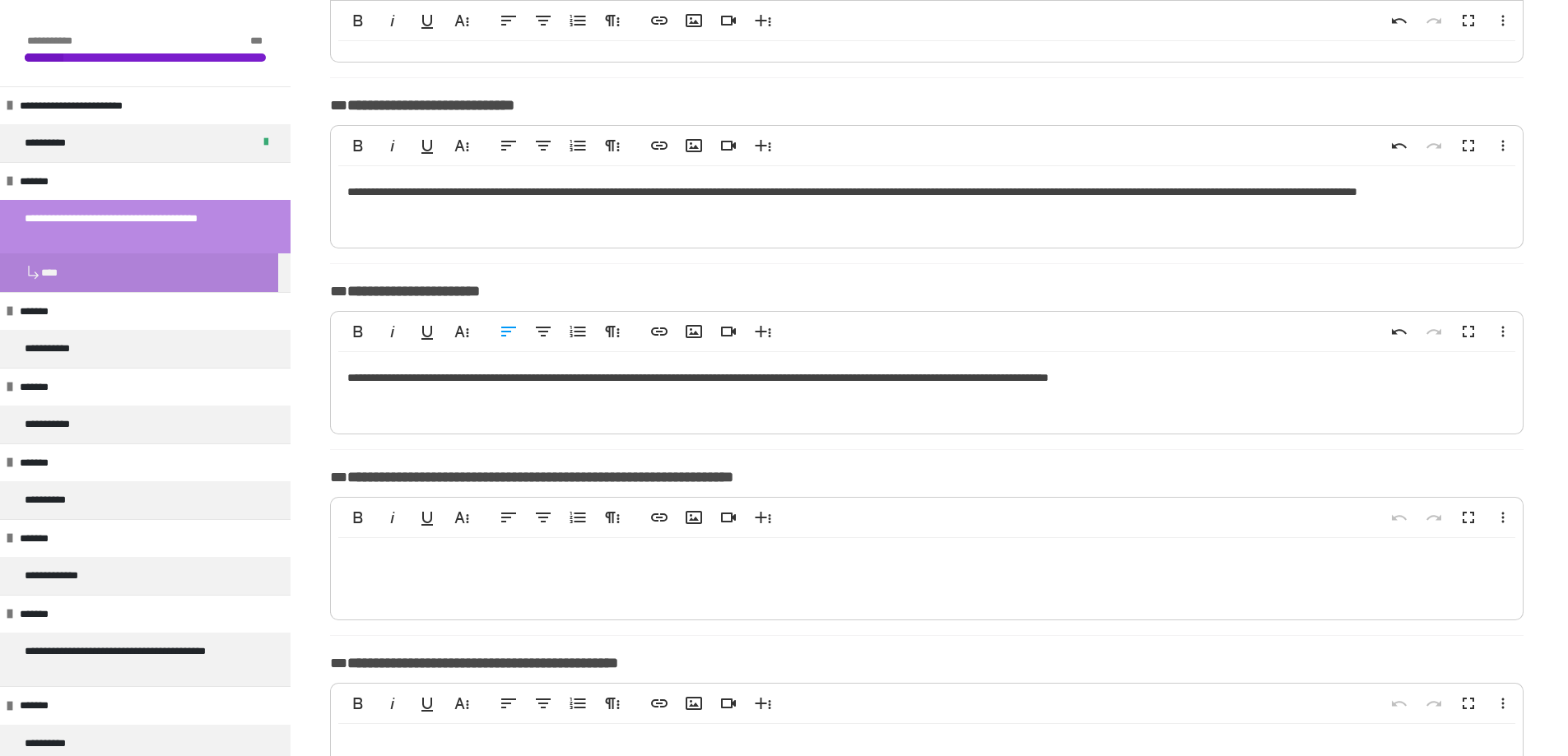 click on "**********" at bounding box center [927, 389] 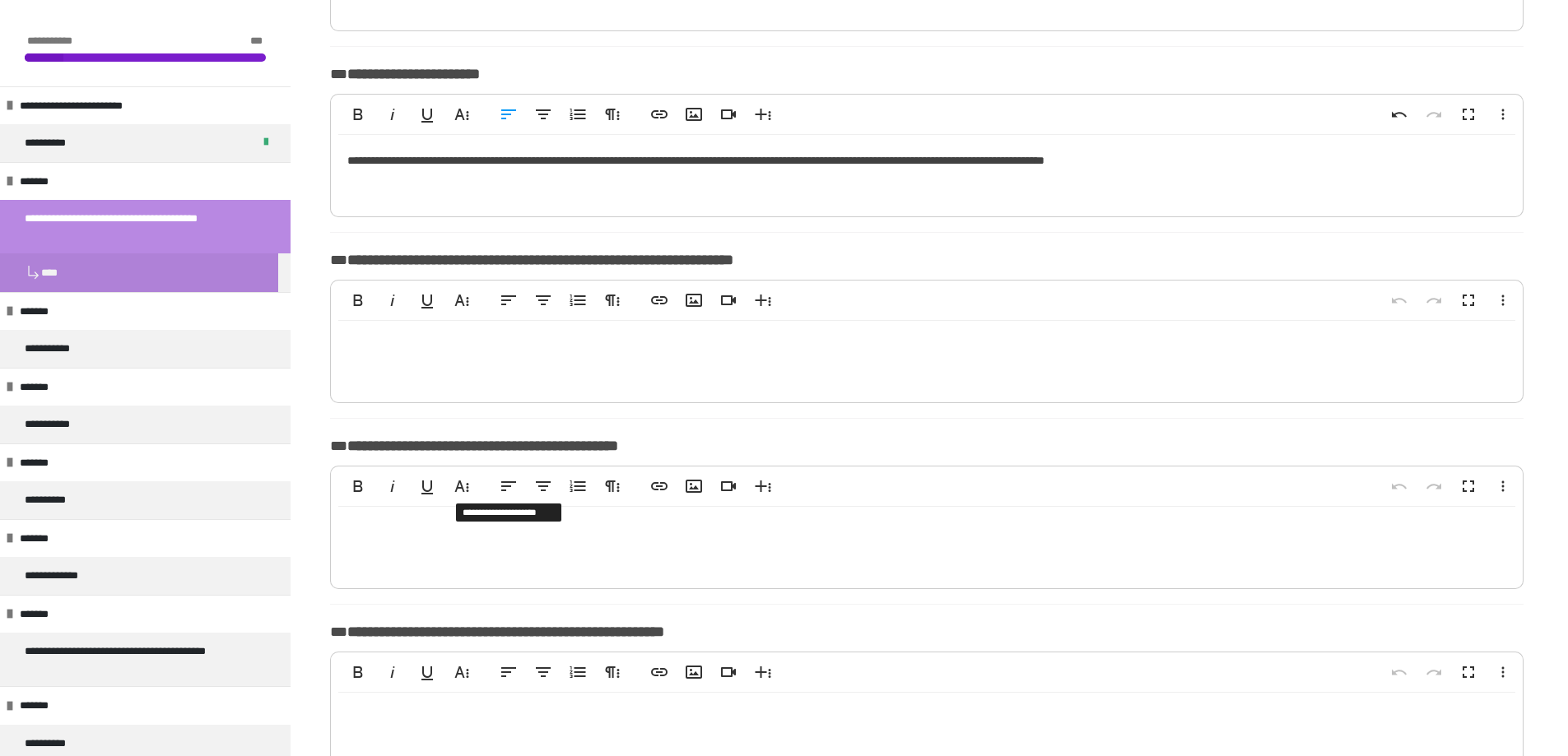 scroll, scrollTop: 740, scrollLeft: 0, axis: vertical 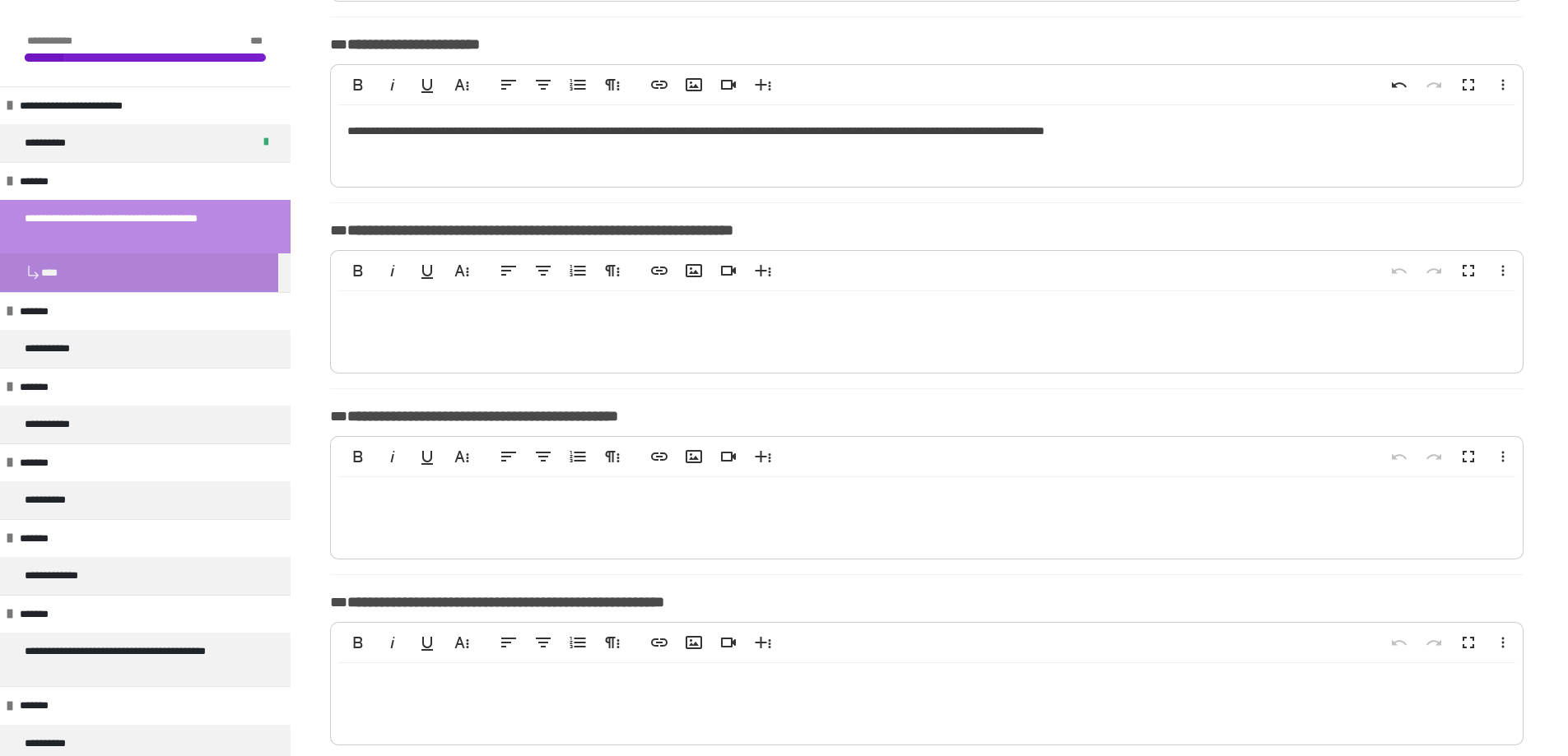 click at bounding box center [927, 328] 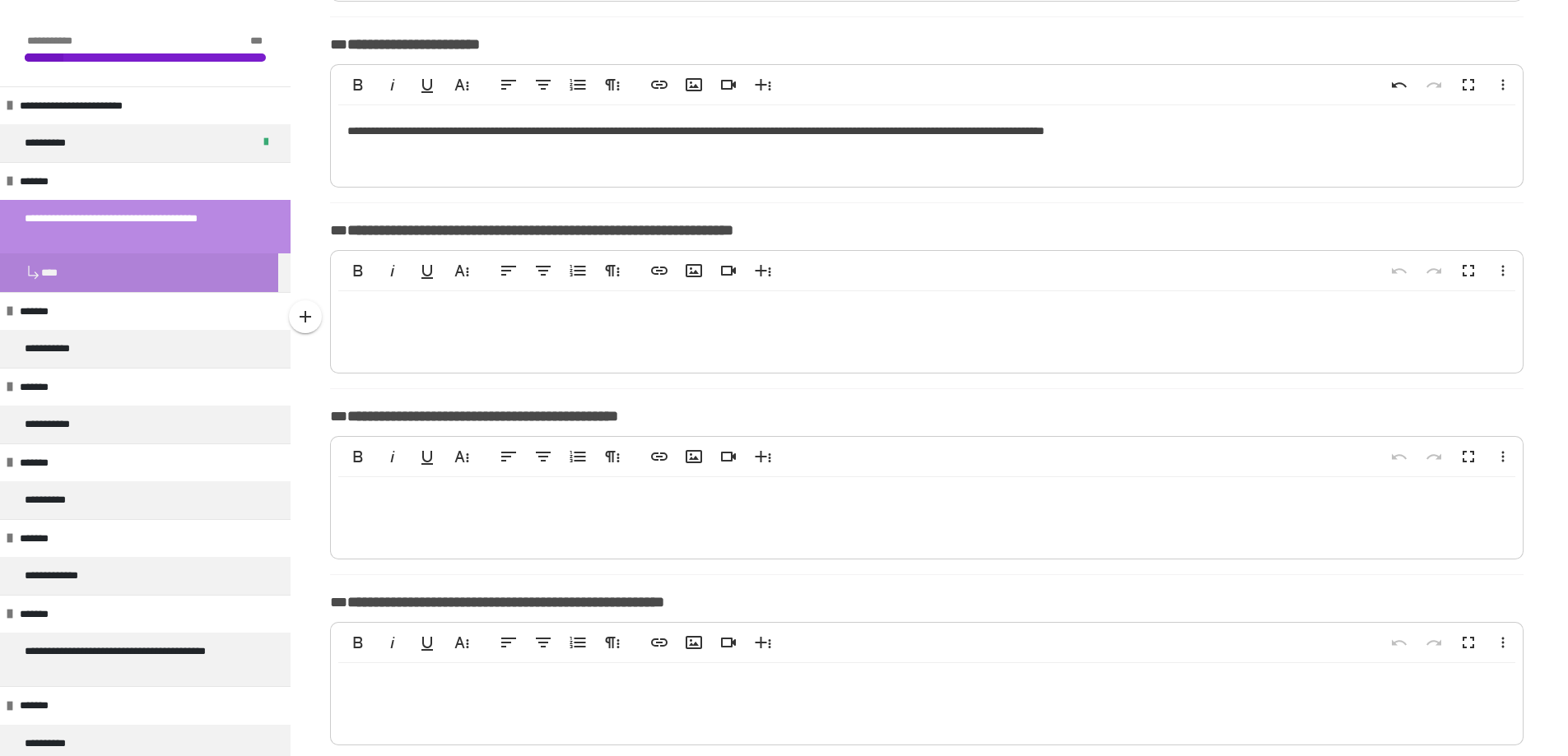 type 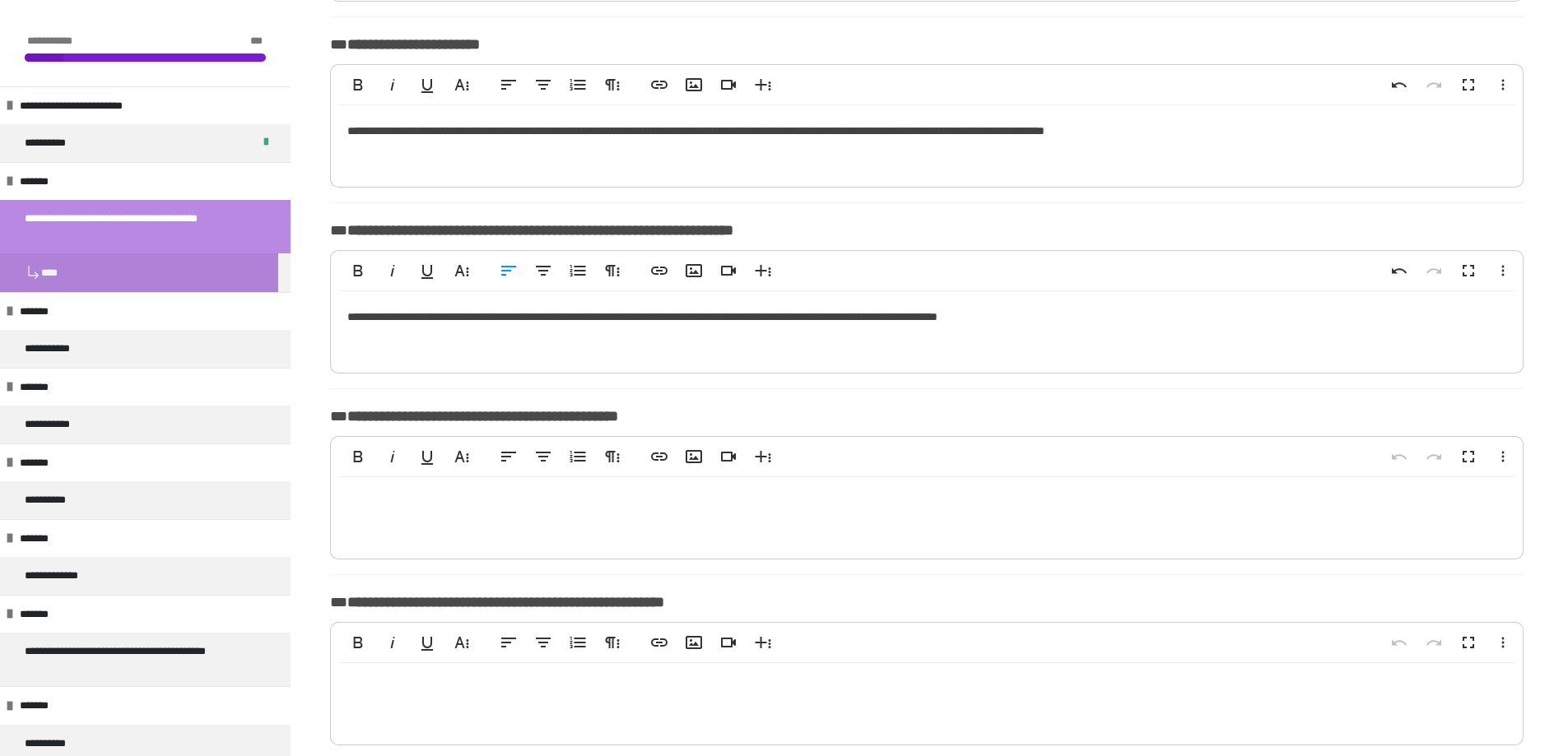 click on "**********" at bounding box center [927, 328] 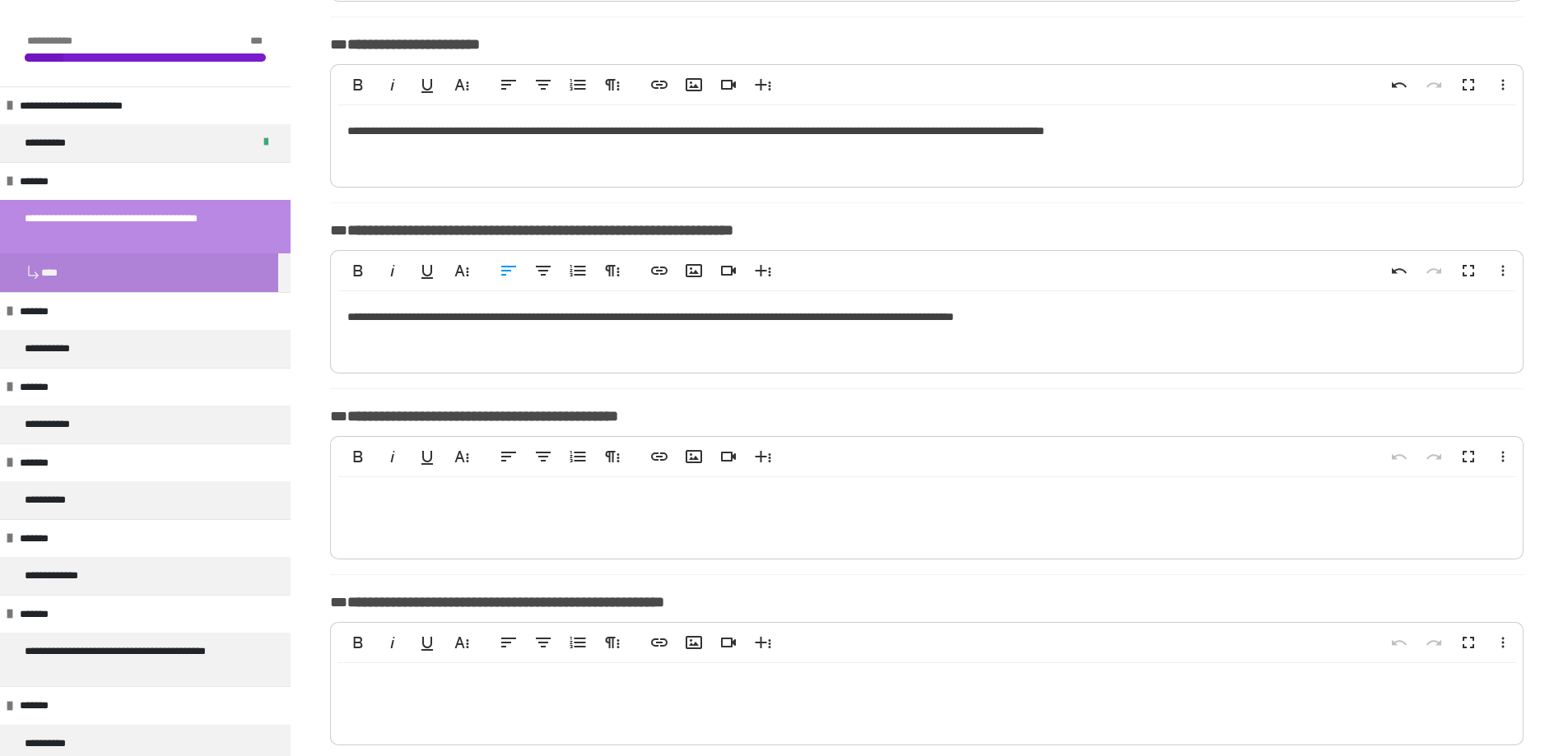 click on "**********" at bounding box center (927, 328) 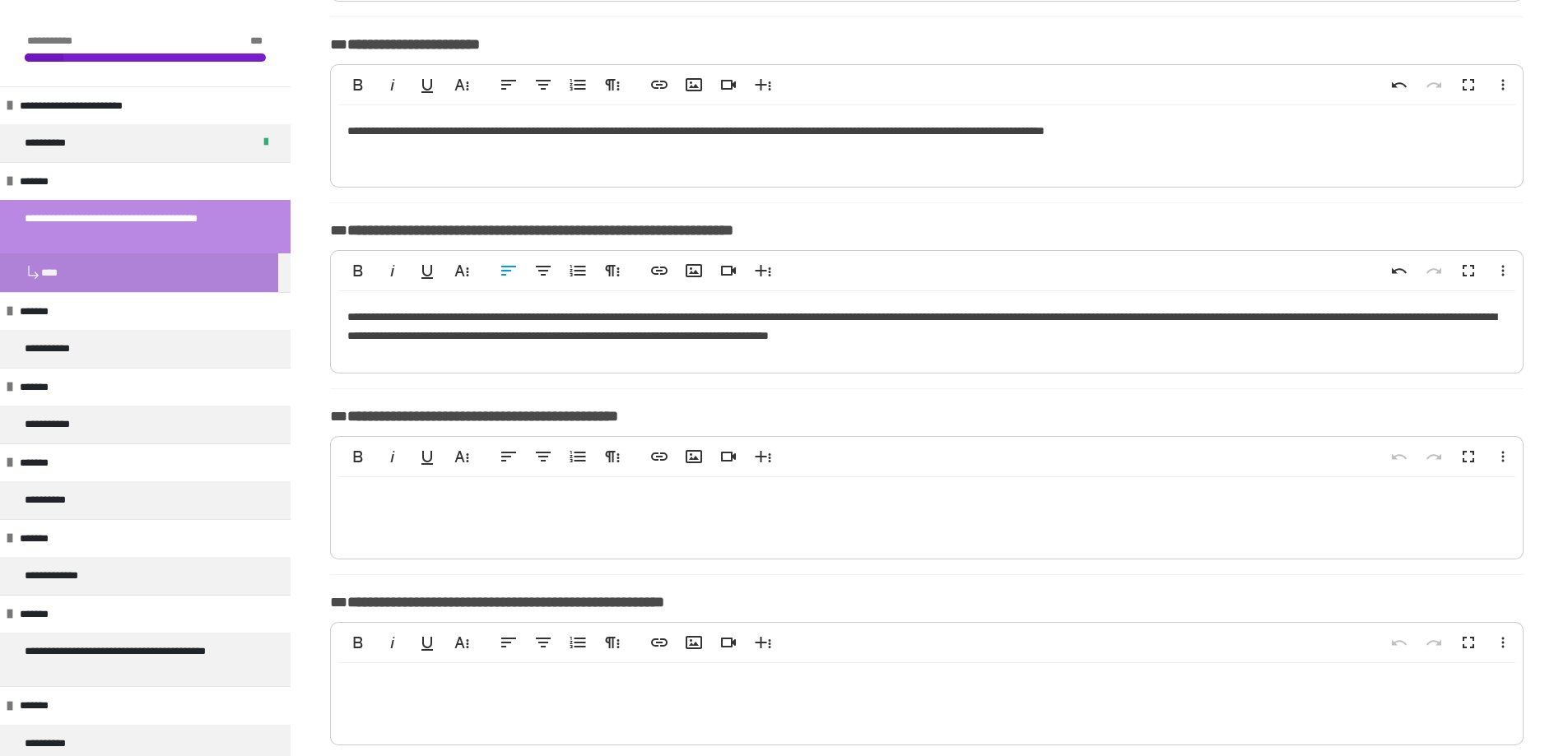 click on "**********" at bounding box center [927, 328] 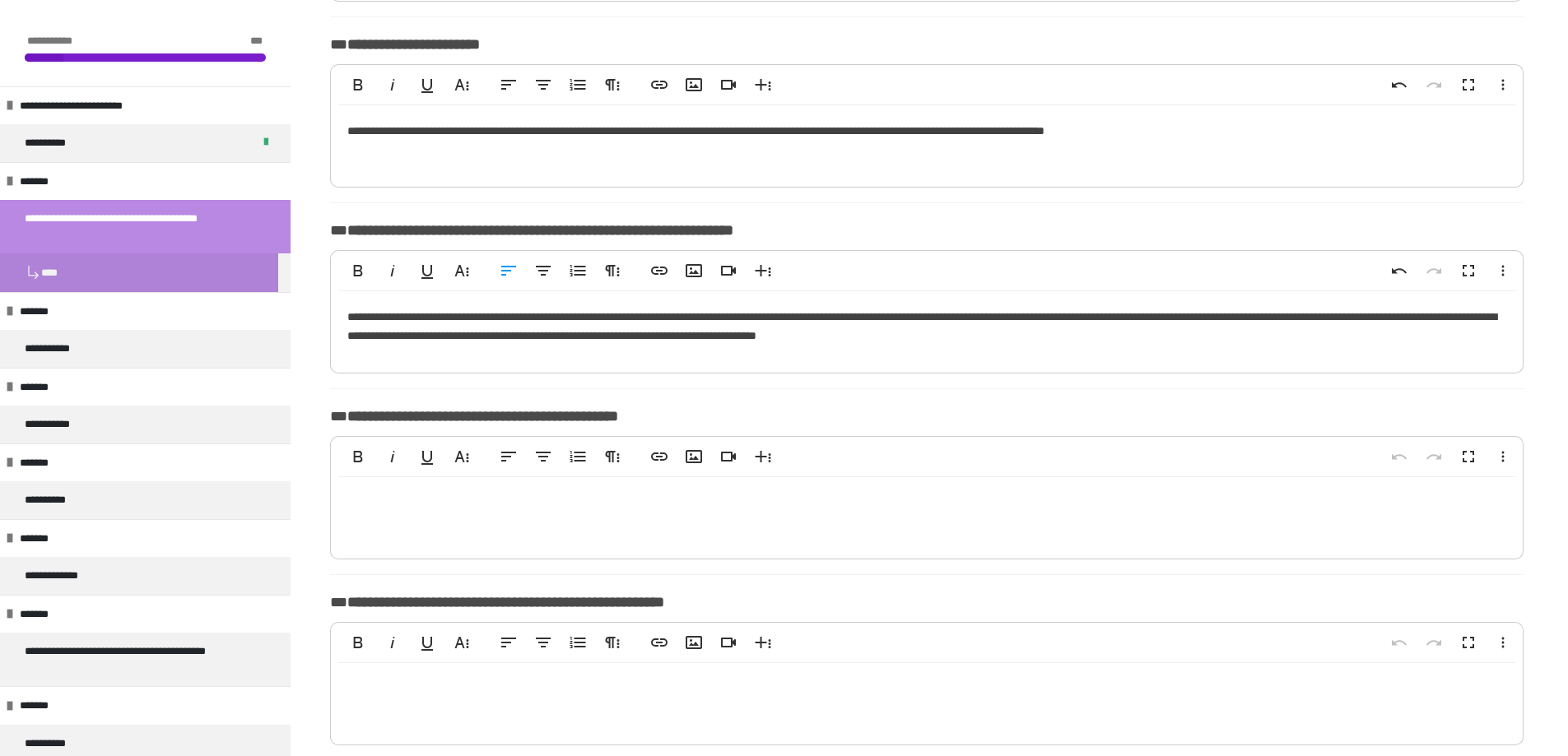 click on "**********" at bounding box center [927, 328] 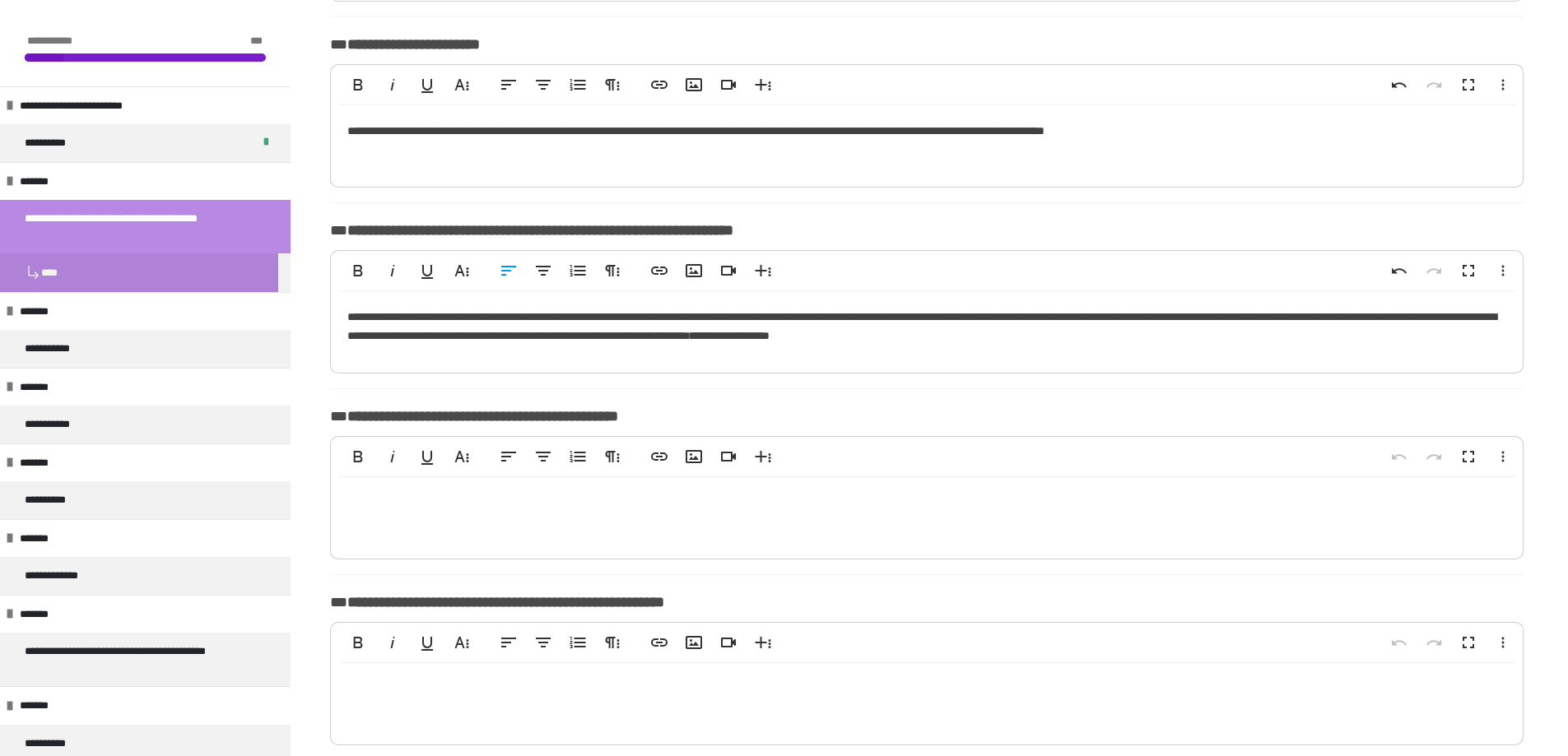 click on "**********" at bounding box center [927, 328] 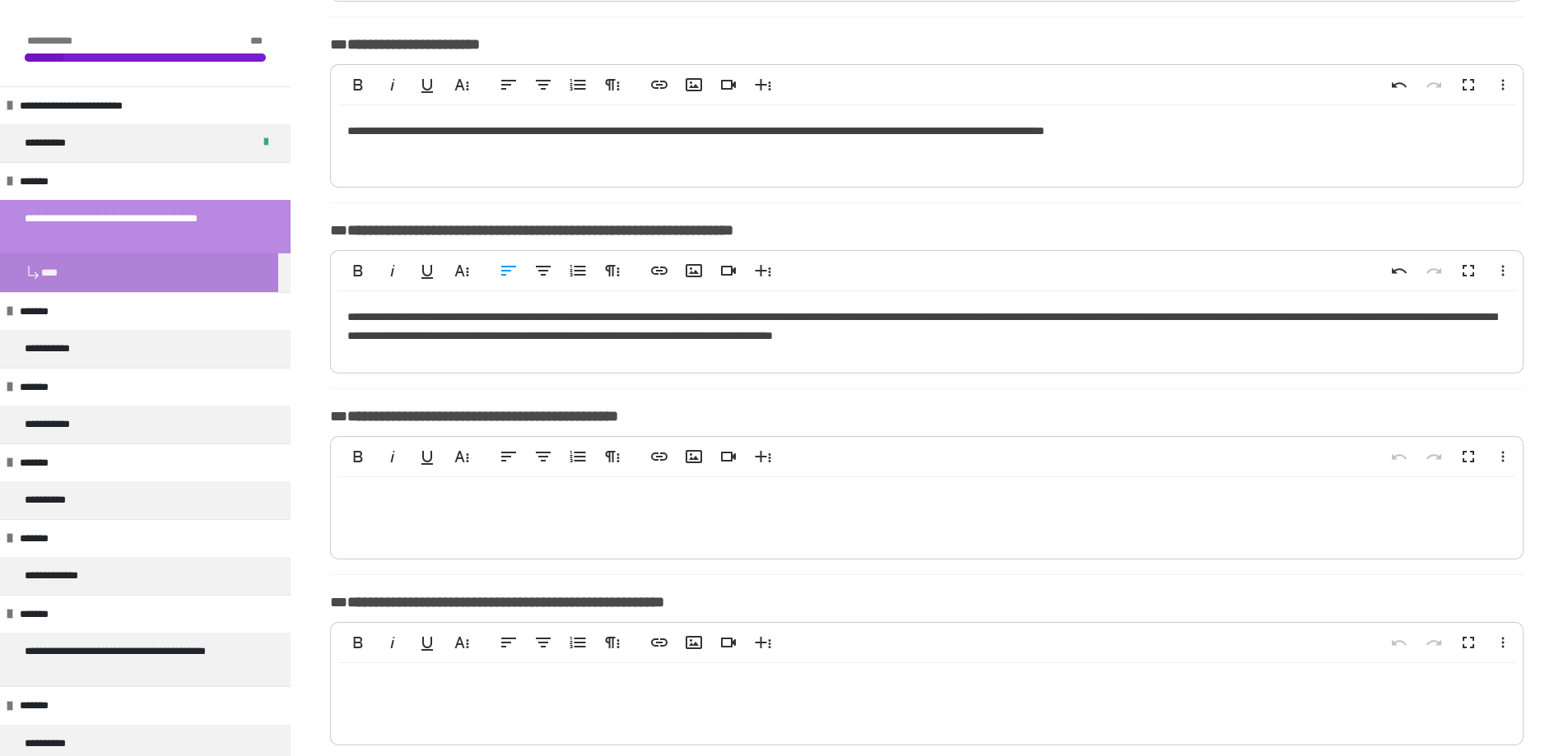 click on "**********" at bounding box center (927, 328) 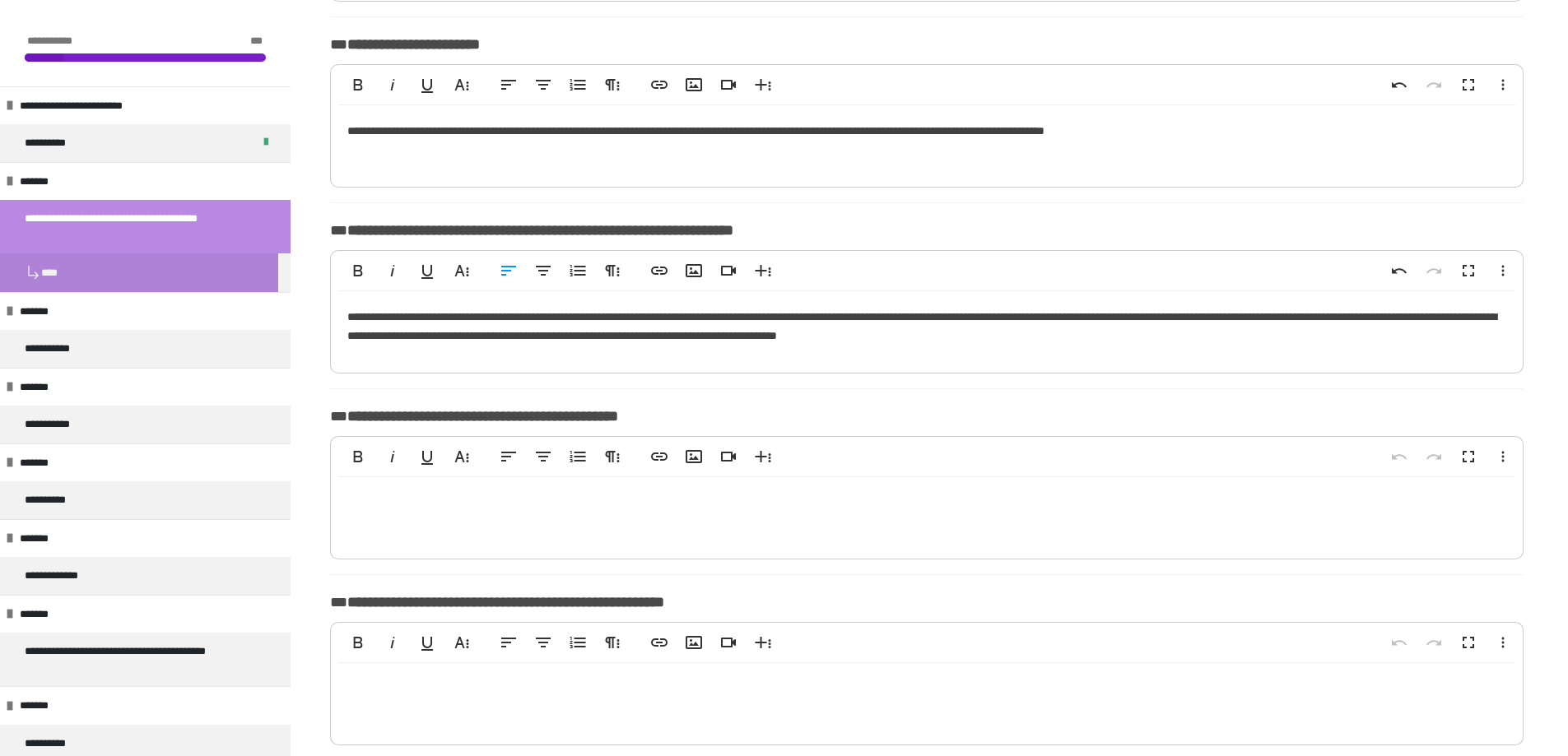 click on "**********" at bounding box center (927, 328) 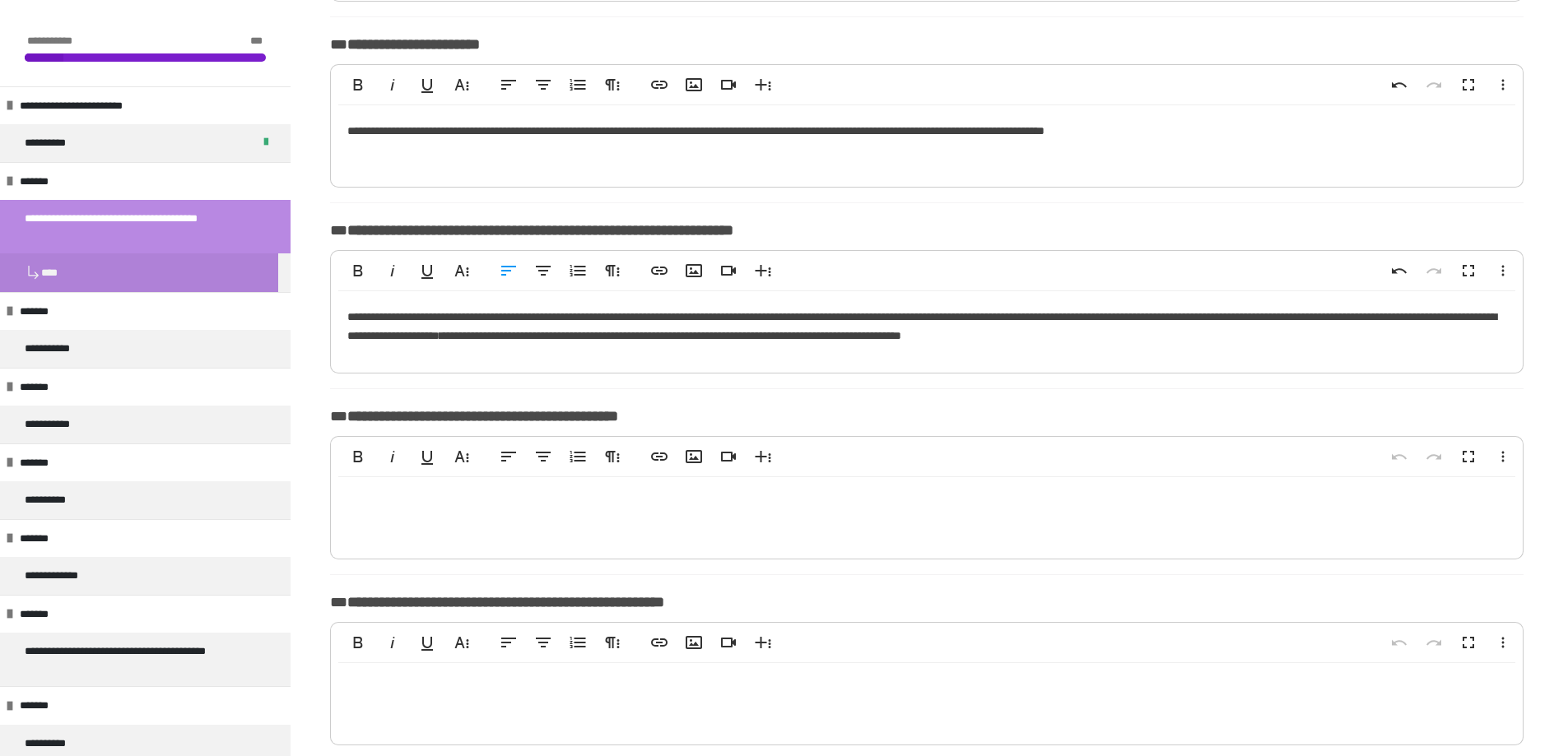 click on "**********" at bounding box center (927, 328) 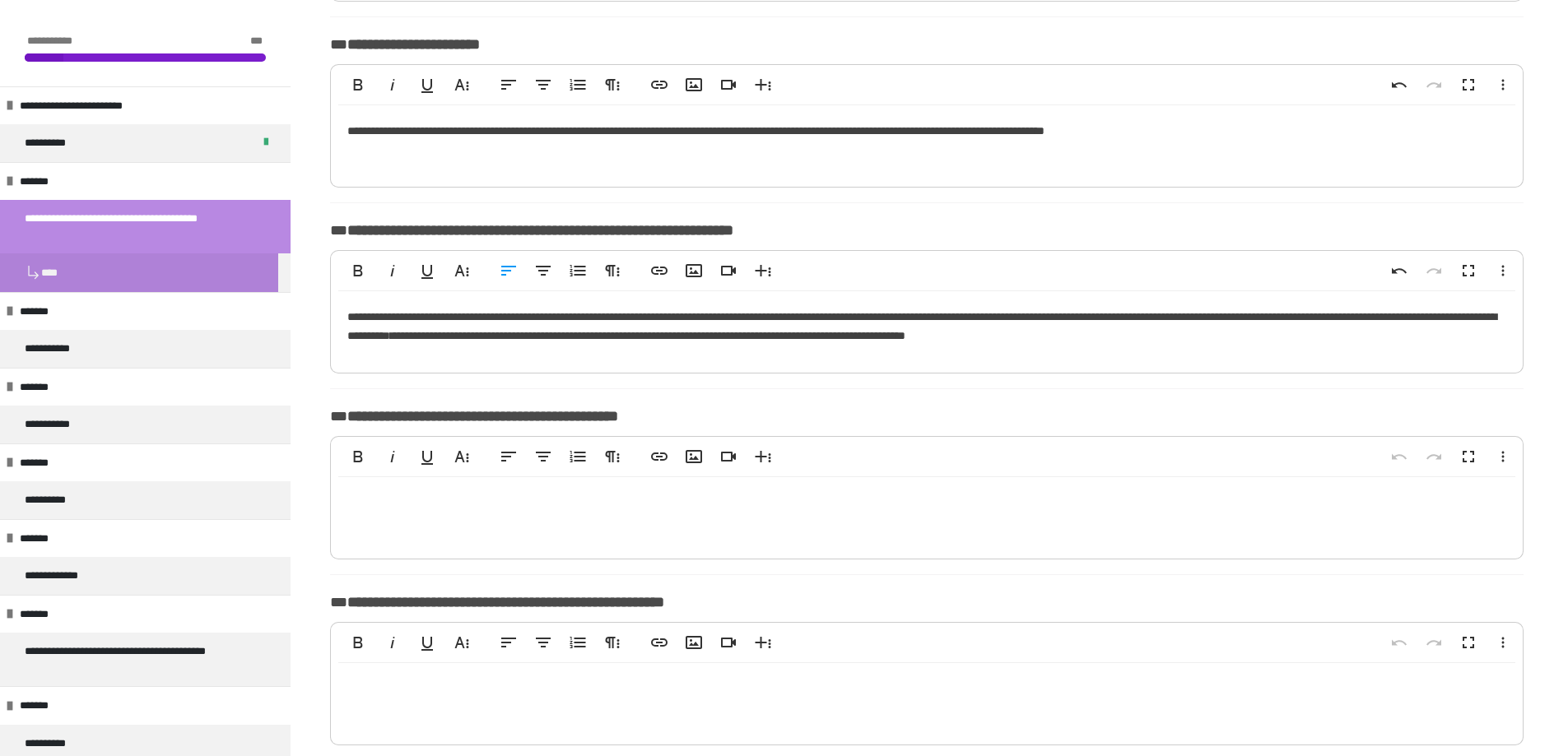 click on "**********" at bounding box center (927, 328) 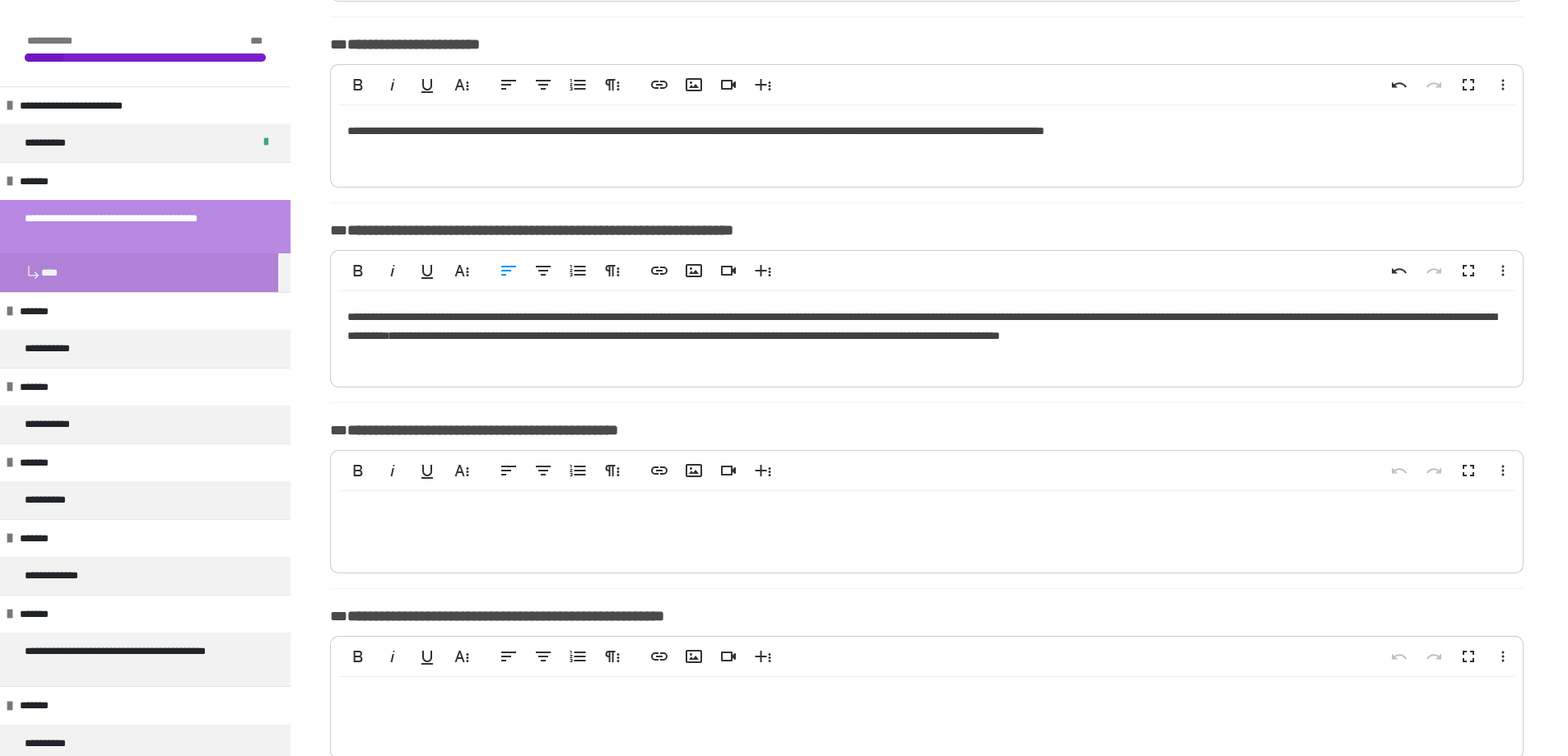 click on "**********" at bounding box center (927, 335) 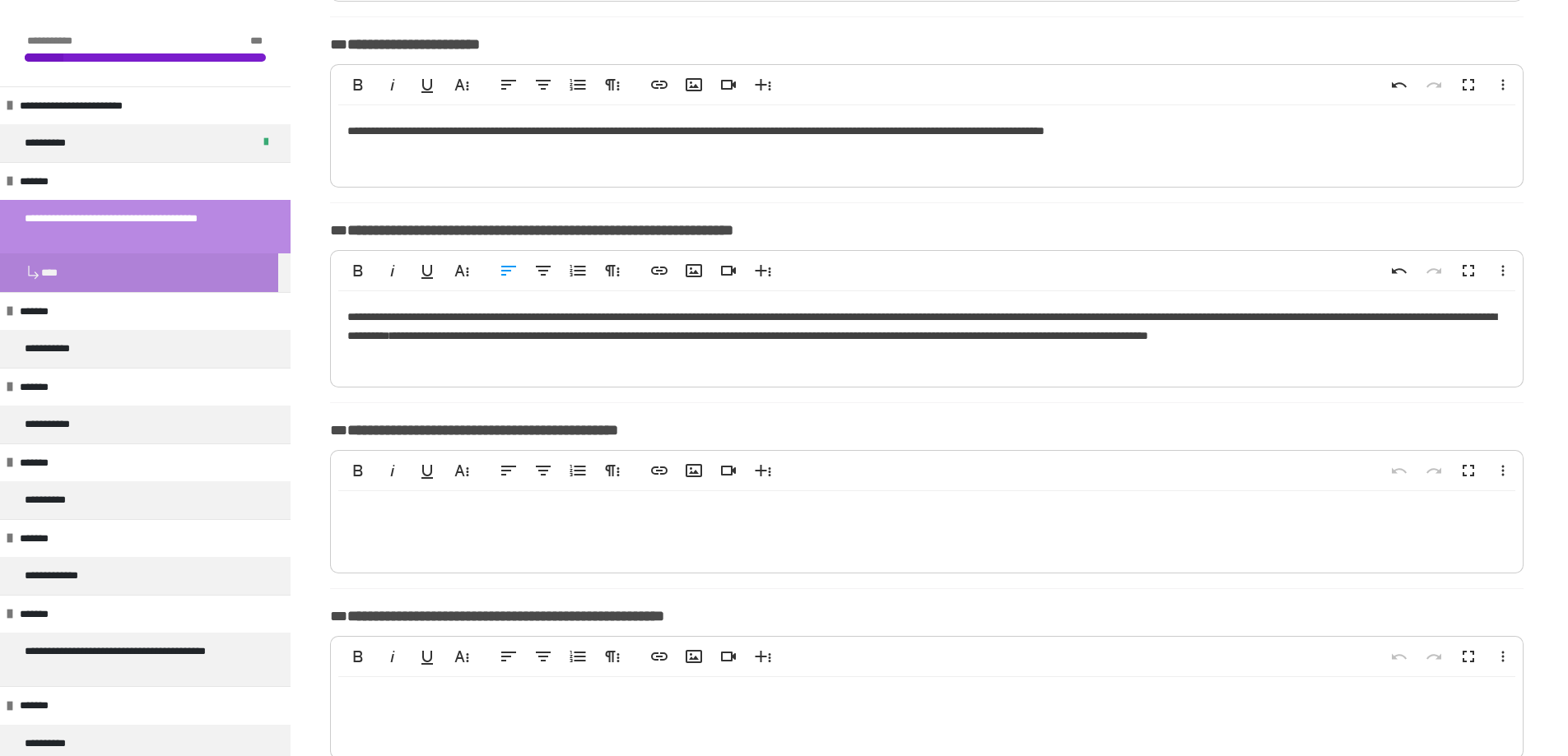 click on "**********" at bounding box center [927, 335] 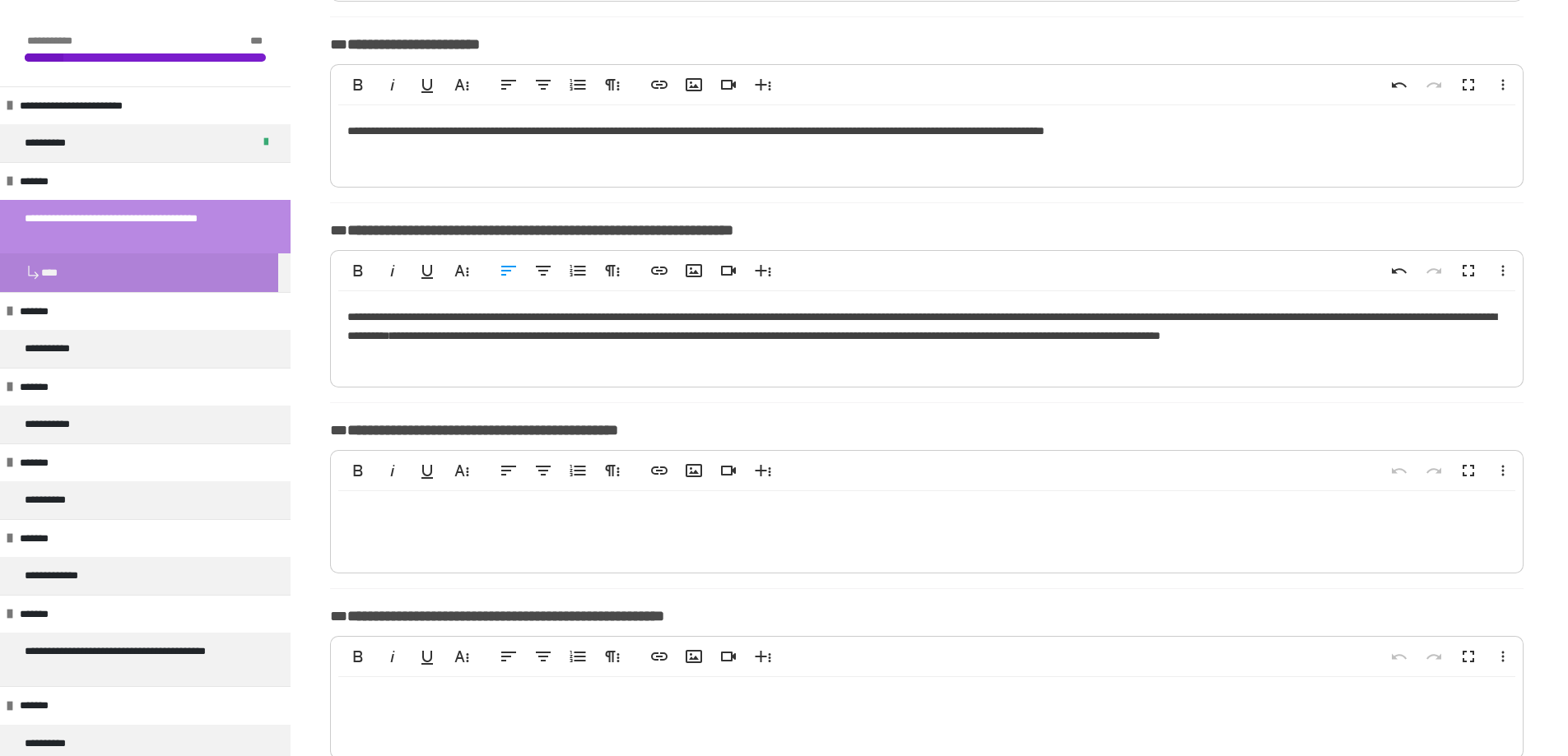 click on "**********" at bounding box center (927, 335) 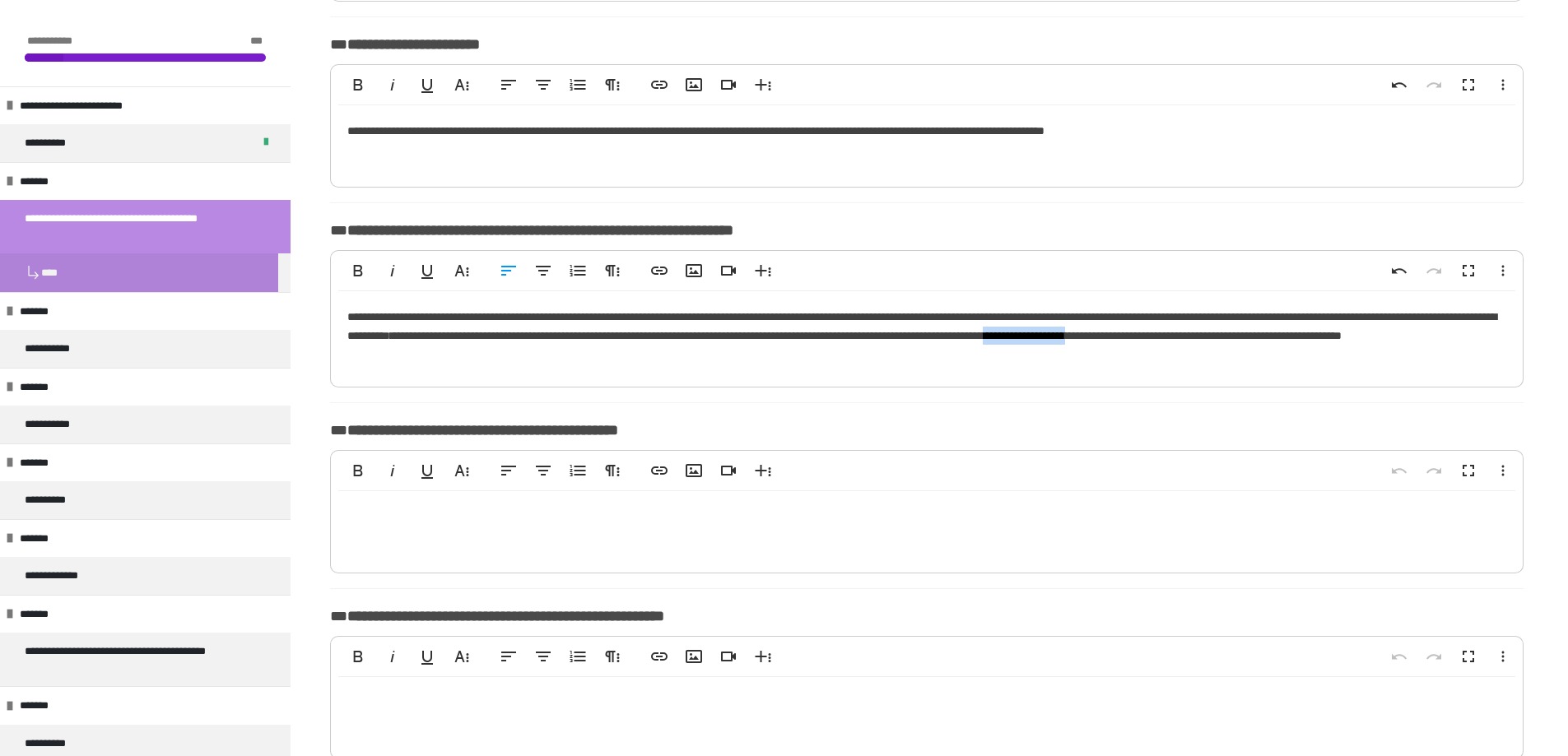 drag, startPoint x: 551, startPoint y: 355, endPoint x: 435, endPoint y: 357, distance: 116.01724 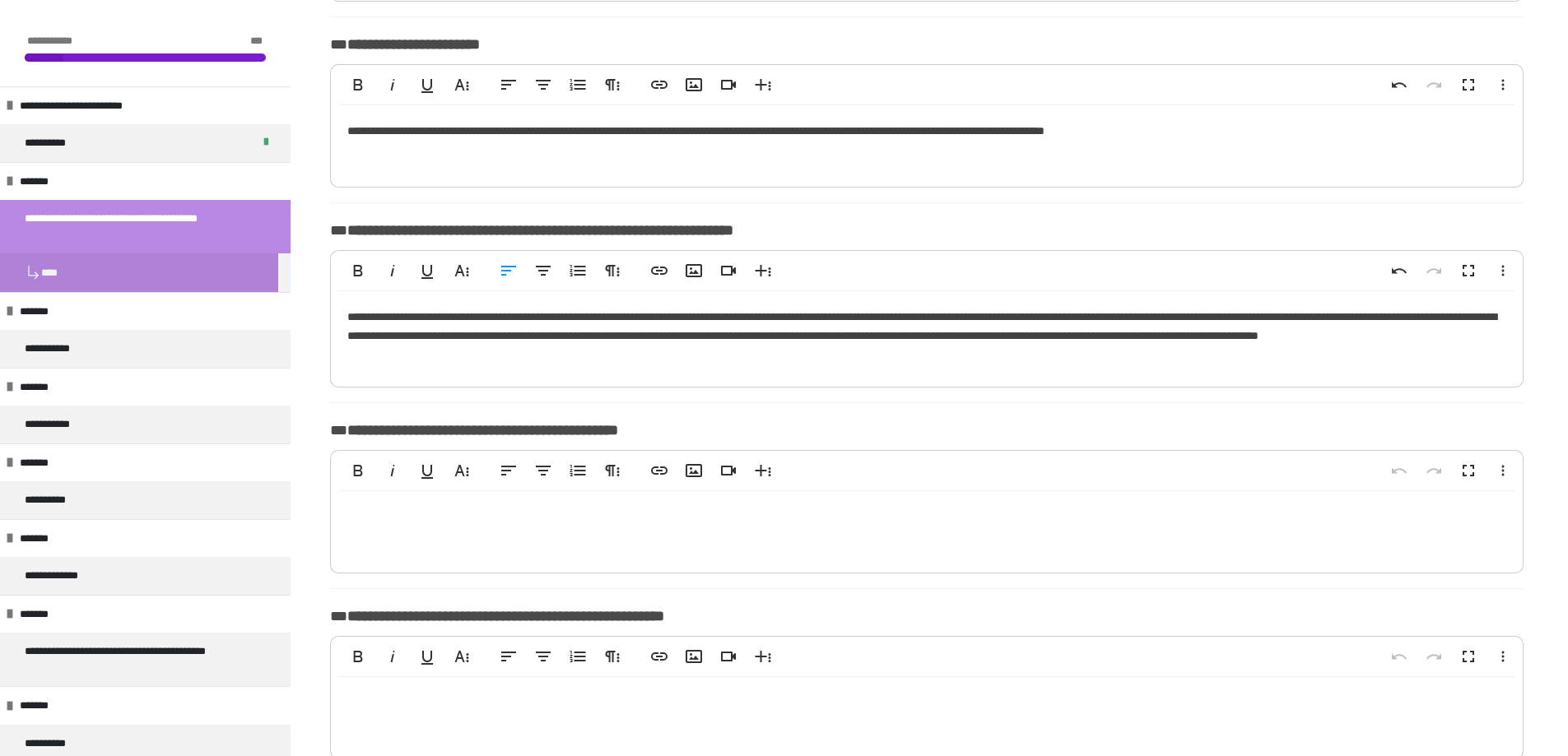 click on "**********" at bounding box center [927, 335] 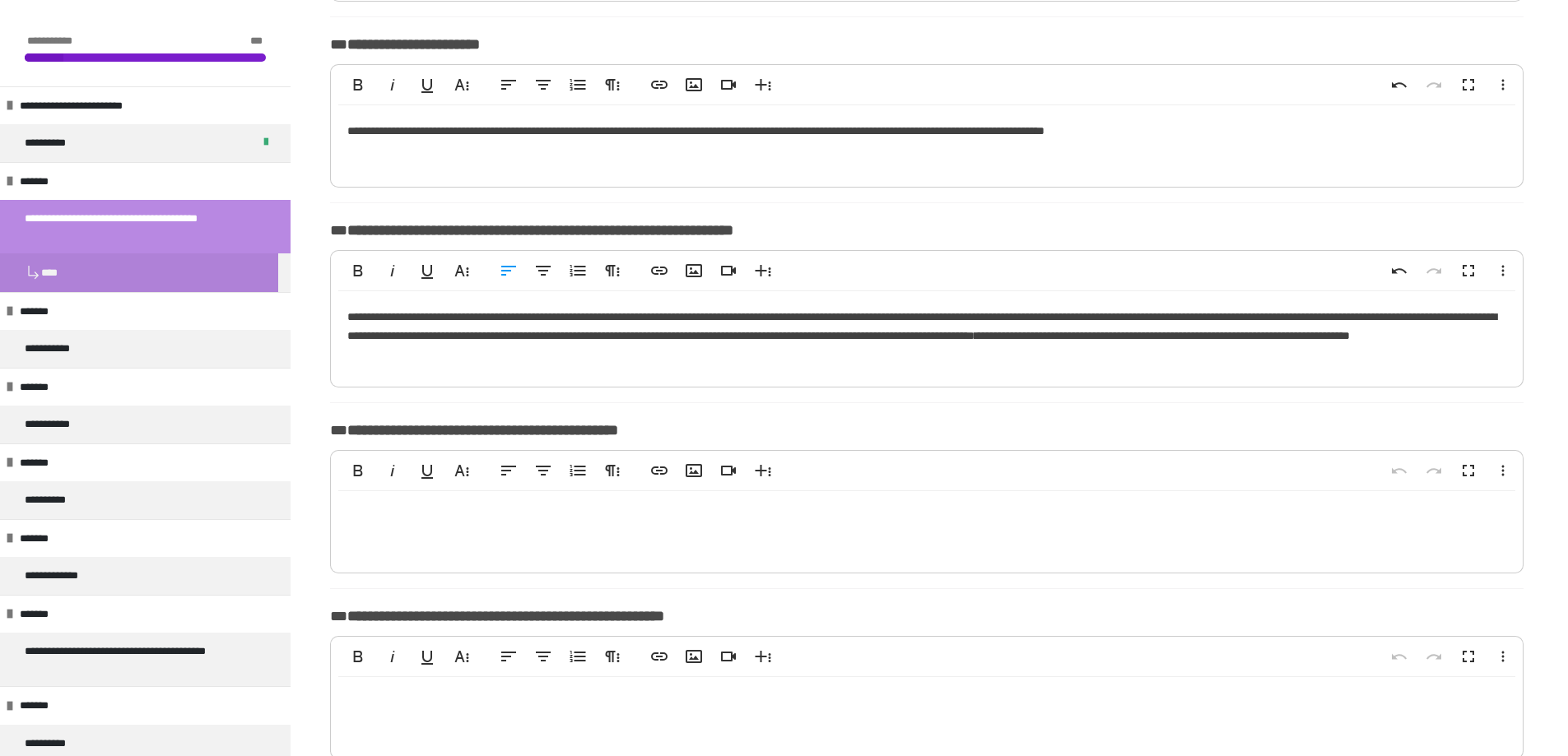 click on "**********" at bounding box center (927, 335) 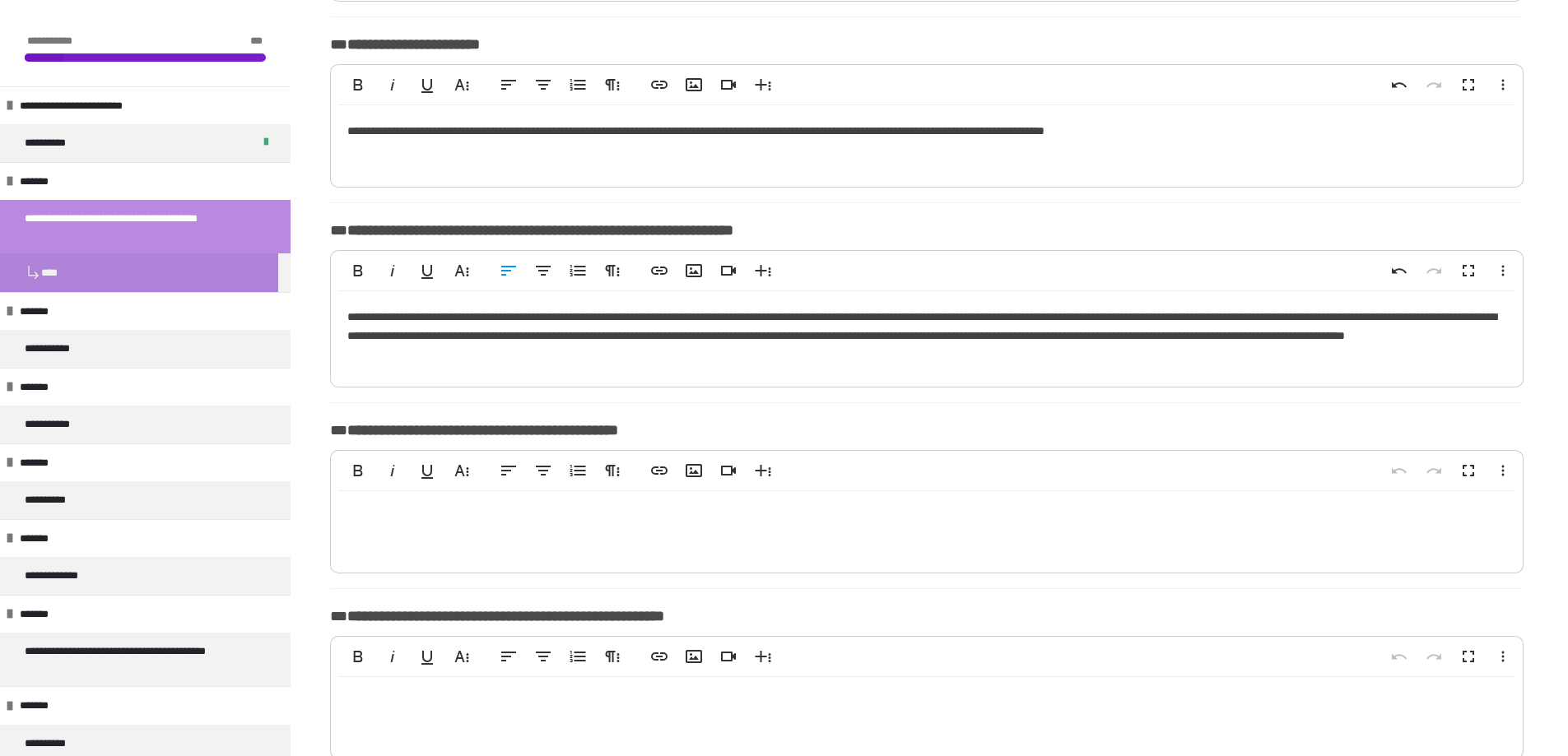 click on "**********" at bounding box center [927, 335] 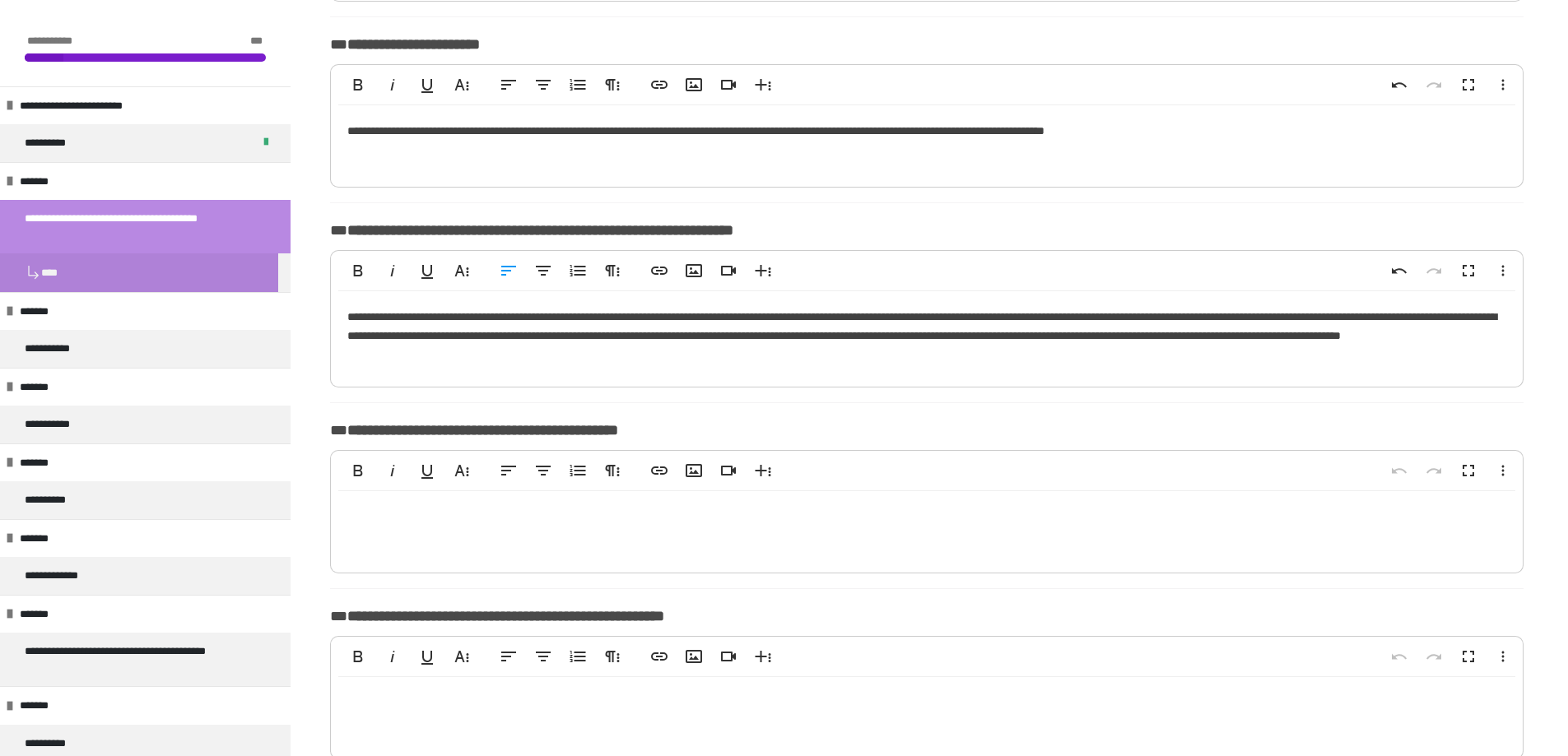 click on "**********" at bounding box center (927, 335) 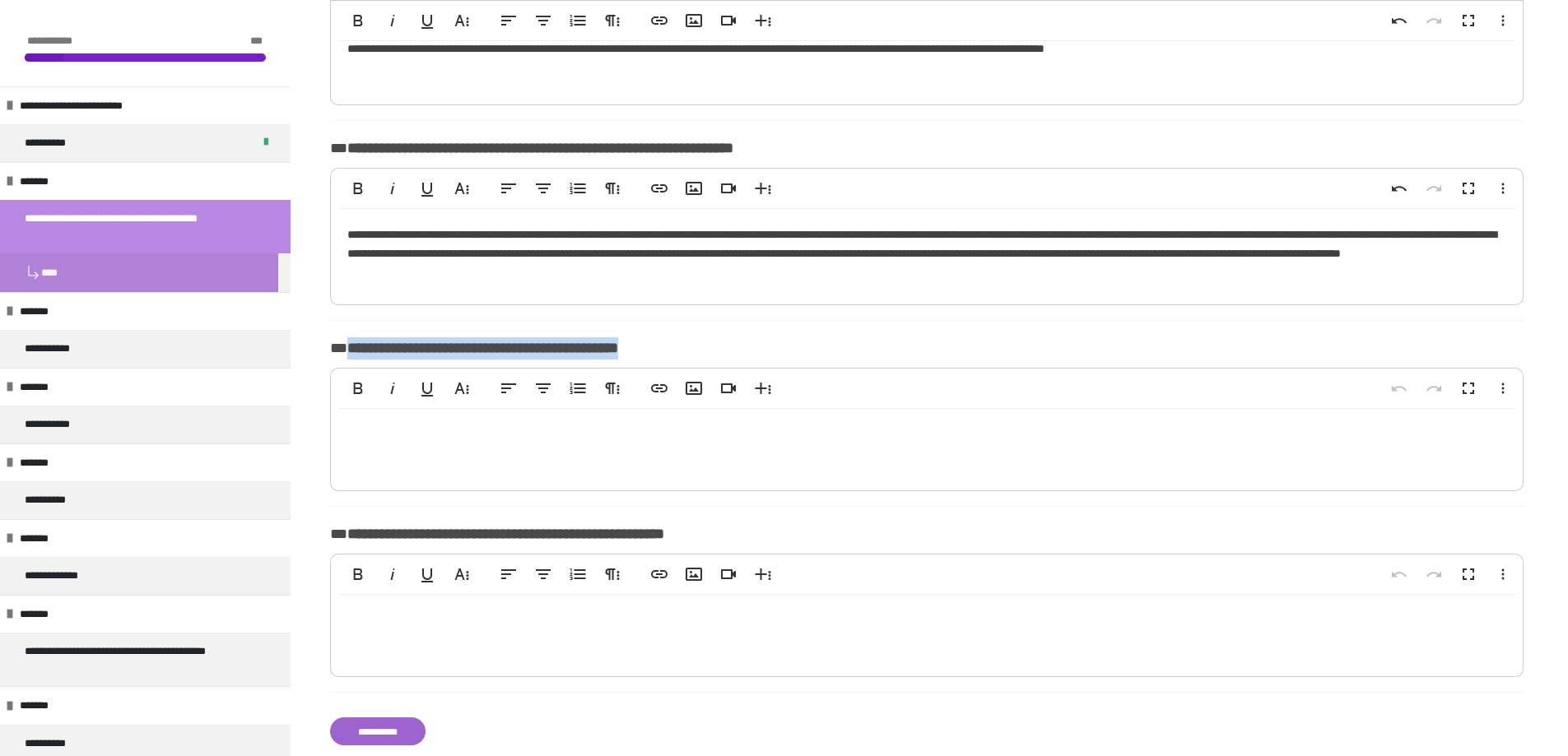 drag, startPoint x: 350, startPoint y: 350, endPoint x: 708, endPoint y: 341, distance: 358.1131 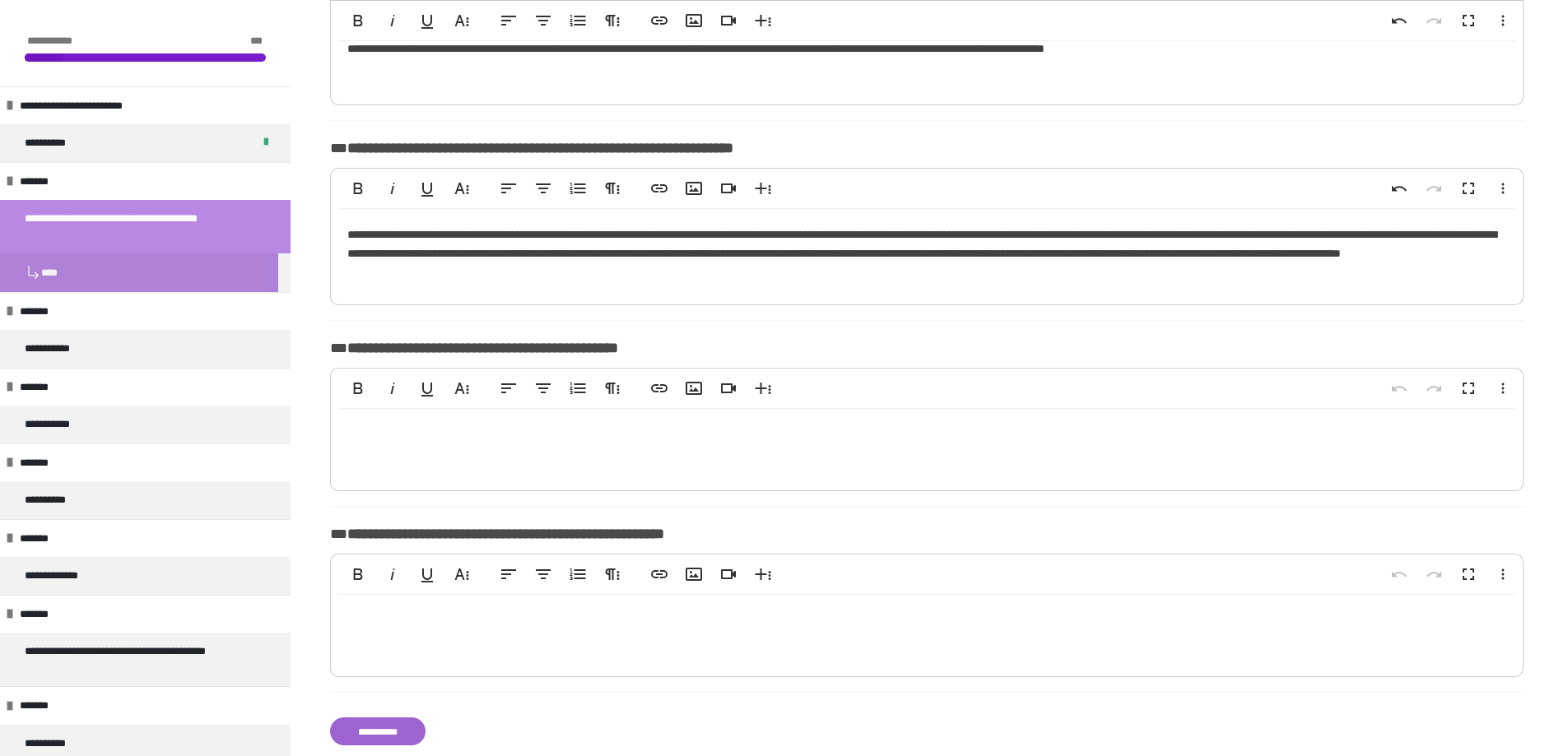 click at bounding box center [927, 446] 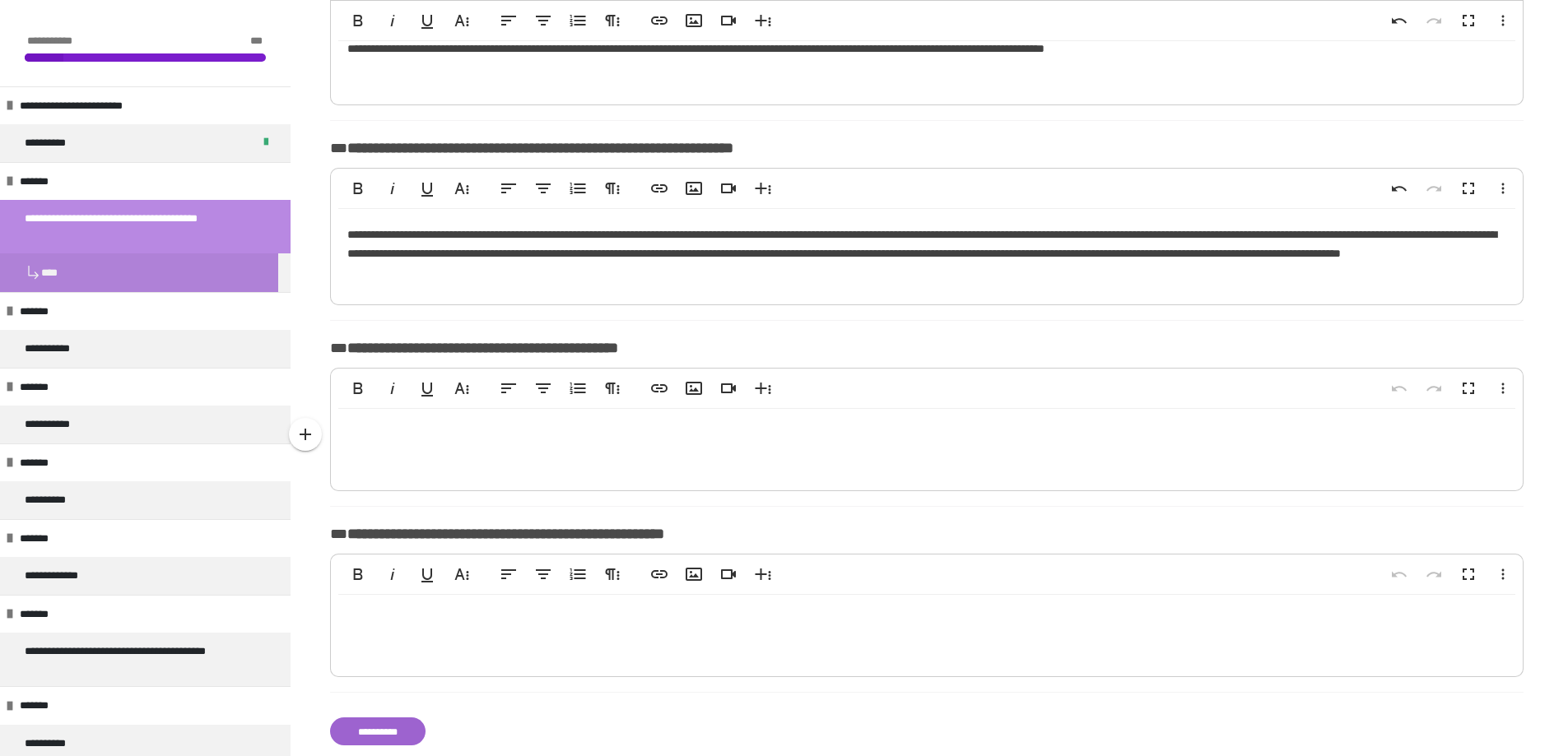 type 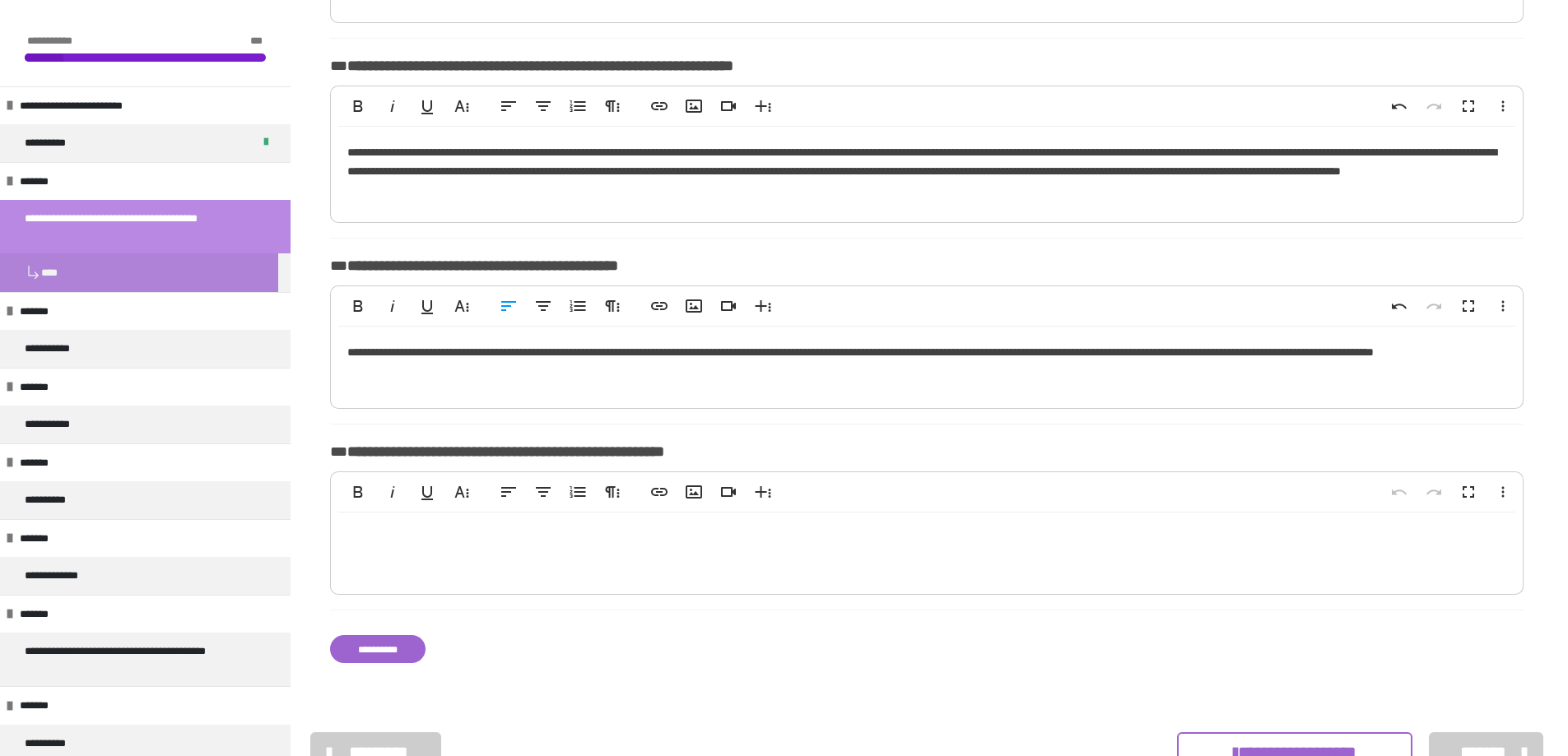 scroll, scrollTop: 970, scrollLeft: 0, axis: vertical 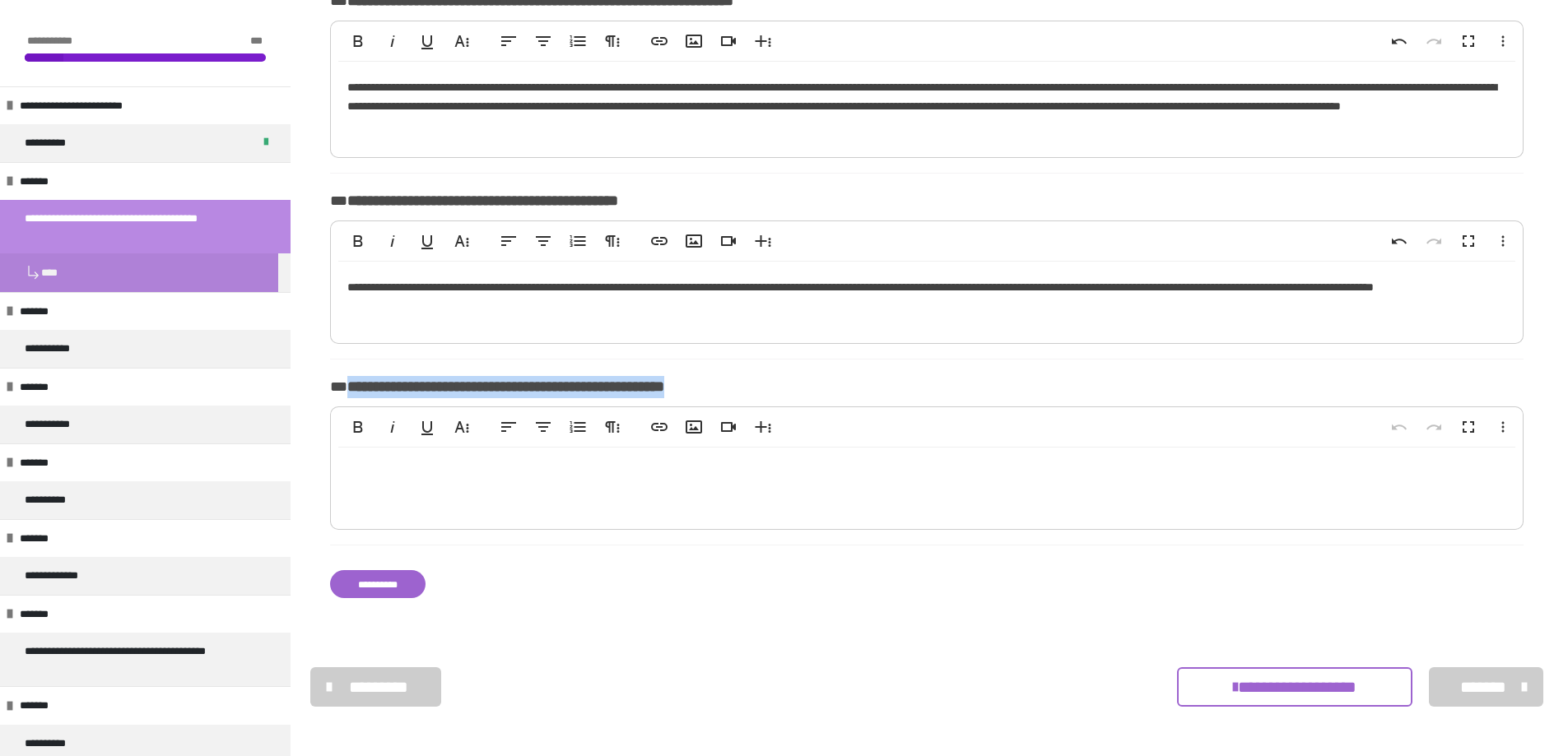 drag, startPoint x: 775, startPoint y: 393, endPoint x: 343, endPoint y: 396, distance: 432.0104 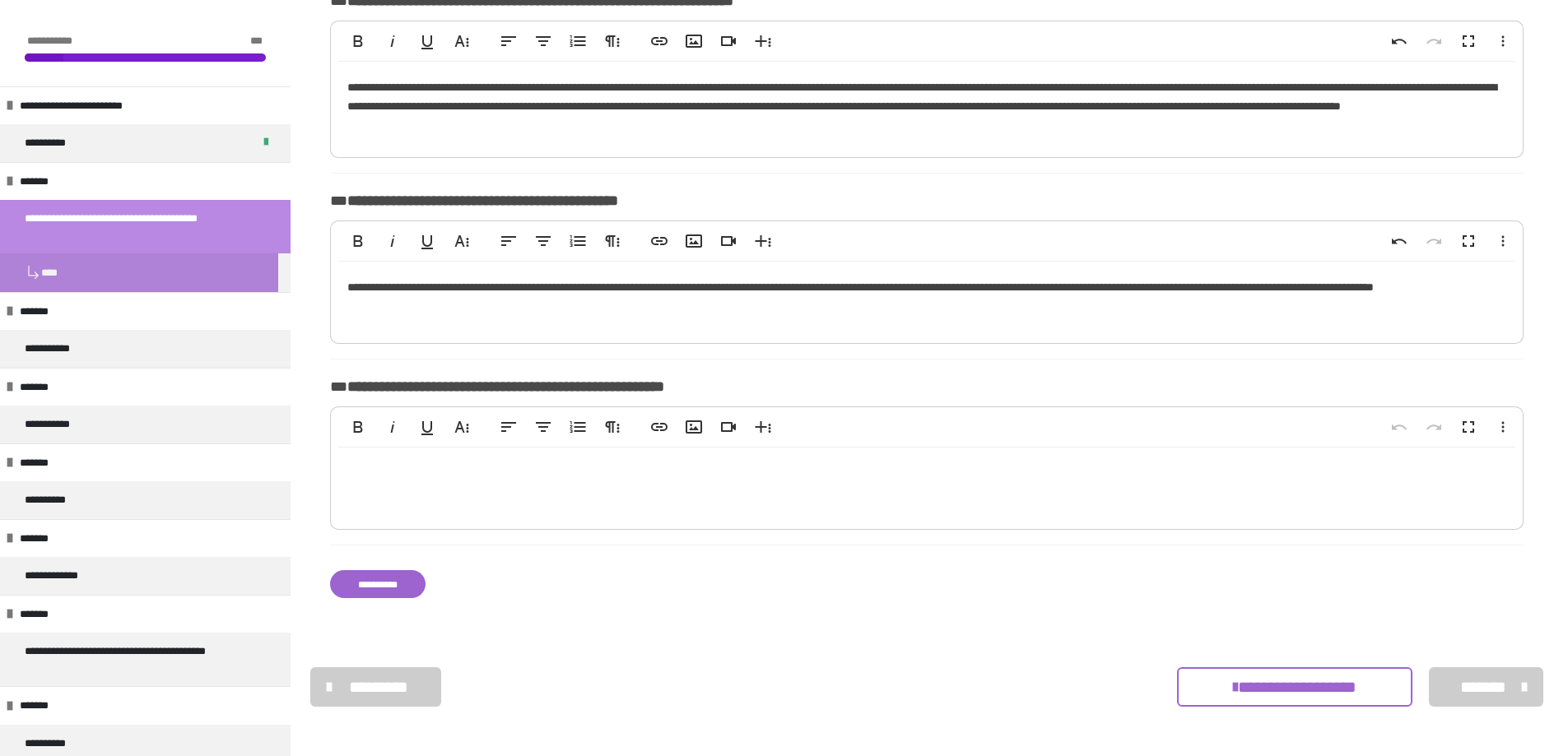 click at bounding box center (927, 485) 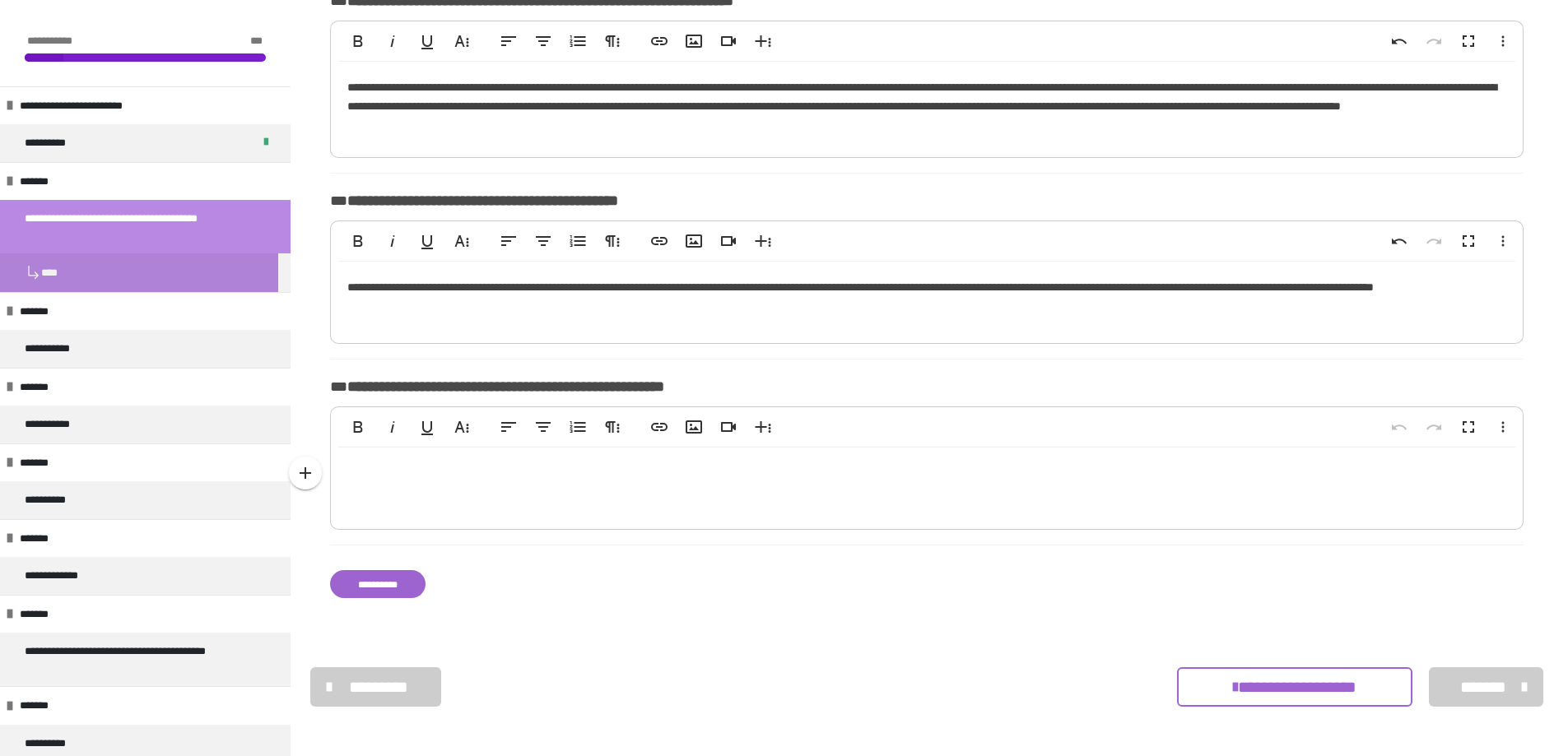 type 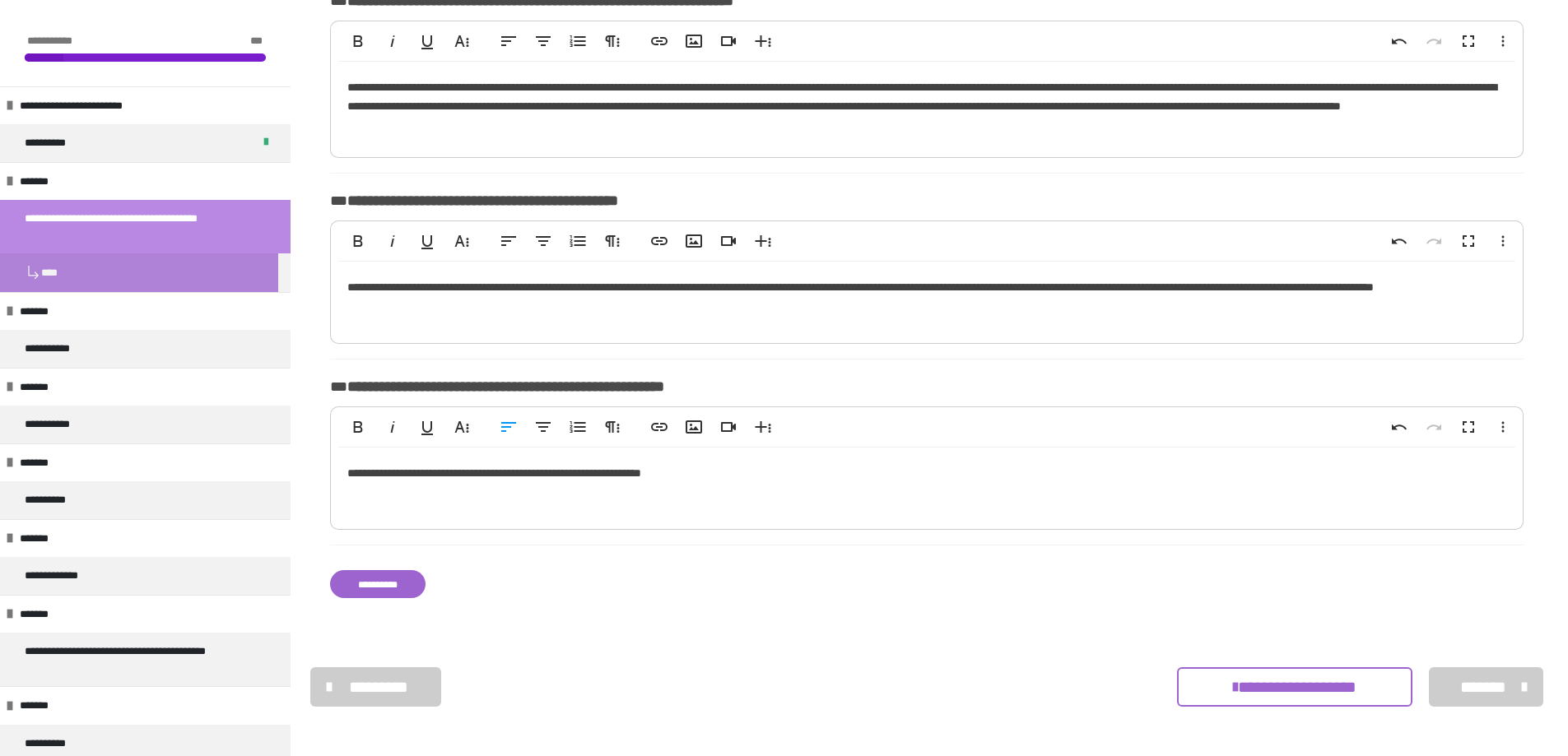 click on "**********" at bounding box center (927, 485) 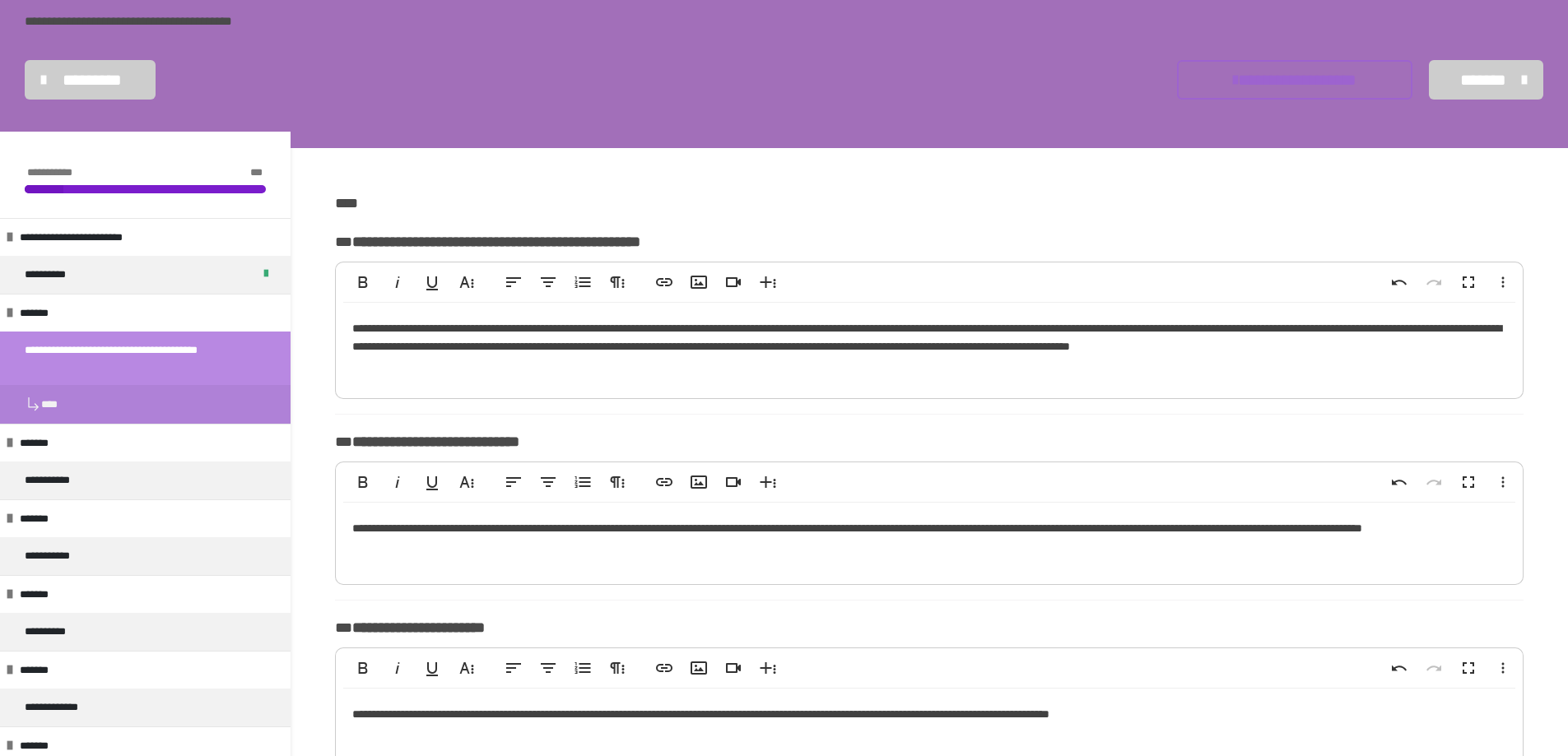 scroll, scrollTop: 165, scrollLeft: 0, axis: vertical 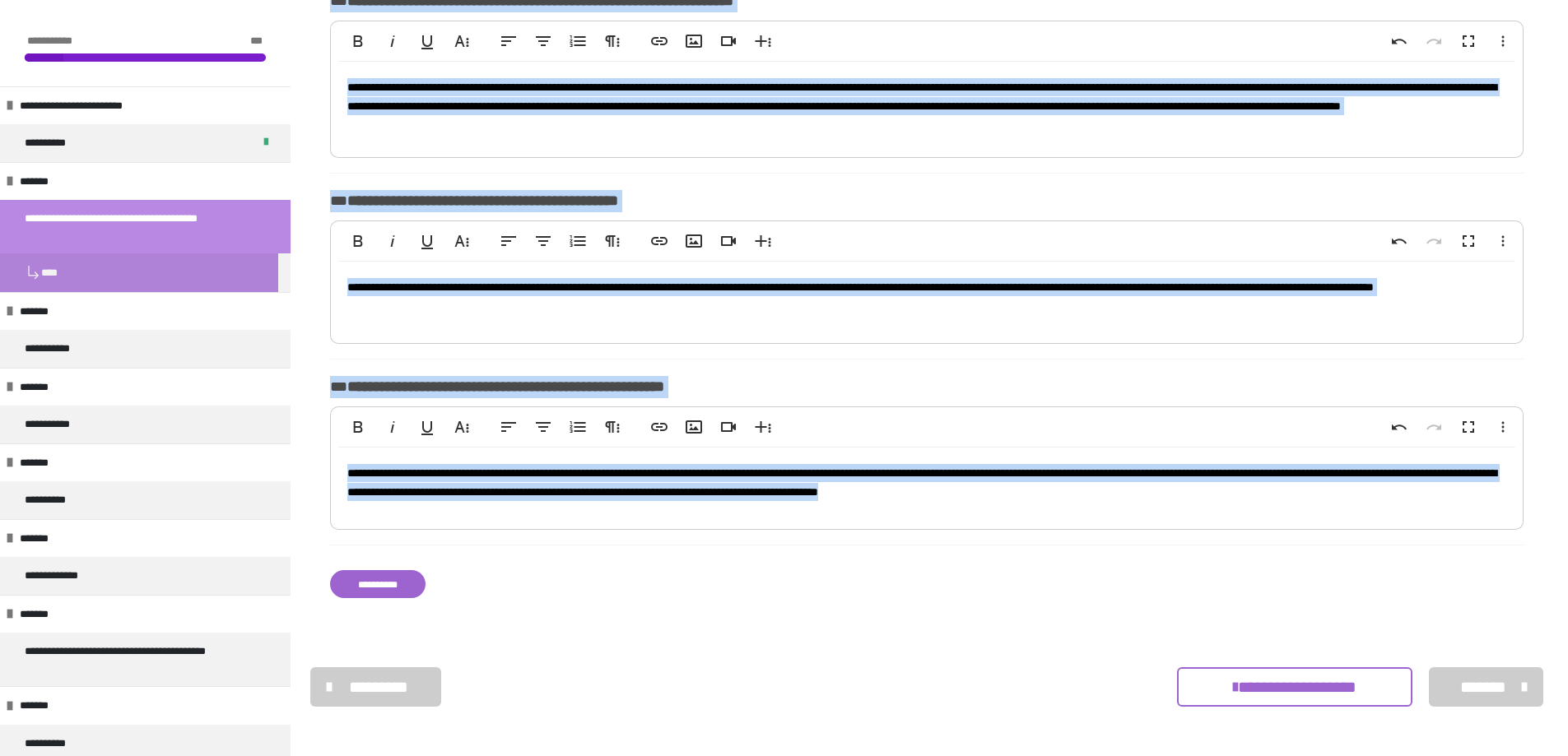 drag, startPoint x: 350, startPoint y: 235, endPoint x: 1327, endPoint y: 543, distance: 1024.399 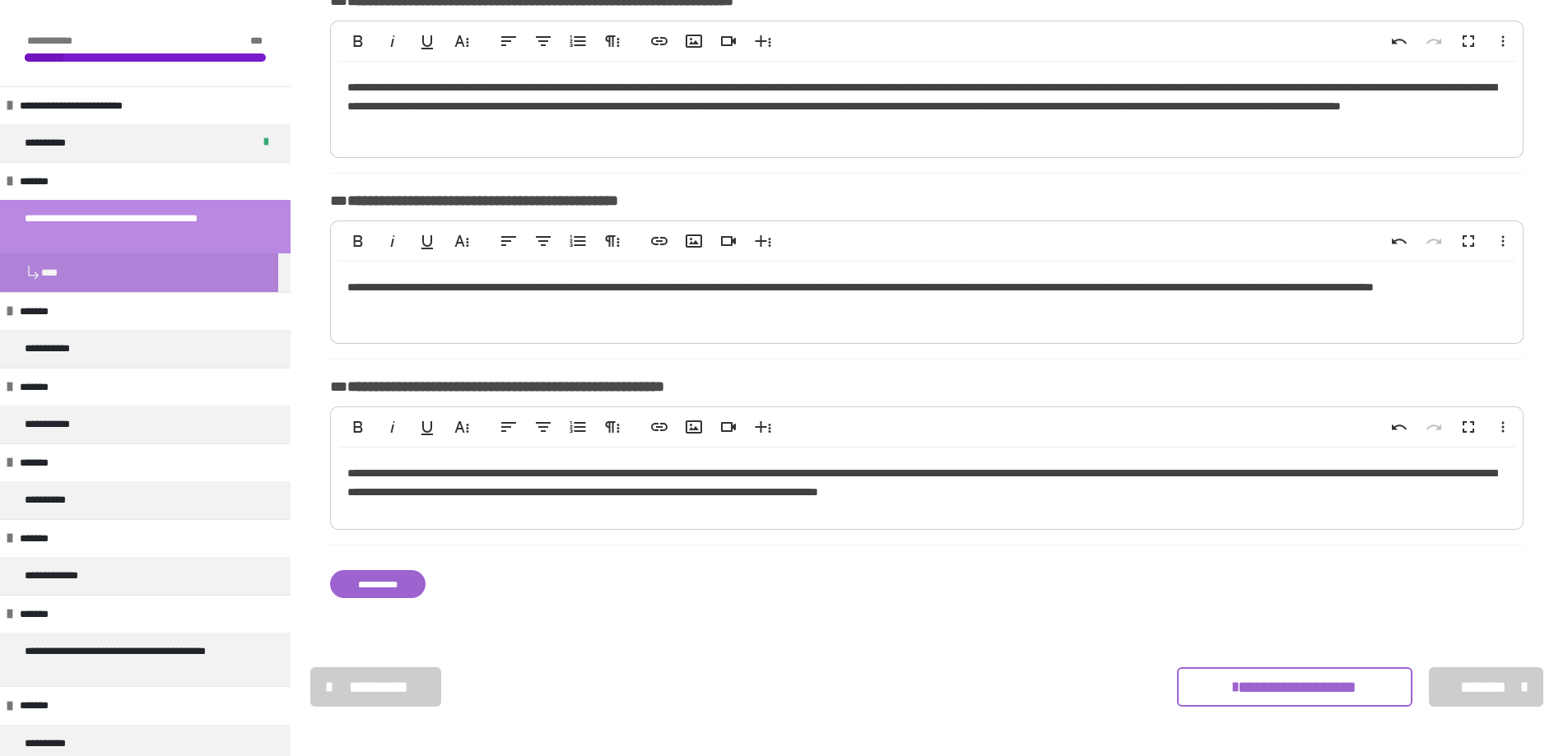 click on "**********" at bounding box center (927, -12) 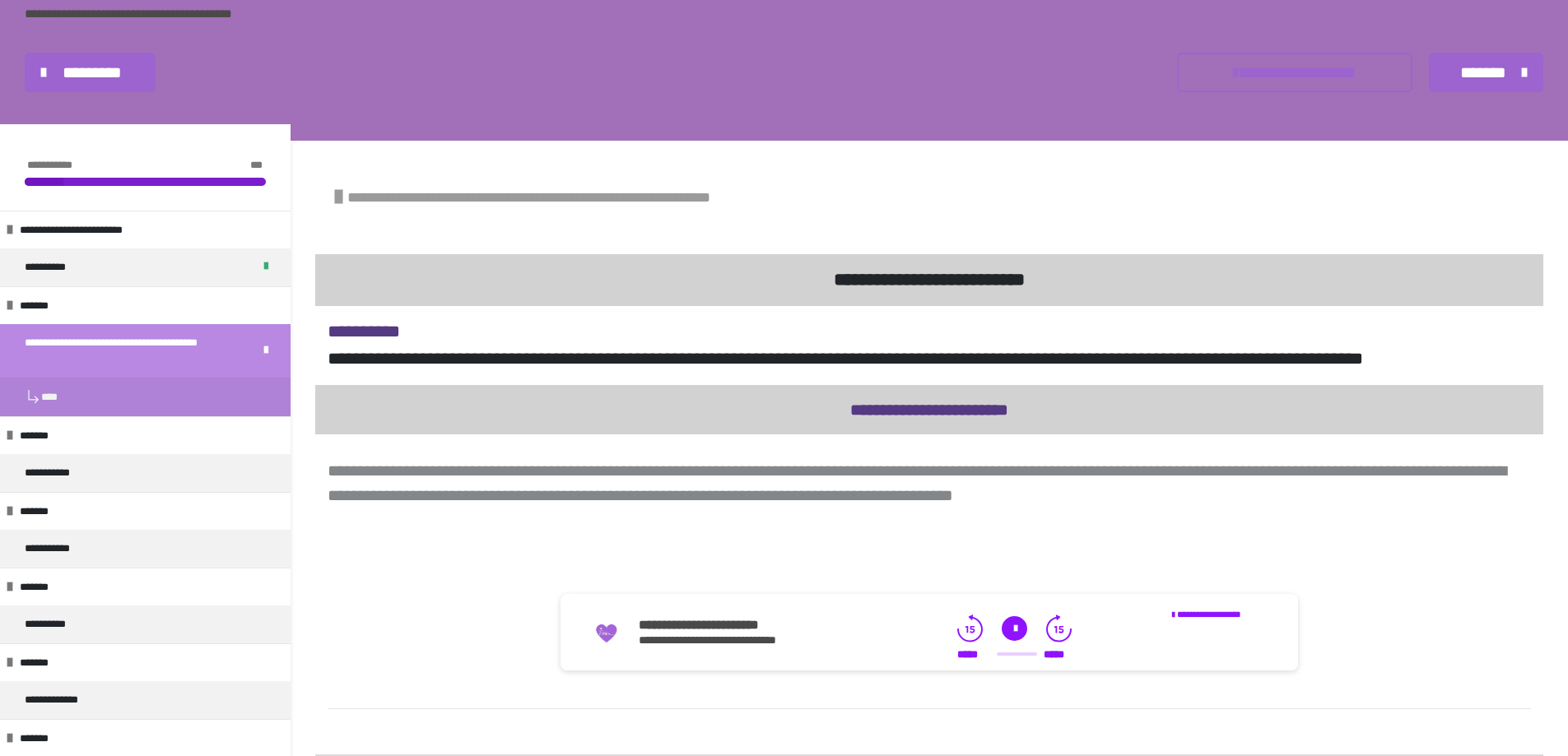 scroll, scrollTop: 355, scrollLeft: 0, axis: vertical 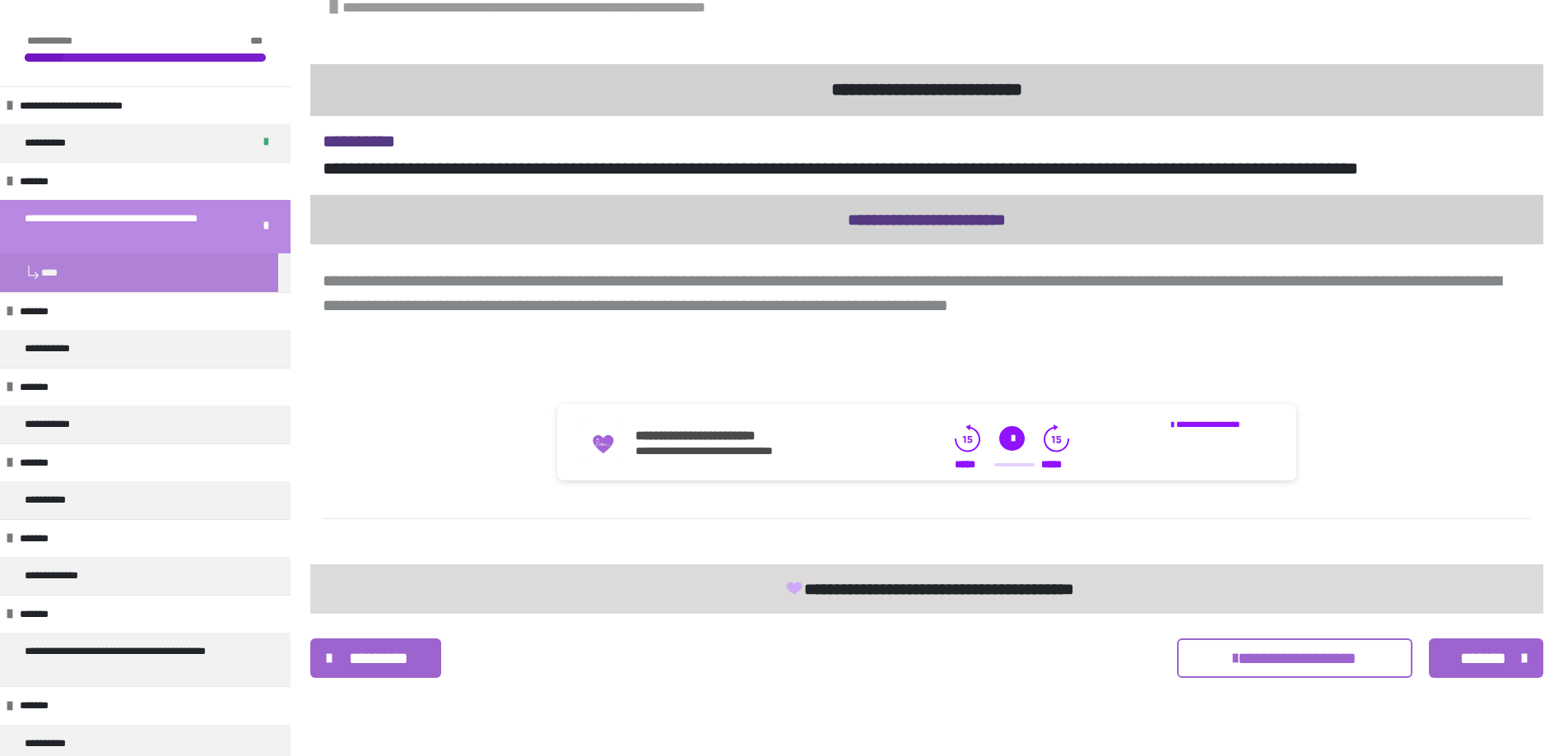 click on "*******" at bounding box center [1483, 658] 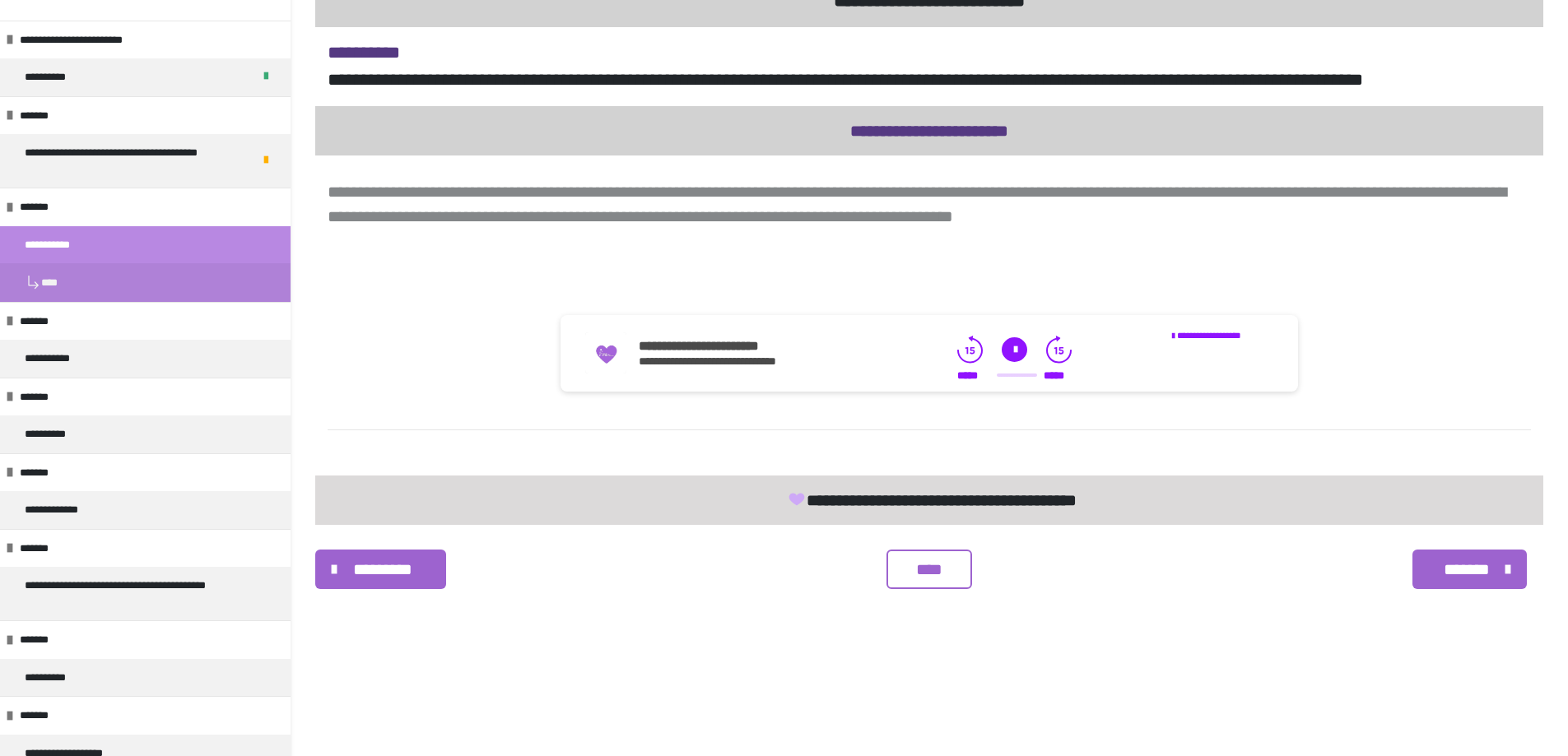 scroll, scrollTop: 266, scrollLeft: 0, axis: vertical 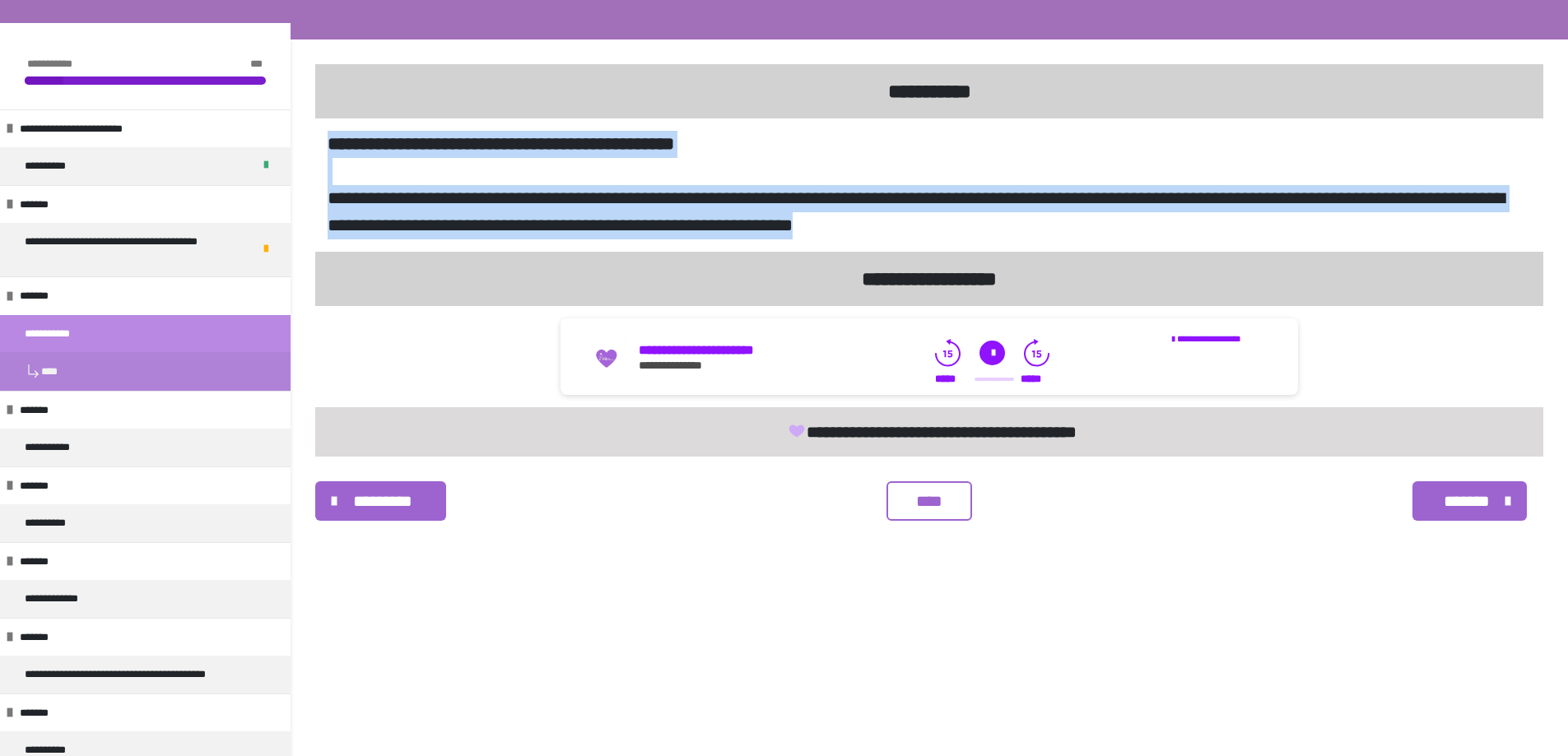 drag, startPoint x: 328, startPoint y: 147, endPoint x: 1196, endPoint y: 230, distance: 871.9593 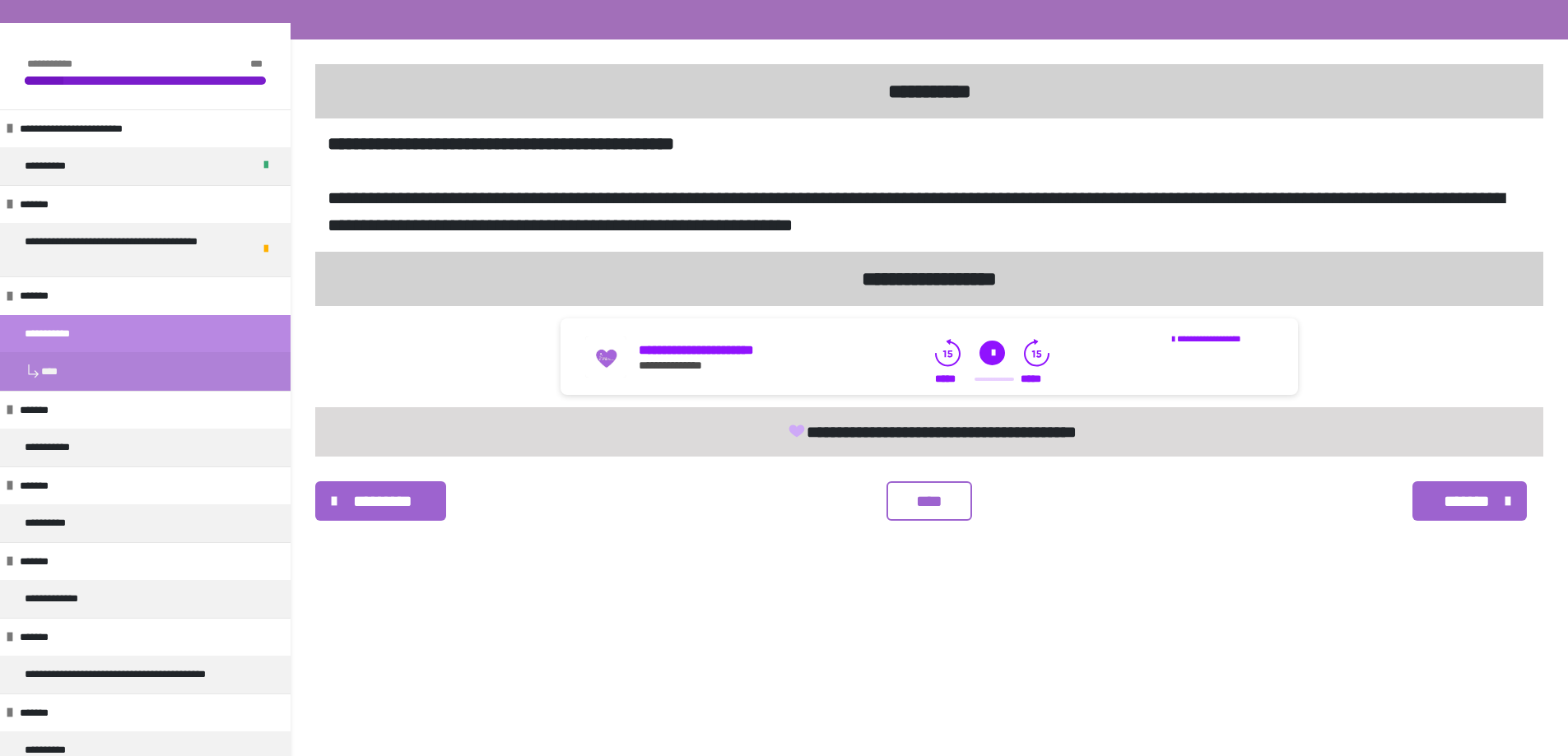 click at bounding box center (992, 353) 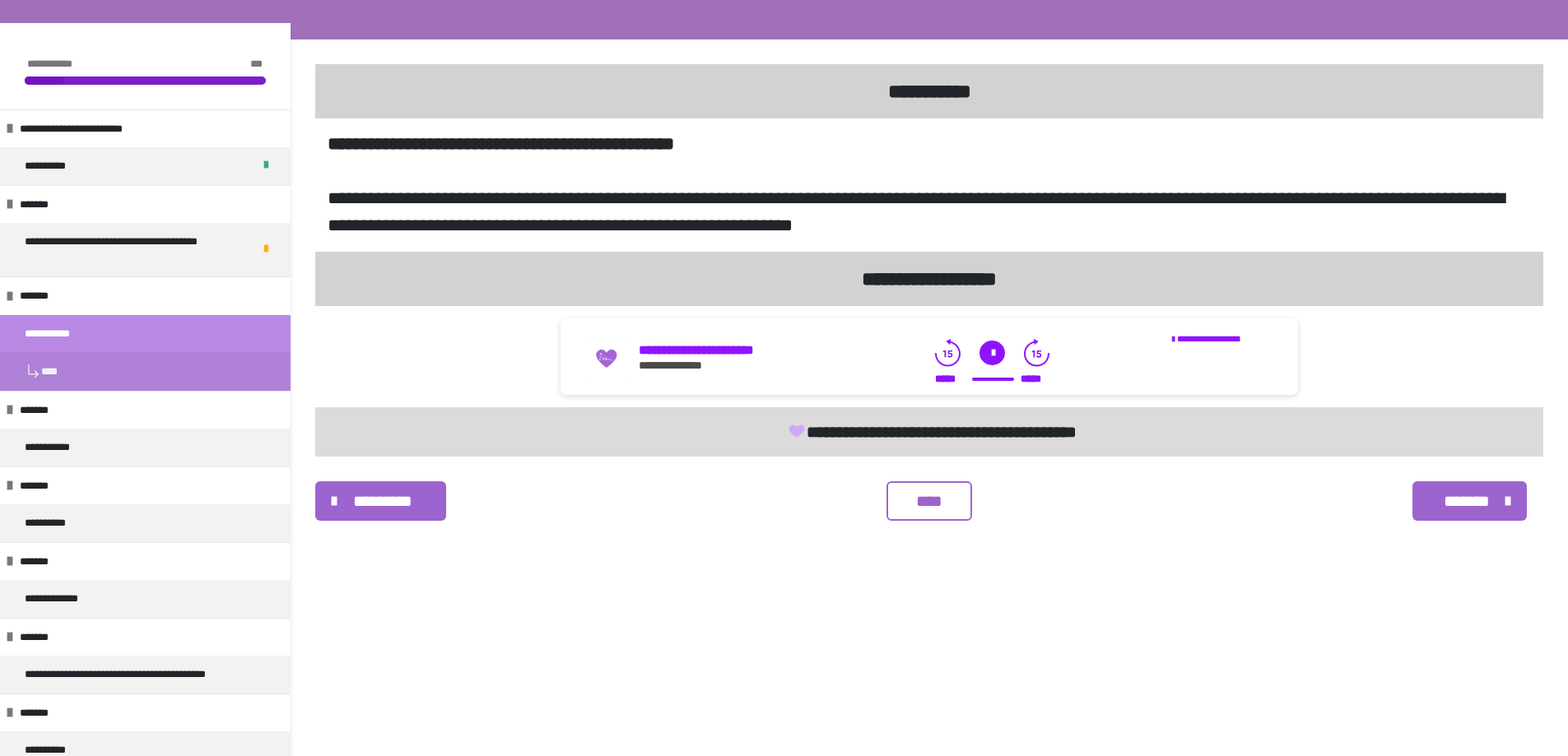 click on "****" at bounding box center (929, 501) 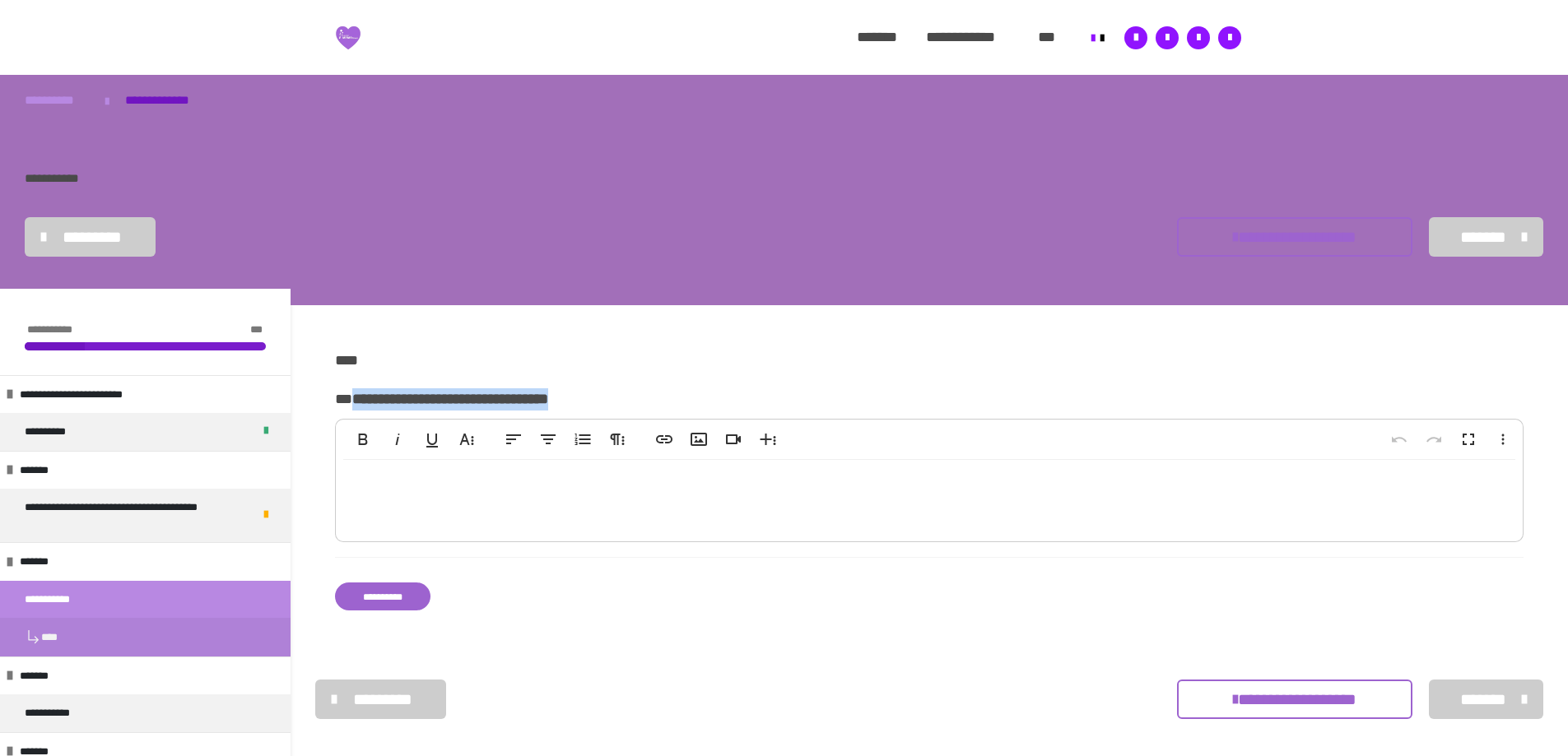 drag, startPoint x: 632, startPoint y: 393, endPoint x: 350, endPoint y: 399, distance: 282.0638 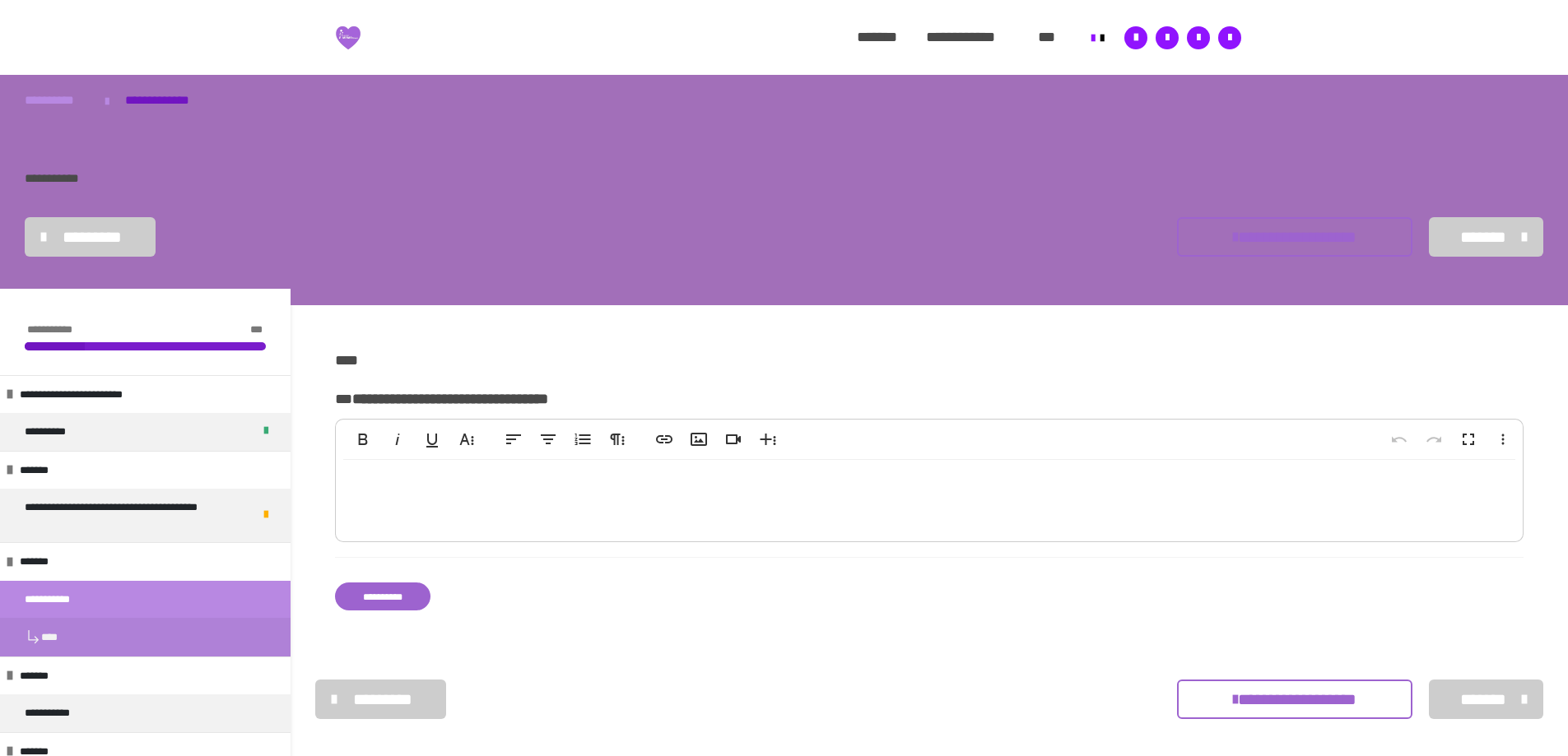 click at bounding box center (929, 497) 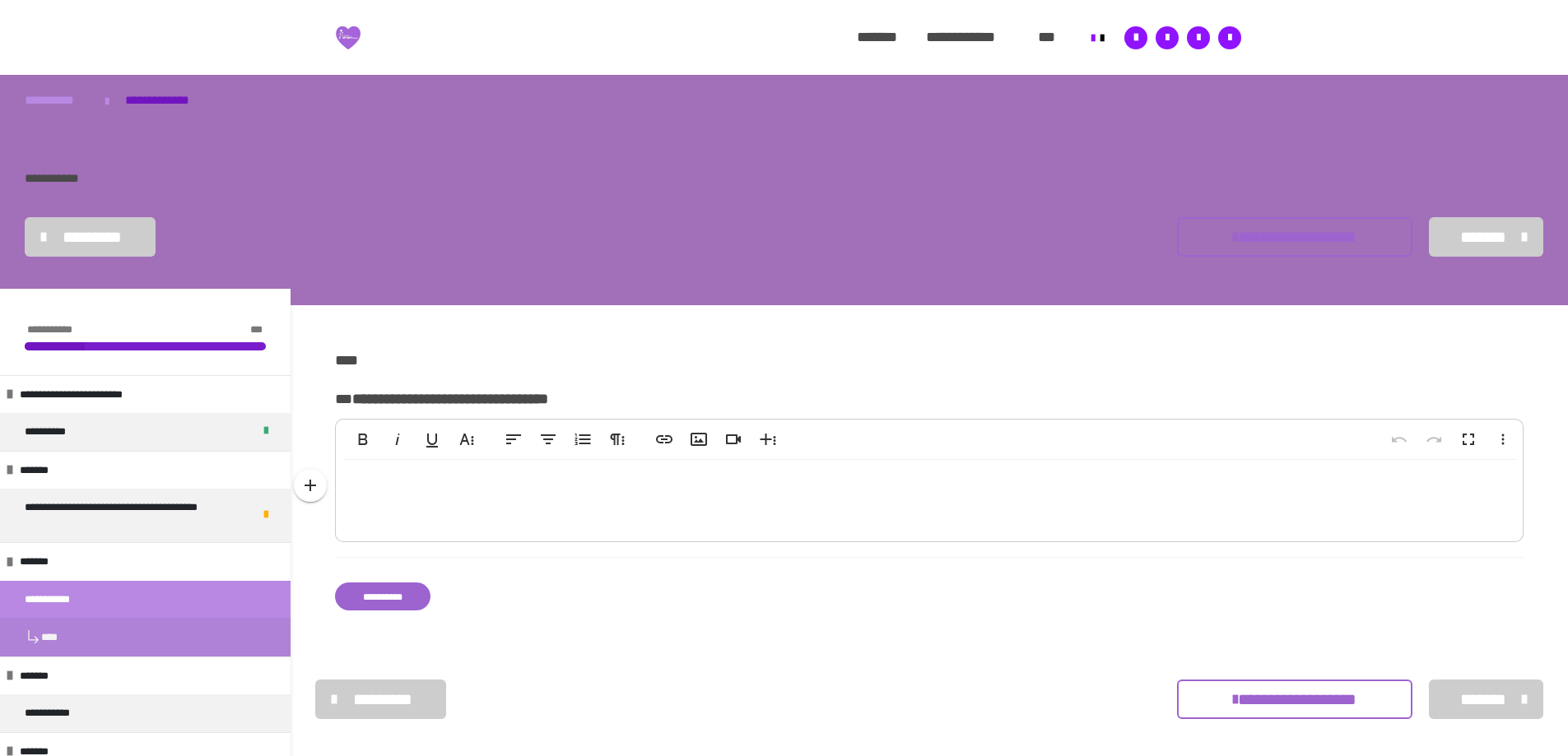 type 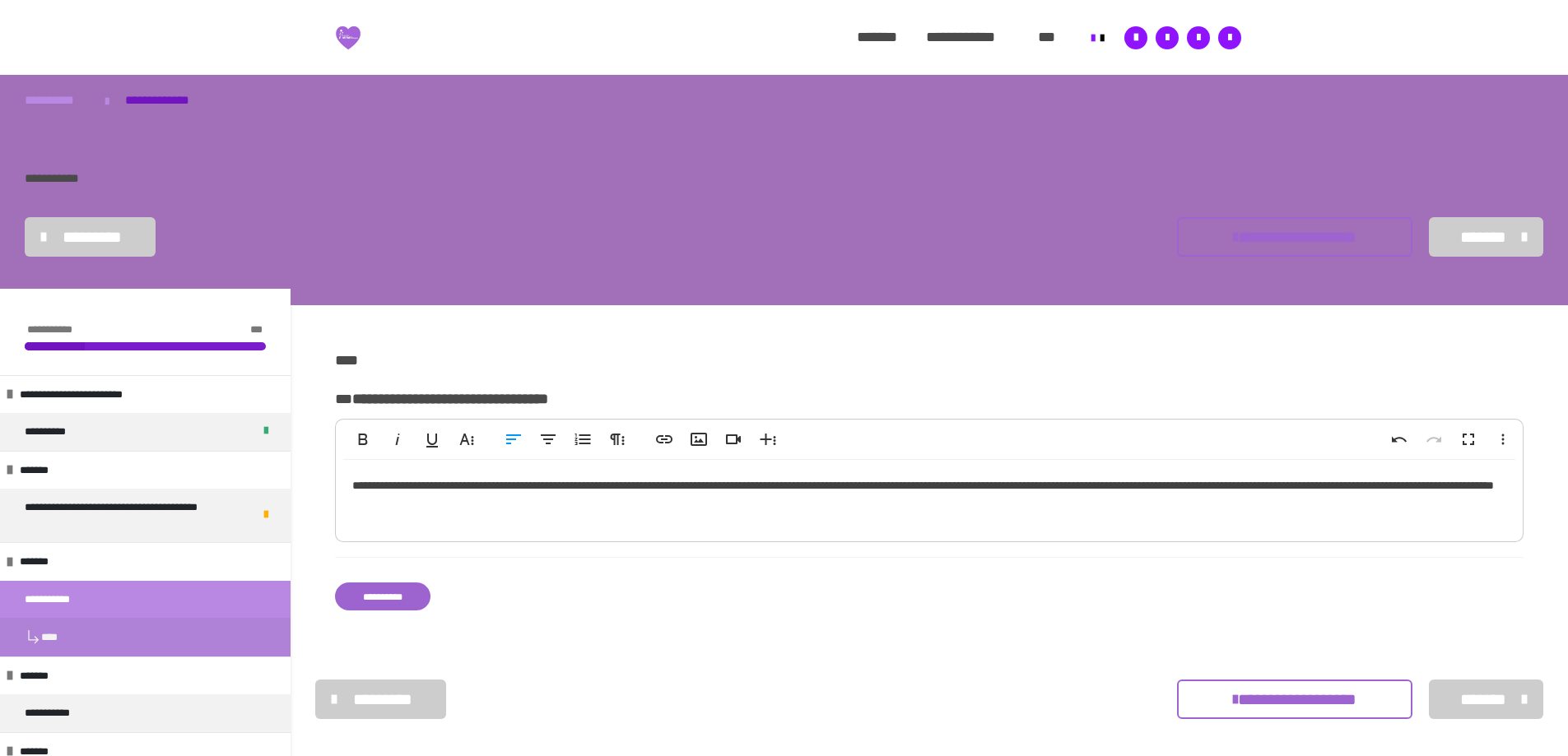 click on "**********" at bounding box center [929, 497] 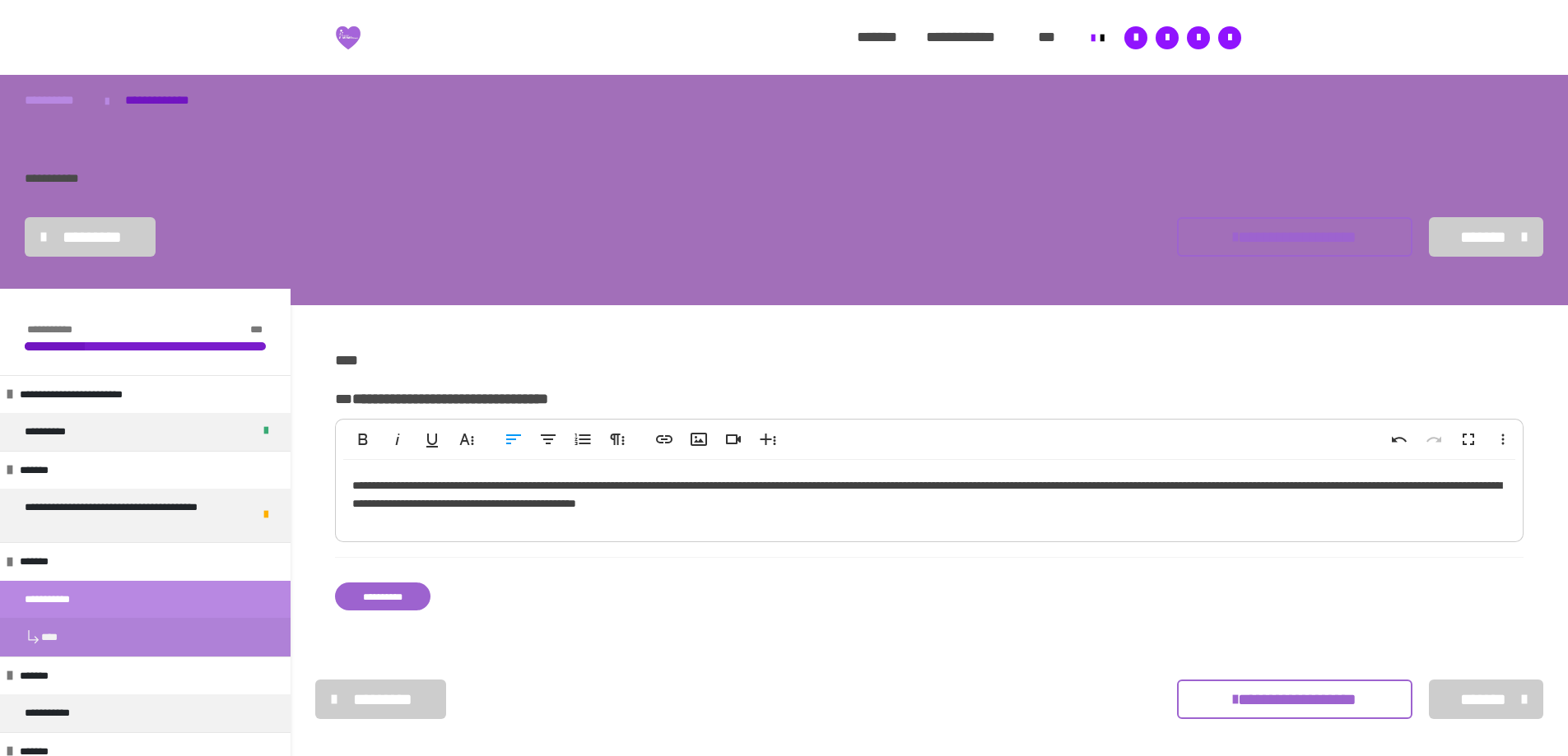 click on "**********" at bounding box center (929, 497) 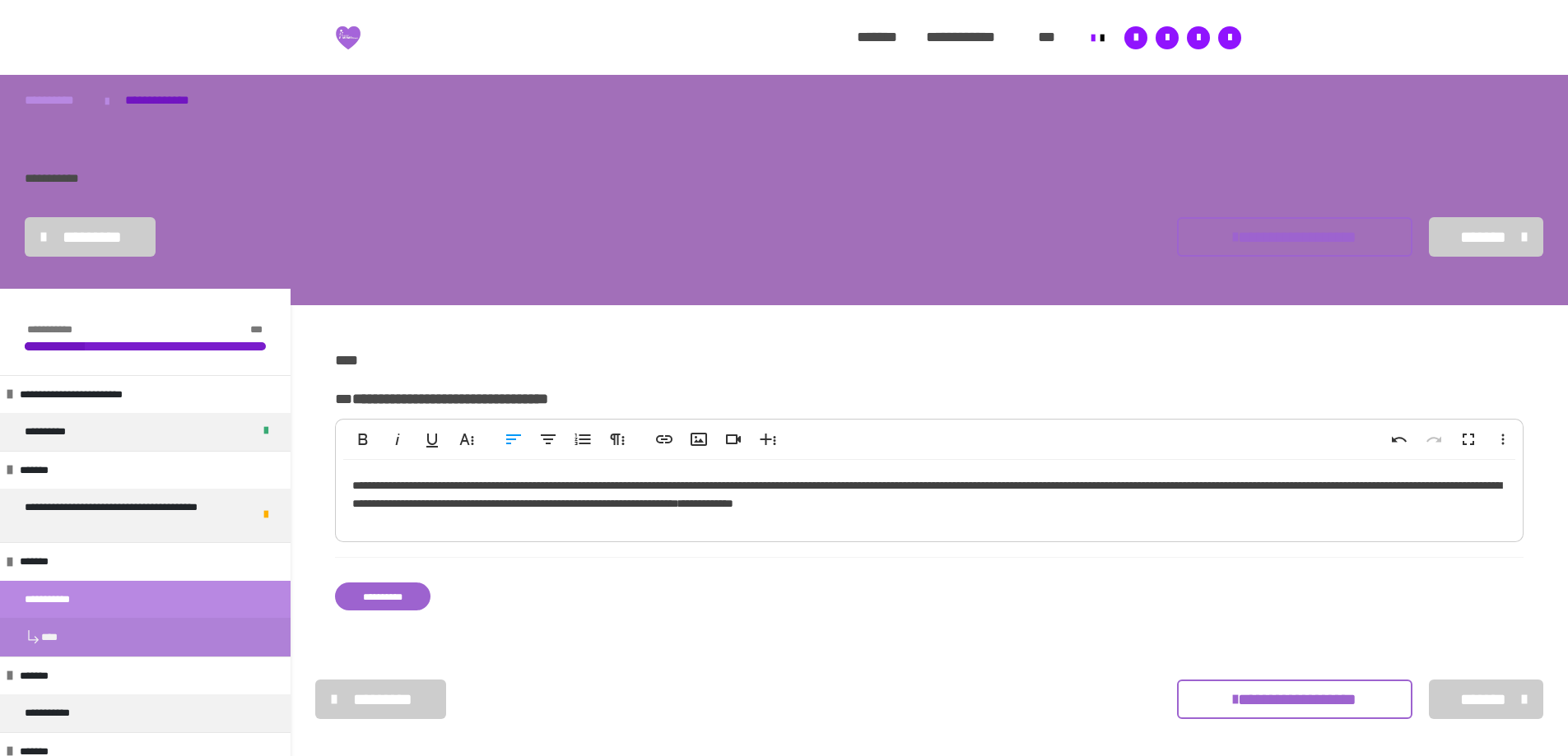 click on "**********" at bounding box center [929, 497] 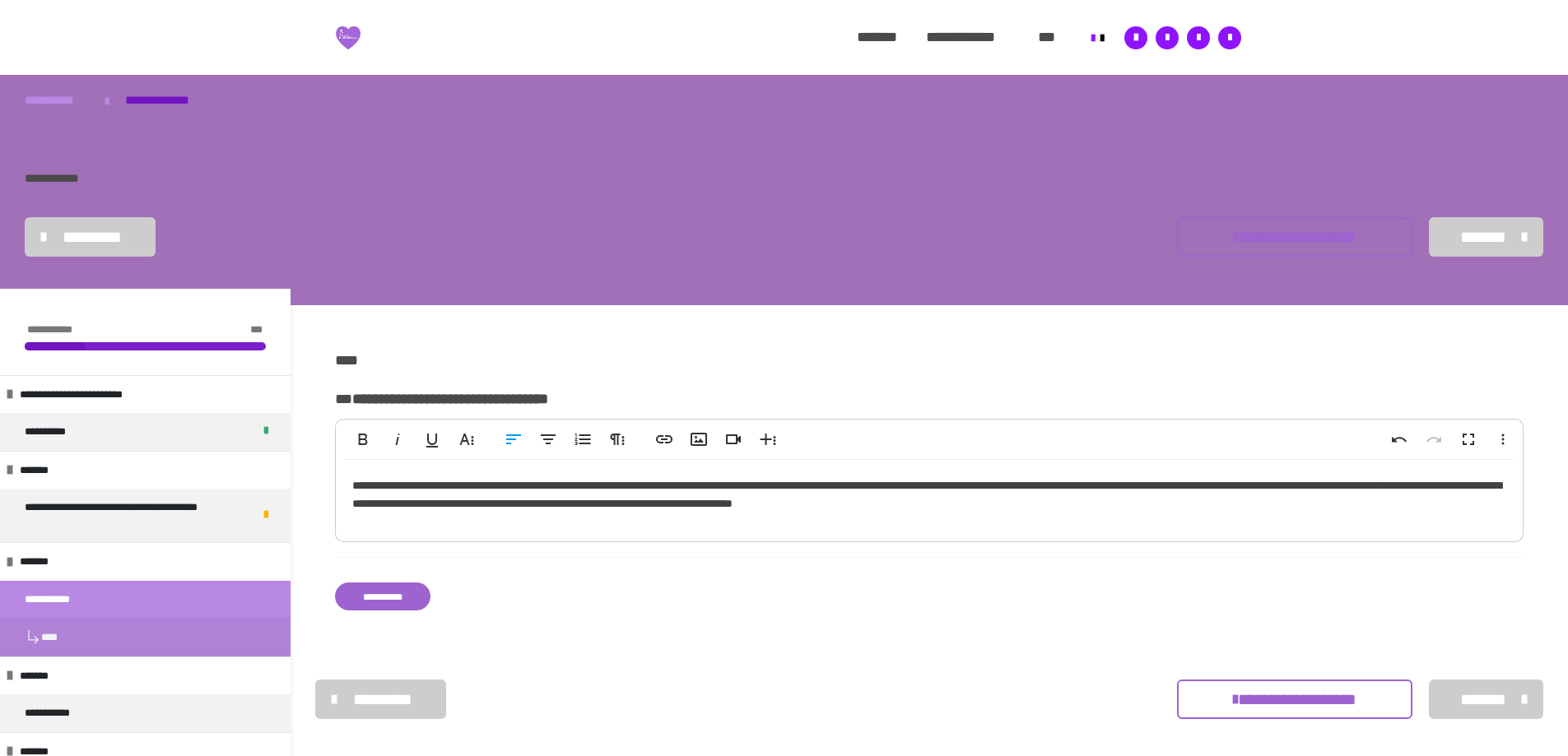 click on "**********" at bounding box center (929, 497) 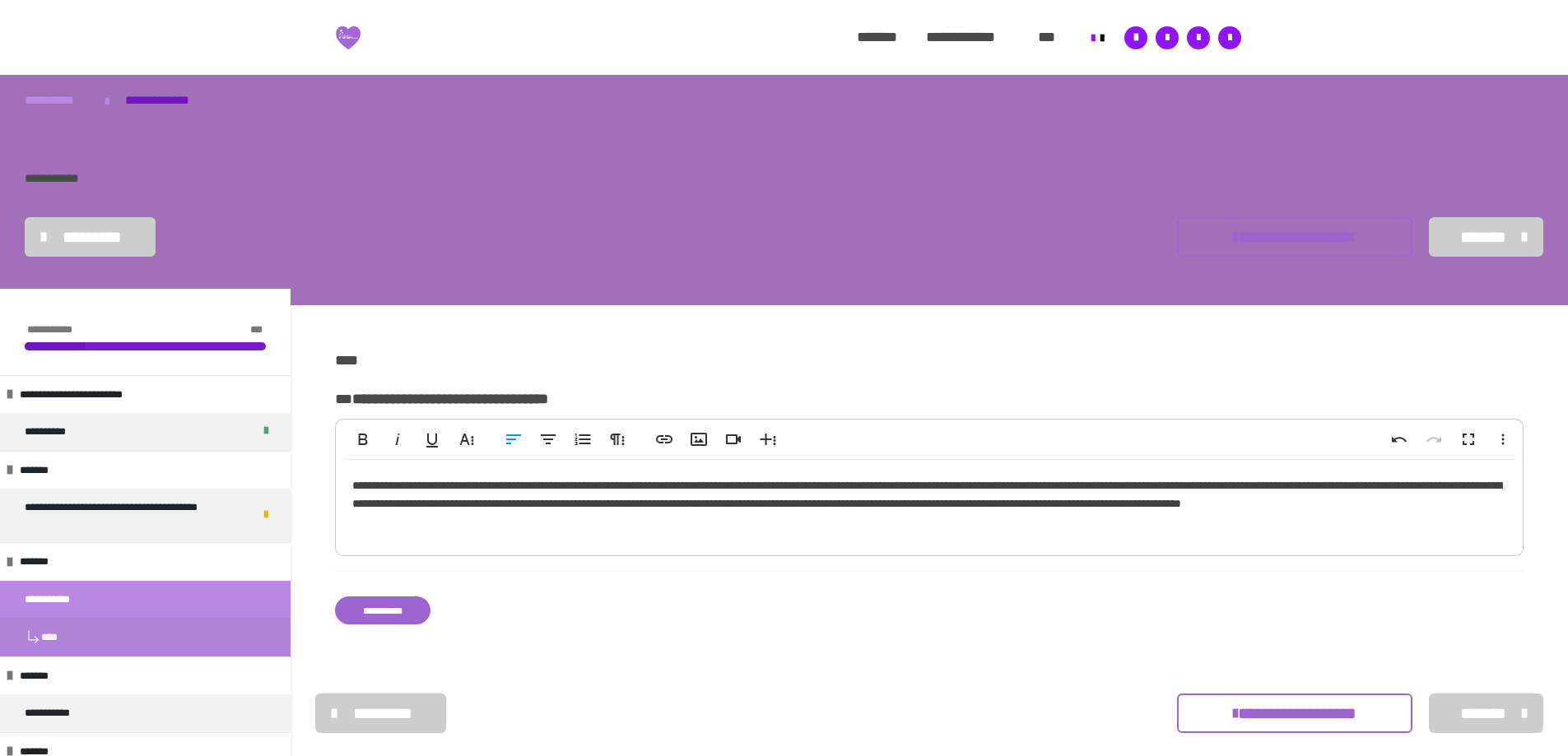 click on "**********" at bounding box center [929, 503] 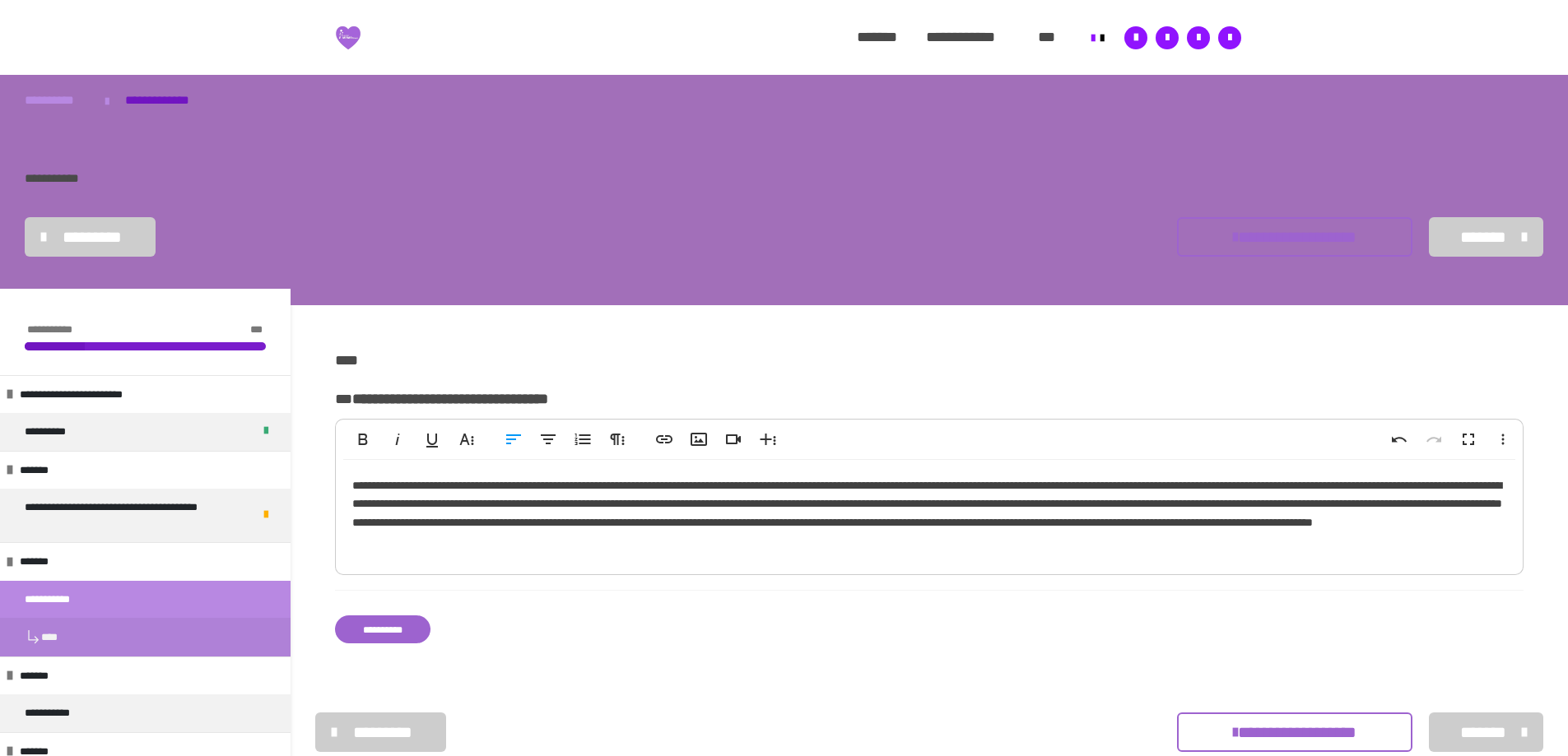click on "**********" at bounding box center [383, 629] 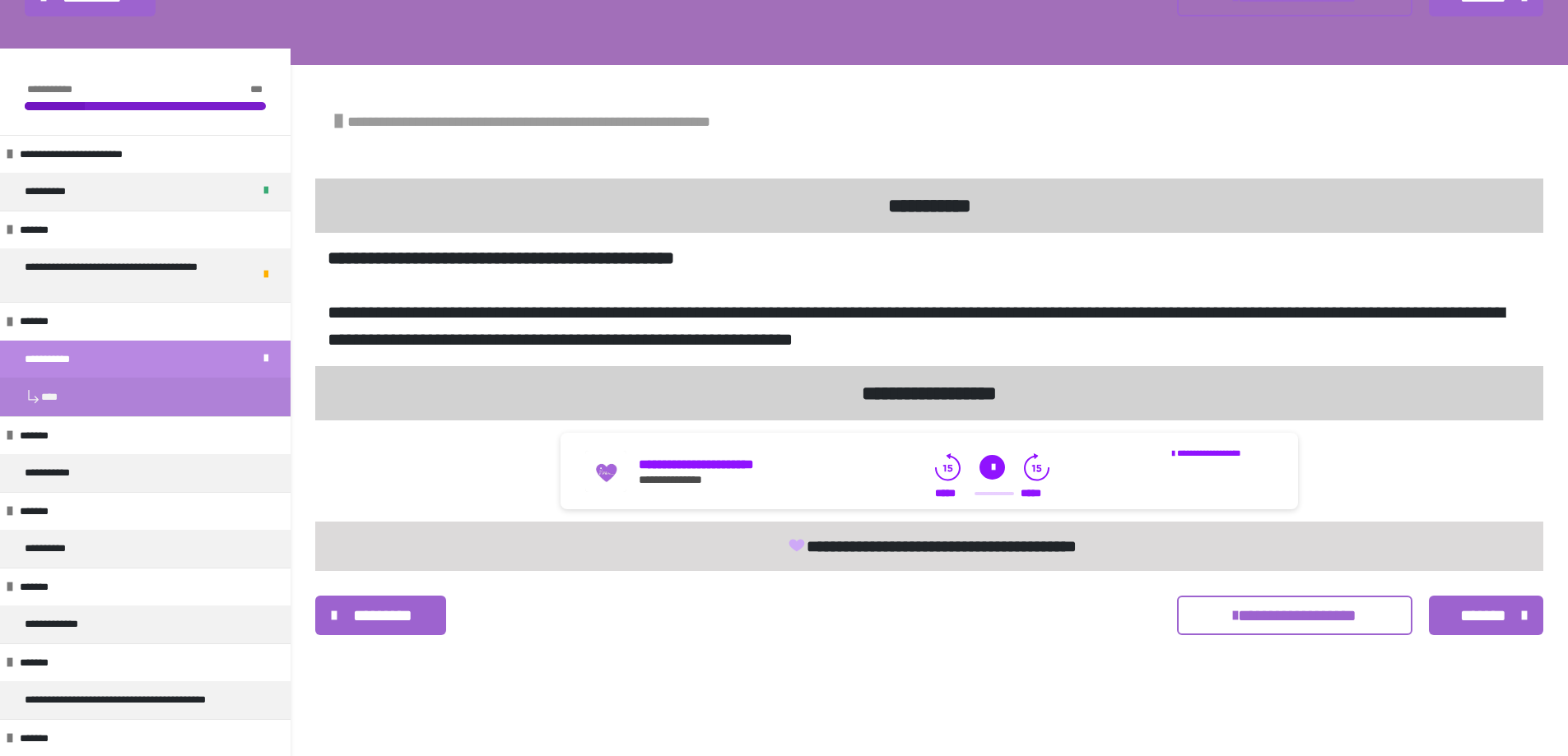 scroll, scrollTop: 247, scrollLeft: 0, axis: vertical 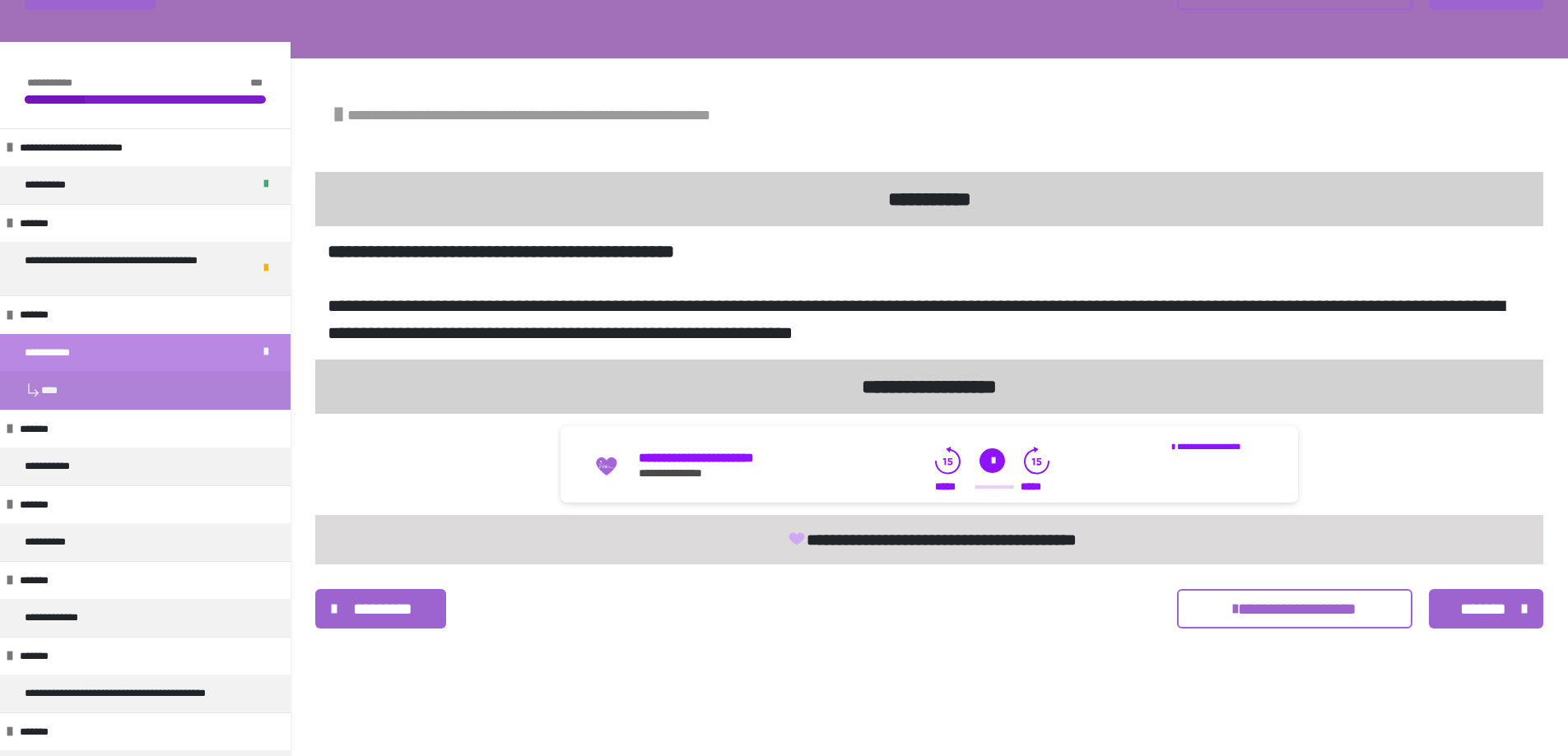 click on "*******" at bounding box center [1483, 609] 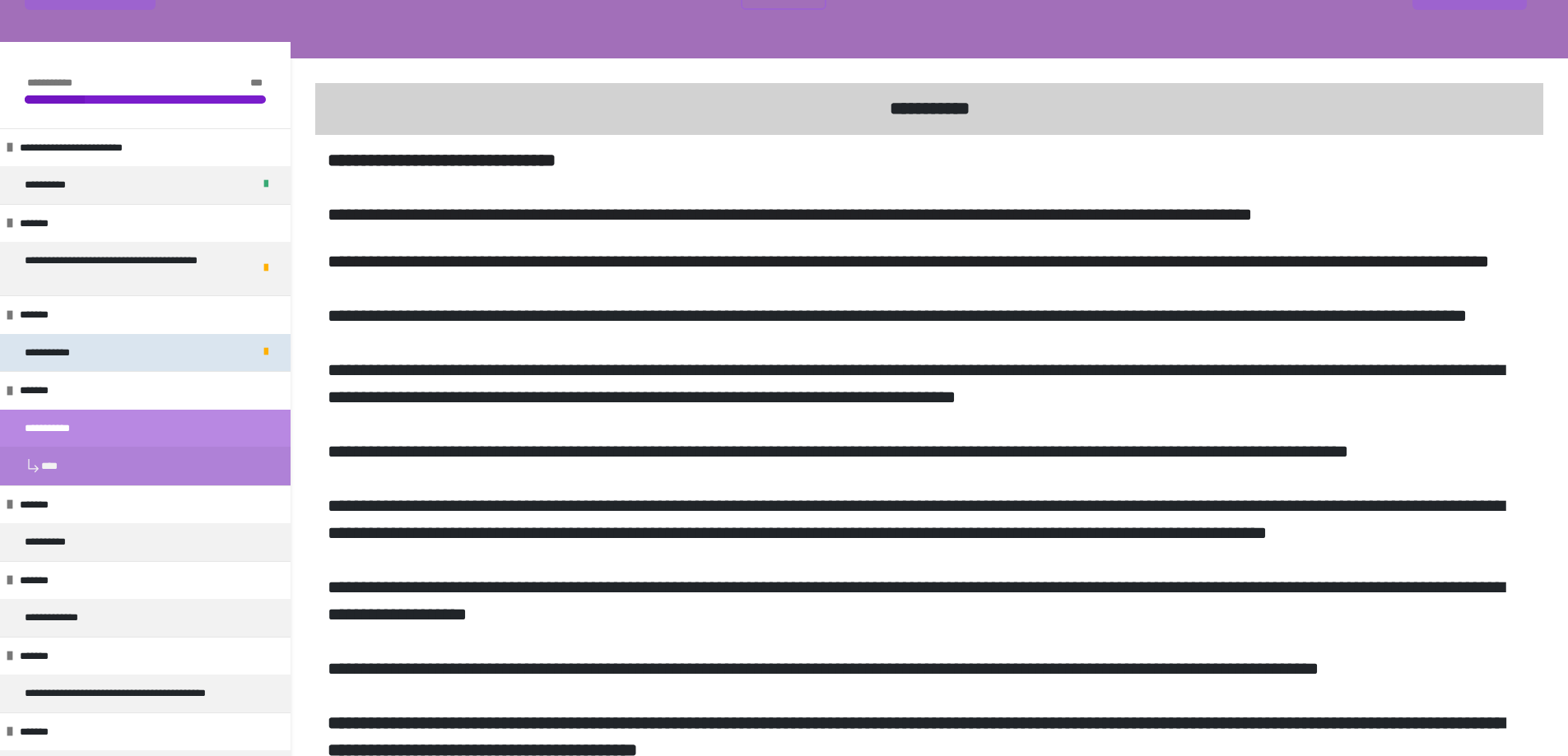 click on "**********" at bounding box center (145, 353) 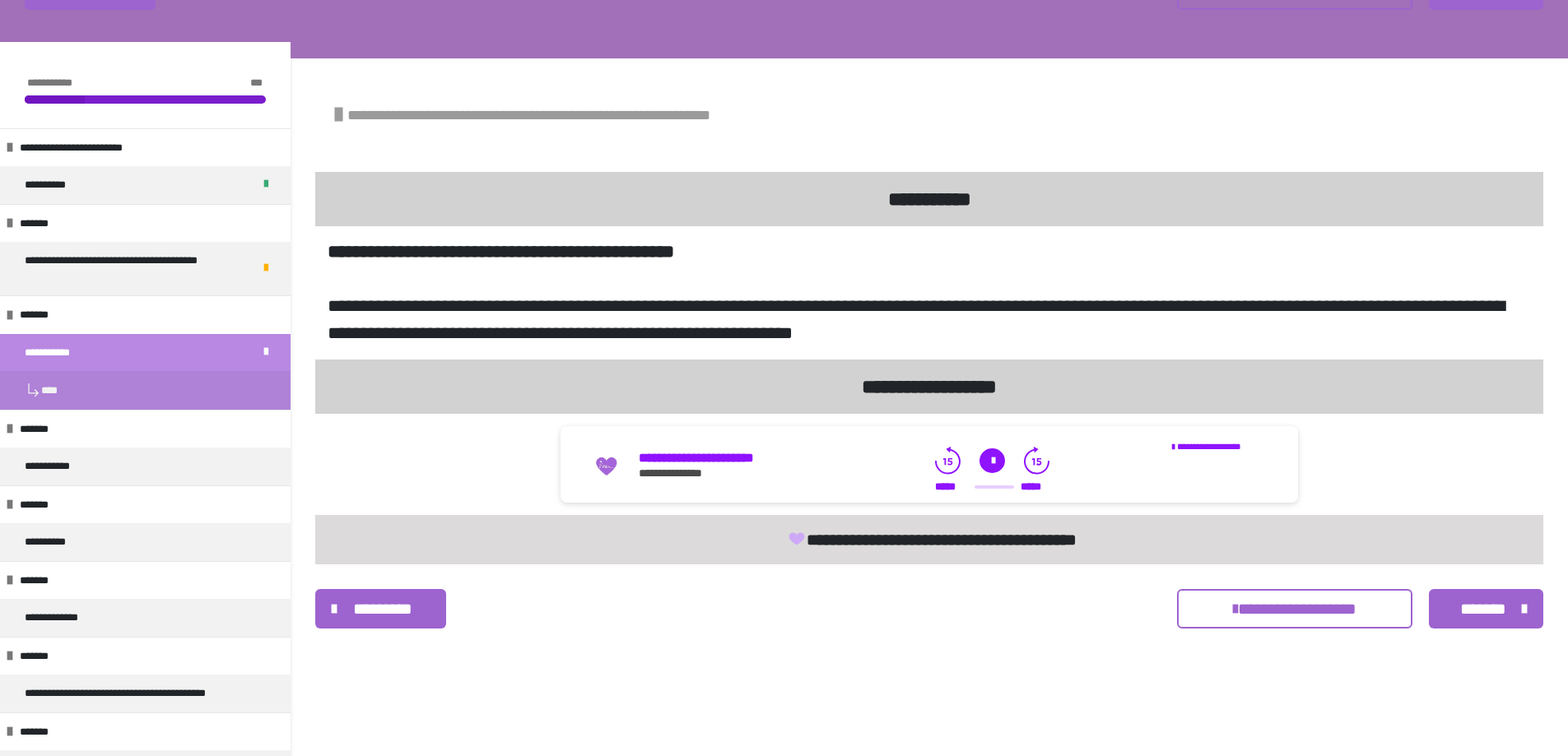 click at bounding box center [145, 372] 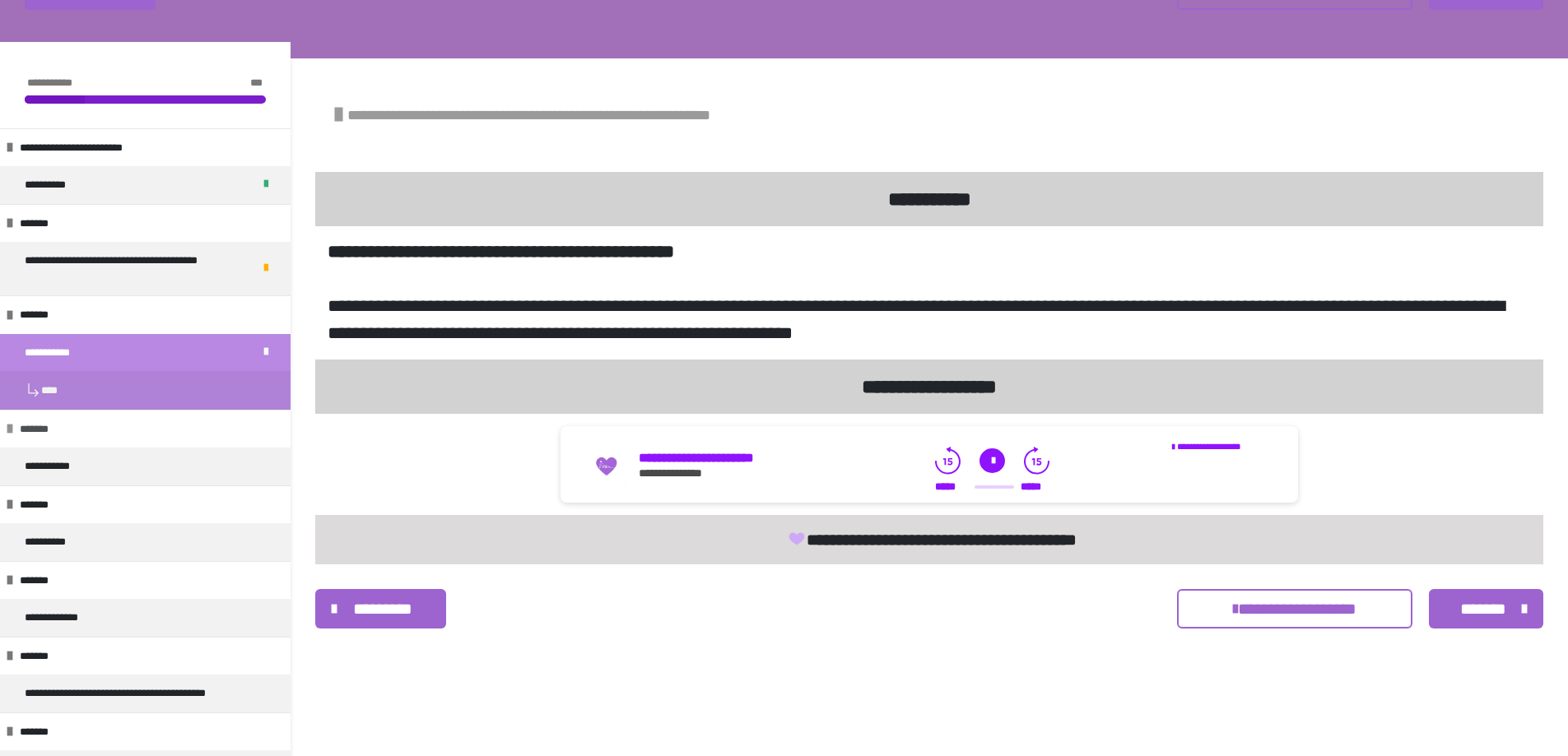 click on "*******" at bounding box center (40, 429) 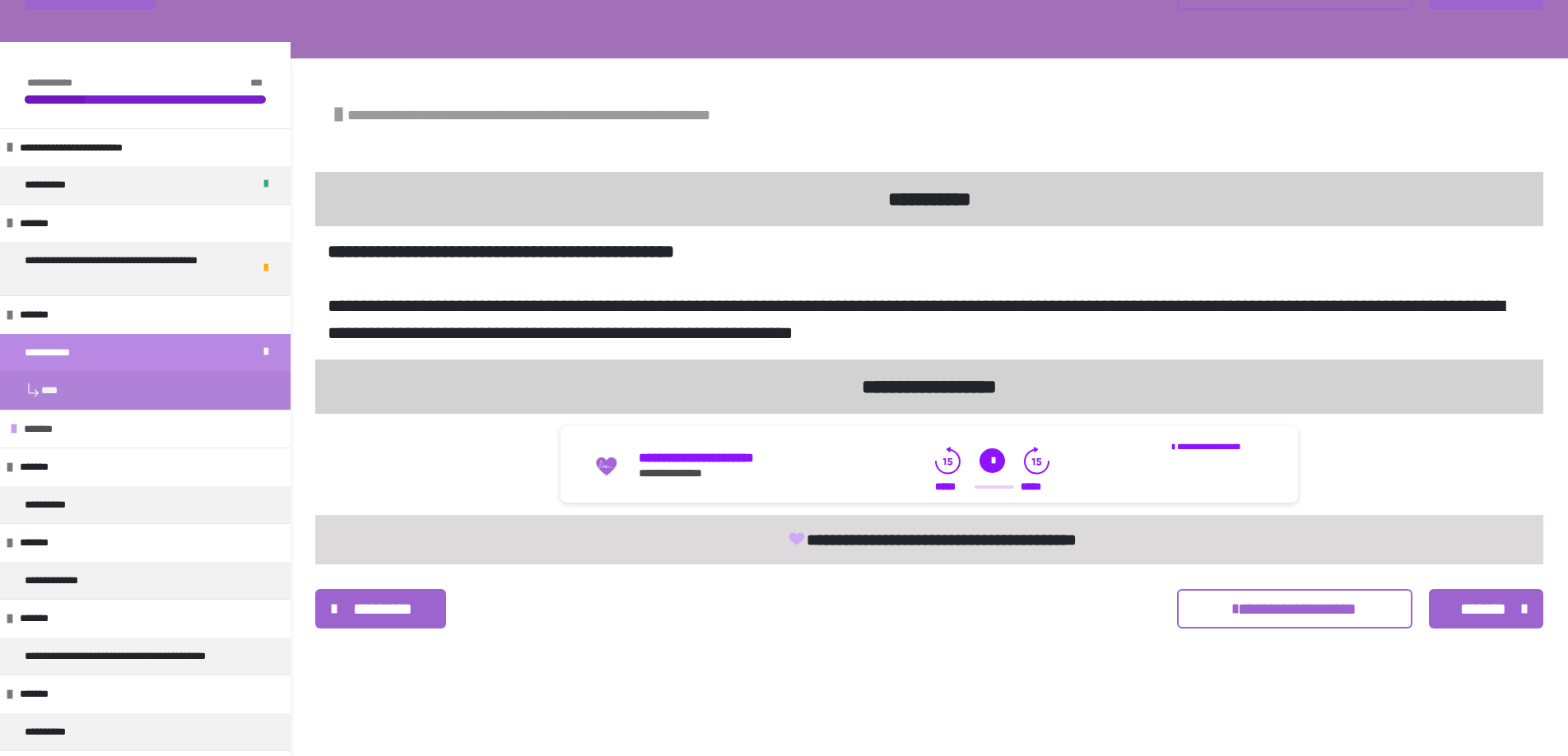 click on "*******" at bounding box center [44, 429] 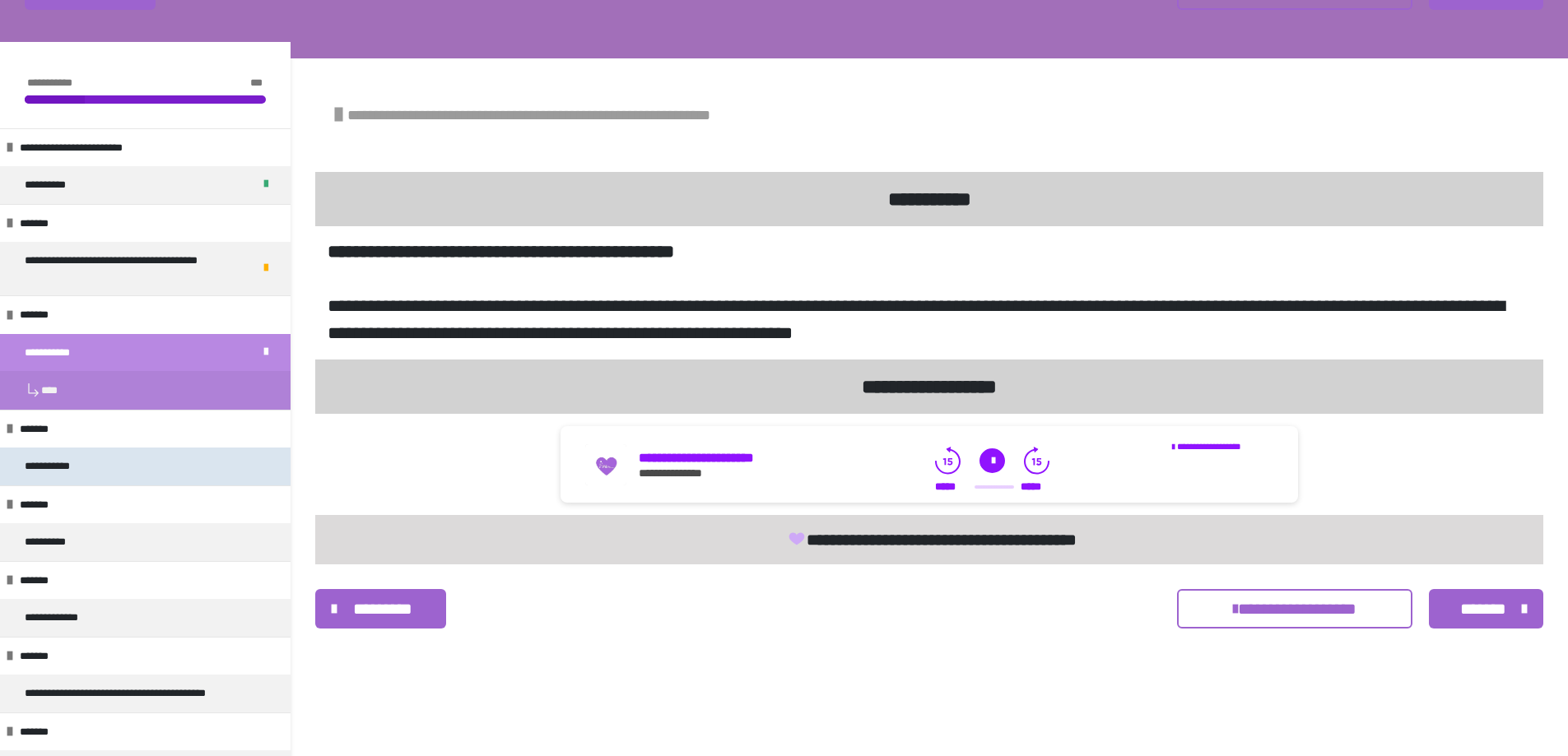 click on "**********" at bounding box center [55, 466] 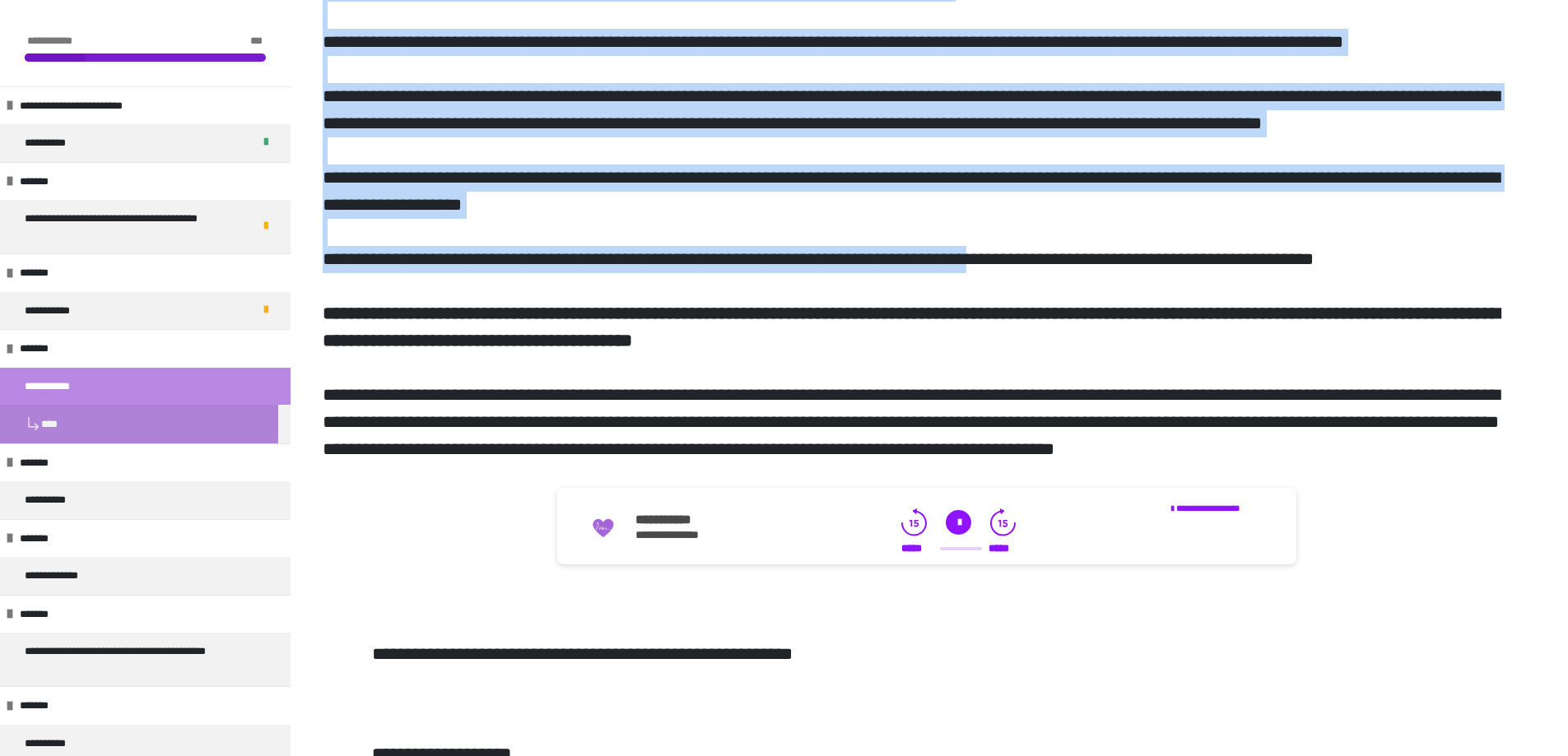 scroll, scrollTop: 740, scrollLeft: 0, axis: vertical 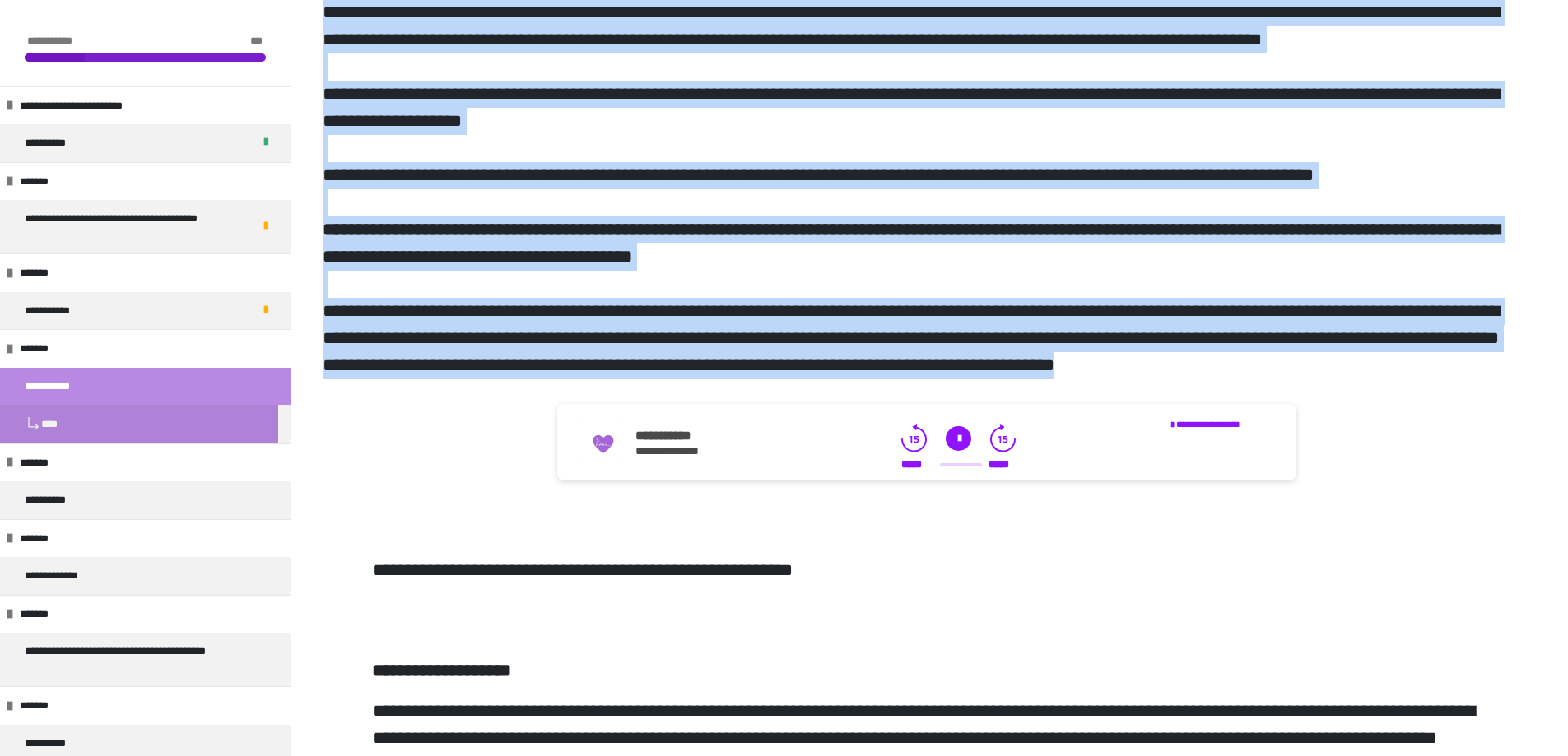 drag, startPoint x: 333, startPoint y: 156, endPoint x: 1496, endPoint y: 499, distance: 1212.5255 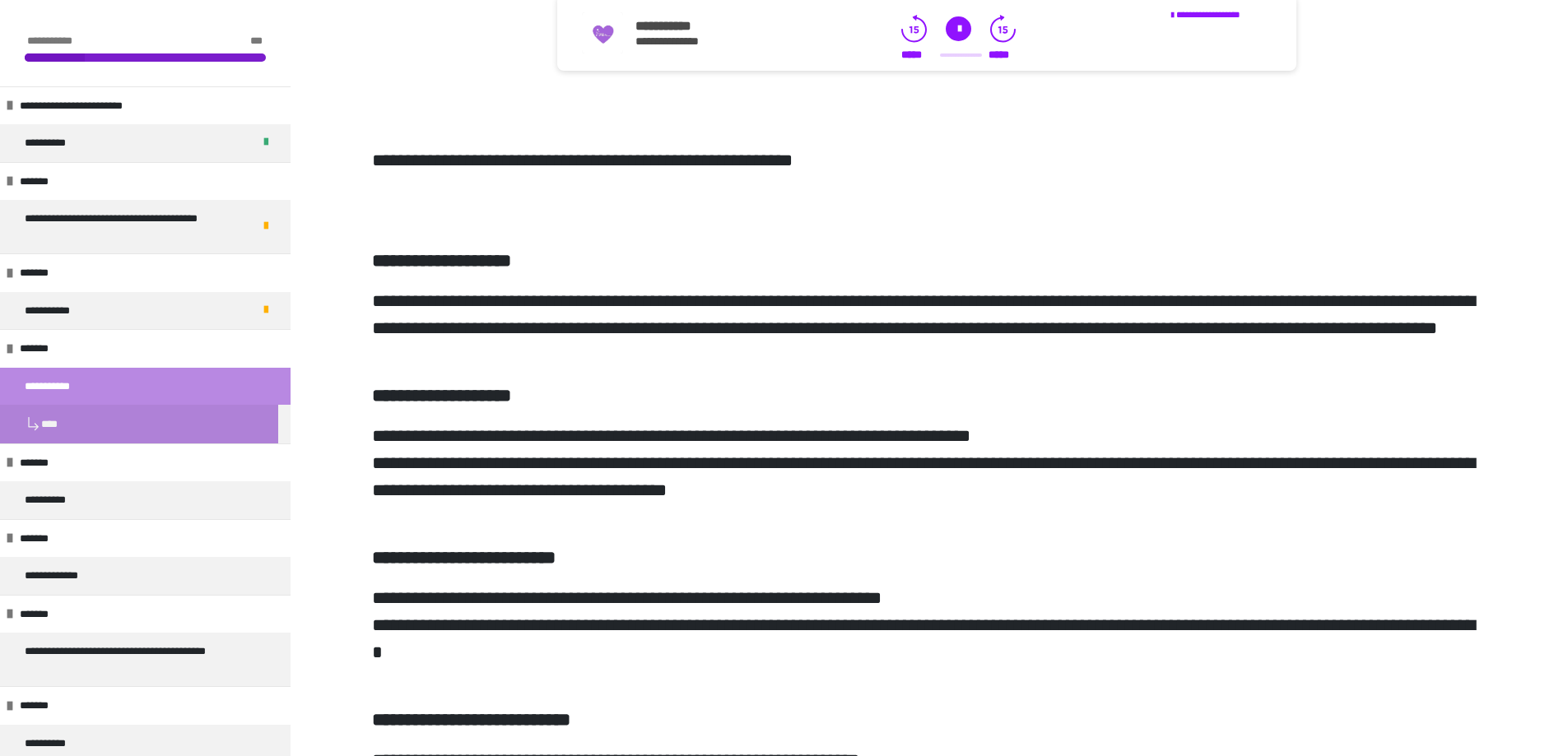 scroll, scrollTop: 1152, scrollLeft: 0, axis: vertical 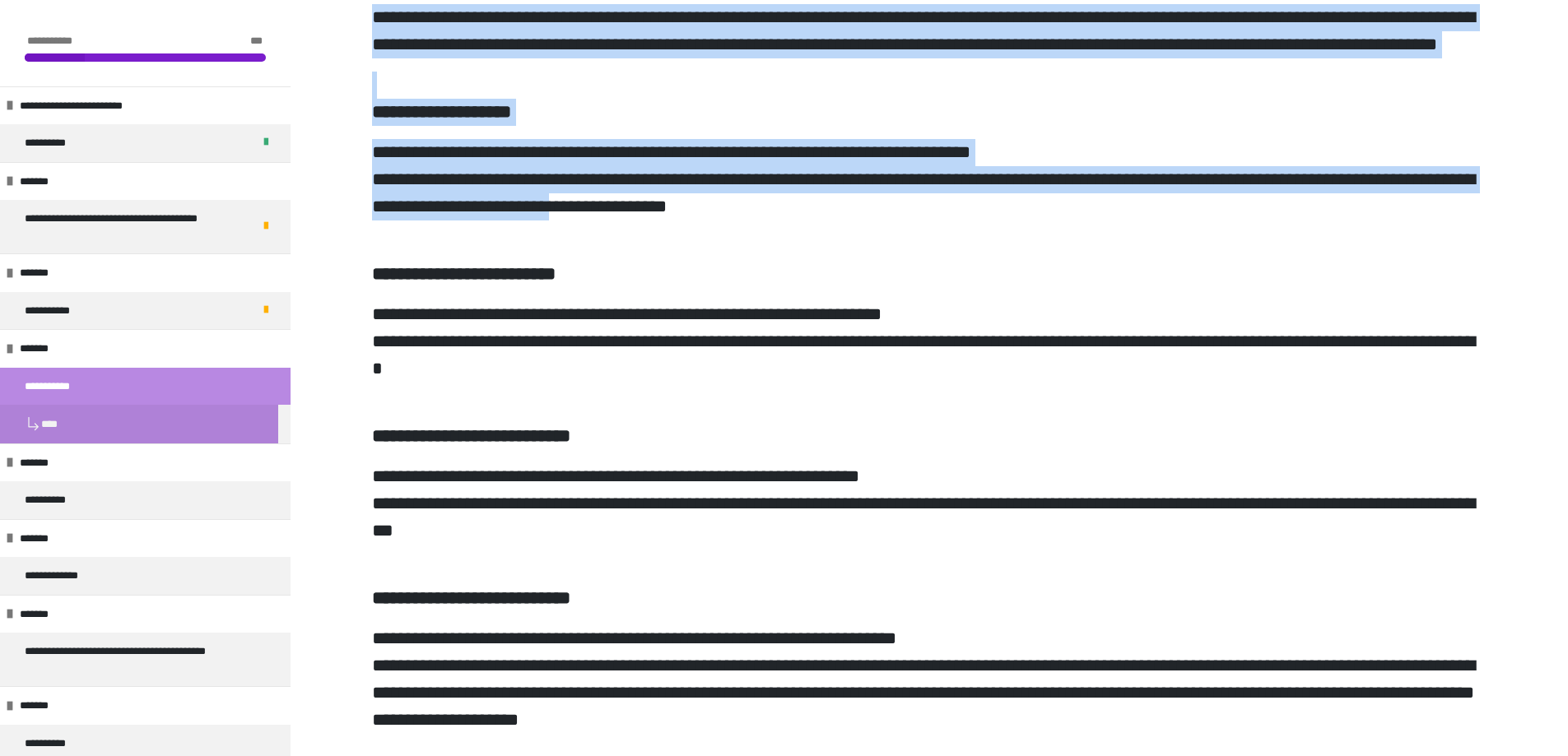 drag, startPoint x: 353, startPoint y: 291, endPoint x: 789, endPoint y: 377, distance: 444.4007 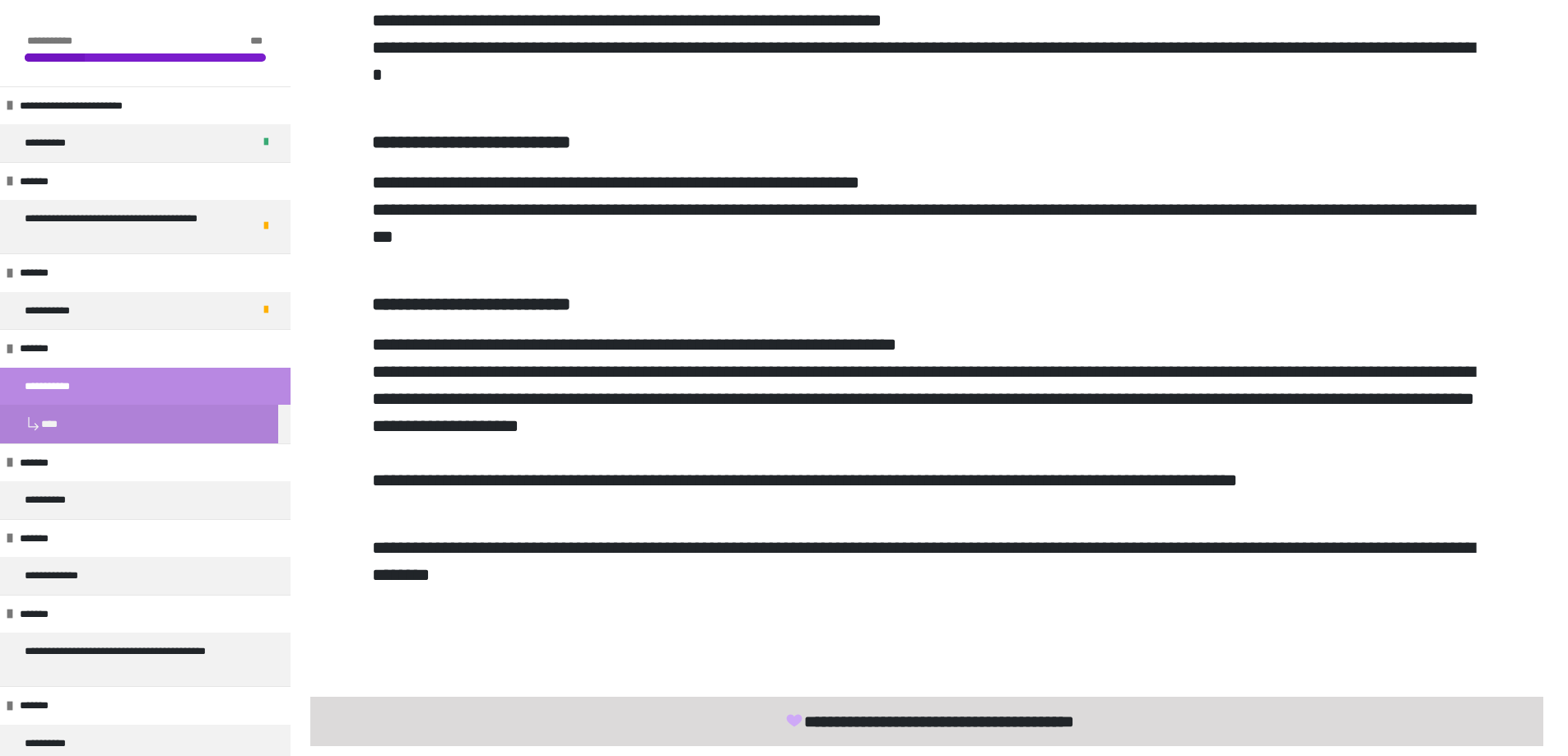 click on "**********" at bounding box center (927, 210) 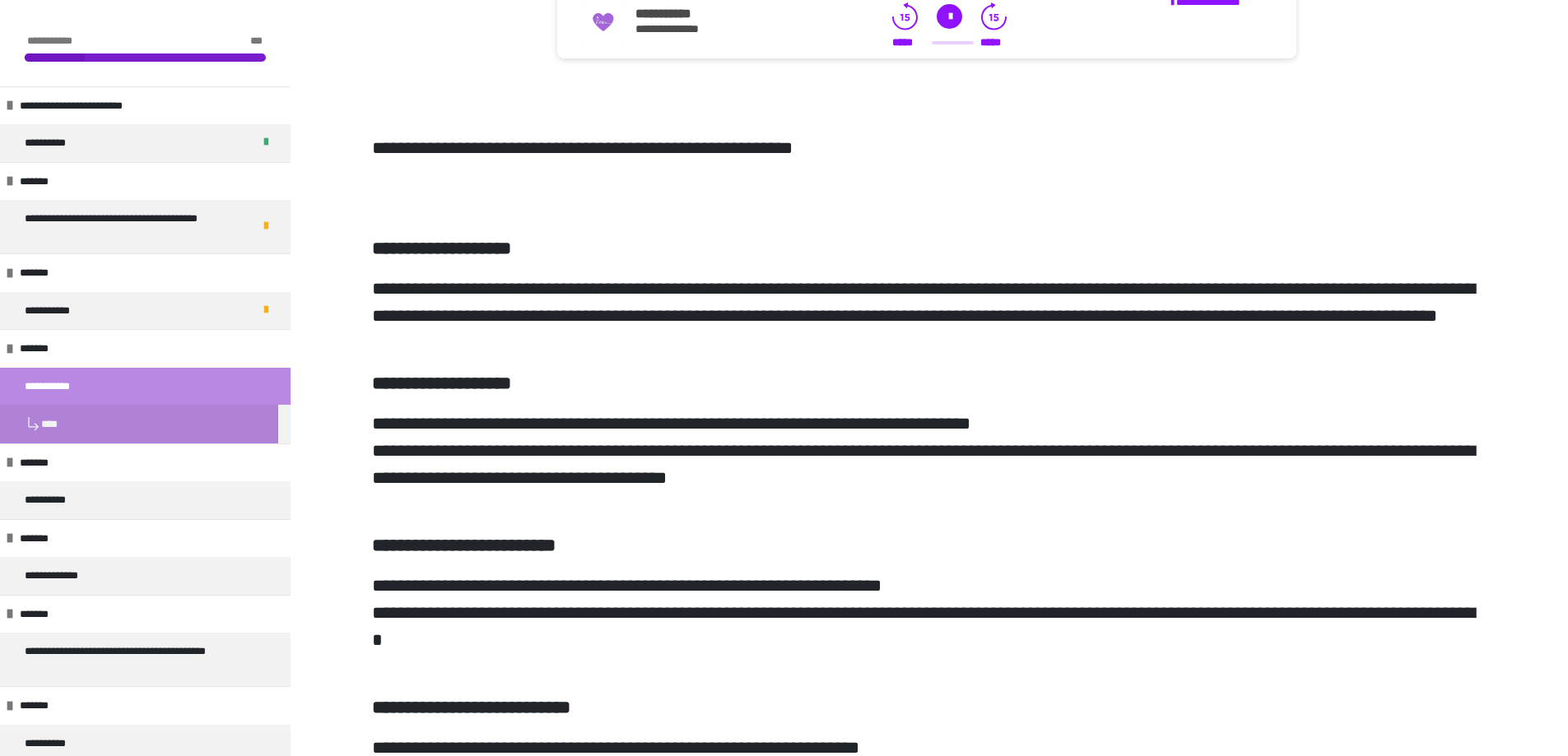 scroll, scrollTop: 1152, scrollLeft: 0, axis: vertical 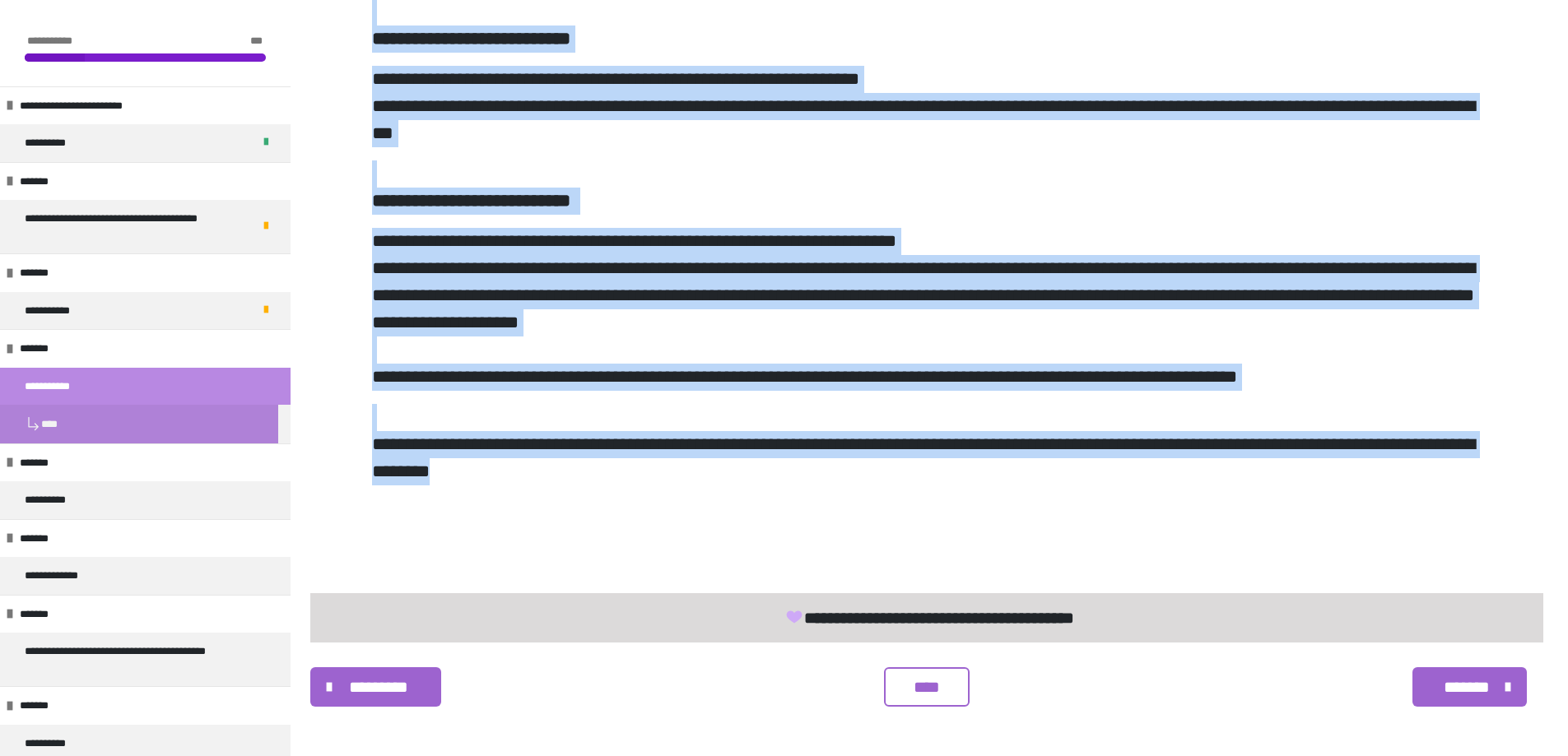 drag, startPoint x: 376, startPoint y: 293, endPoint x: 918, endPoint y: 471, distance: 570.4805 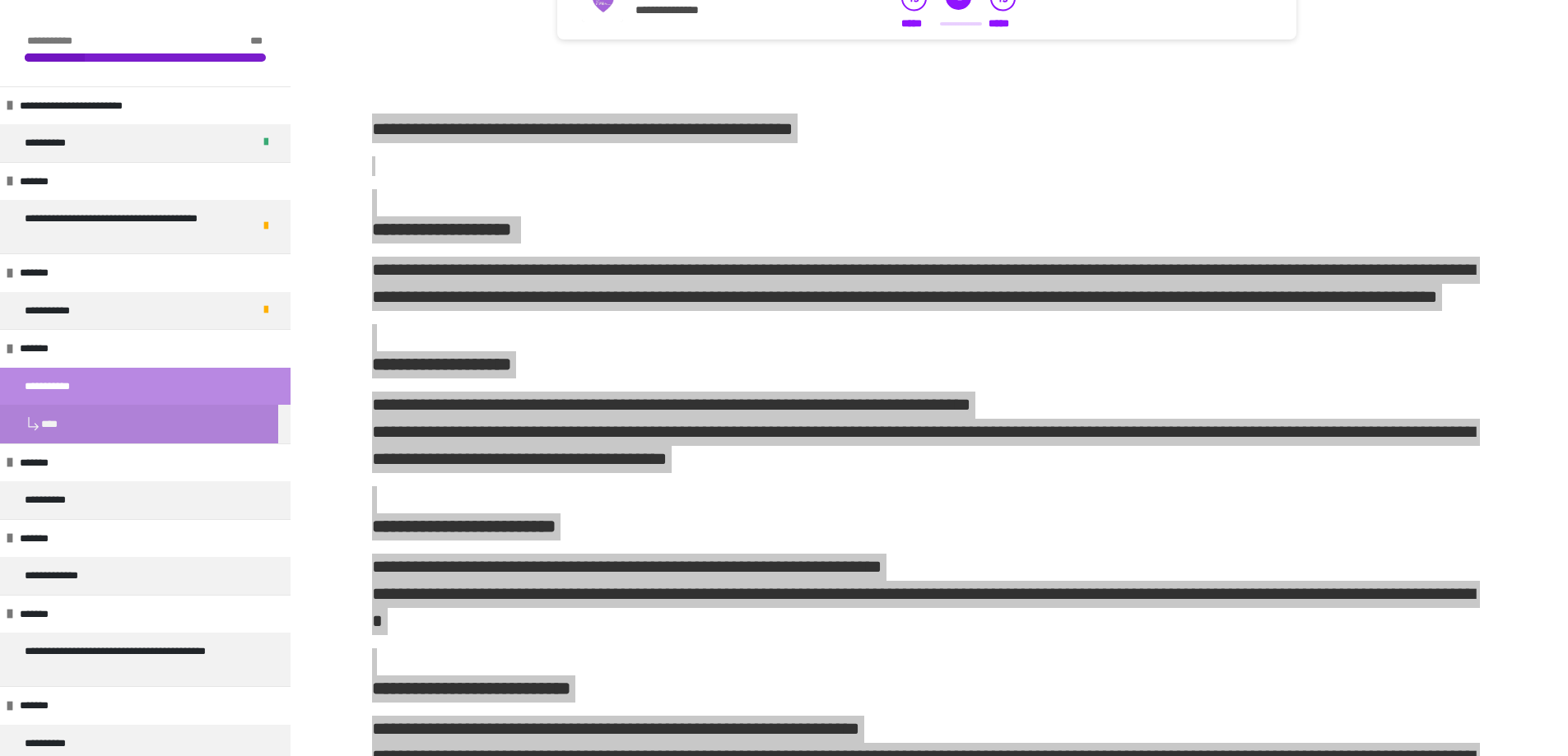 scroll, scrollTop: 1089, scrollLeft: 0, axis: vertical 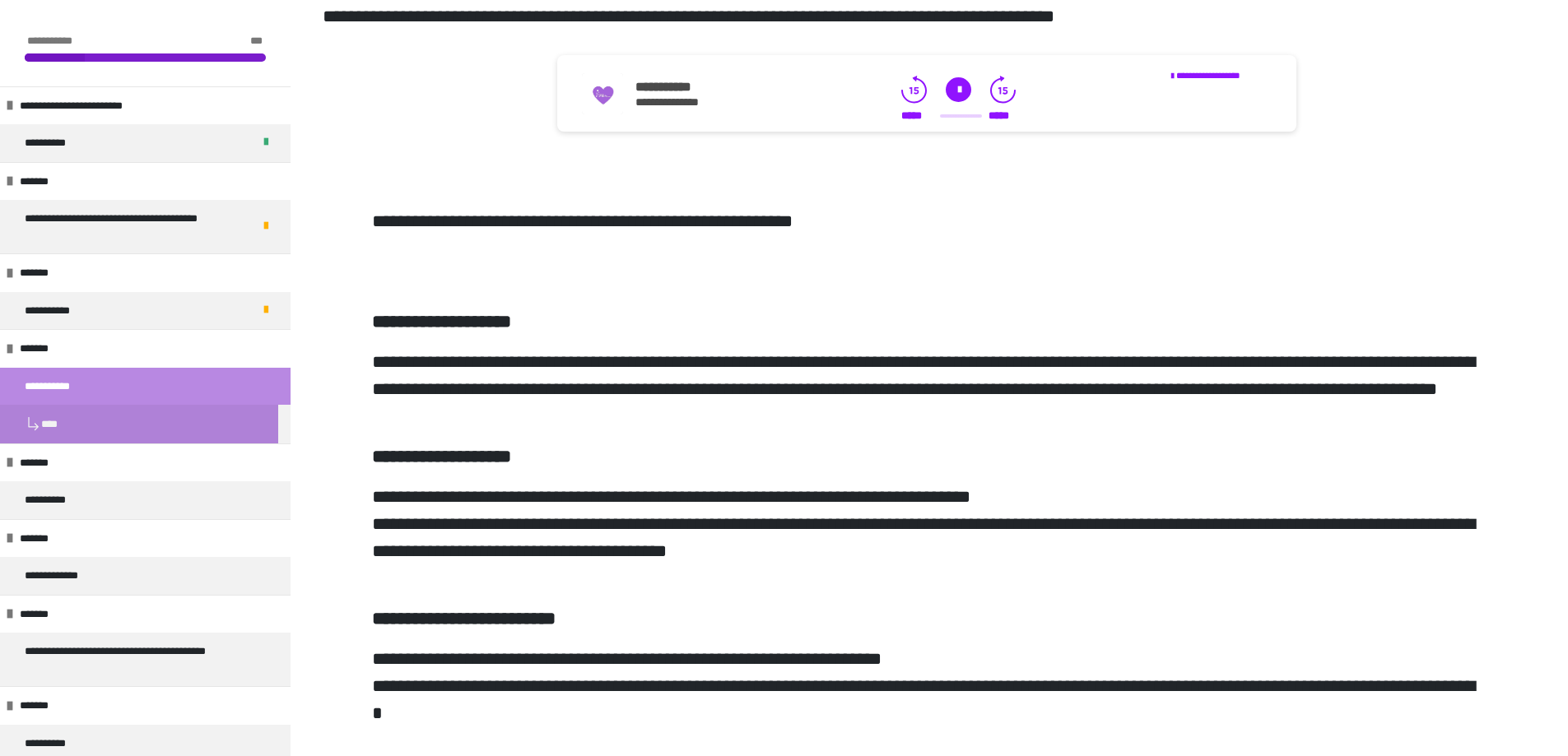 click at bounding box center [958, 90] 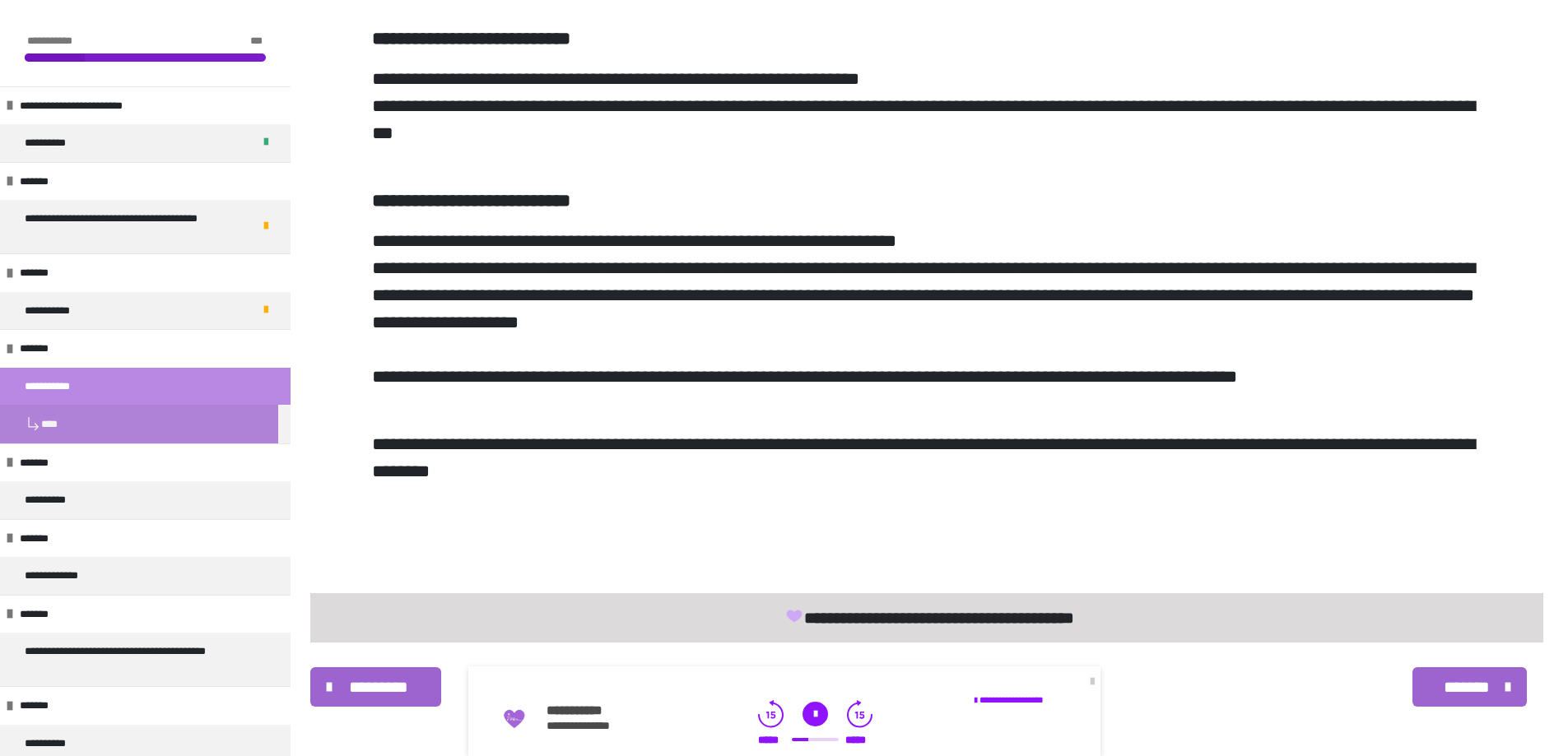 scroll, scrollTop: 1893, scrollLeft: 0, axis: vertical 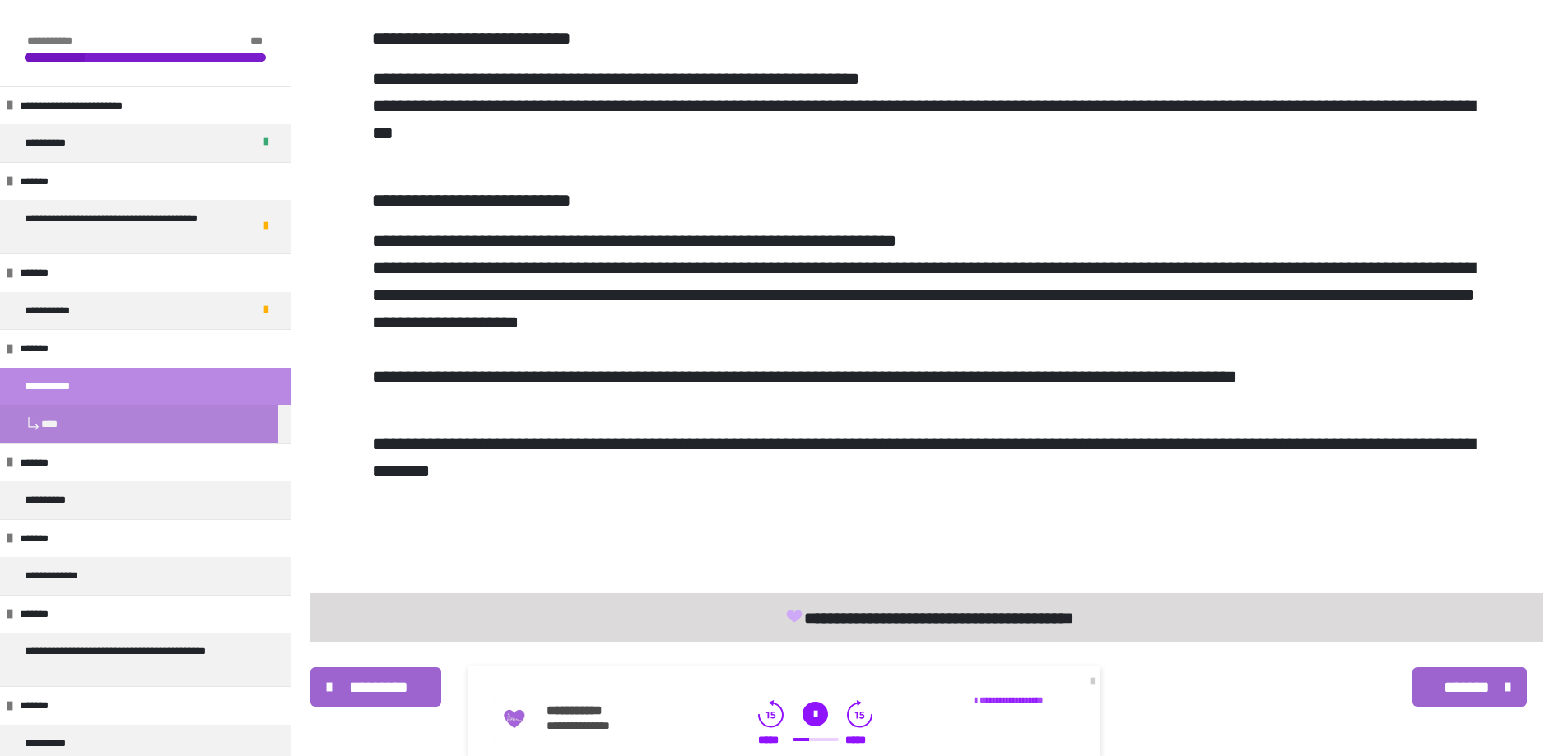 click on "**********" at bounding box center [1012, 699] 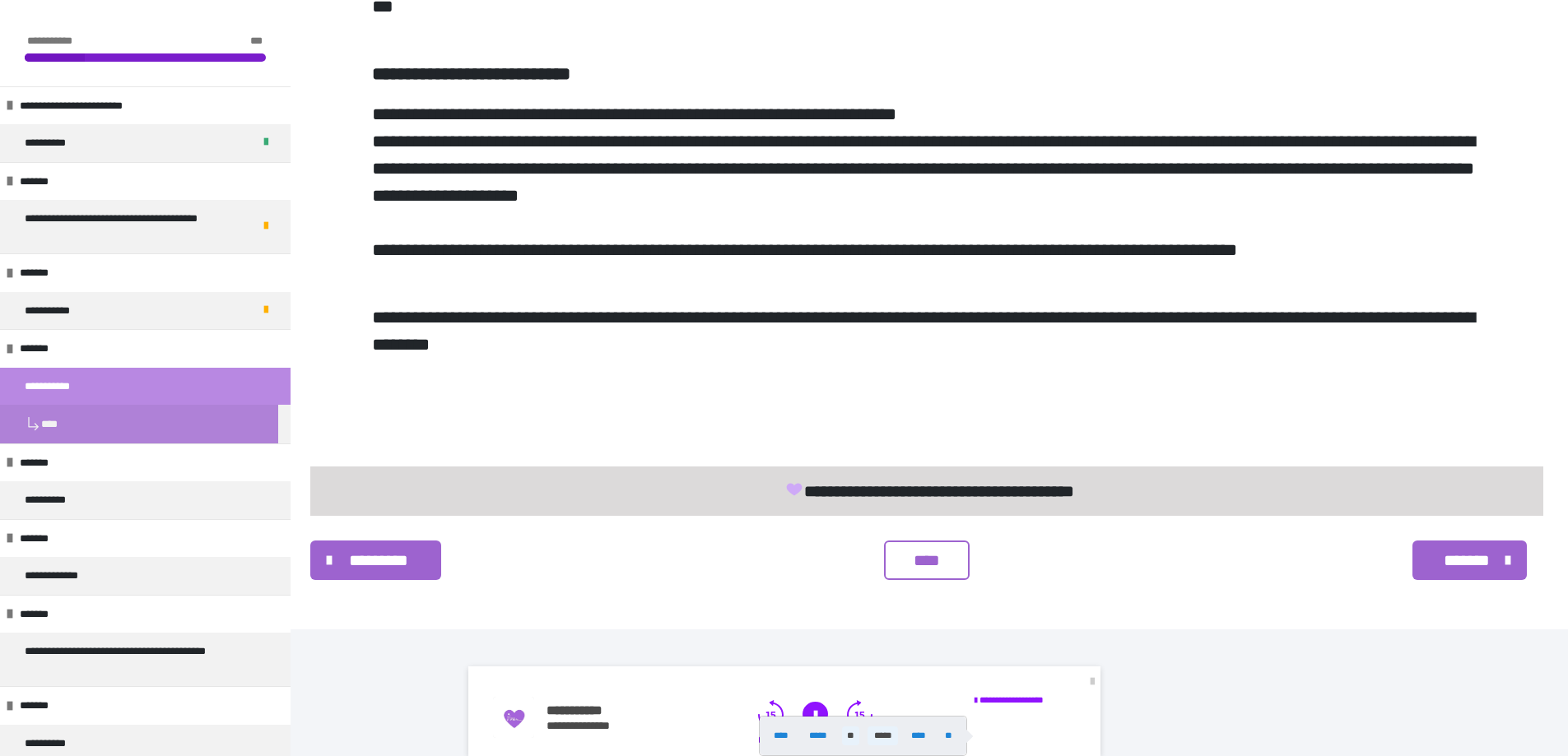 click on "*****" at bounding box center [882, 735] 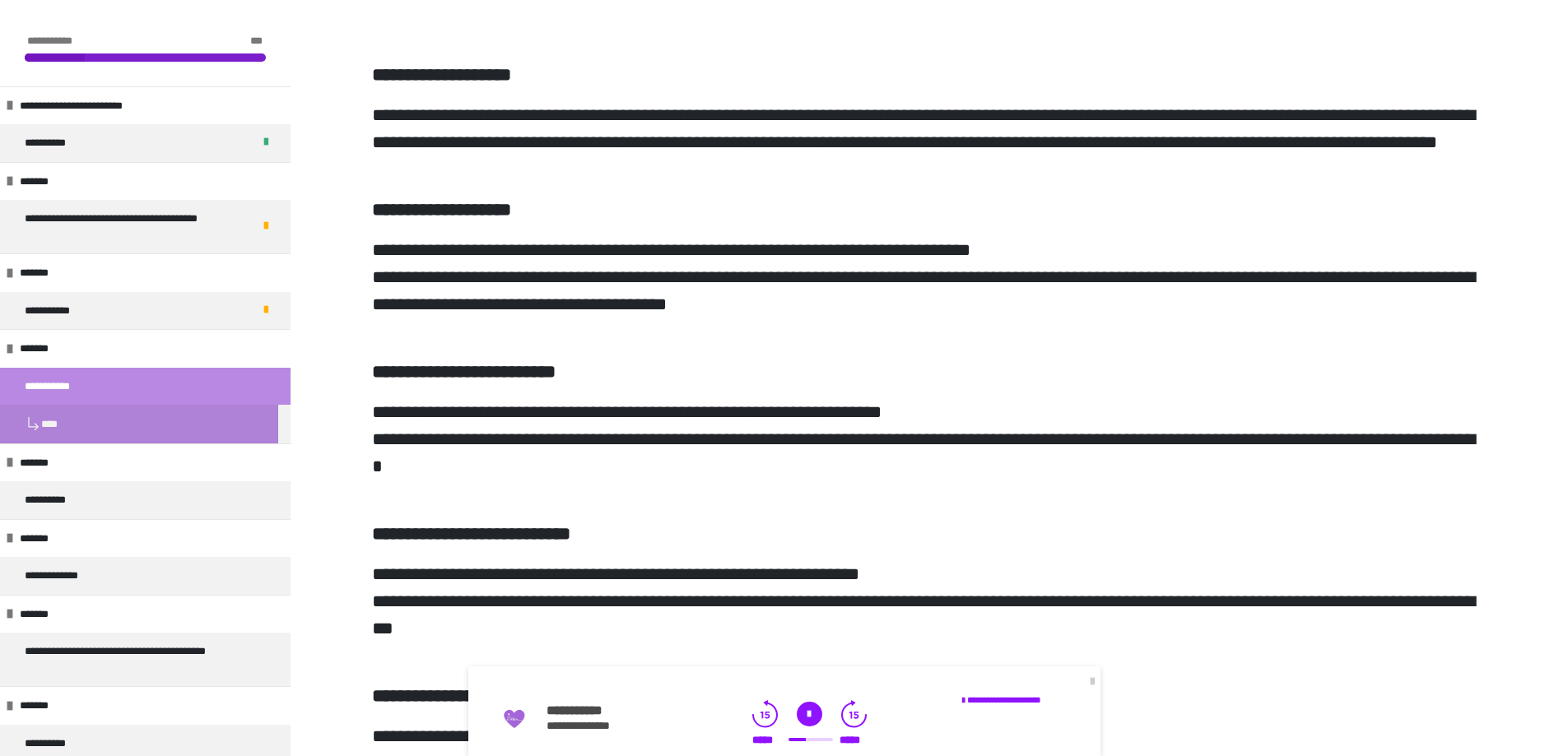 scroll, scrollTop: 1317, scrollLeft: 0, axis: vertical 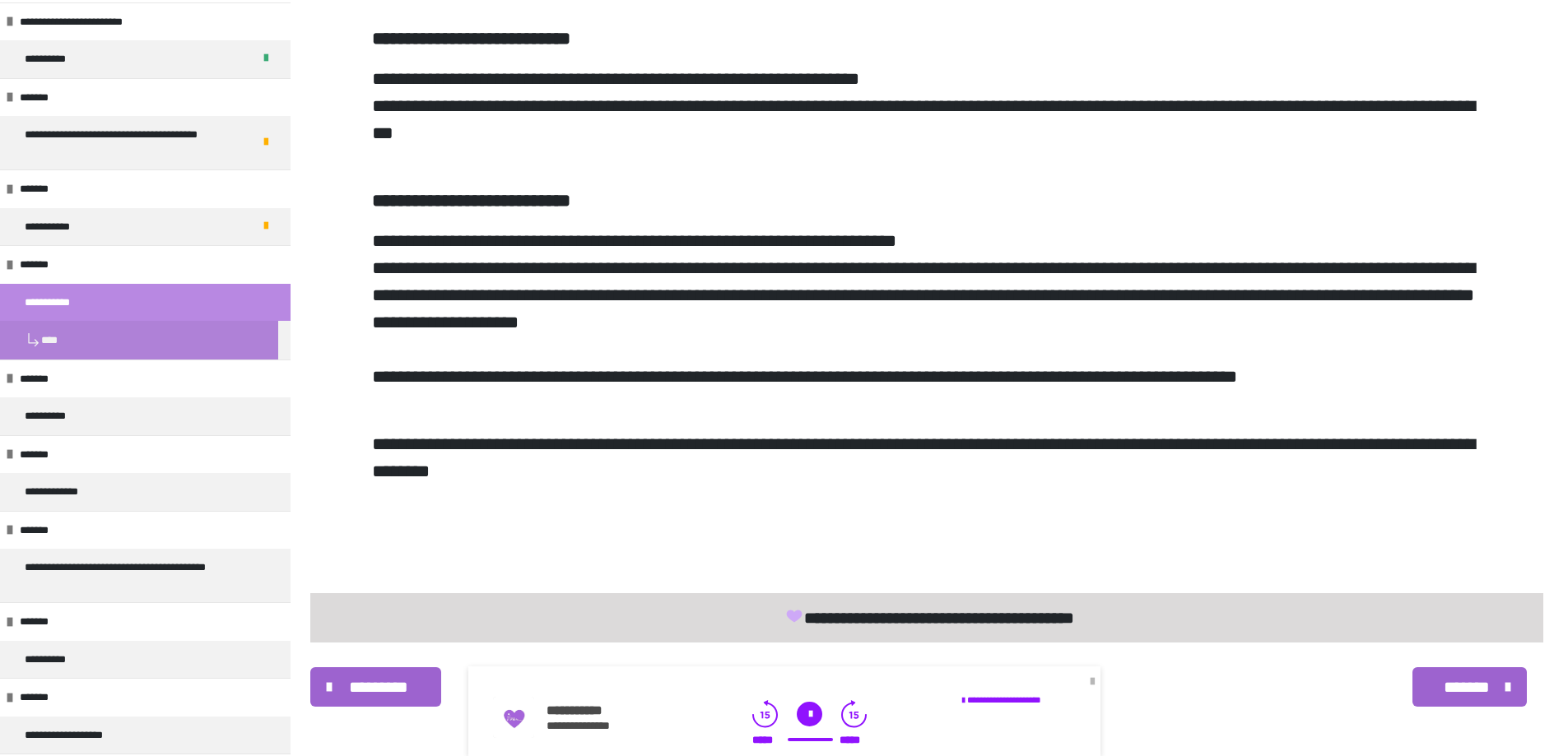 click at bounding box center [1092, 682] 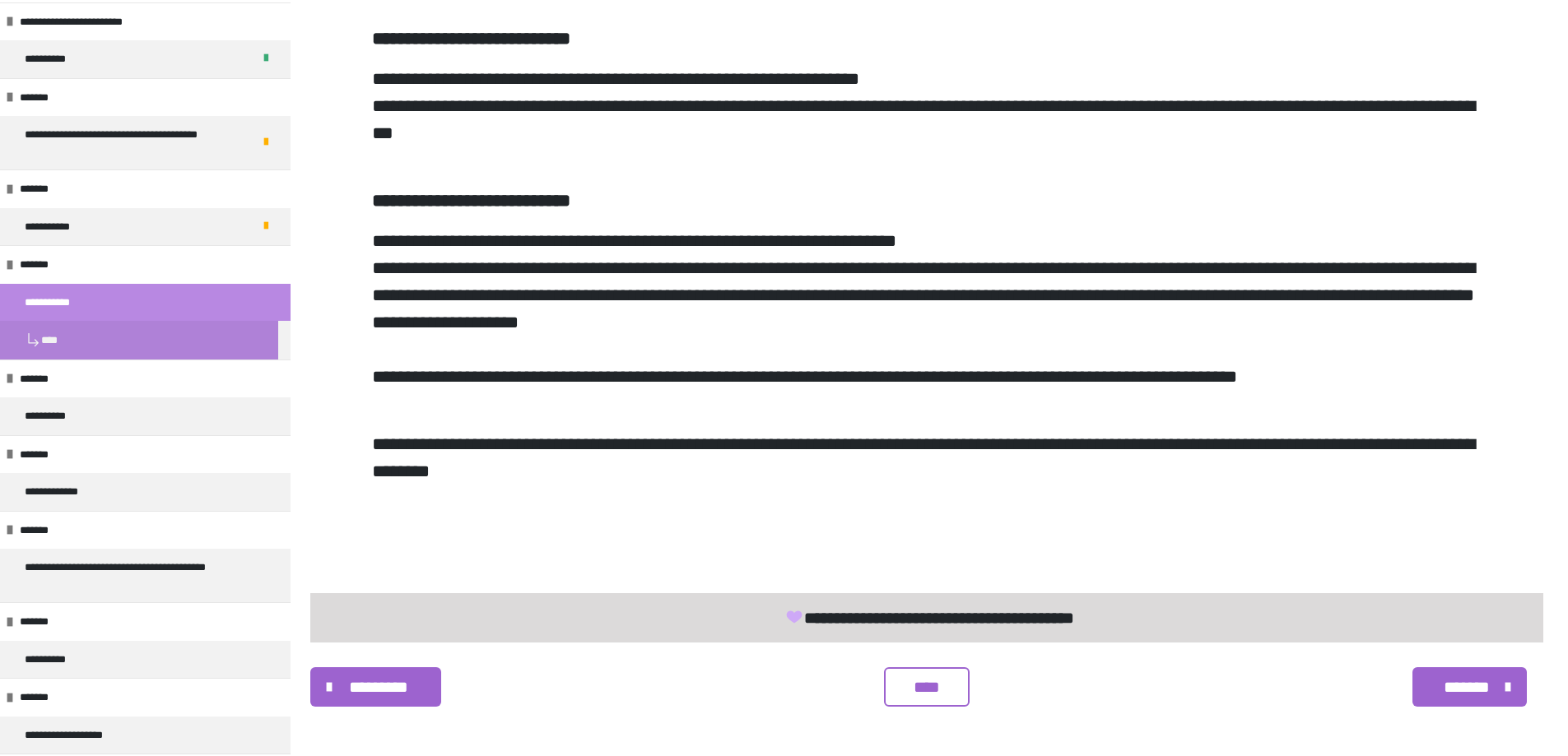 scroll, scrollTop: 1994, scrollLeft: 0, axis: vertical 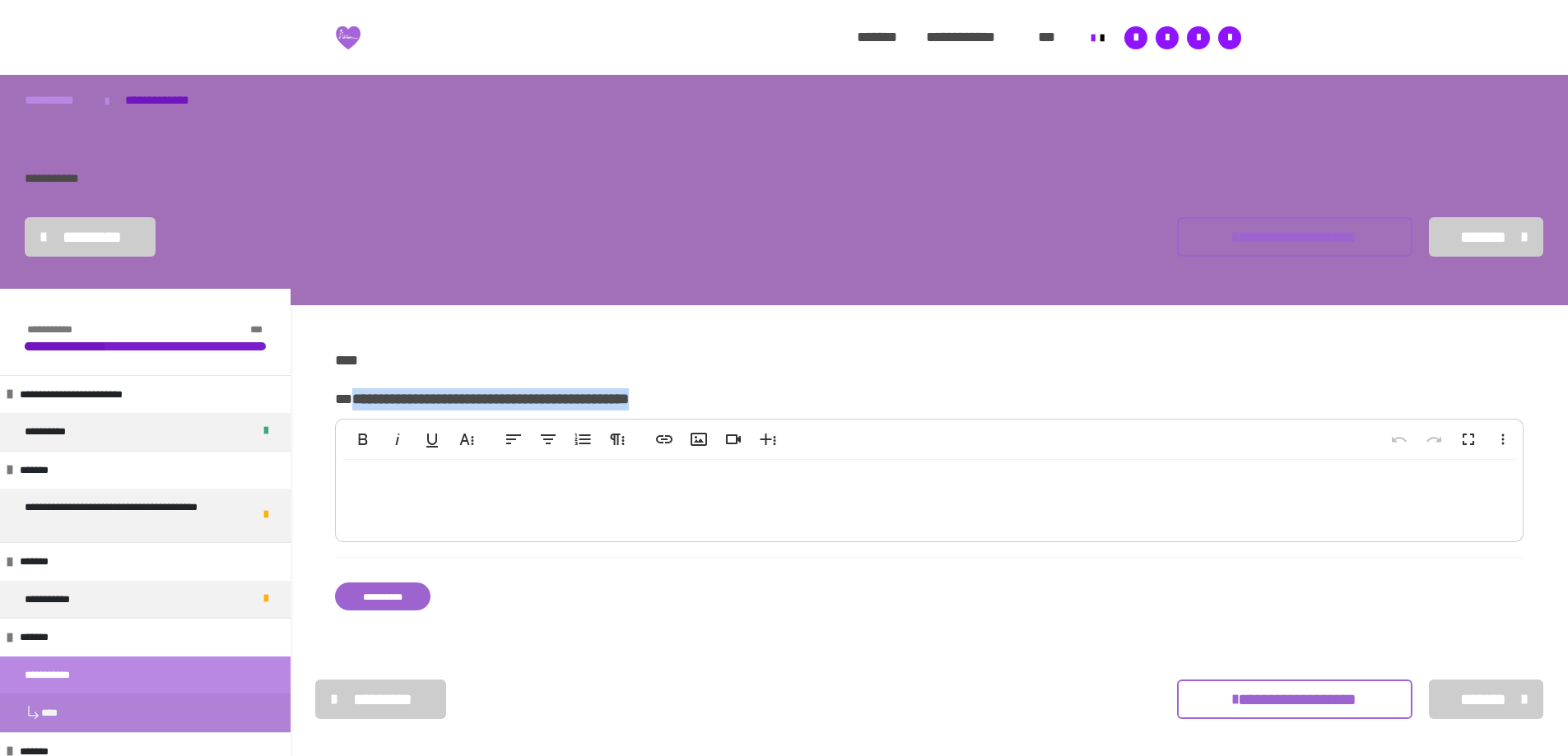 drag, startPoint x: 727, startPoint y: 398, endPoint x: 352, endPoint y: 406, distance: 375.085 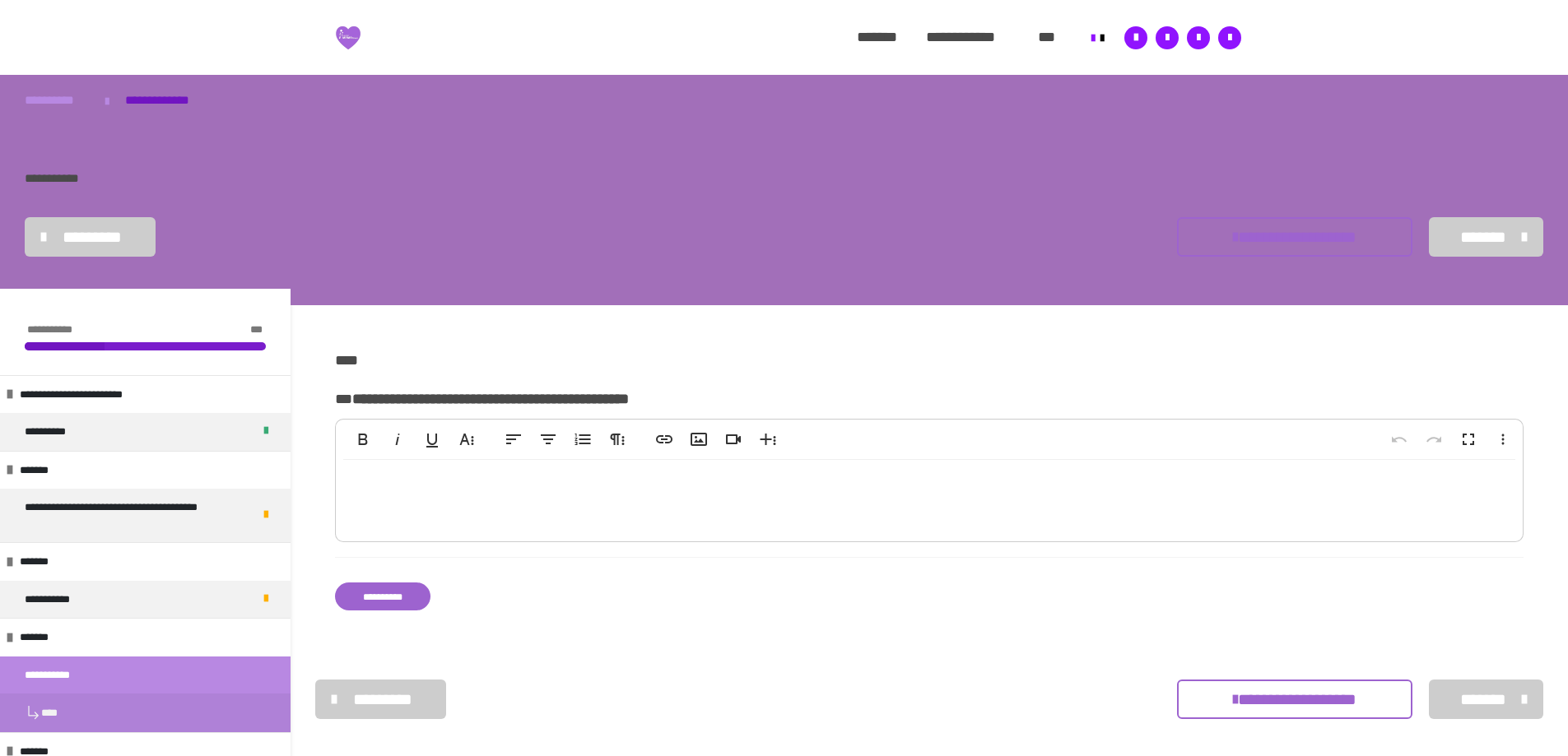 click at bounding box center (929, 497) 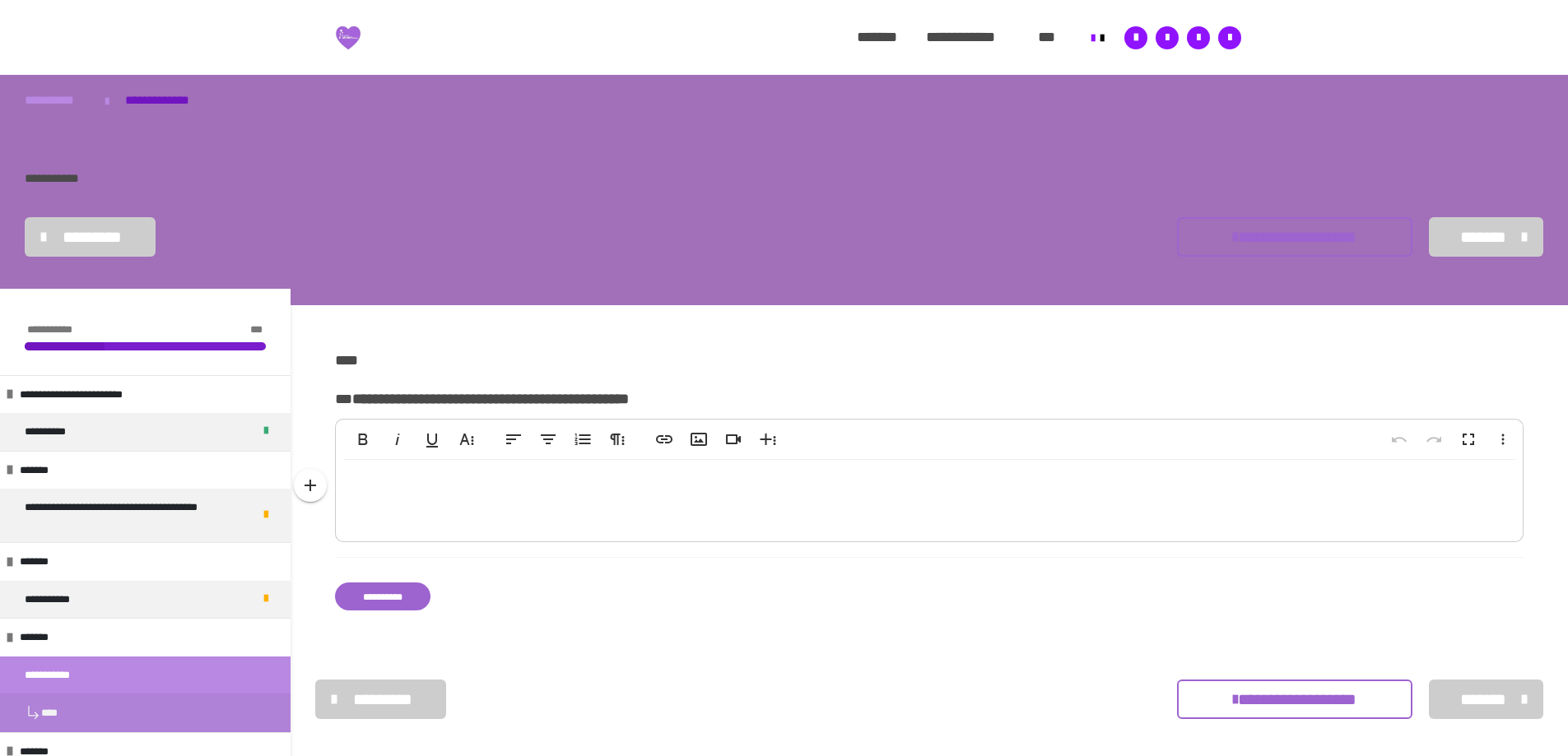 type 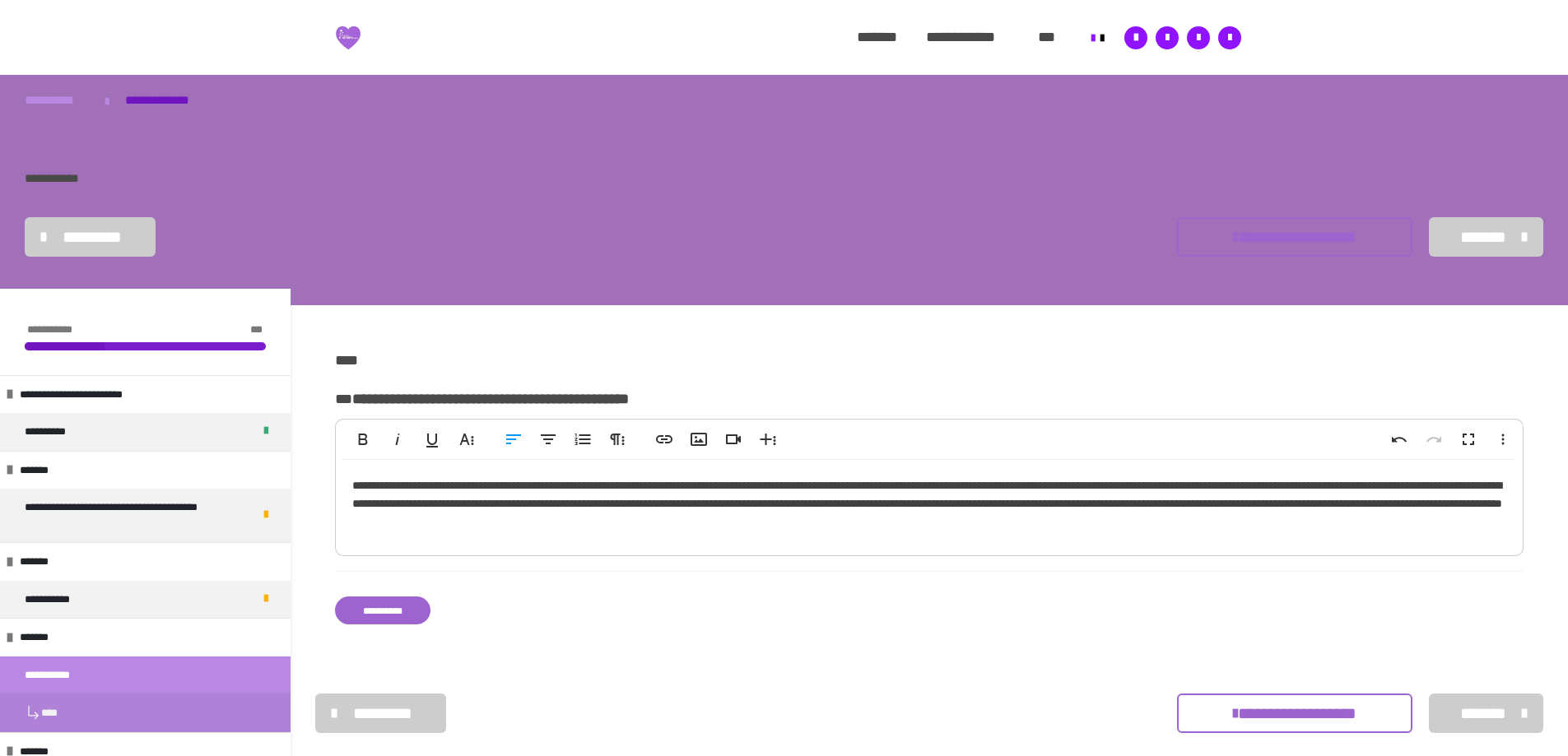 click on "**********" at bounding box center [929, 503] 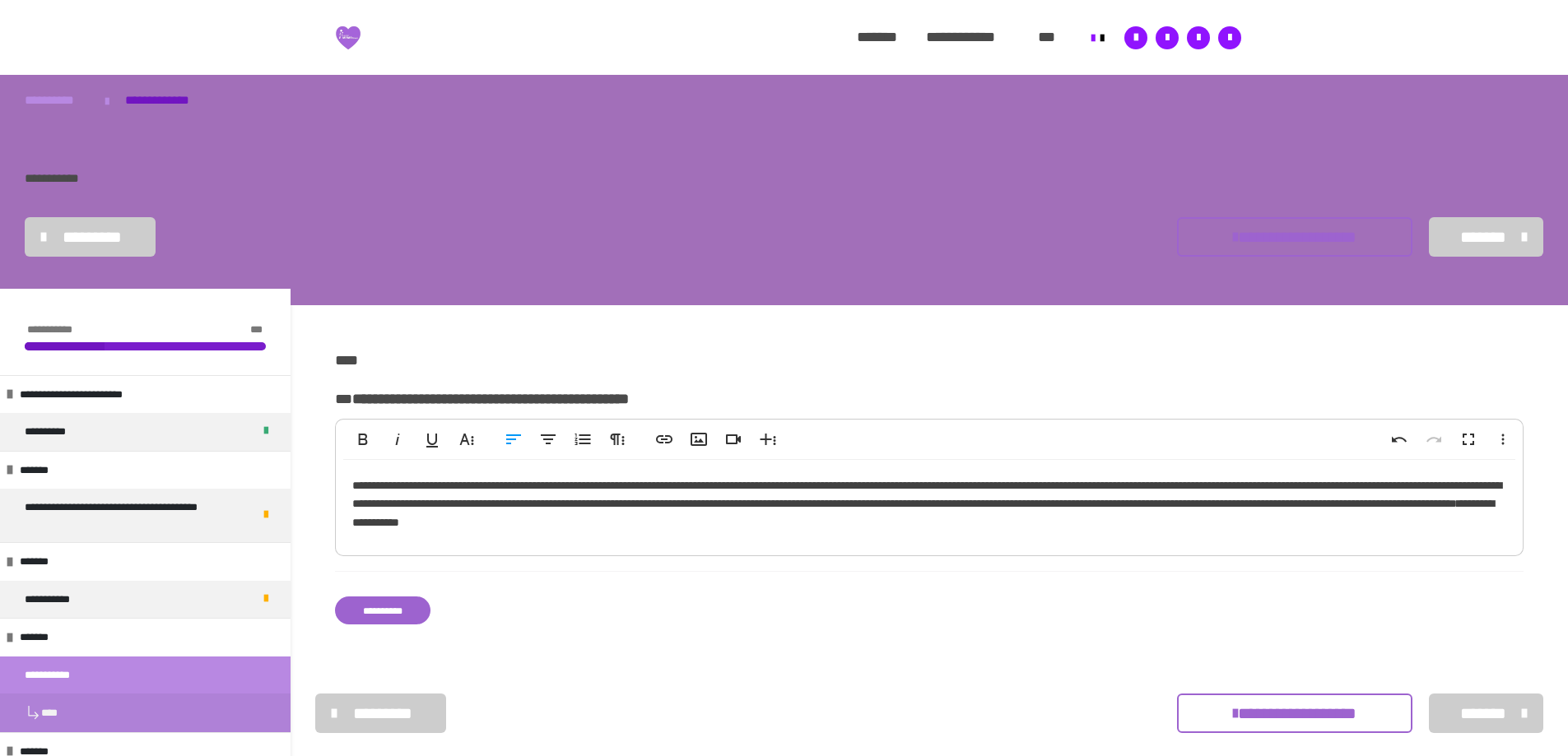click on "**********" at bounding box center [929, 503] 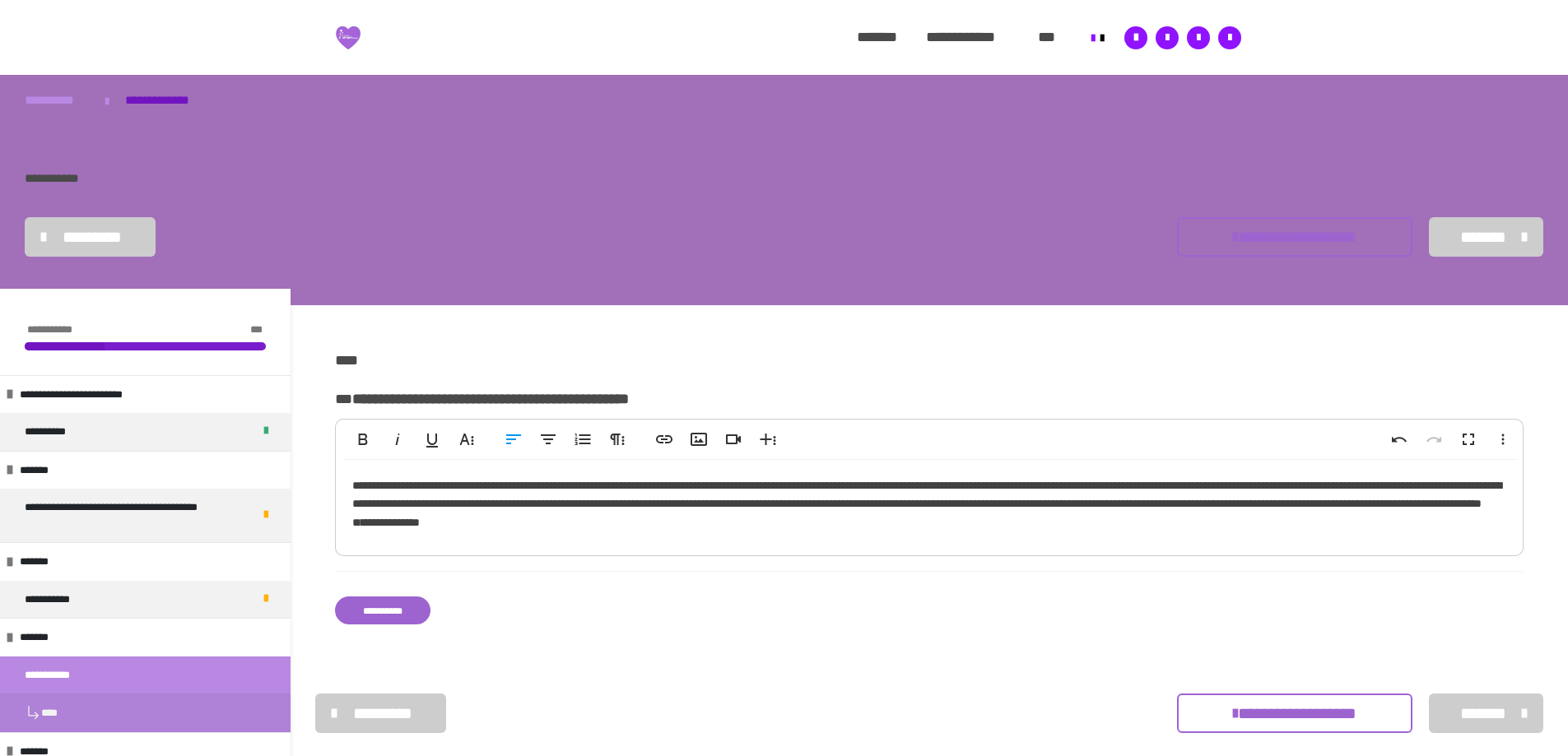 click on "**********" at bounding box center [929, 503] 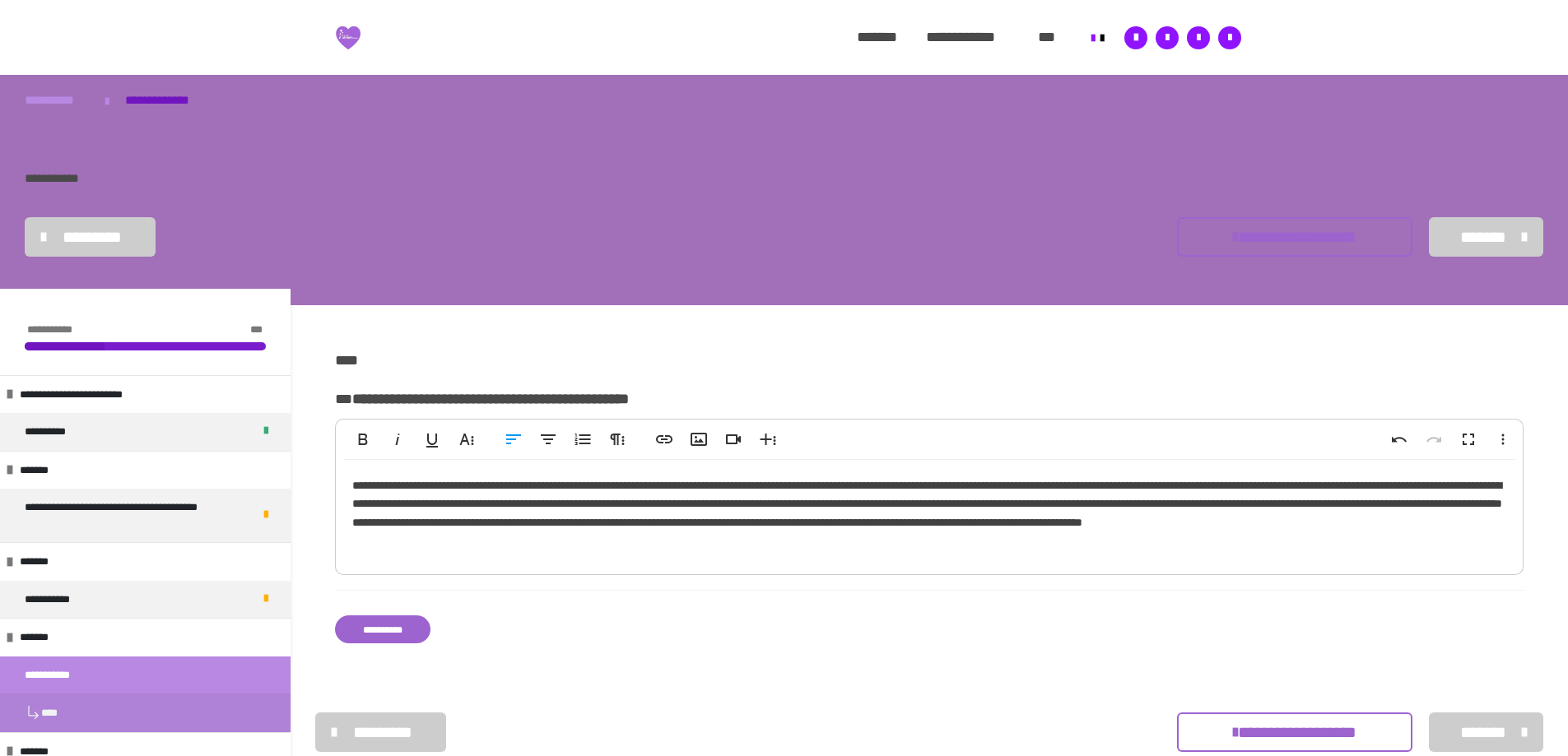 click on "**********" at bounding box center [383, 629] 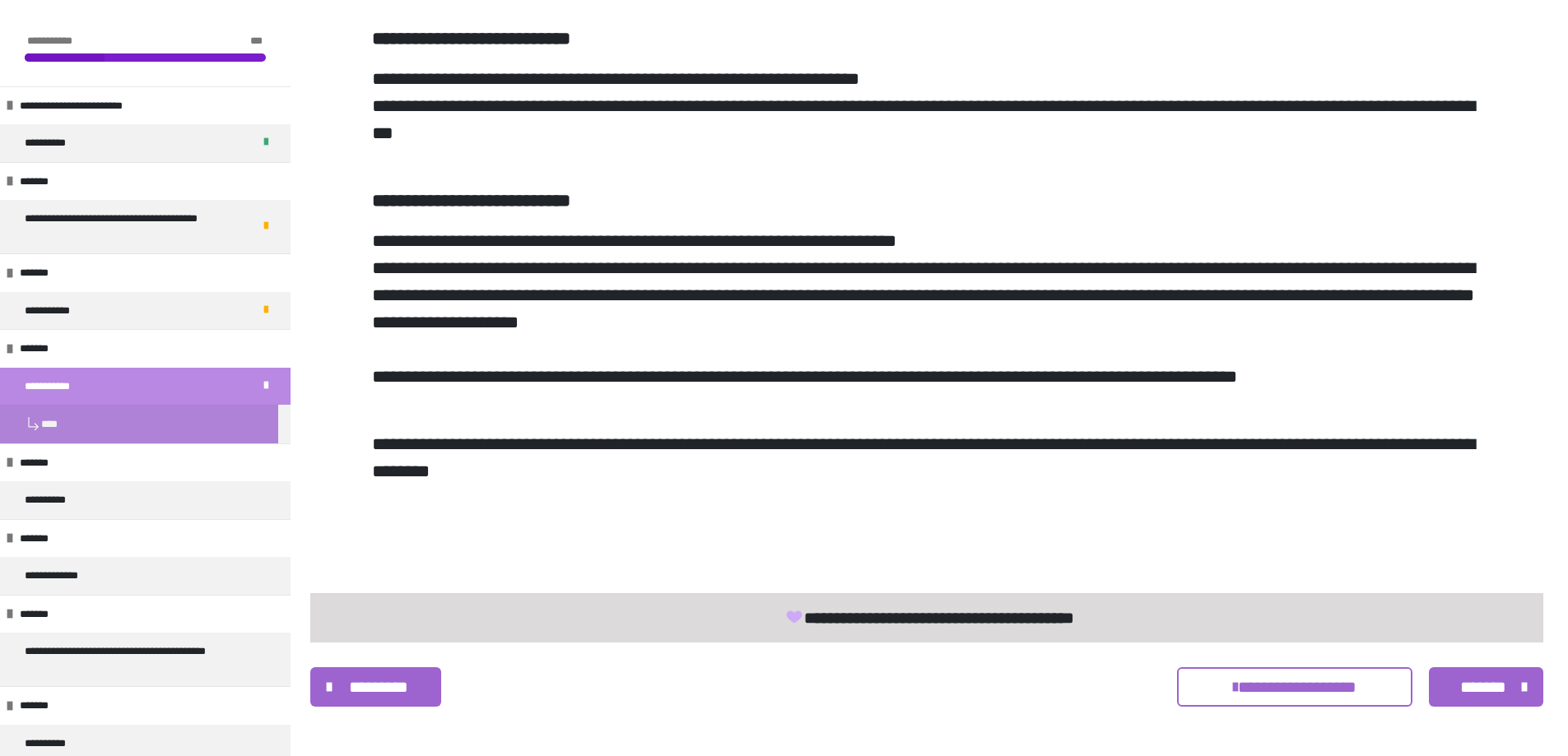 scroll, scrollTop: 2083, scrollLeft: 0, axis: vertical 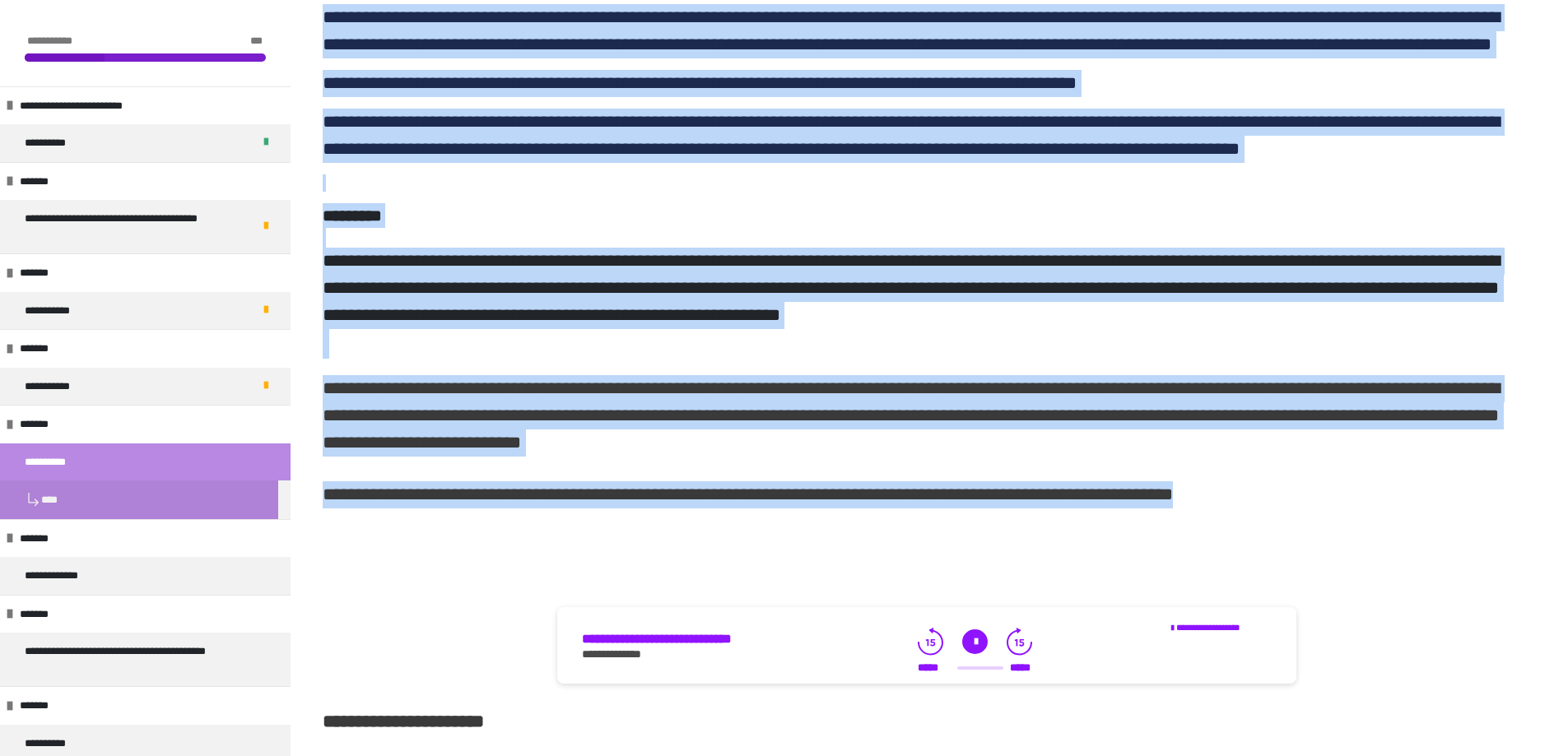 drag, startPoint x: 324, startPoint y: 143, endPoint x: 1289, endPoint y: 538, distance: 1042.7128 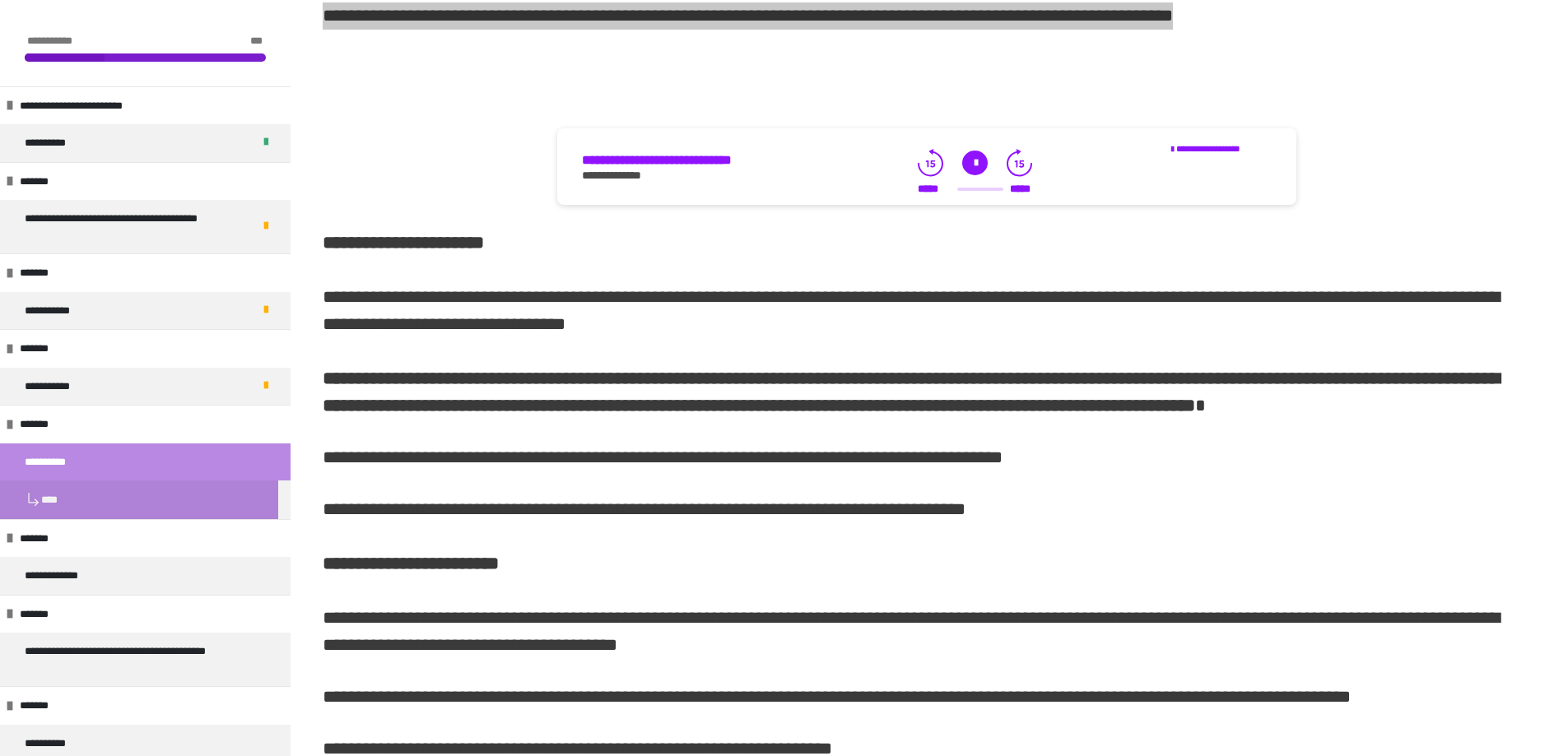 scroll, scrollTop: 925, scrollLeft: 0, axis: vertical 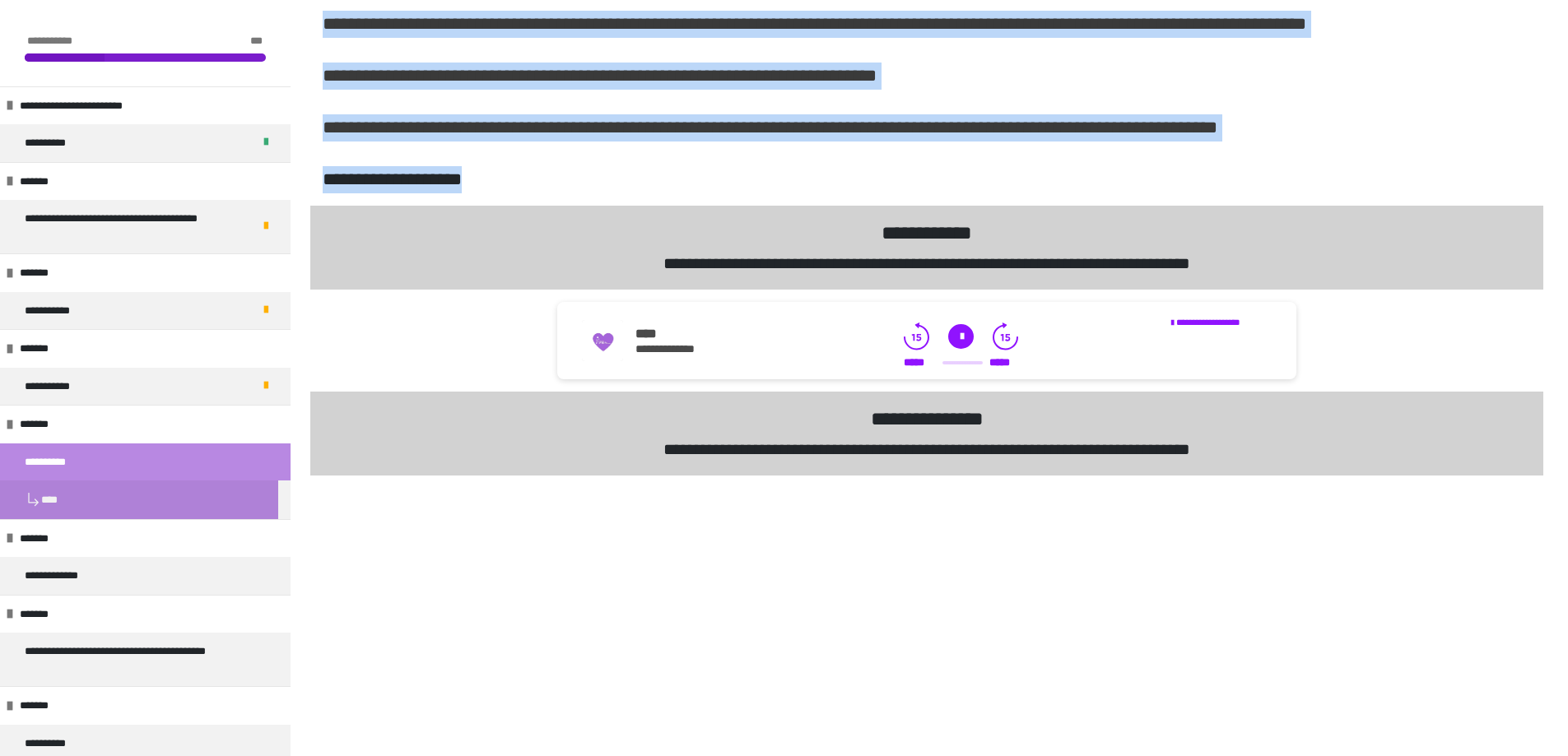 drag, startPoint x: 317, startPoint y: 293, endPoint x: 763, endPoint y: 369, distance: 452.429 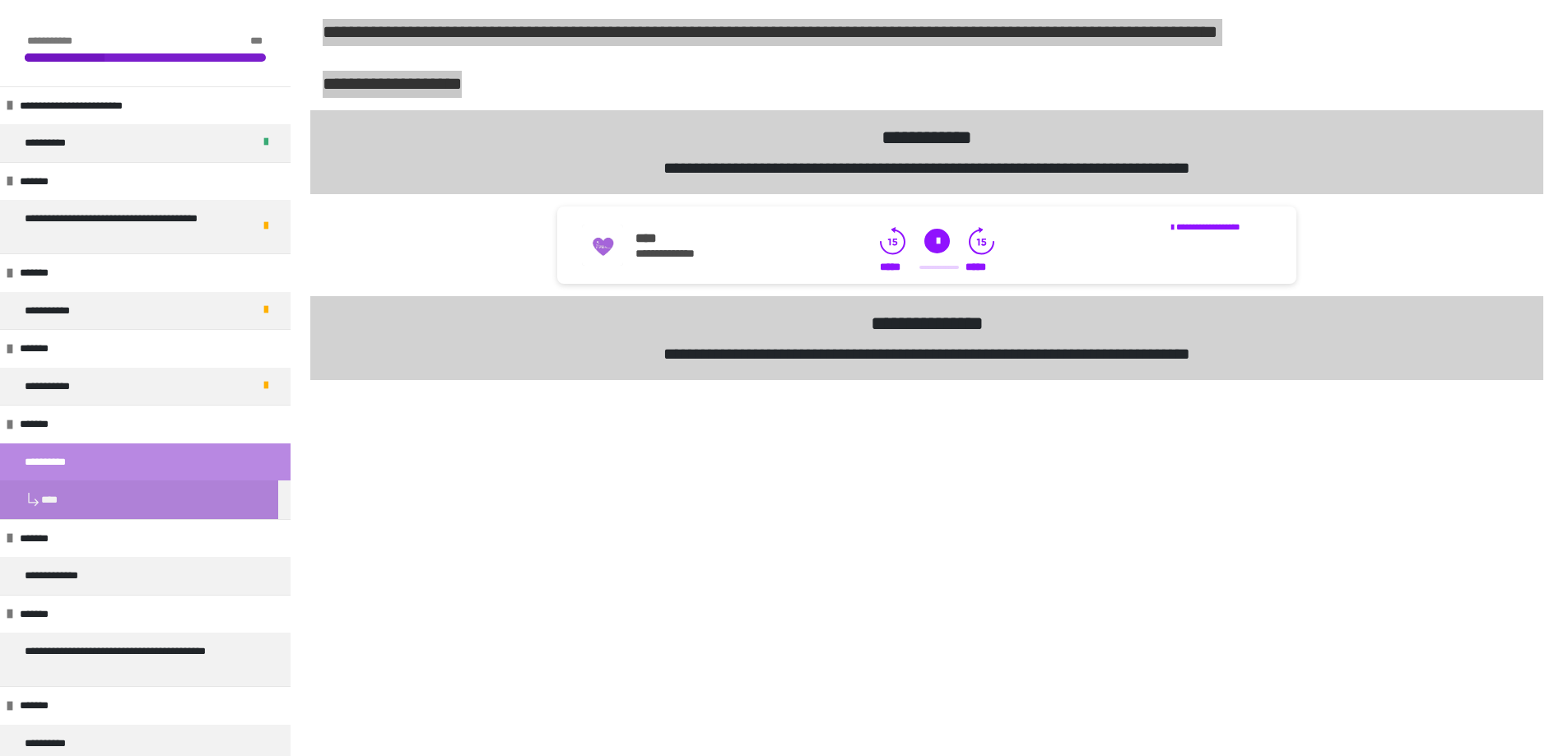 scroll, scrollTop: 3606, scrollLeft: 0, axis: vertical 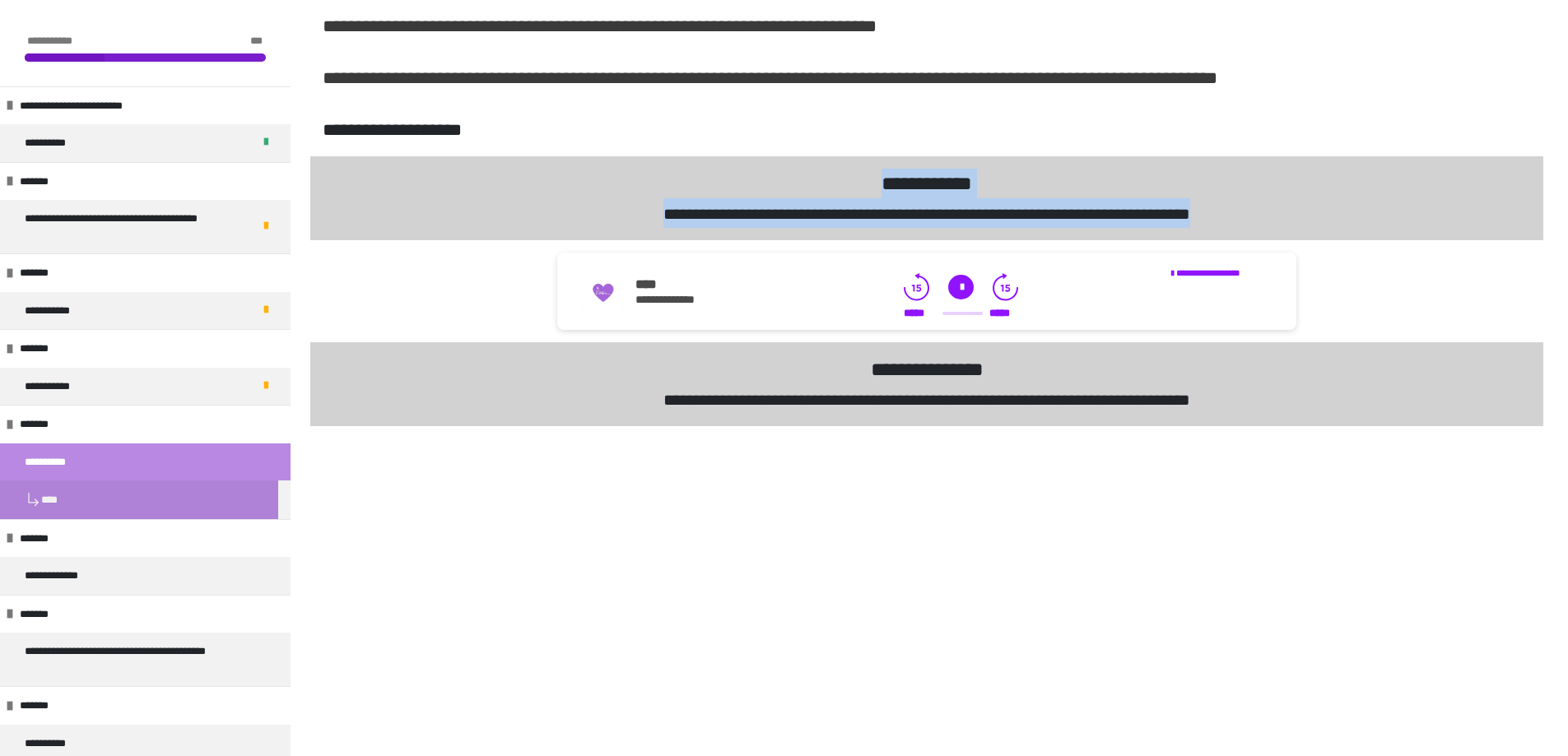 drag, startPoint x: 861, startPoint y: 352, endPoint x: 1275, endPoint y: 385, distance: 415.31313 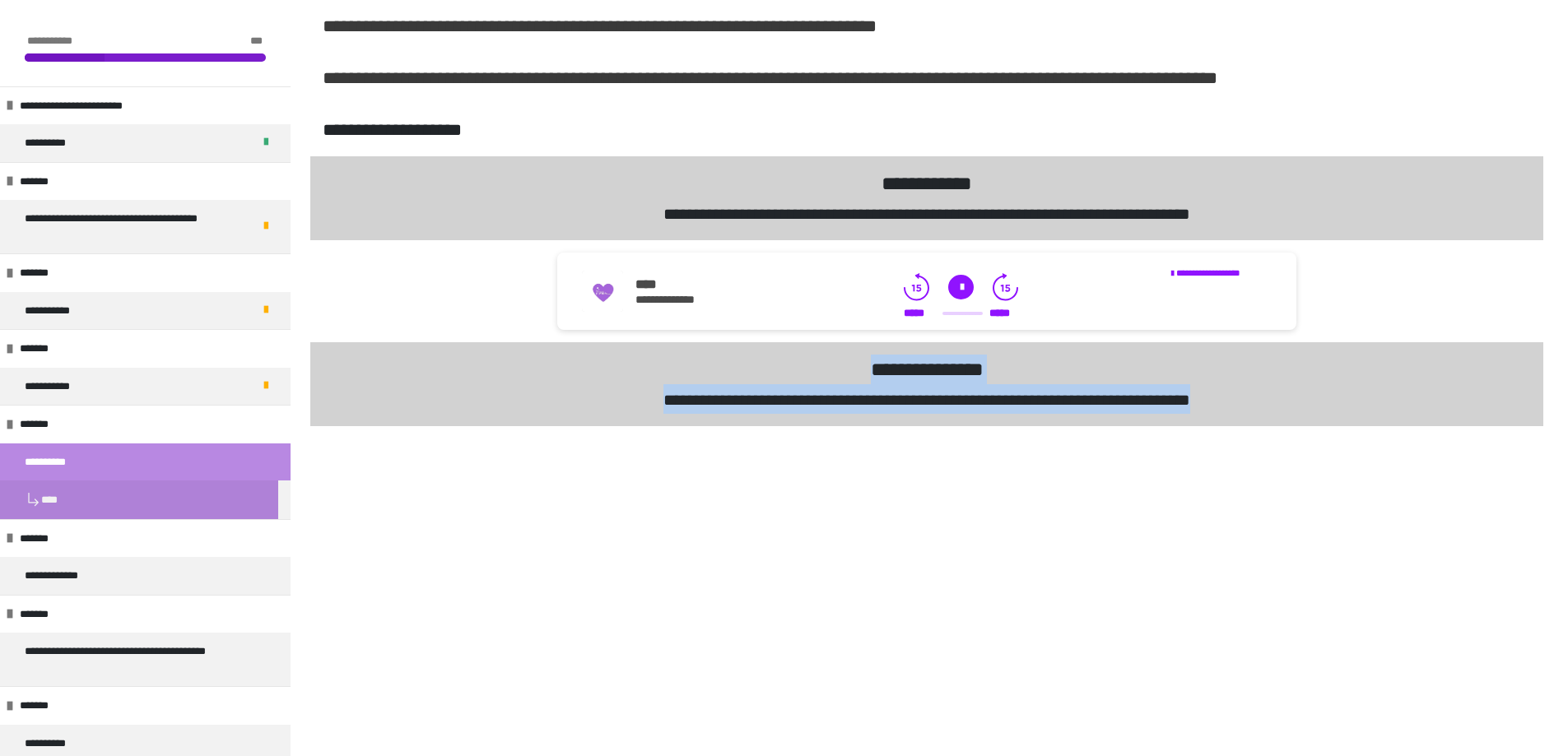 drag, startPoint x: 850, startPoint y: 536, endPoint x: 1282, endPoint y: 574, distance: 433.6681 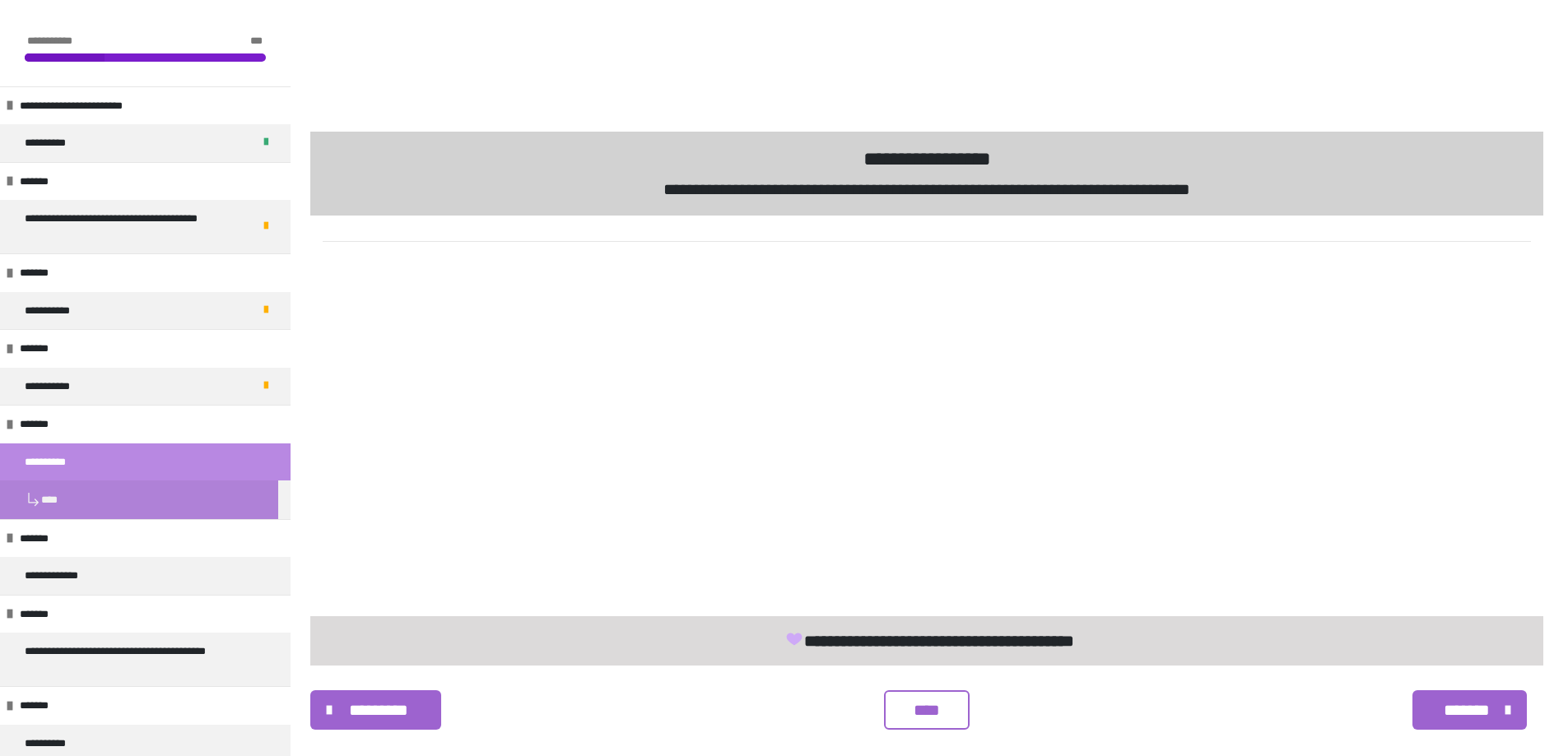 scroll, scrollTop: 4758, scrollLeft: 0, axis: vertical 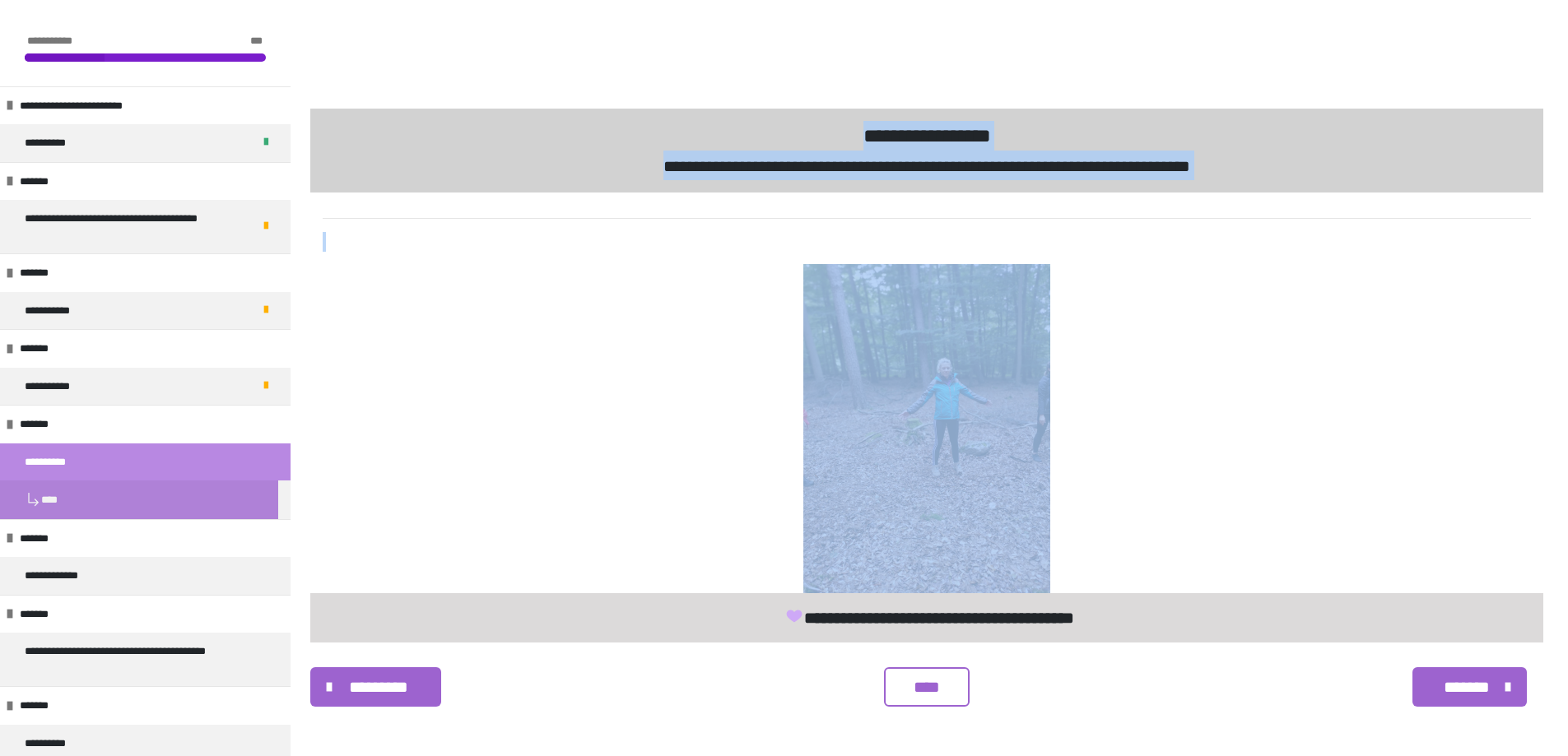 drag, startPoint x: 843, startPoint y: 222, endPoint x: 1094, endPoint y: 415, distance: 316.6228 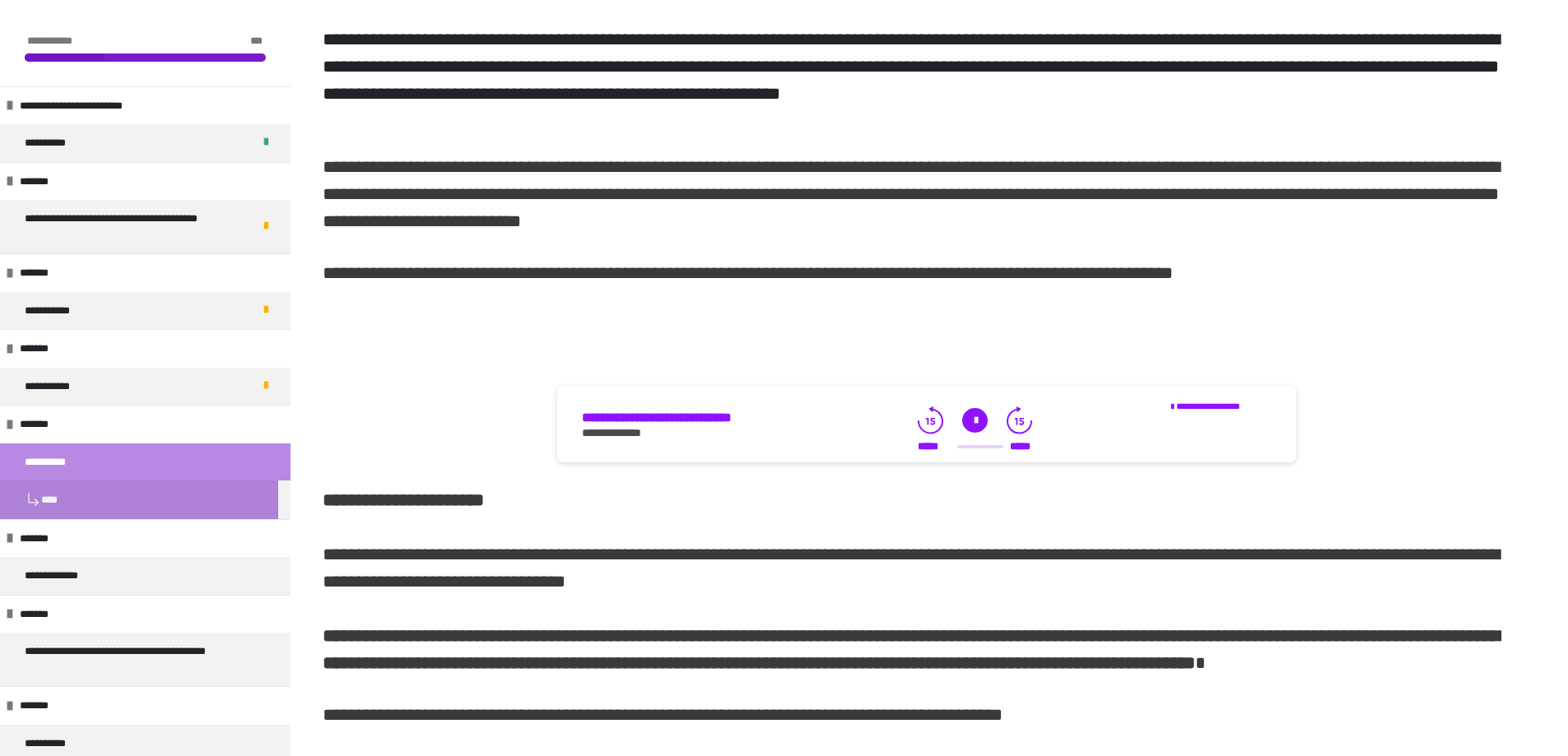 scroll, scrollTop: 658, scrollLeft: 0, axis: vertical 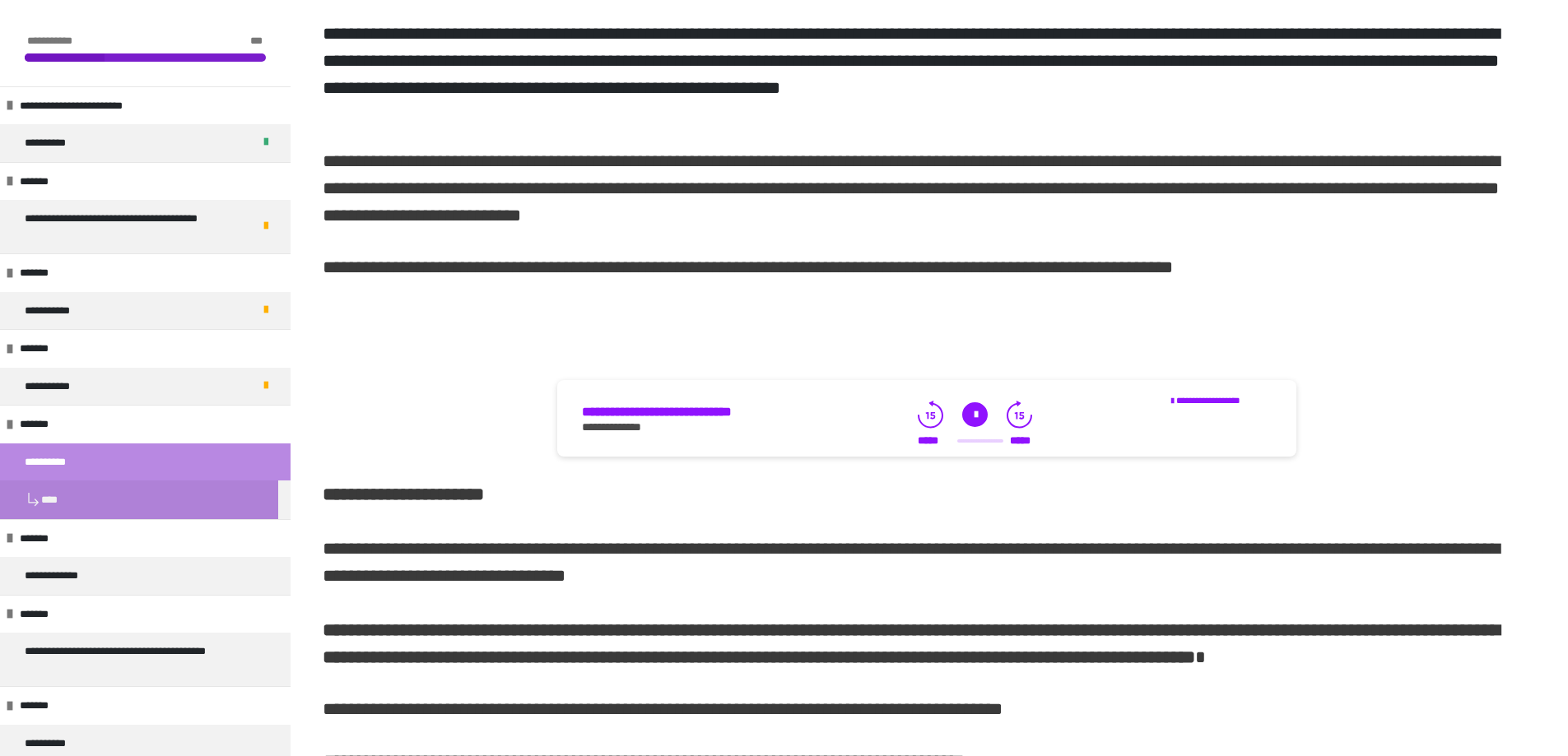 click at bounding box center [975, 415] 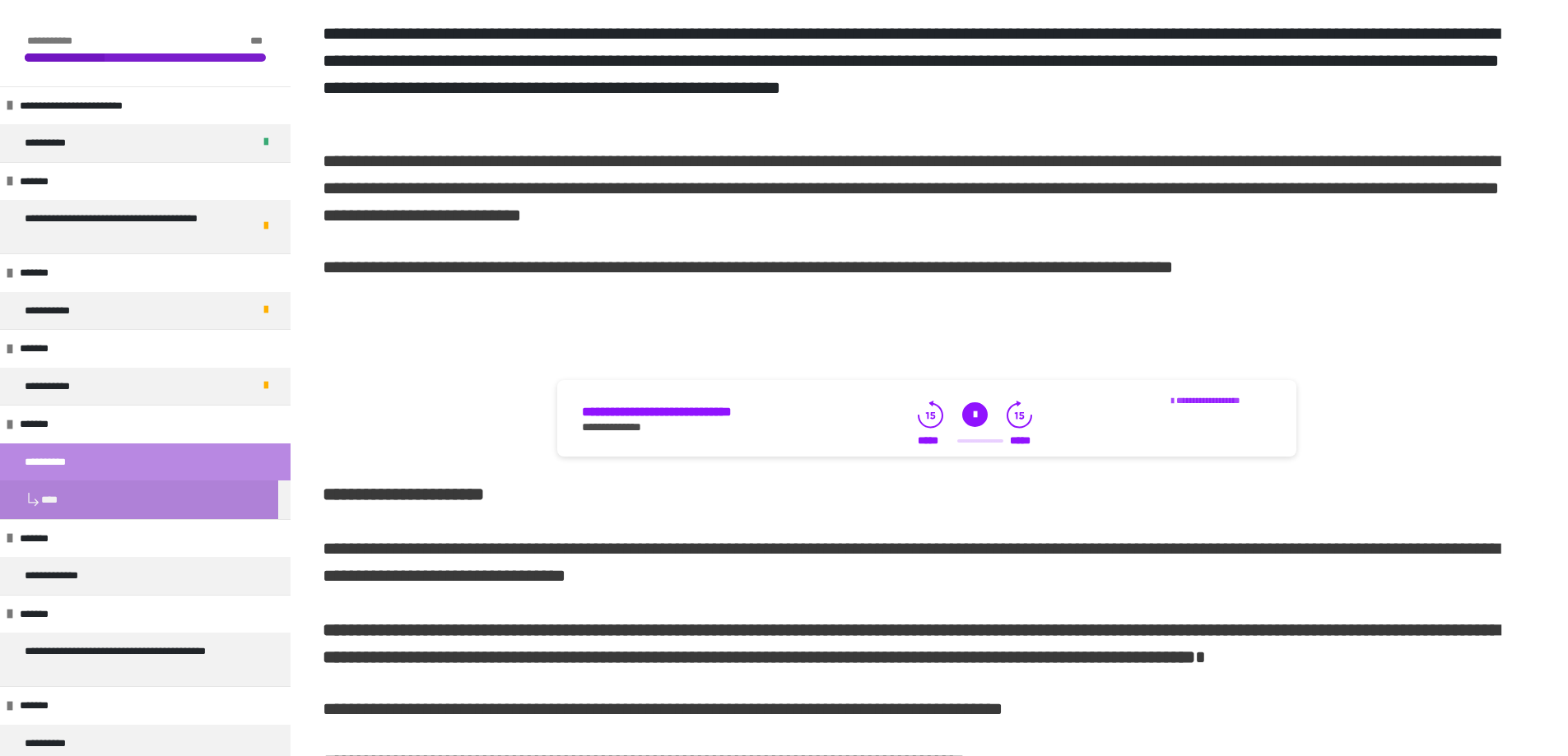 click on "**********" at bounding box center [1208, 400] 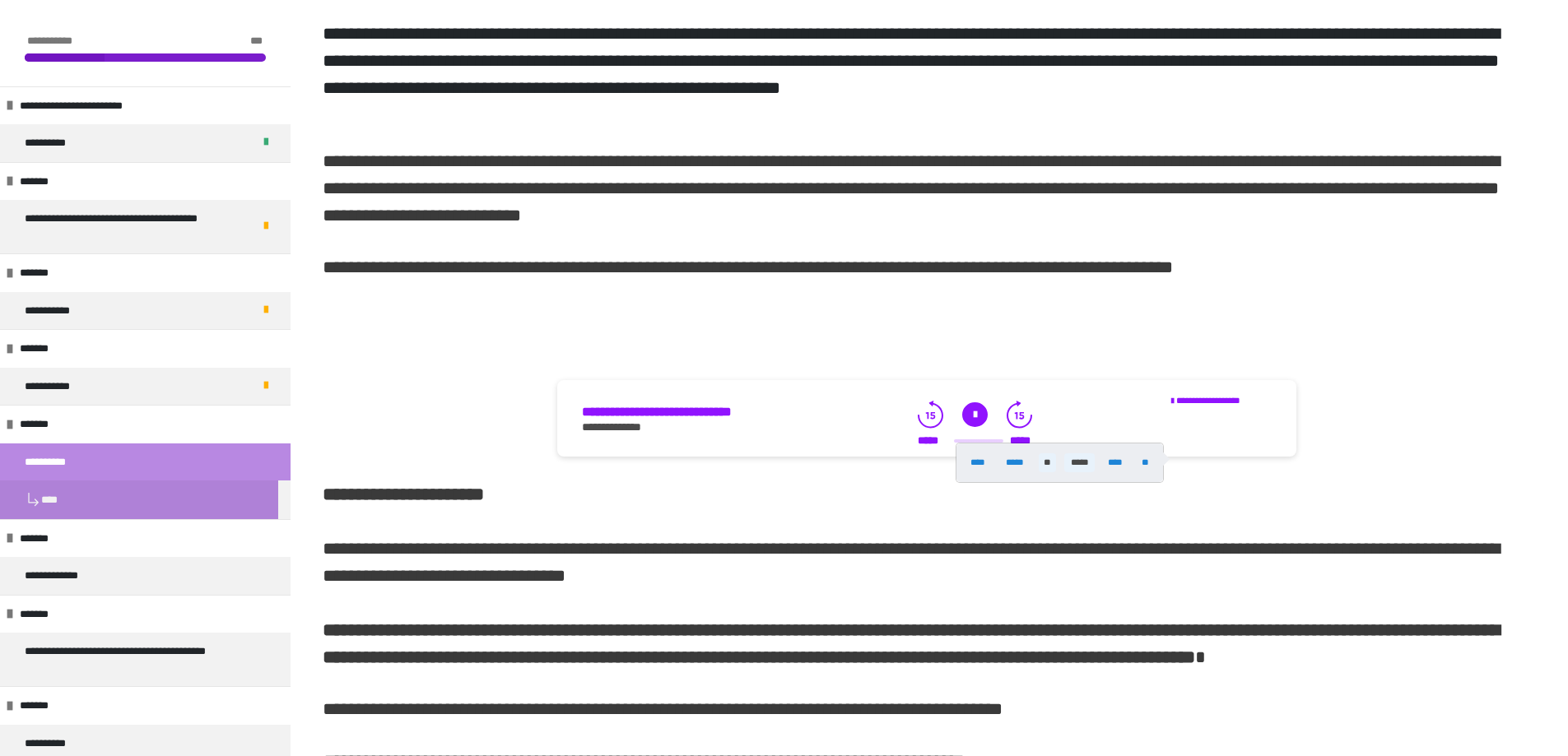 click on "*****" at bounding box center (1079, 462) 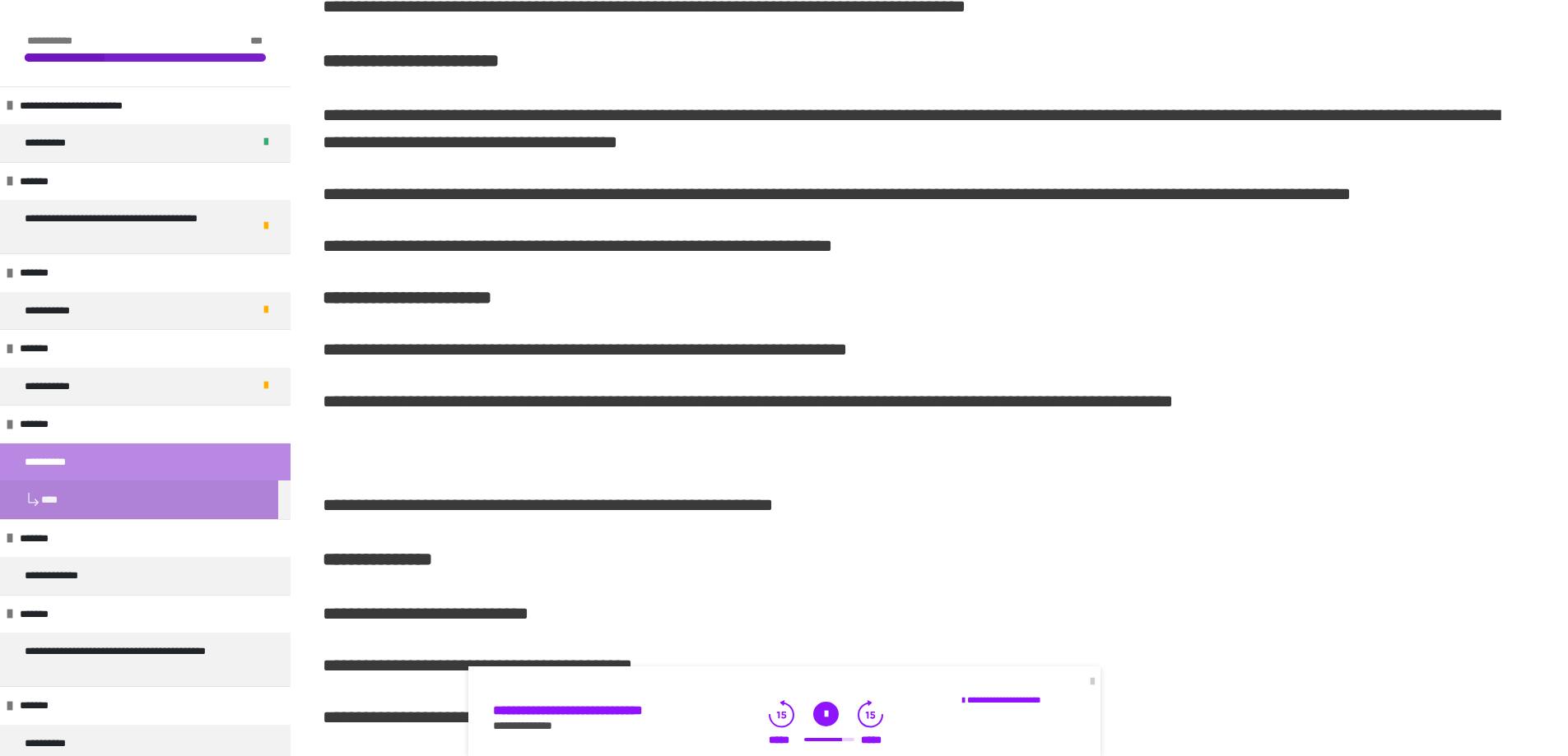 scroll, scrollTop: 1398, scrollLeft: 0, axis: vertical 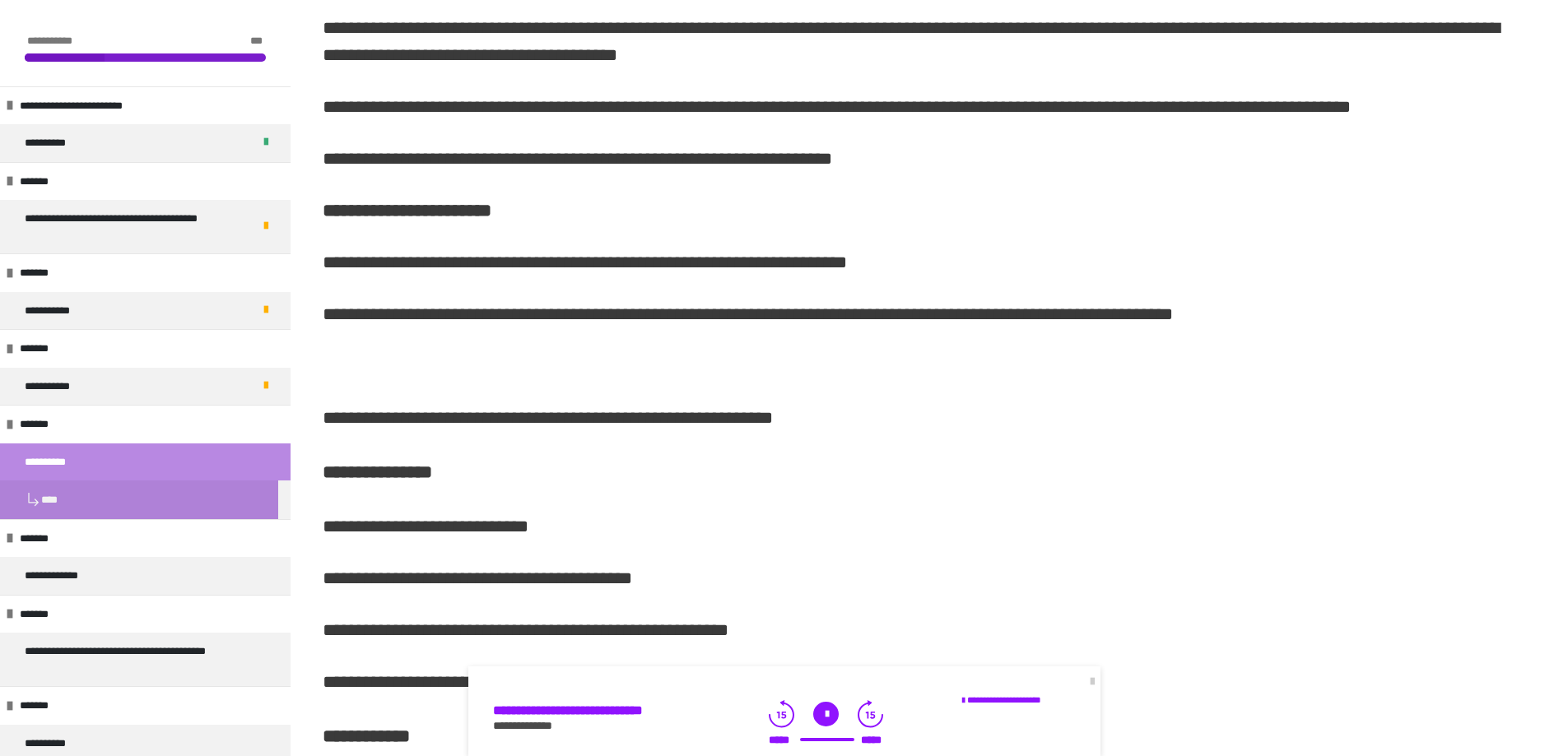 click on "**********" at bounding box center [836, 107] 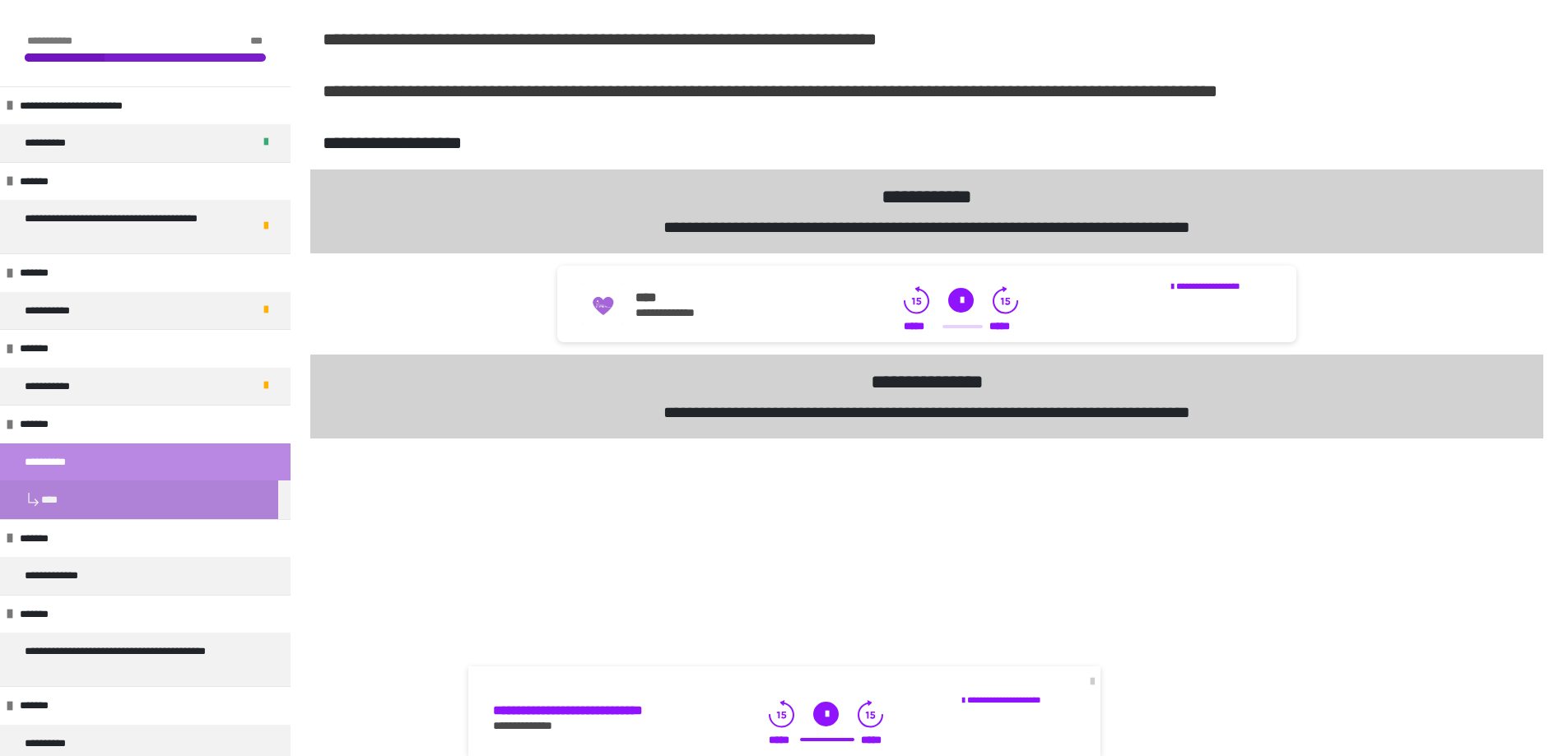 scroll, scrollTop: 3537, scrollLeft: 0, axis: vertical 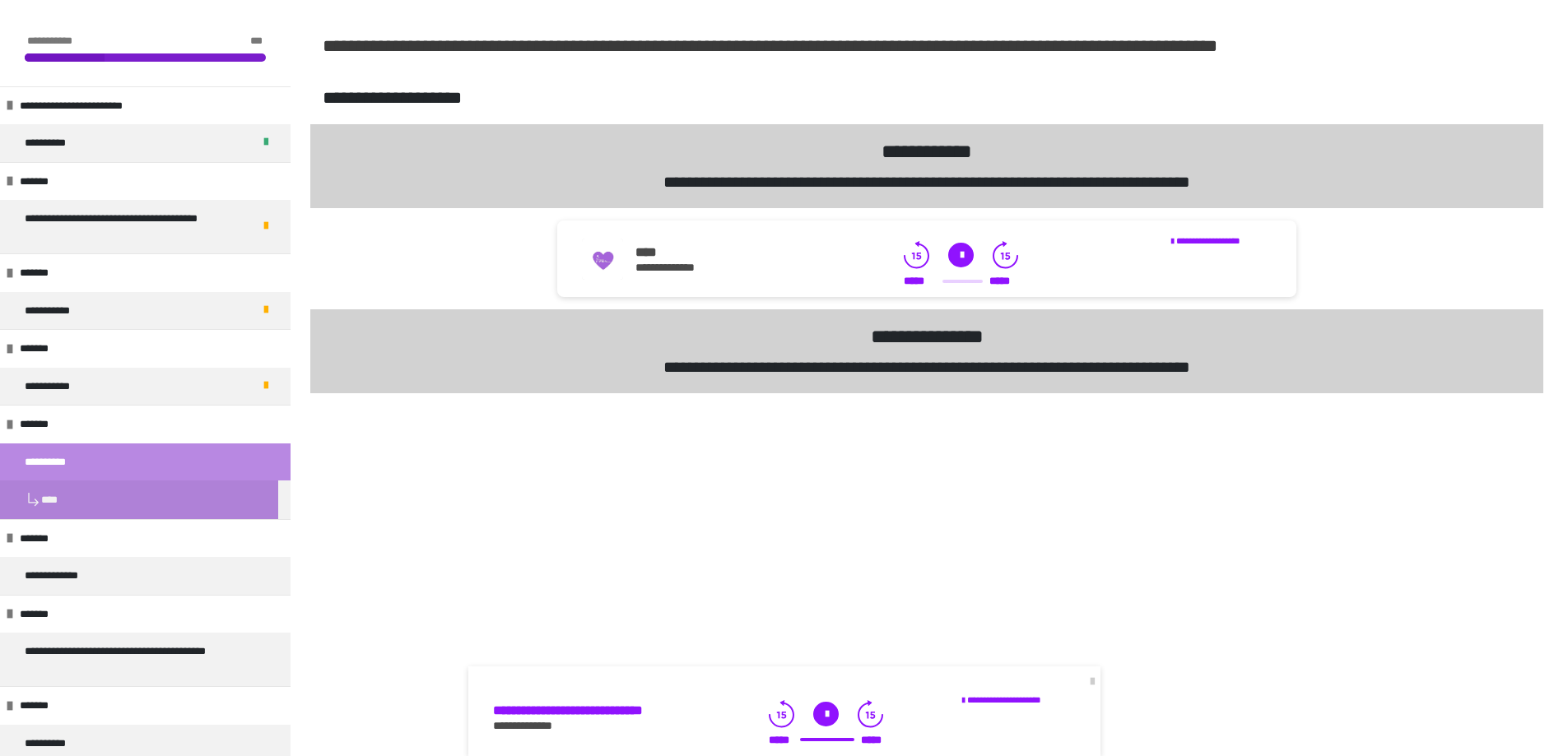 click at bounding box center (961, 255) 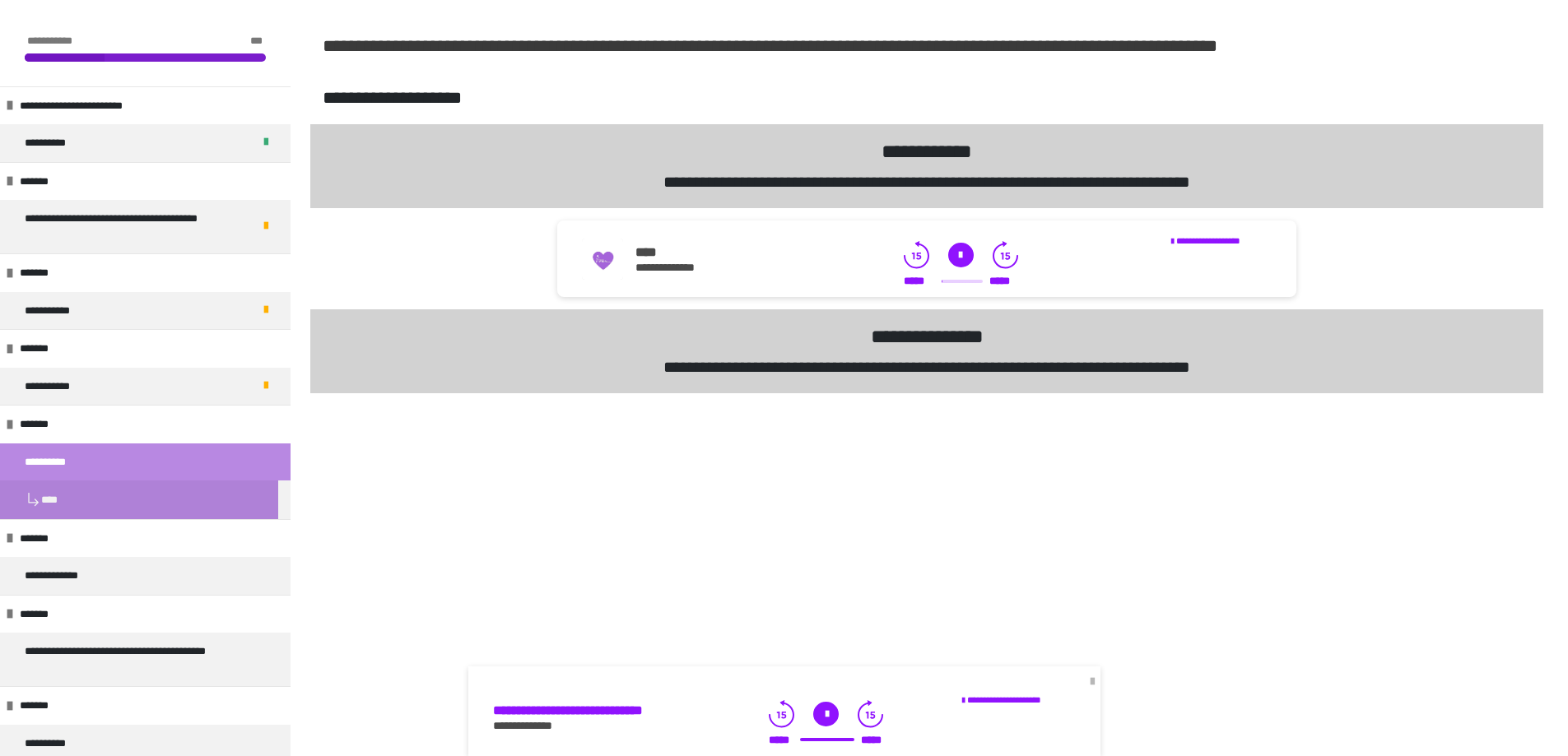 click at bounding box center [1092, 682] 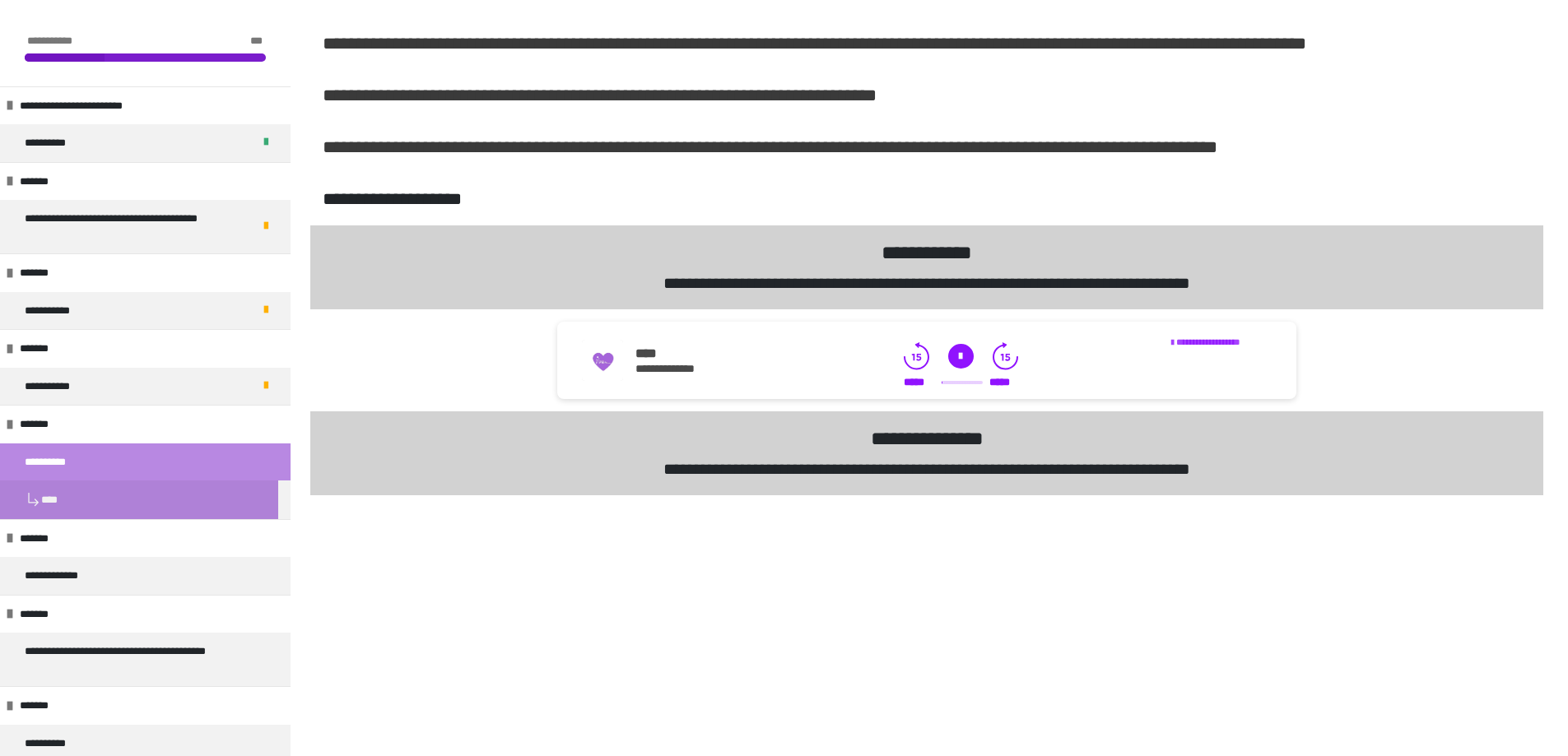 click on "**********" at bounding box center [1208, 341] 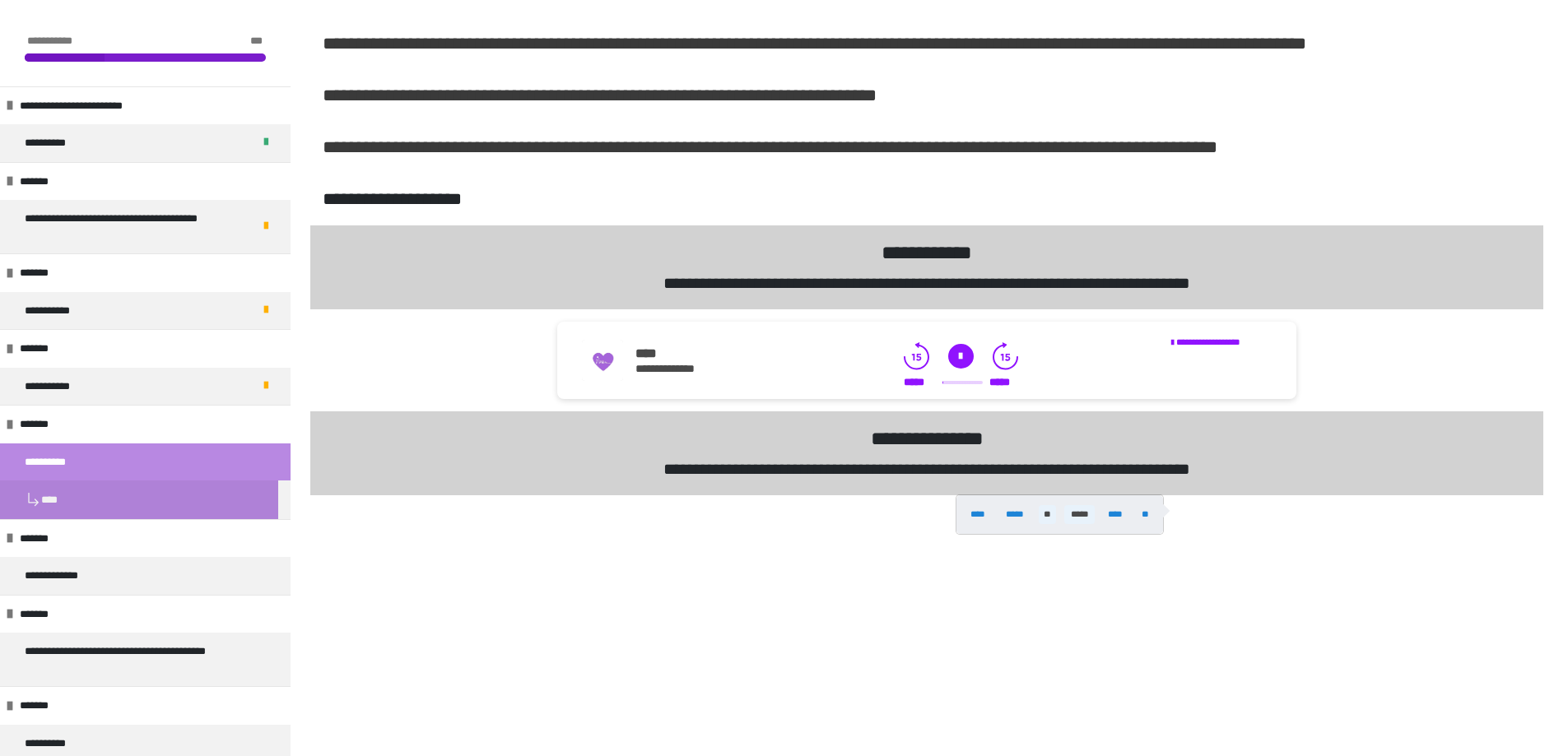 click on "*****" at bounding box center [1079, 514] 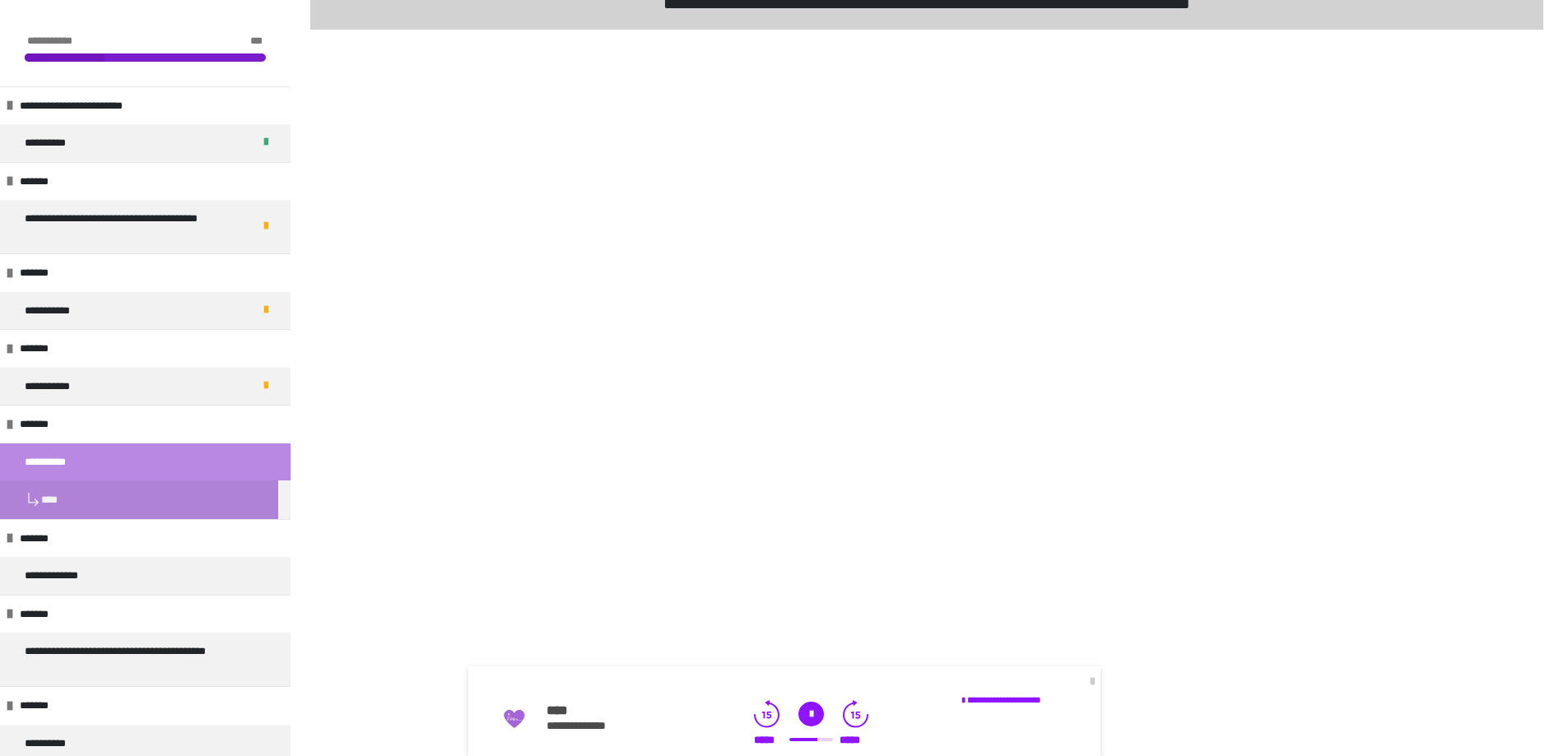 scroll, scrollTop: 3916, scrollLeft: 0, axis: vertical 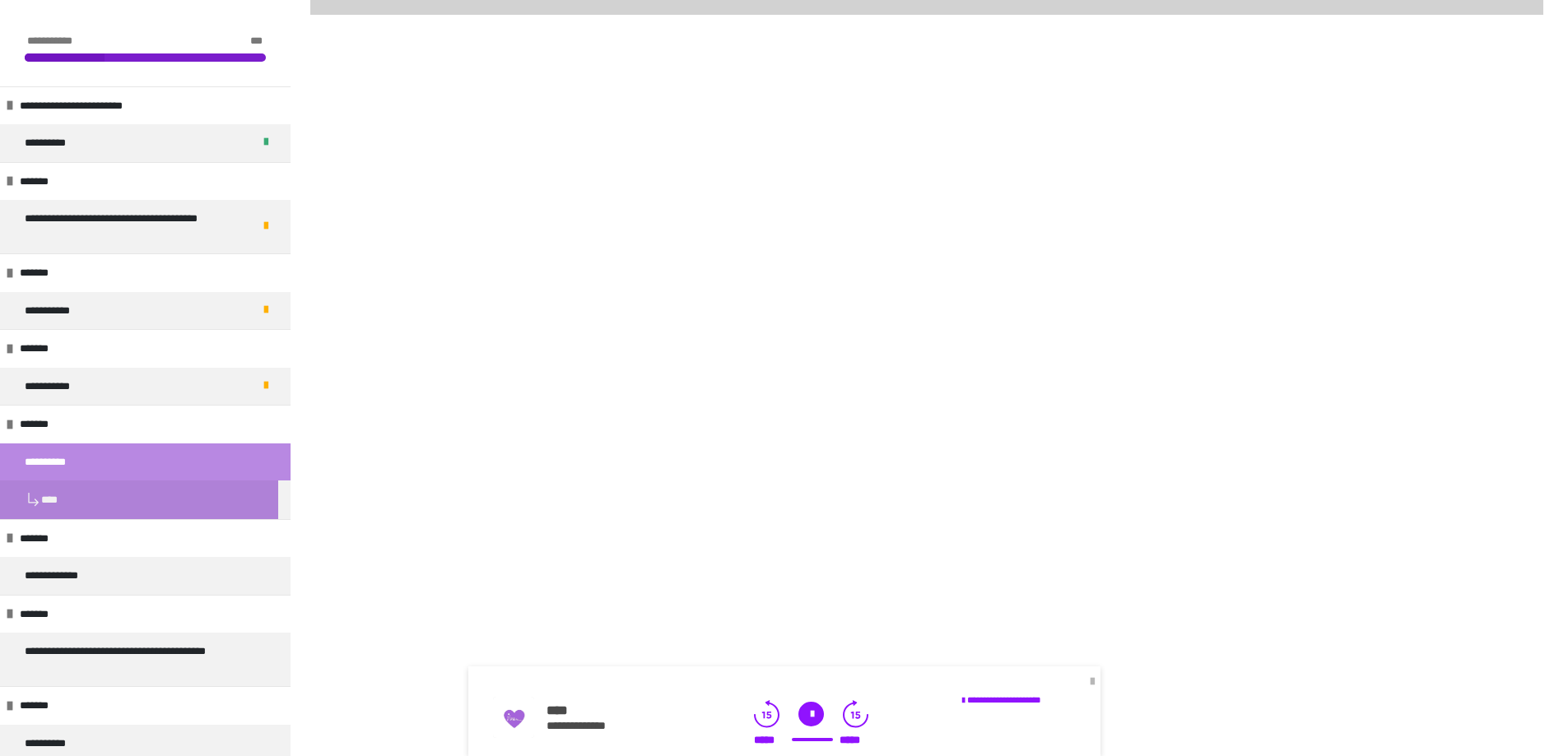 click at bounding box center [1092, 682] 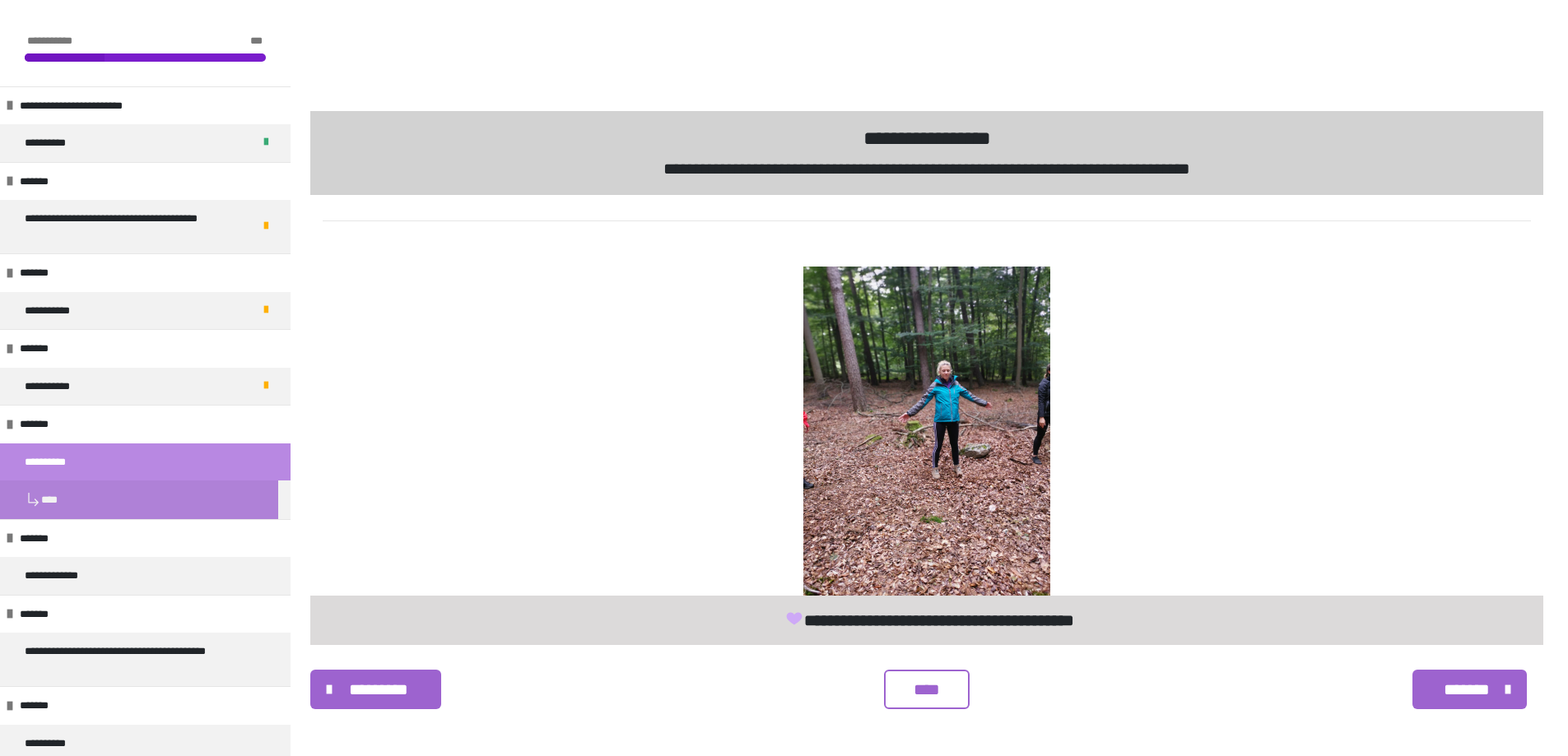 scroll, scrollTop: 4840, scrollLeft: 0, axis: vertical 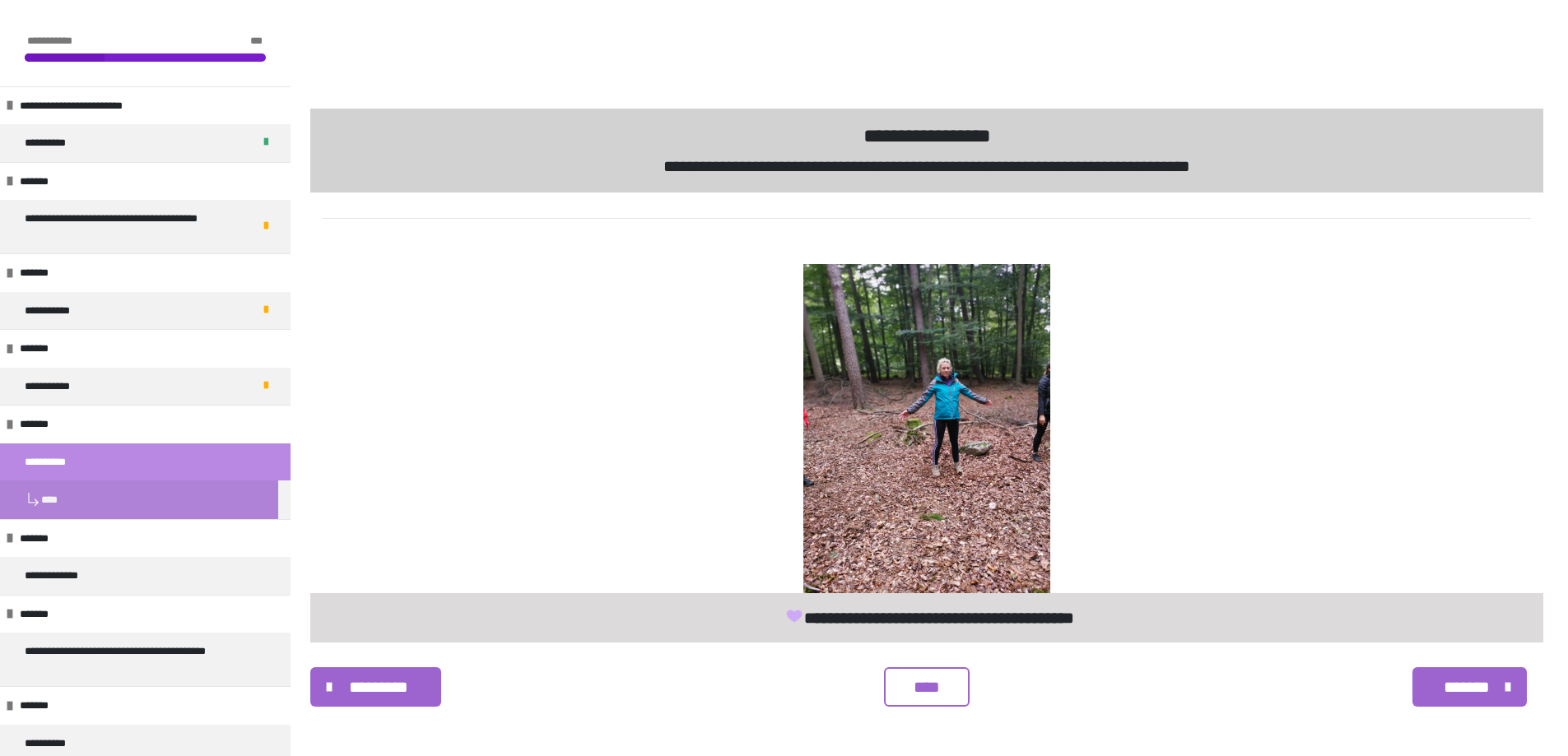 click on "****" at bounding box center [927, 687] 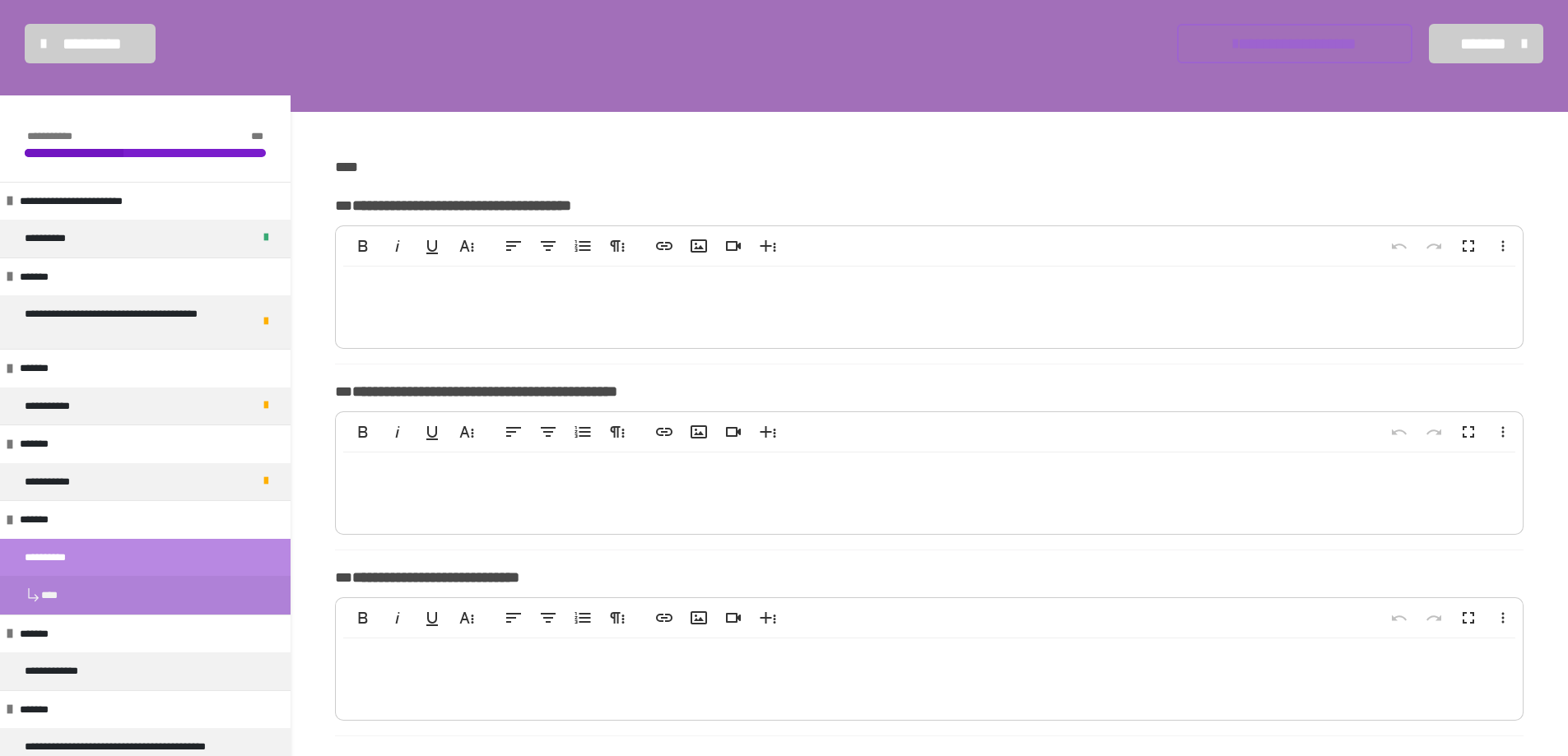 scroll, scrollTop: 0, scrollLeft: 0, axis: both 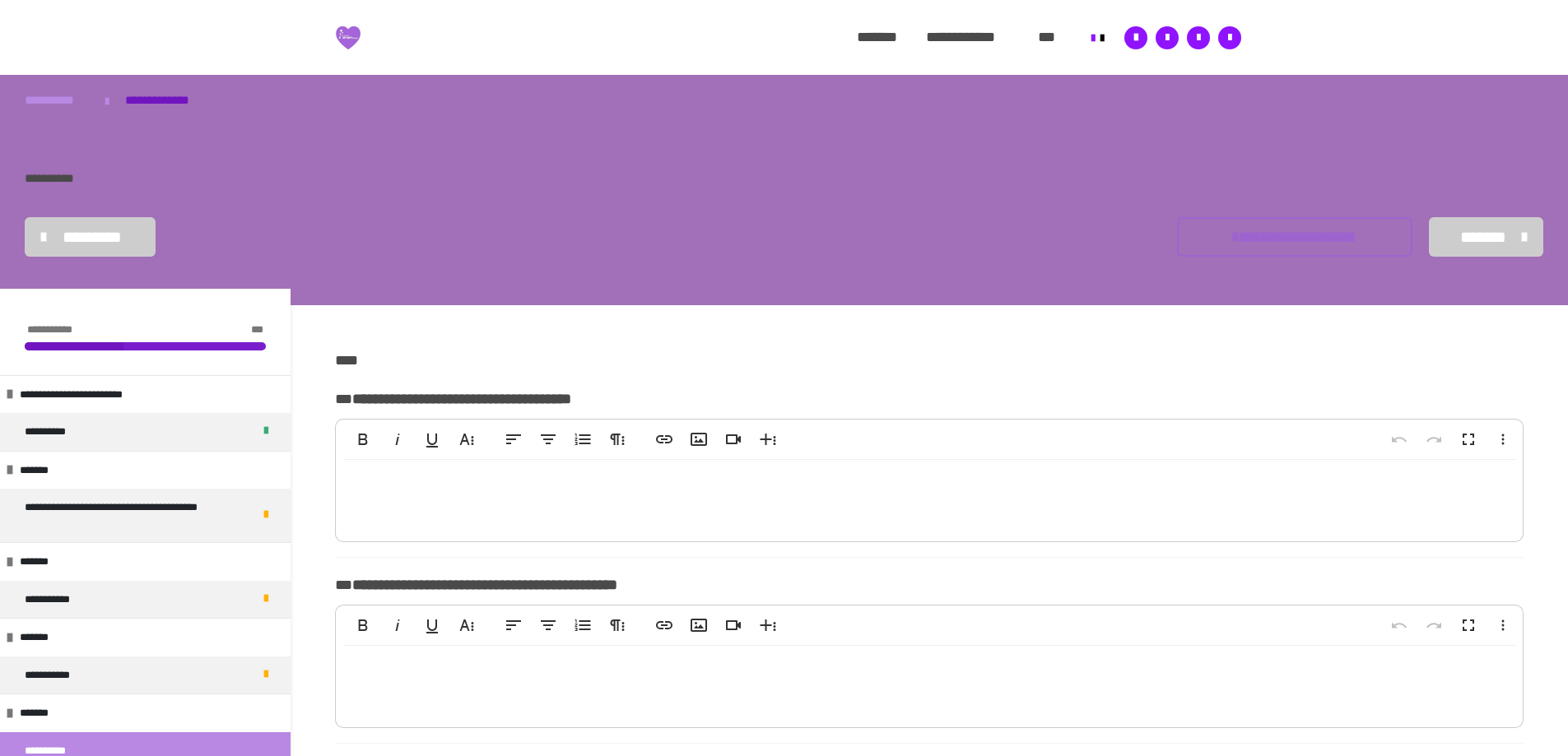 click on "**********" at bounding box center [1294, 237] 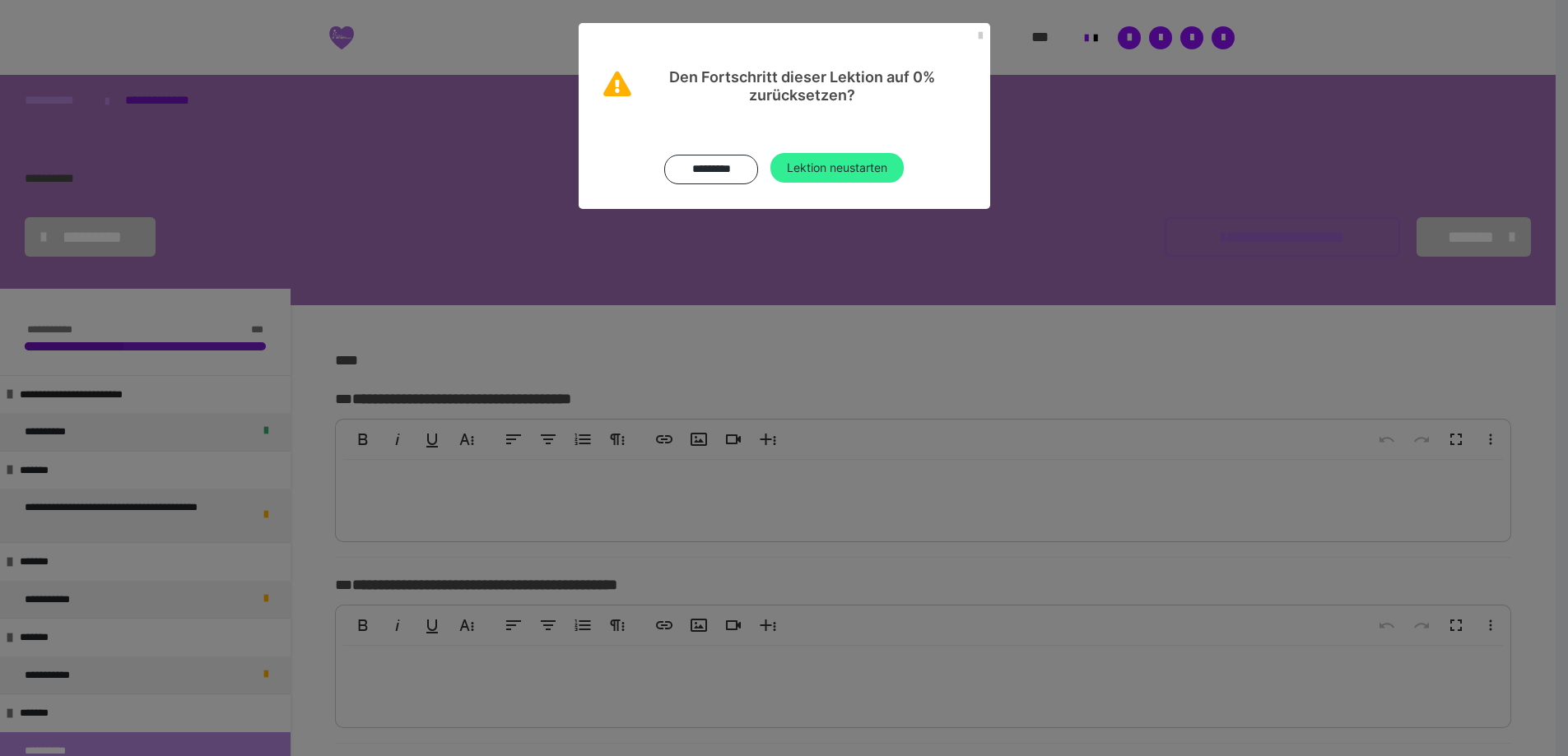 click on "Lektion neustarten" at bounding box center [837, 168] 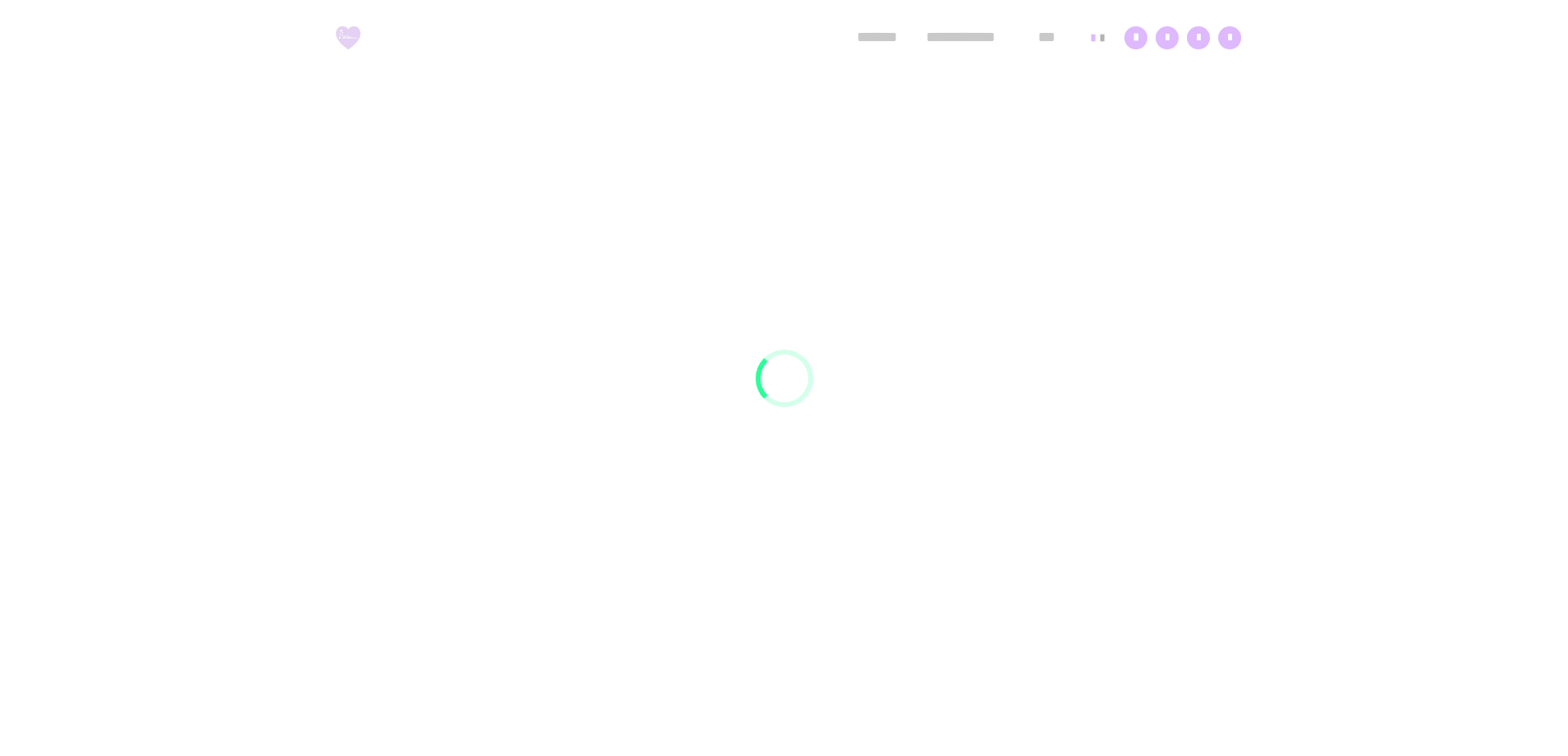 scroll, scrollTop: 0, scrollLeft: 0, axis: both 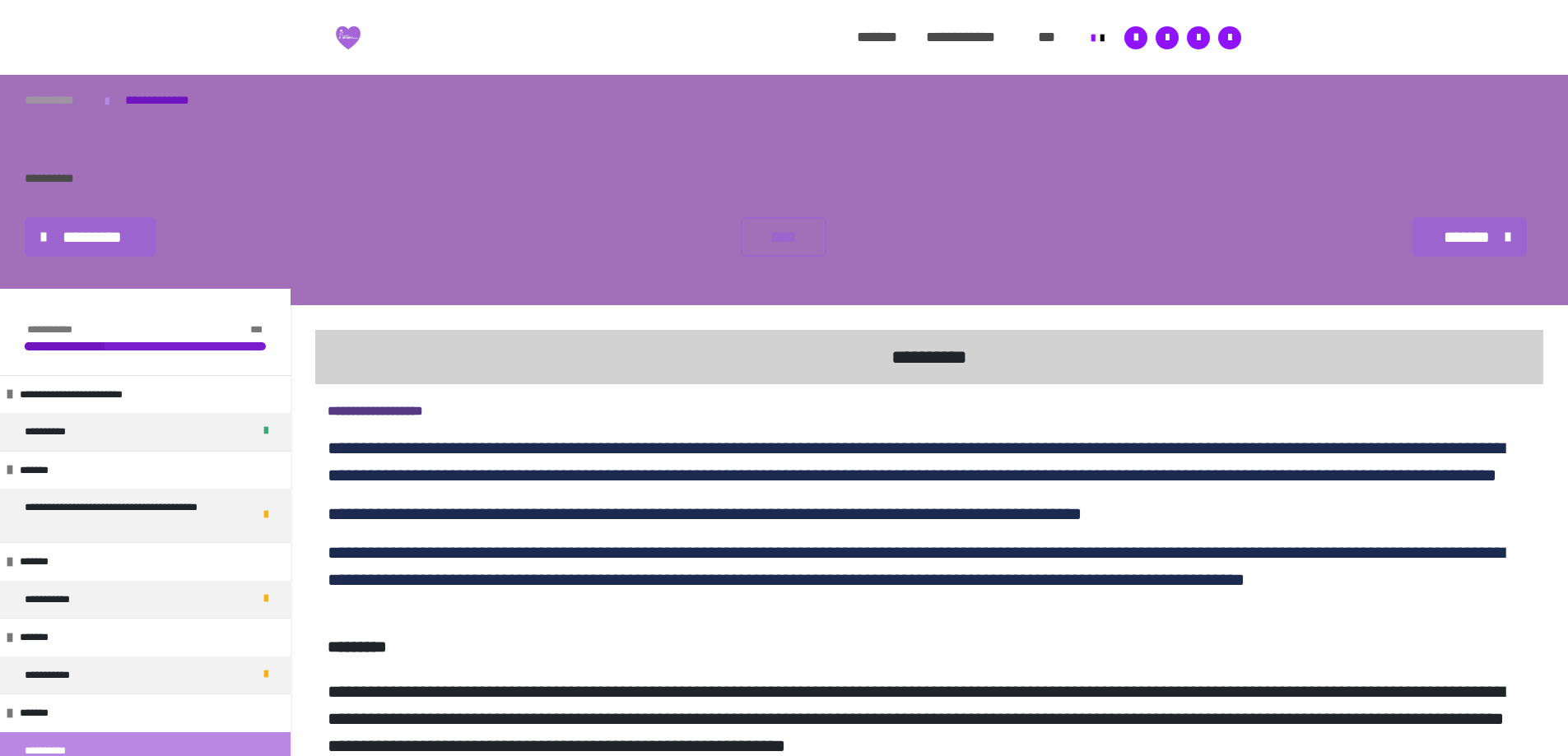 click on "**********" at bounding box center [57, 100] 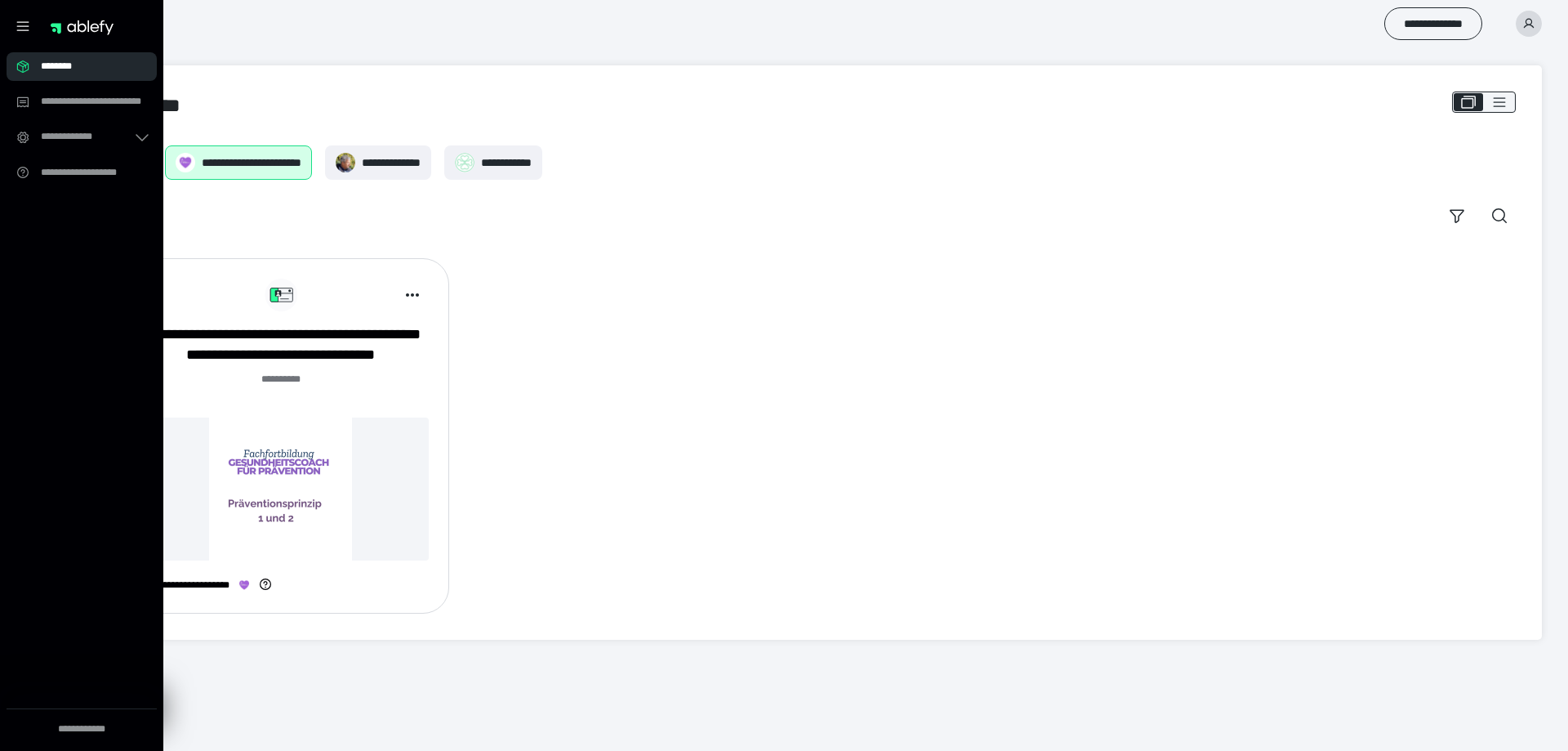 scroll, scrollTop: 0, scrollLeft: 0, axis: both 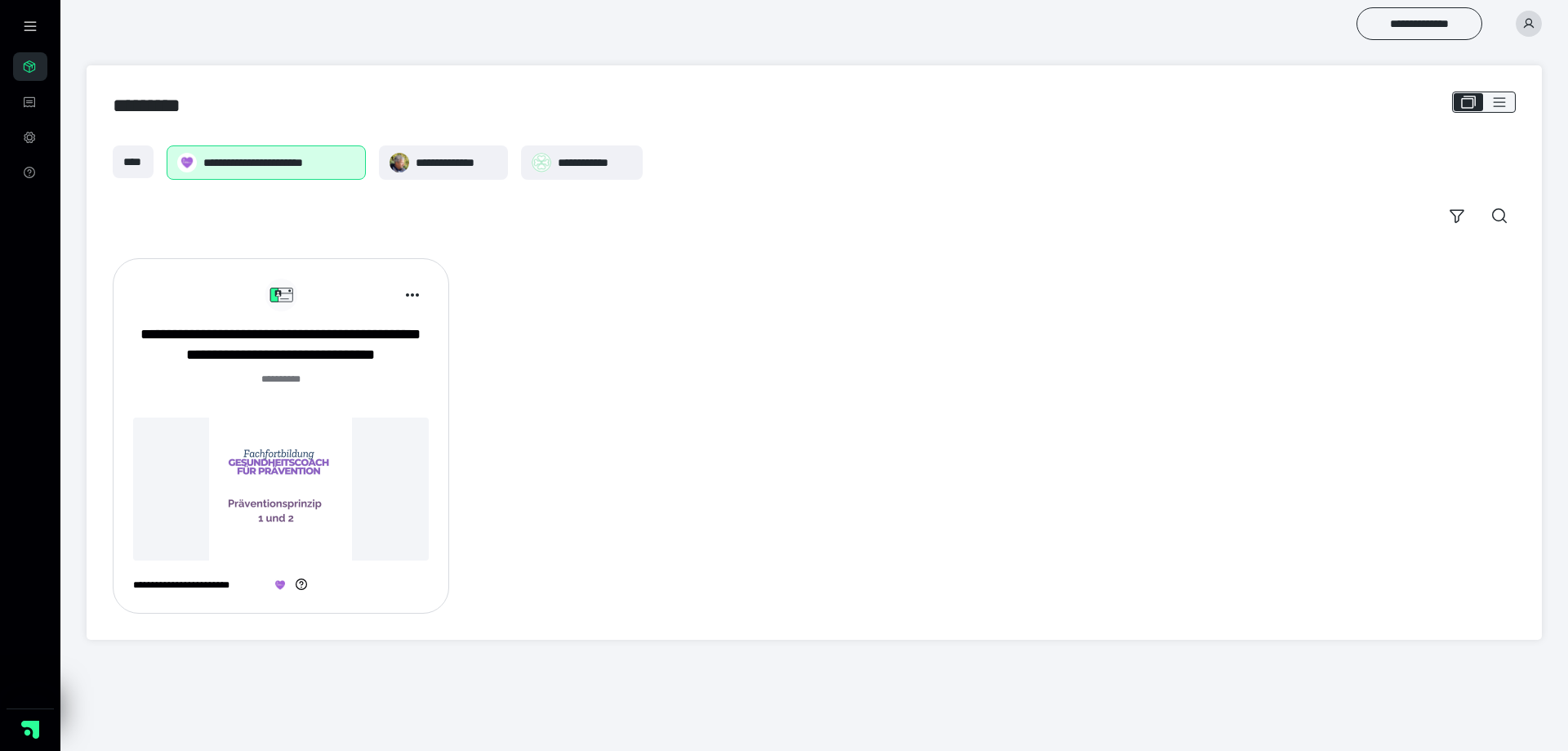click at bounding box center (281, 489) 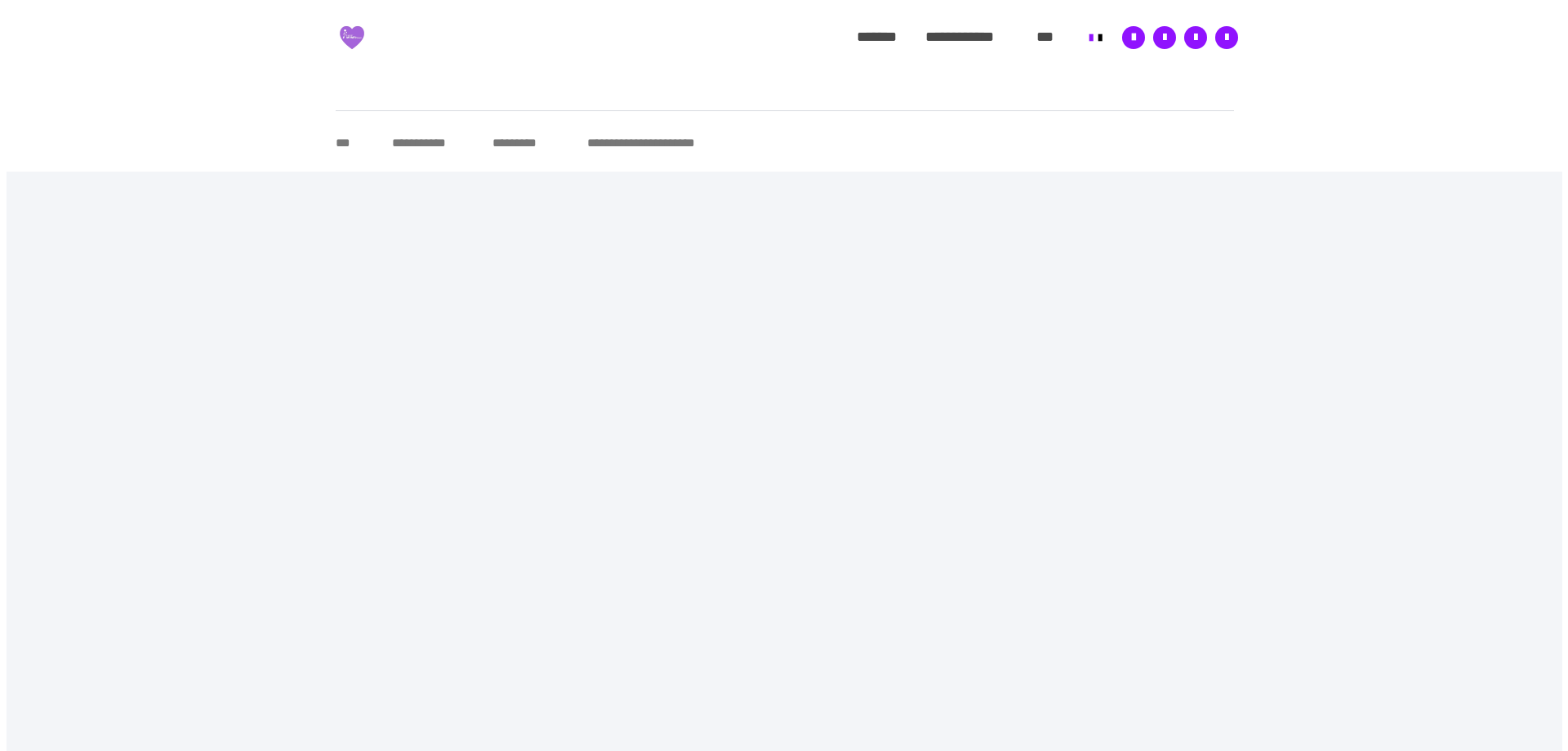 scroll, scrollTop: 0, scrollLeft: 0, axis: both 